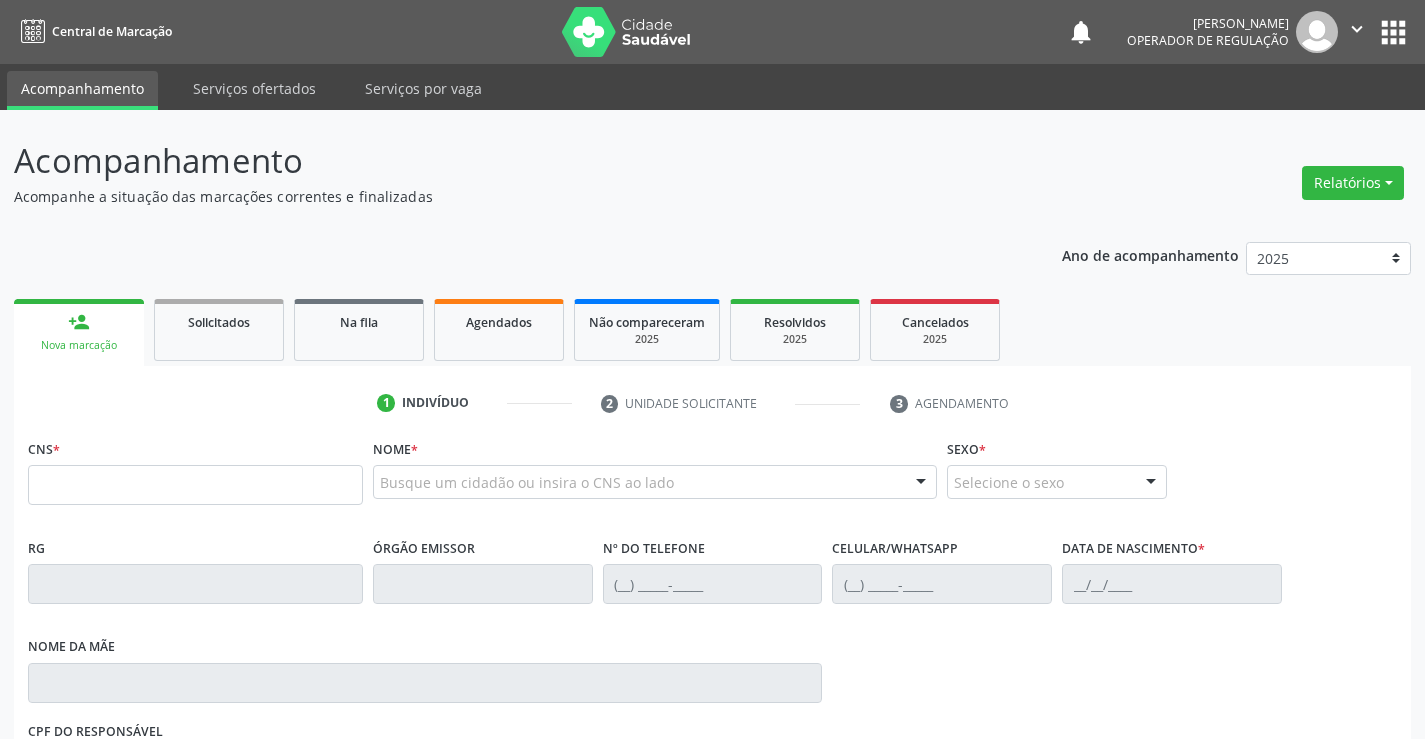 scroll, scrollTop: 0, scrollLeft: 0, axis: both 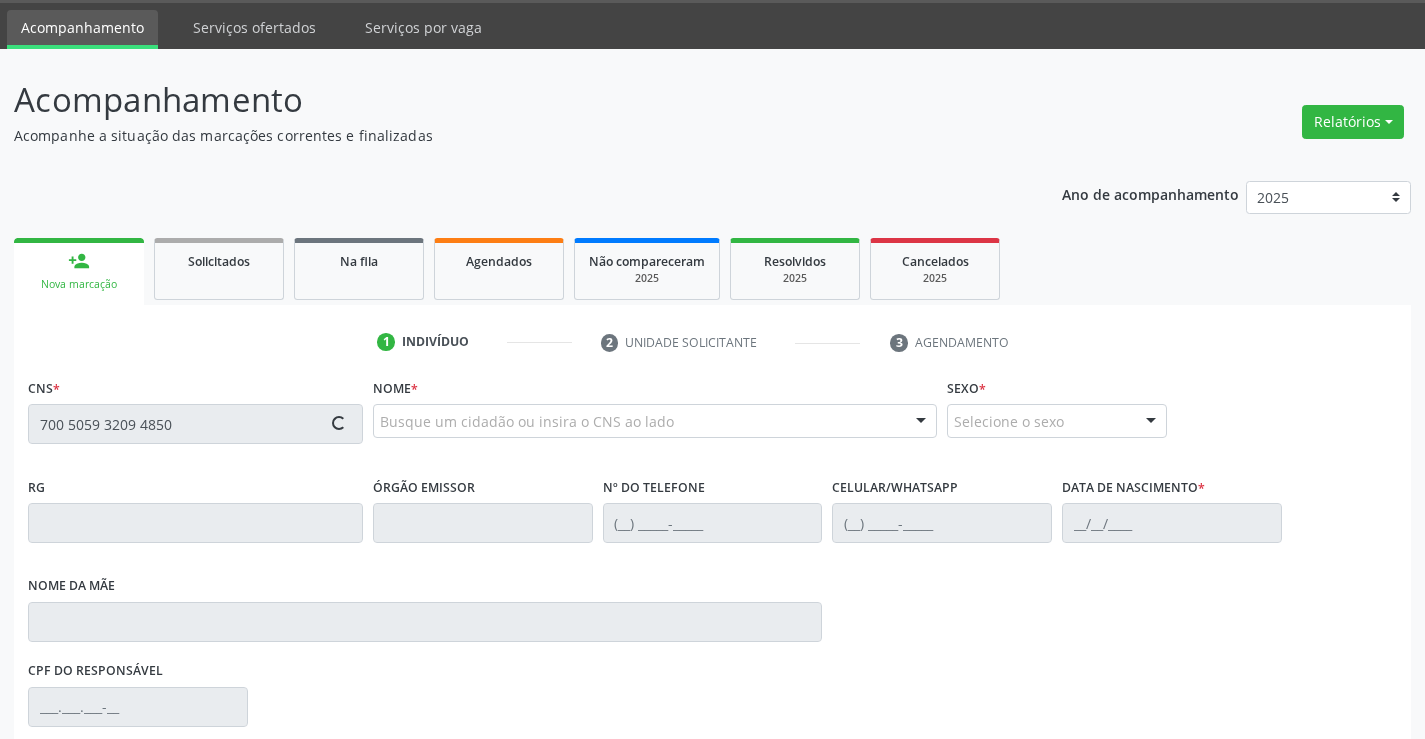 type on "700 5059 3209 4850" 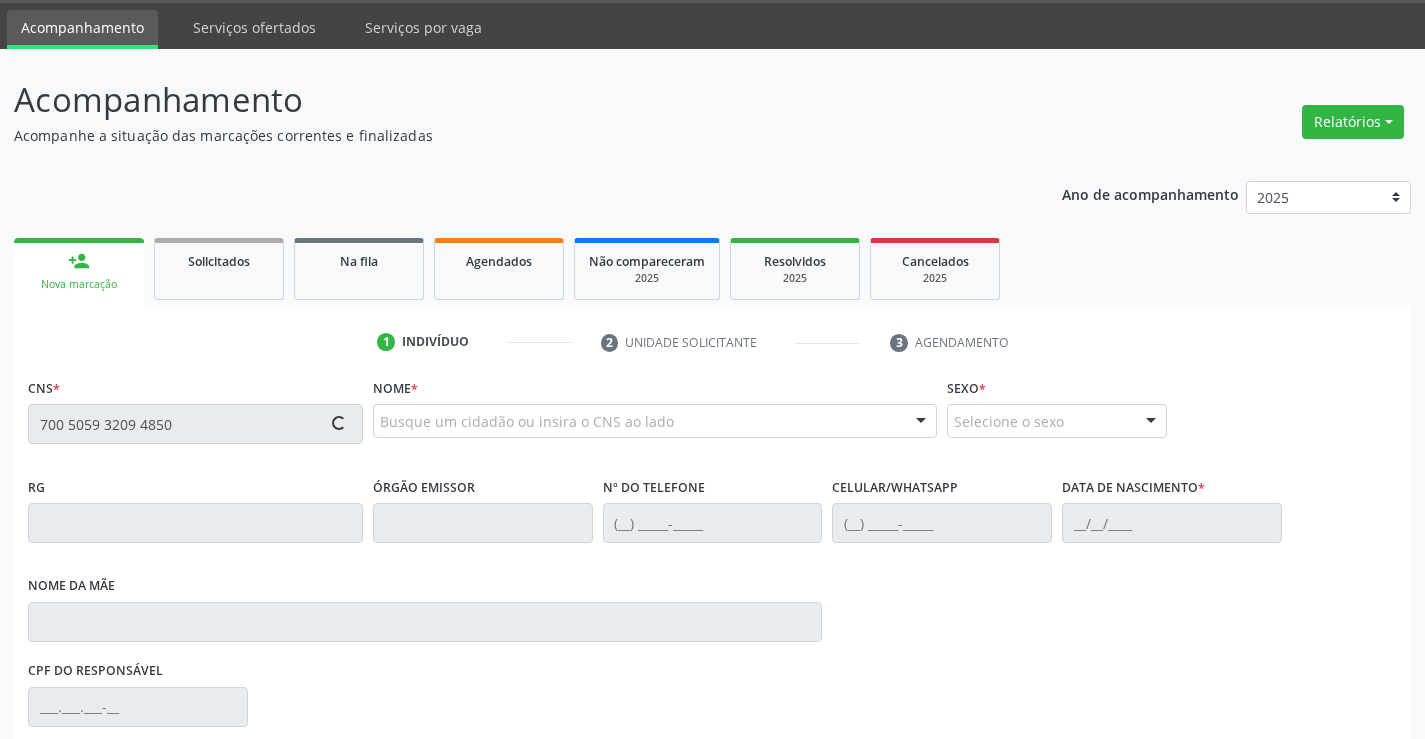 type 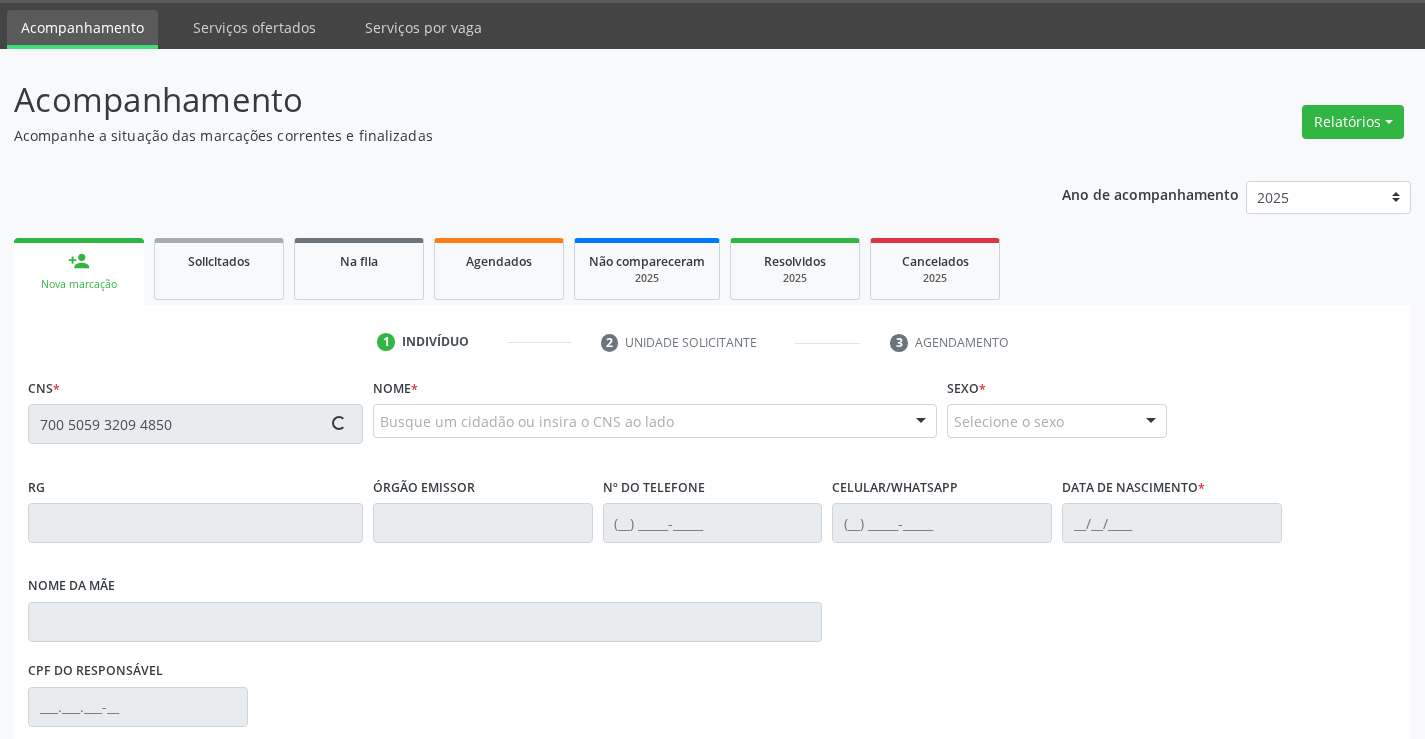 type 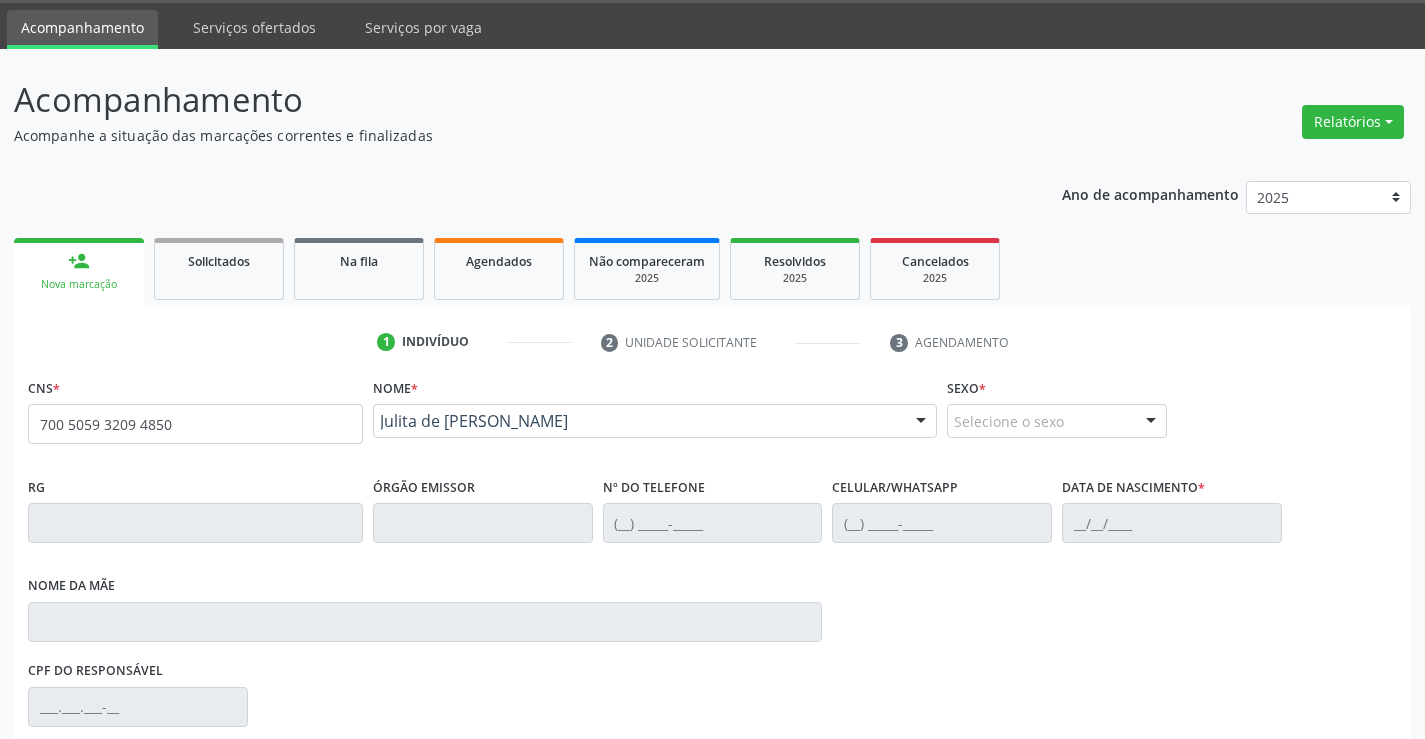 scroll, scrollTop: 300, scrollLeft: 0, axis: vertical 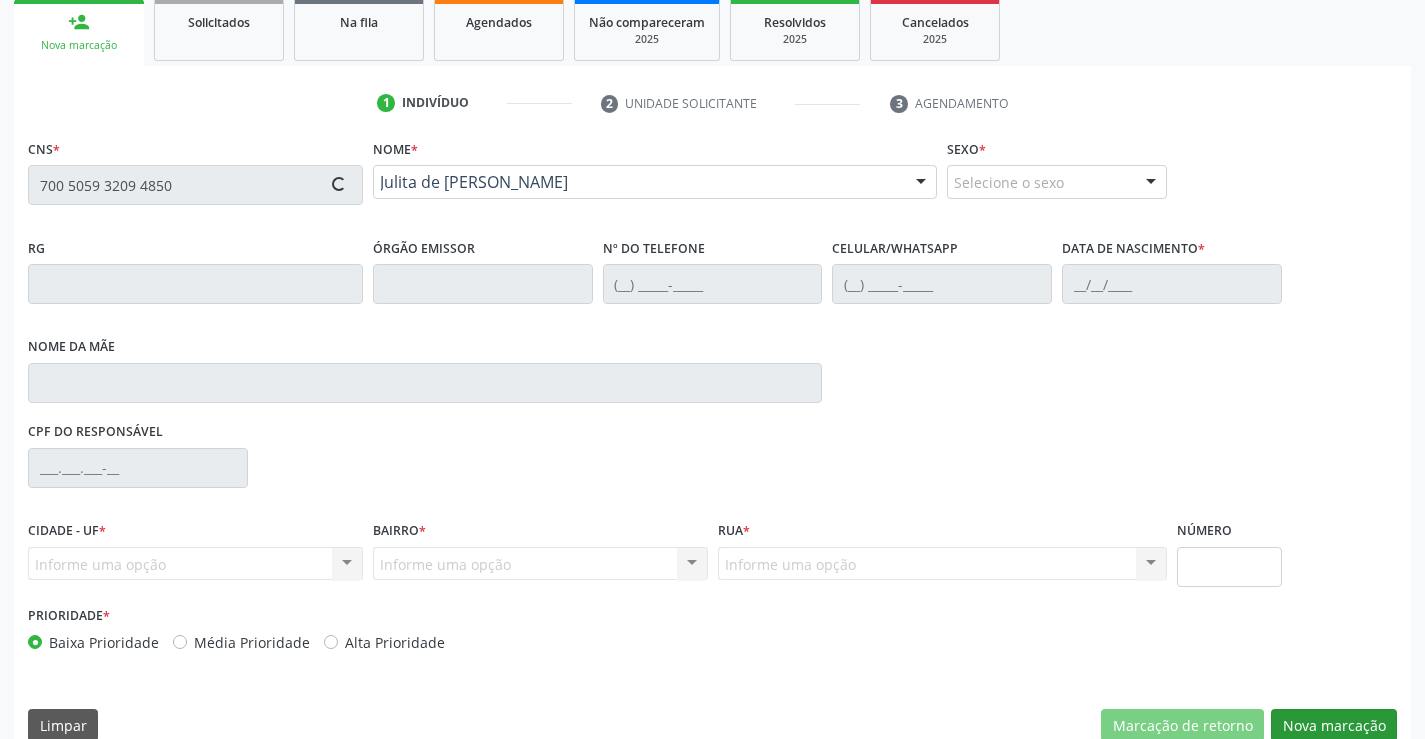 type on "0773160027" 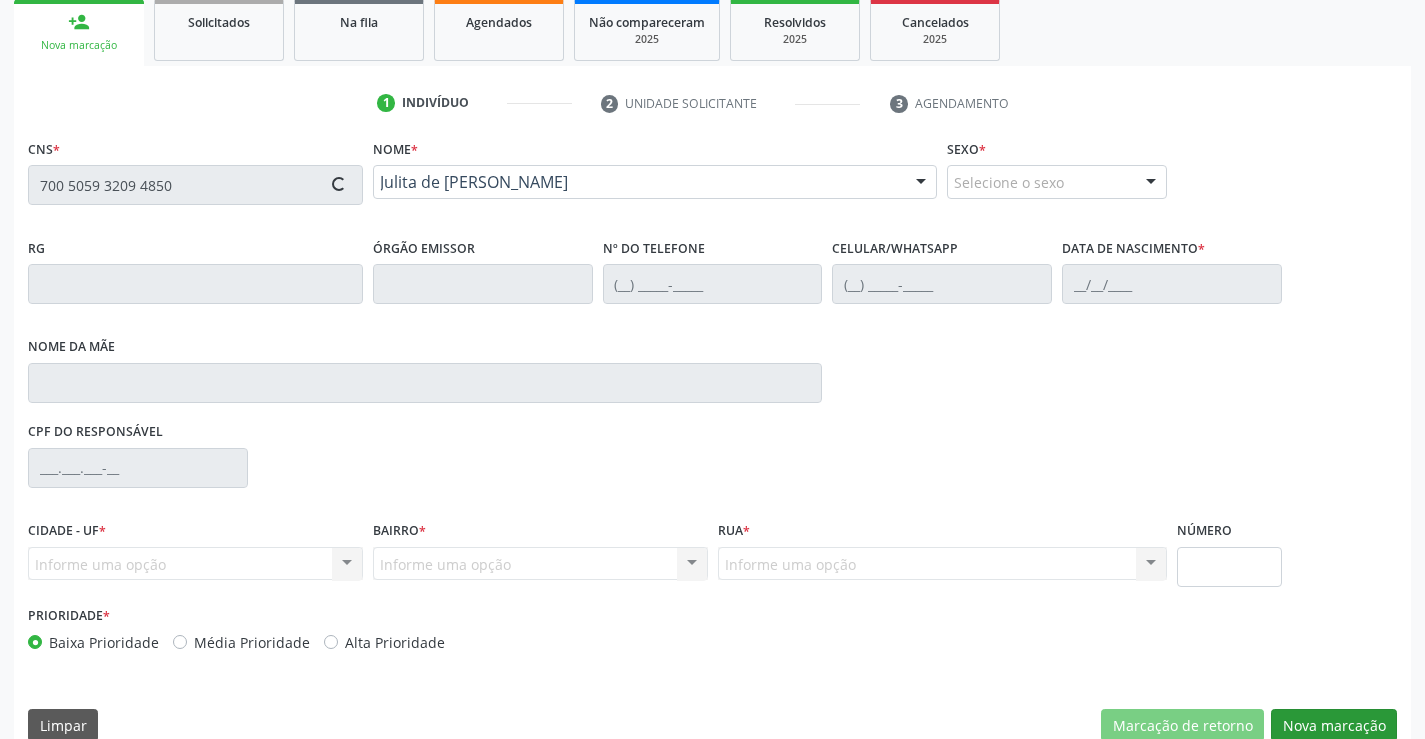 type on "[PHONE_NUMBER]" 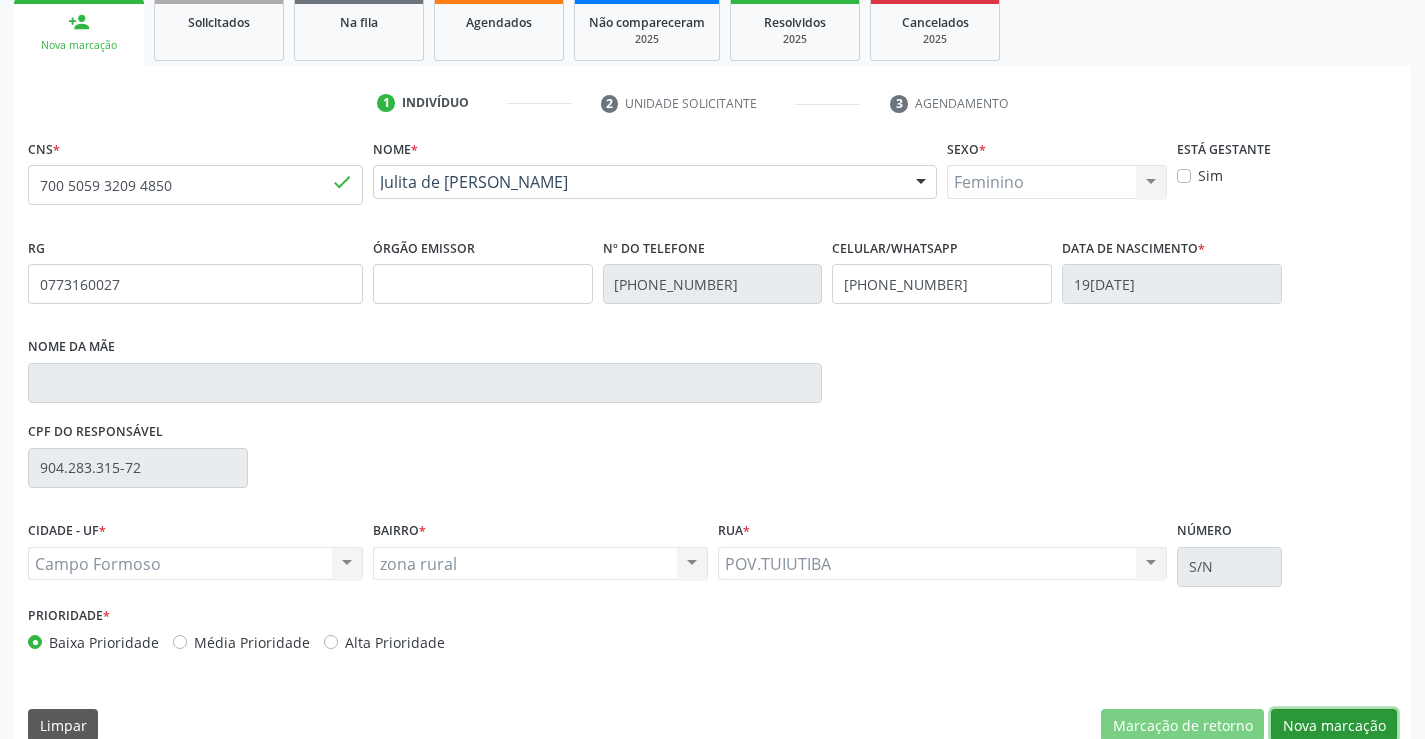 click on "Nova marcação" at bounding box center (1334, 726) 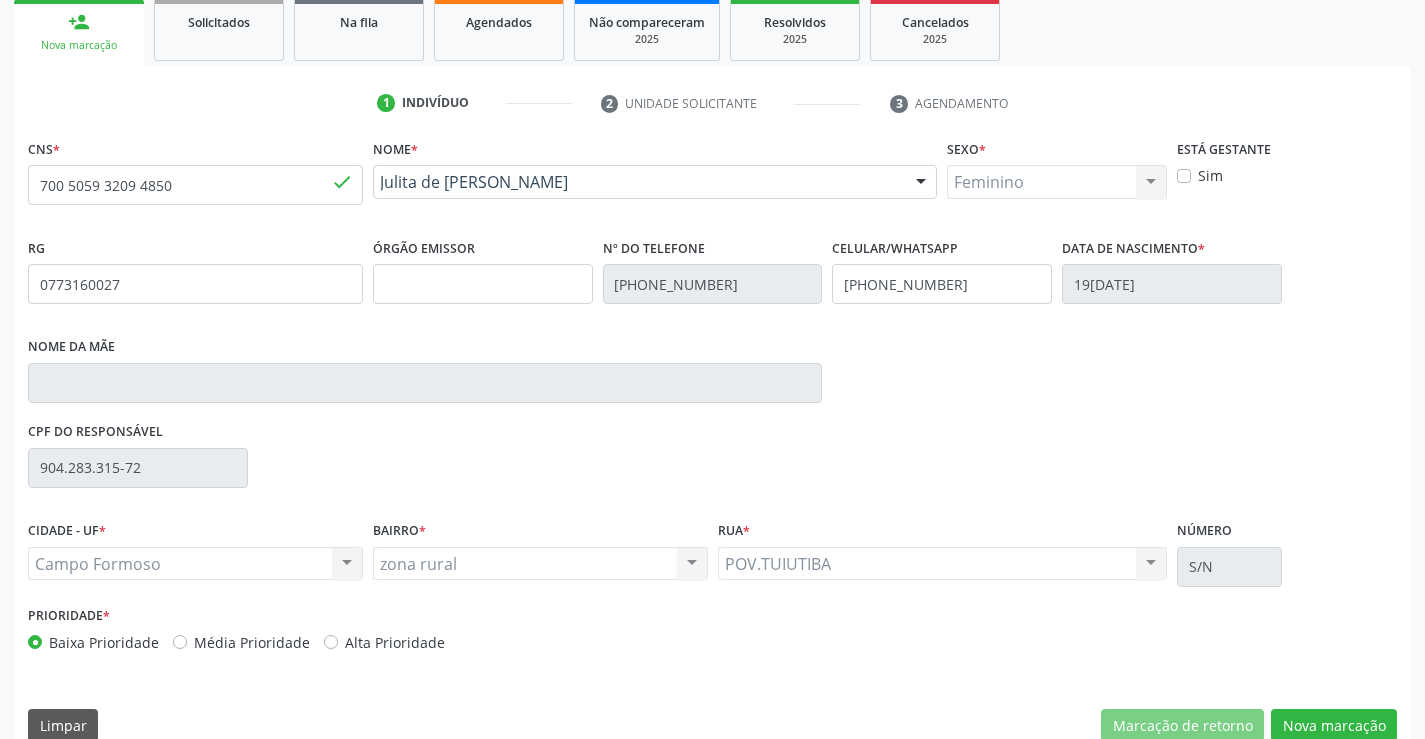 scroll, scrollTop: 167, scrollLeft: 0, axis: vertical 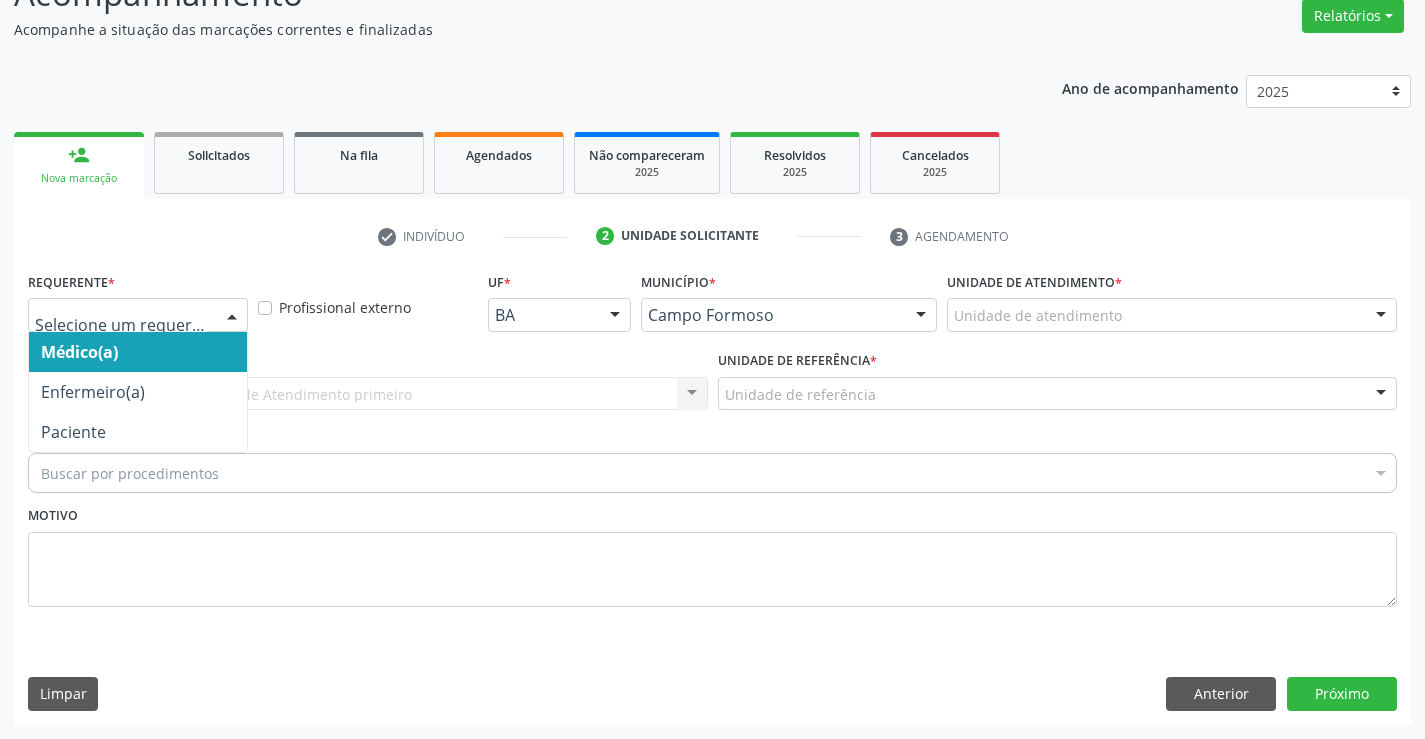 click at bounding box center [232, 316] 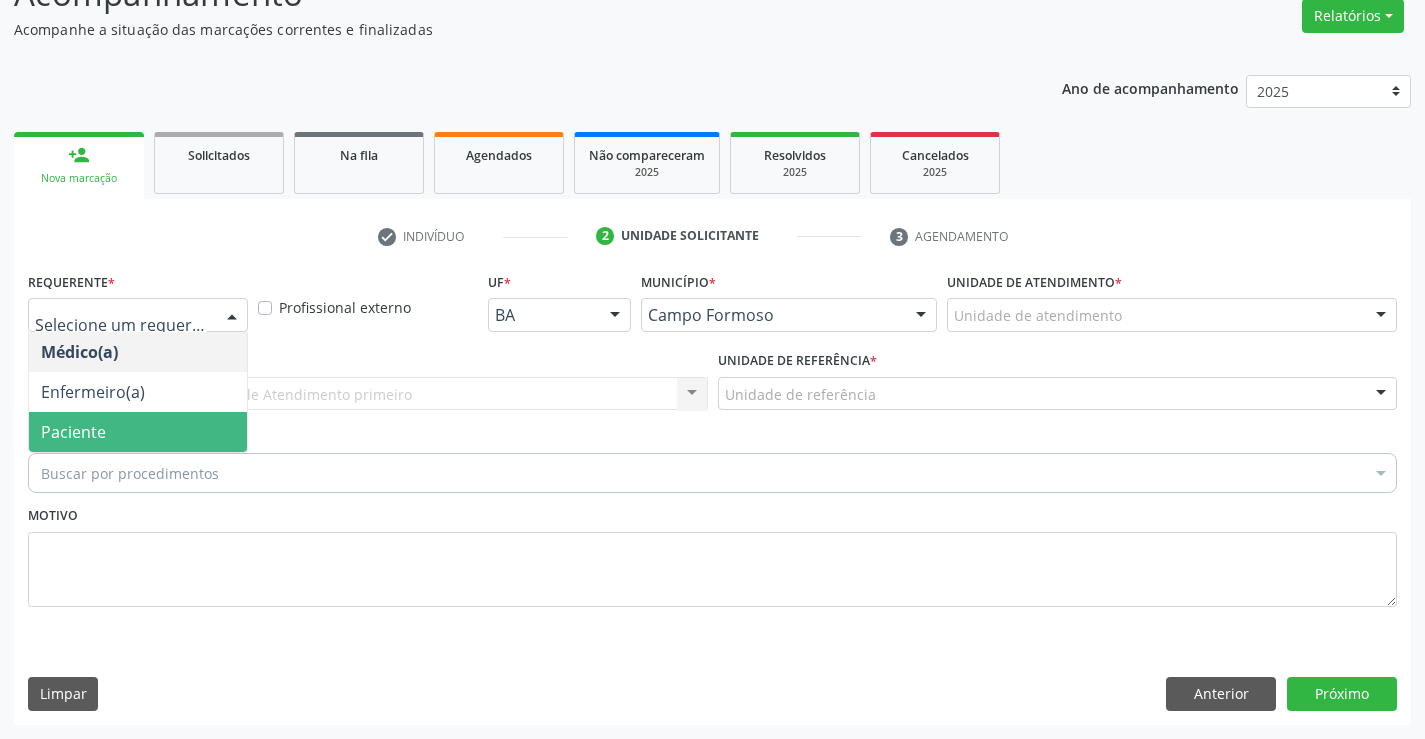 click on "Paciente" at bounding box center (138, 432) 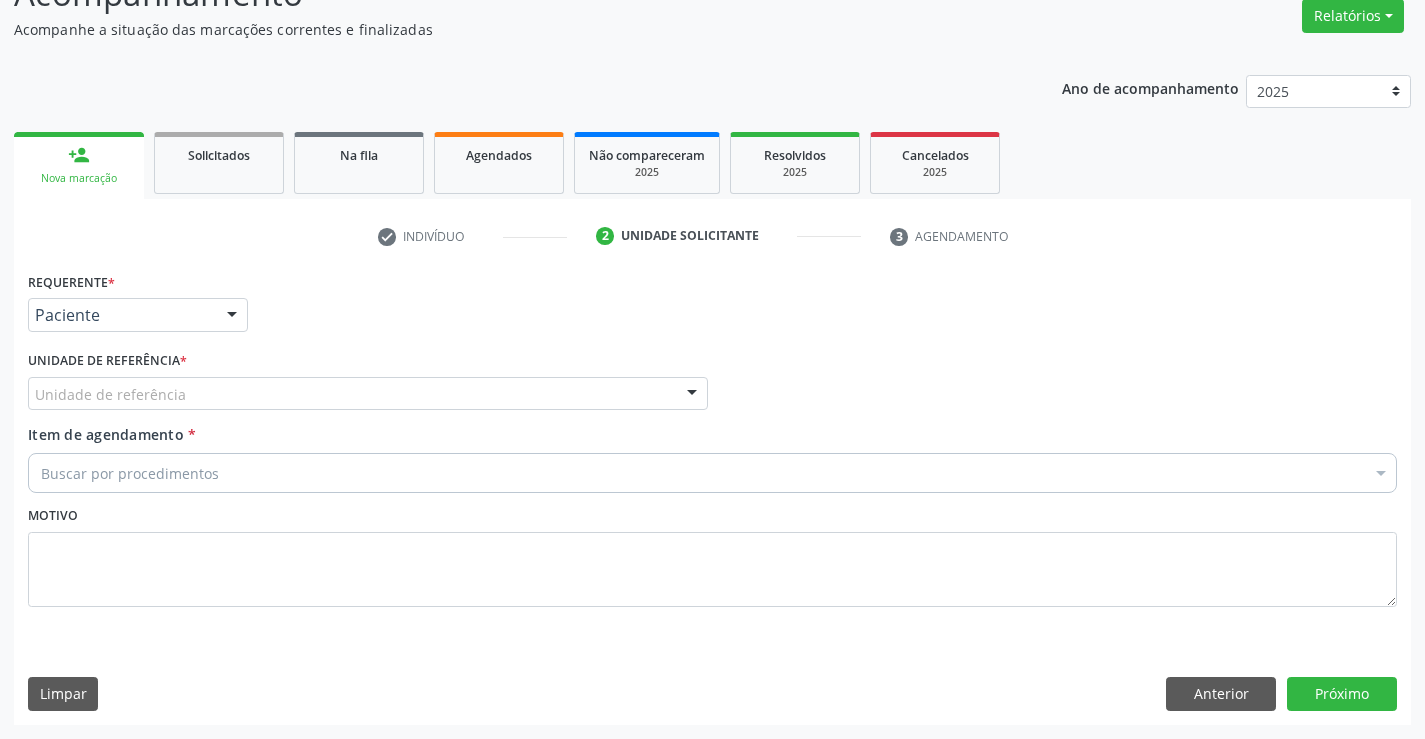 click on "Unidade de referência" at bounding box center (368, 394) 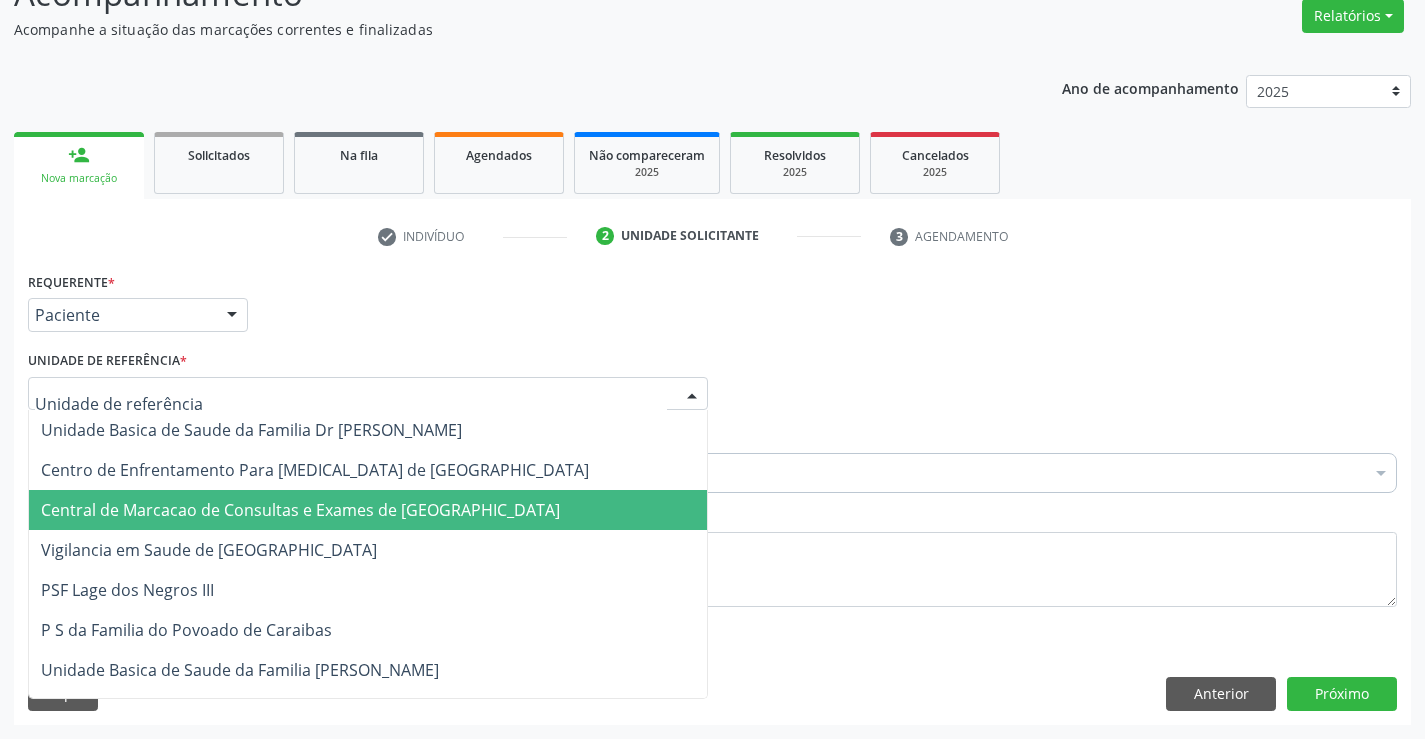 click on "Central de Marcacao de Consultas e Exames de [GEOGRAPHIC_DATA]" at bounding box center (300, 510) 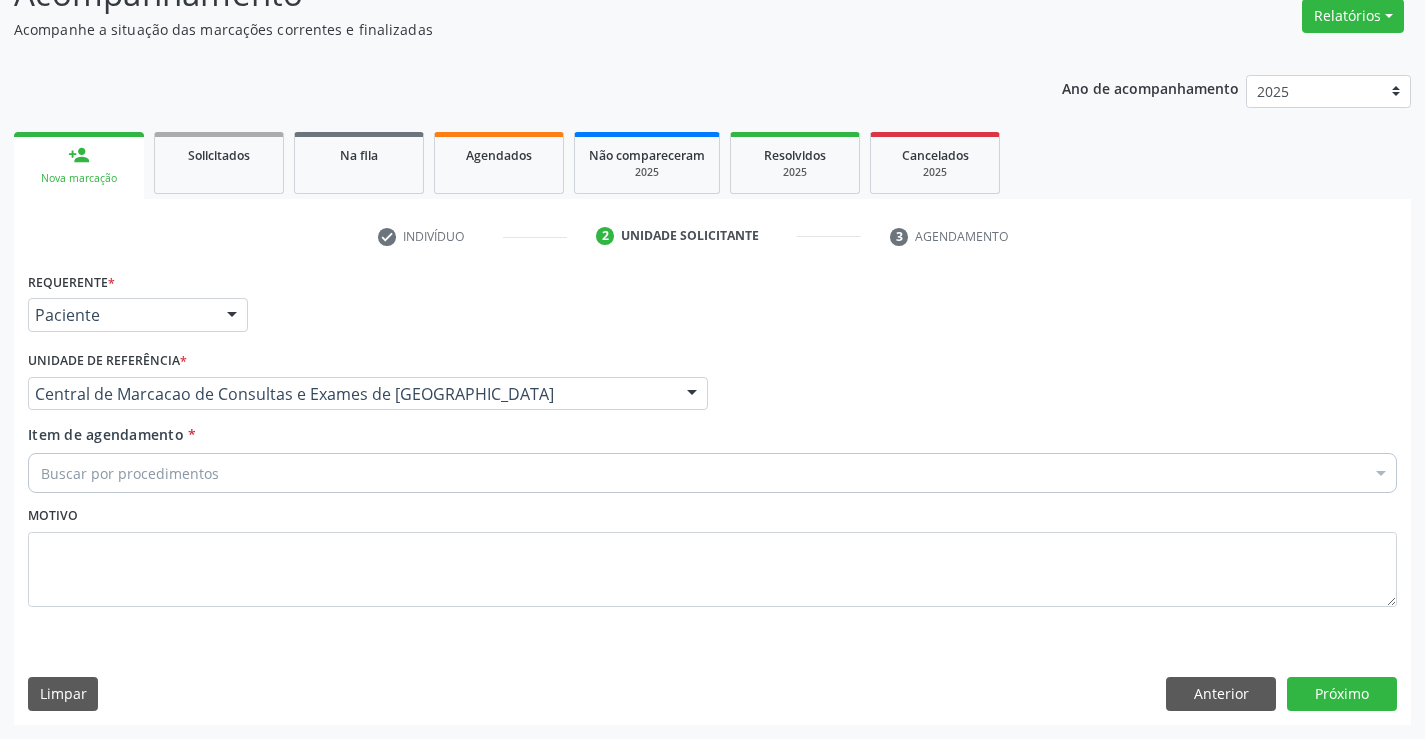 click on "Buscar por procedimentos" at bounding box center (712, 473) 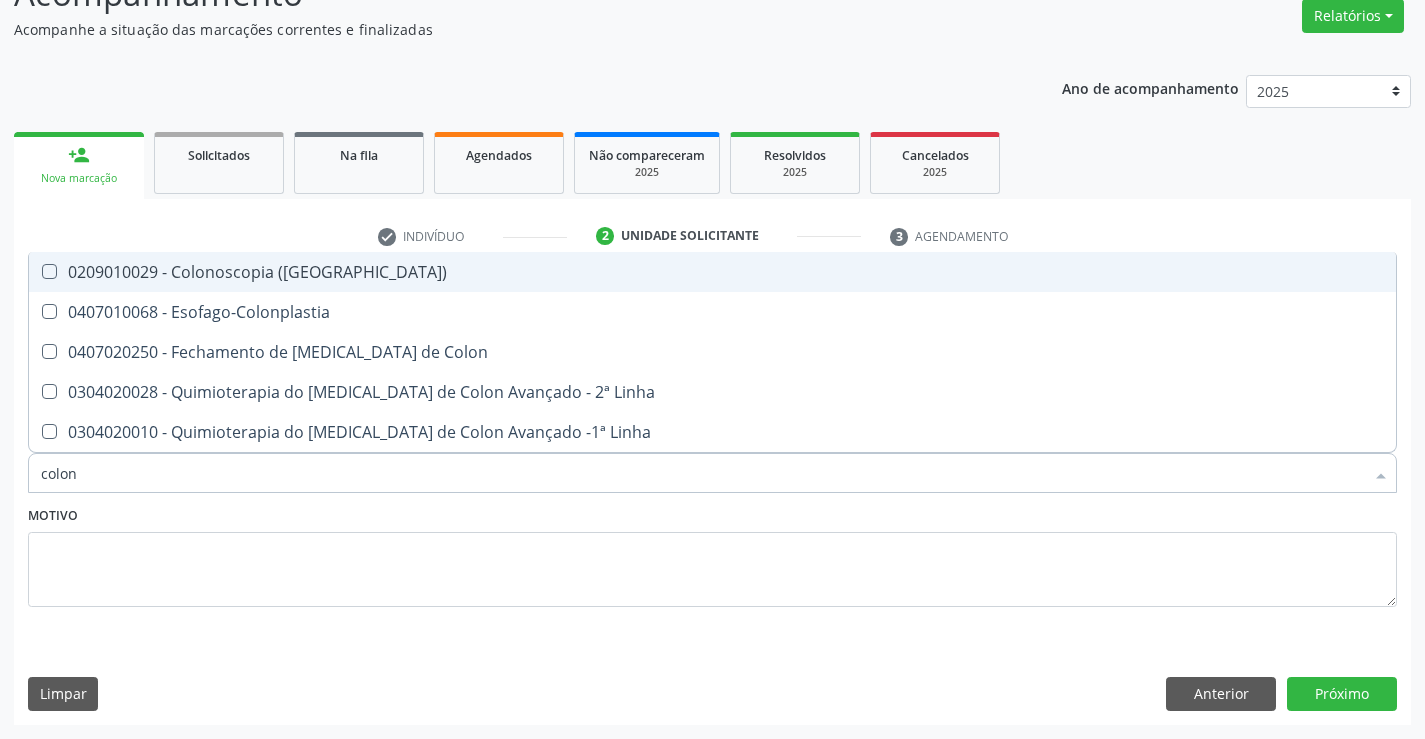 type on "colono" 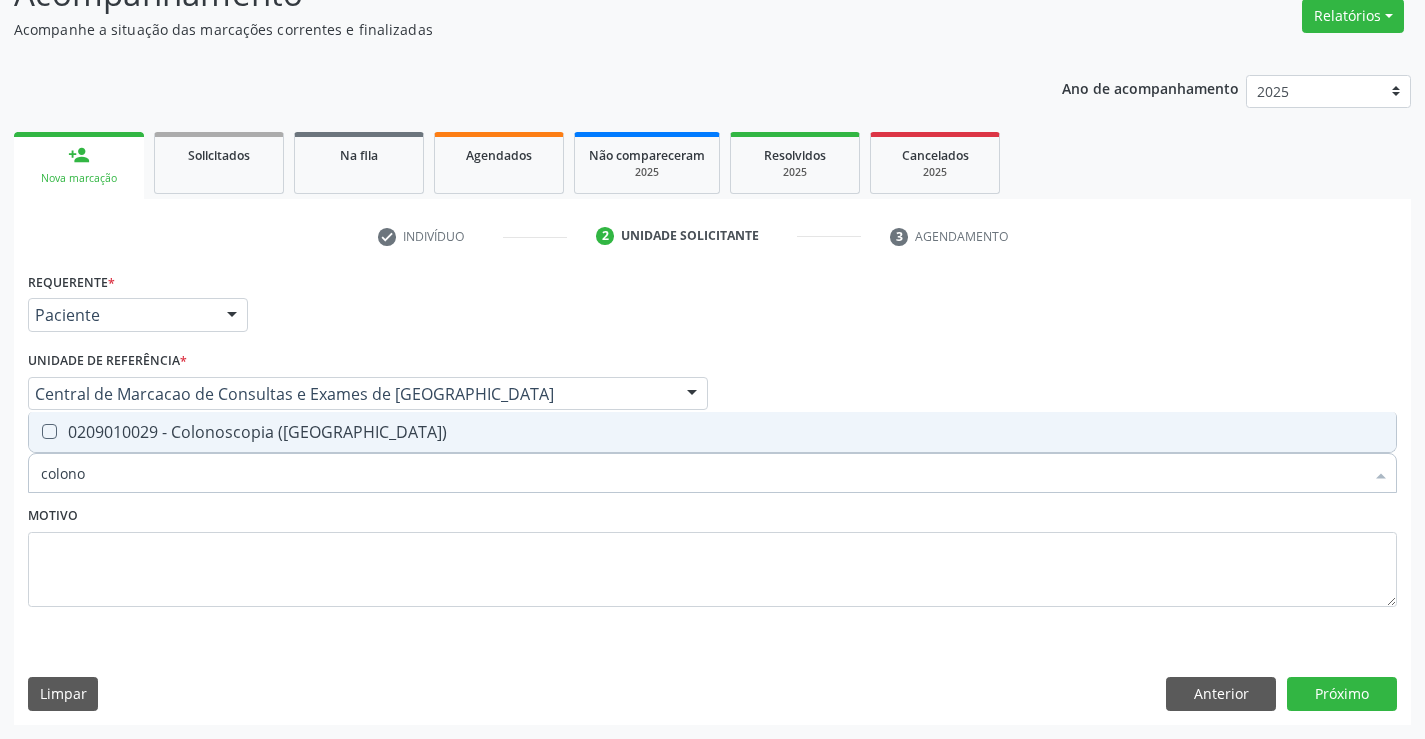 click on "0209010029 - Colonoscopia ([GEOGRAPHIC_DATA])" at bounding box center [712, 432] 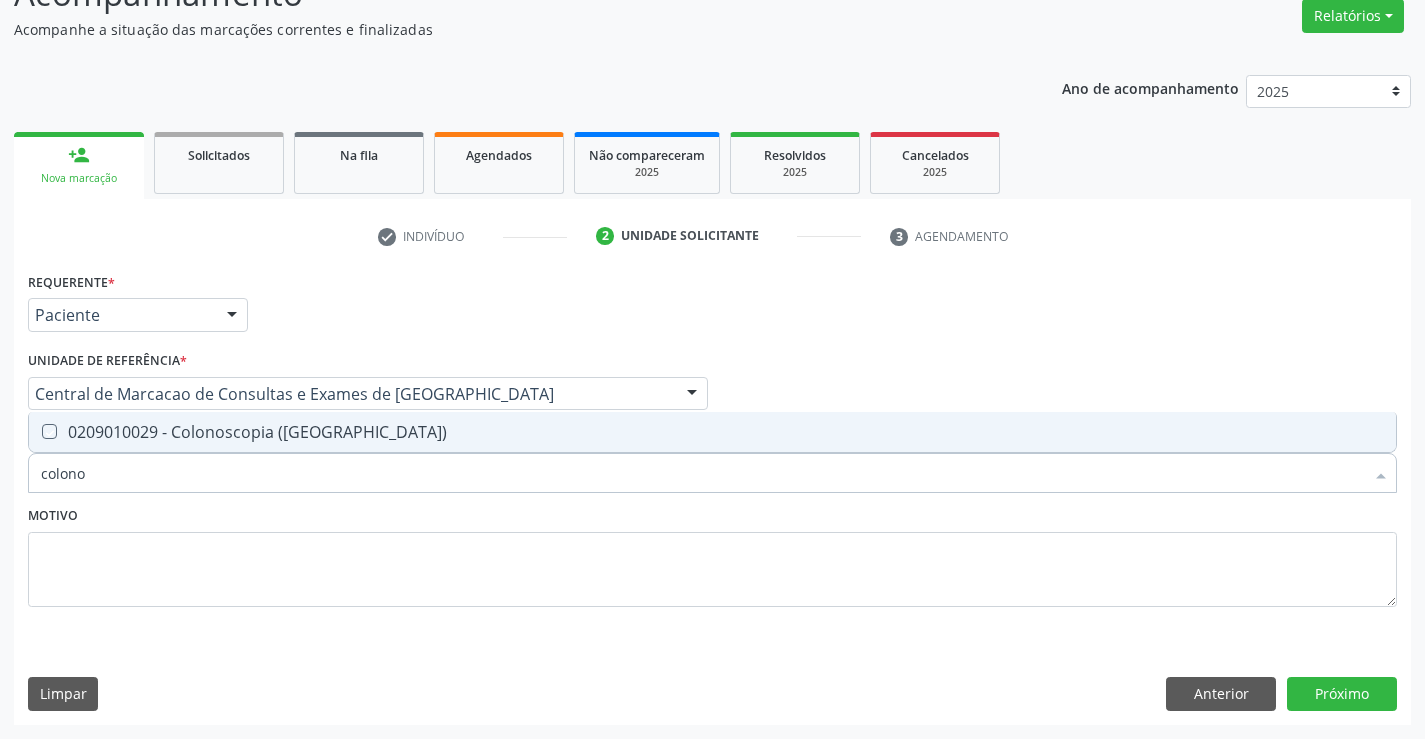 checkbox on "true" 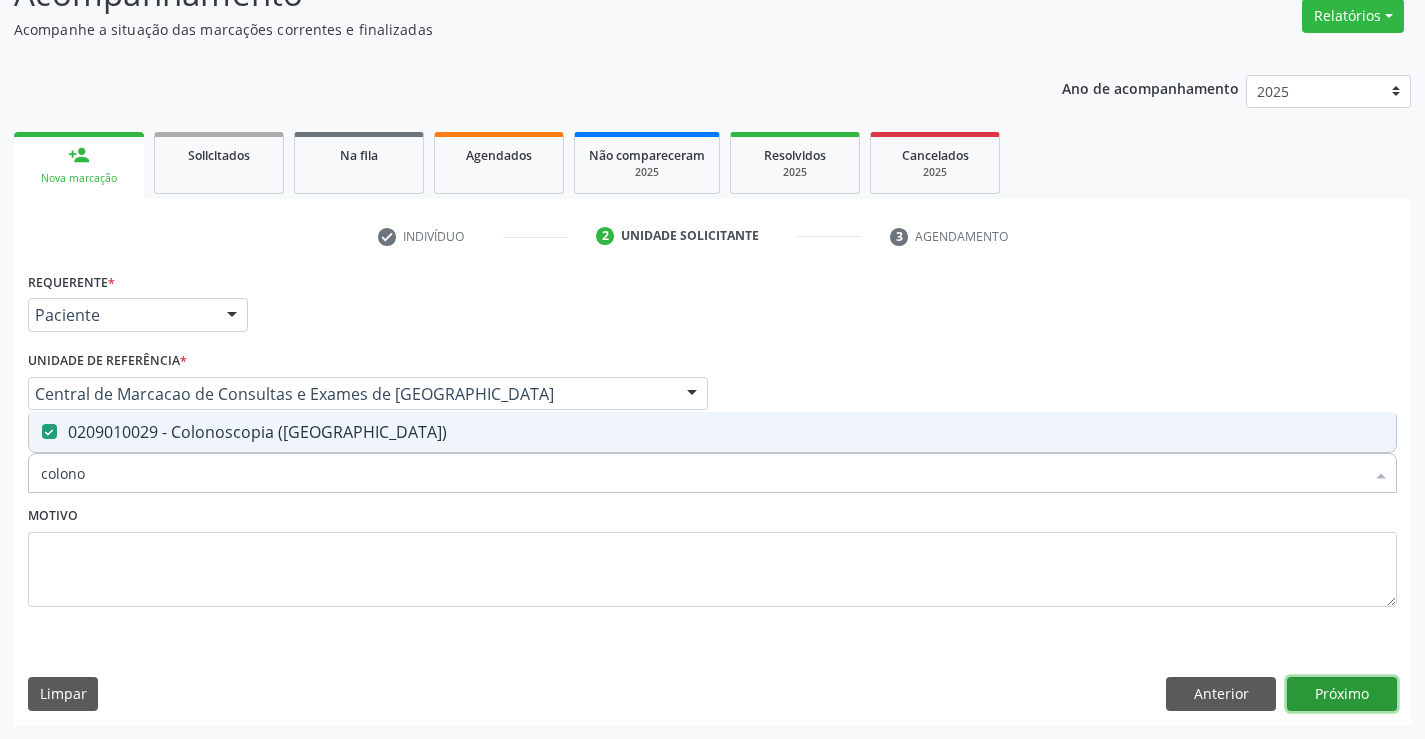click on "Próximo" at bounding box center [1342, 694] 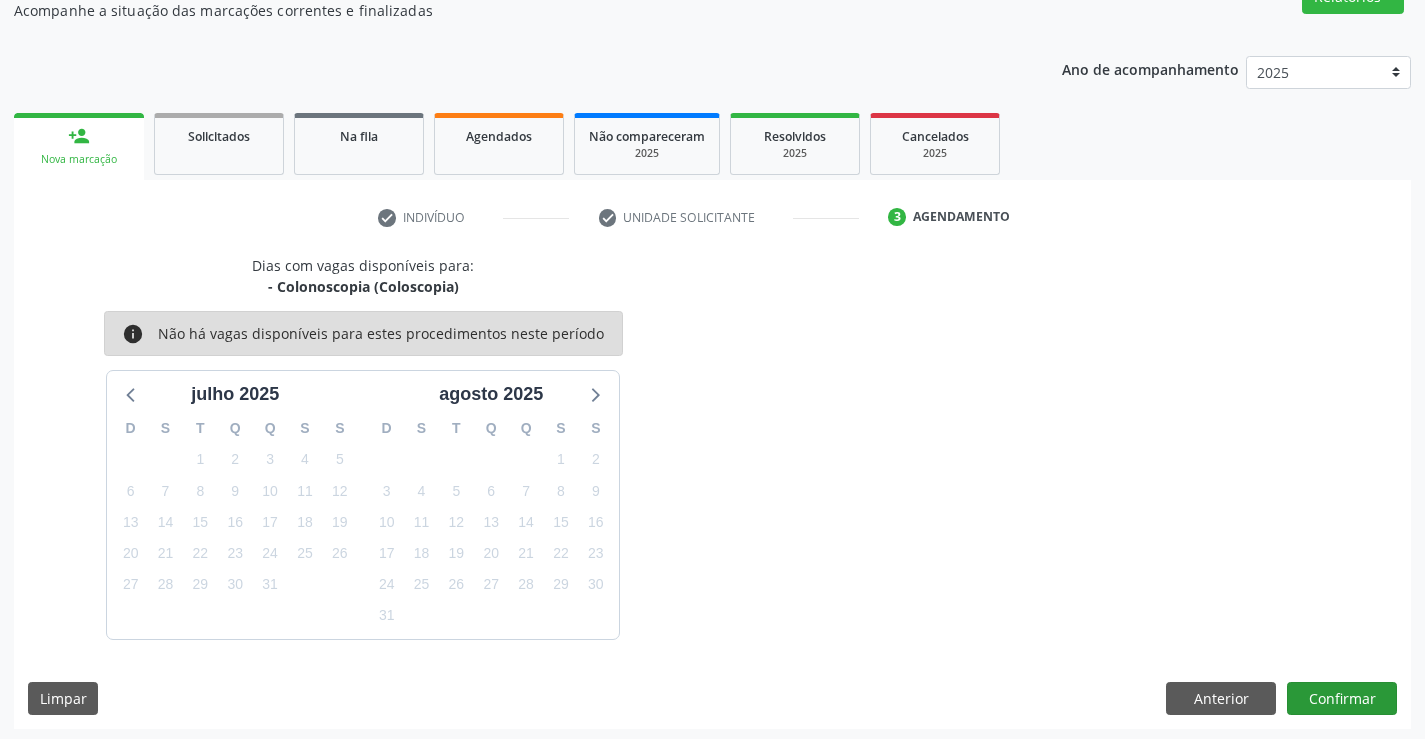 scroll, scrollTop: 190, scrollLeft: 0, axis: vertical 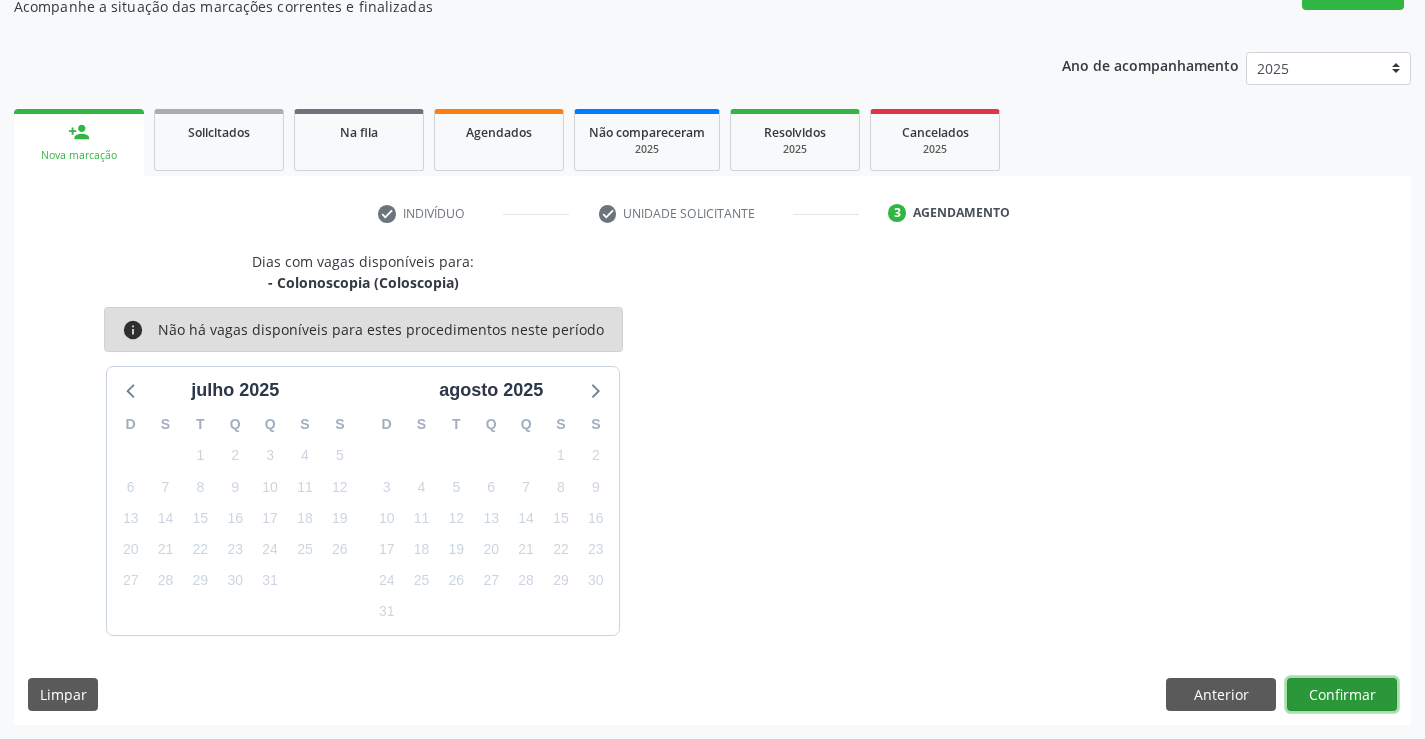 click on "Confirmar" at bounding box center (1342, 695) 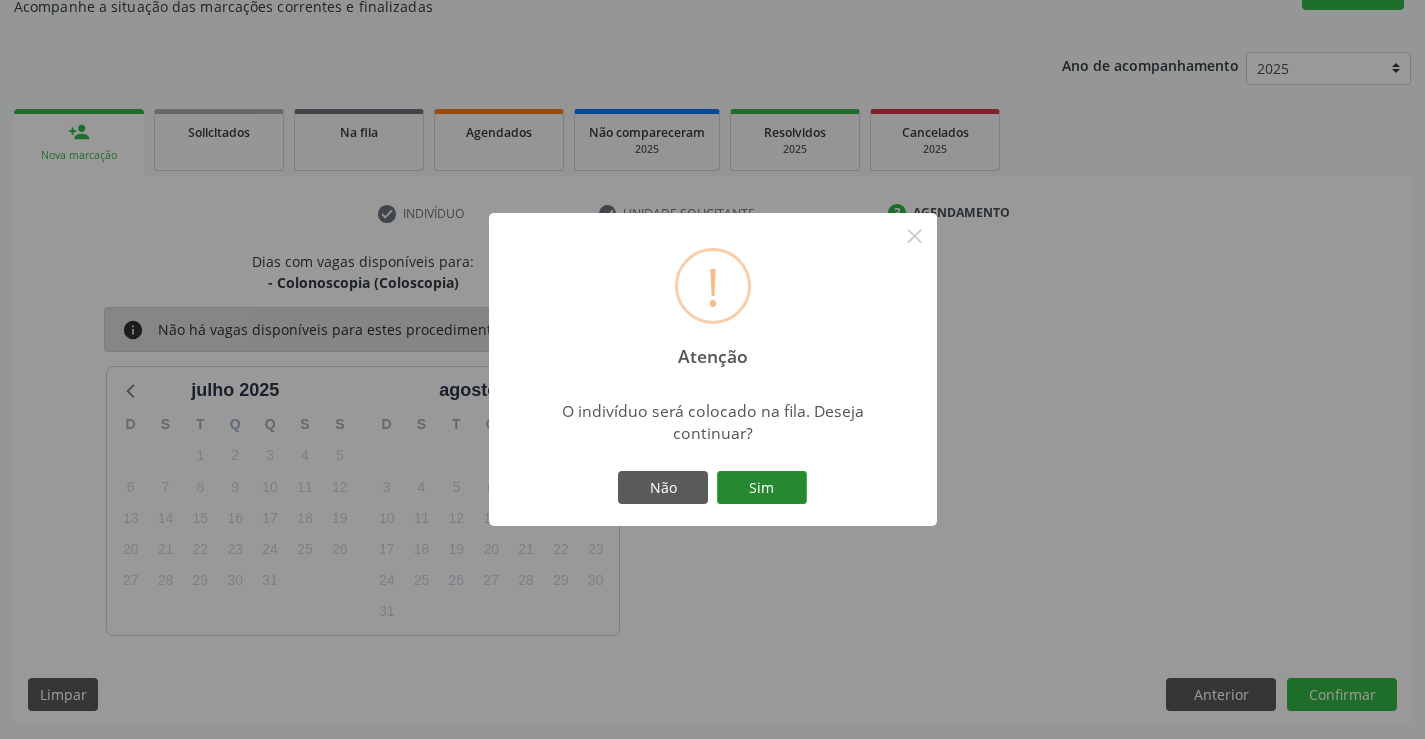 click on "Sim" at bounding box center (762, 488) 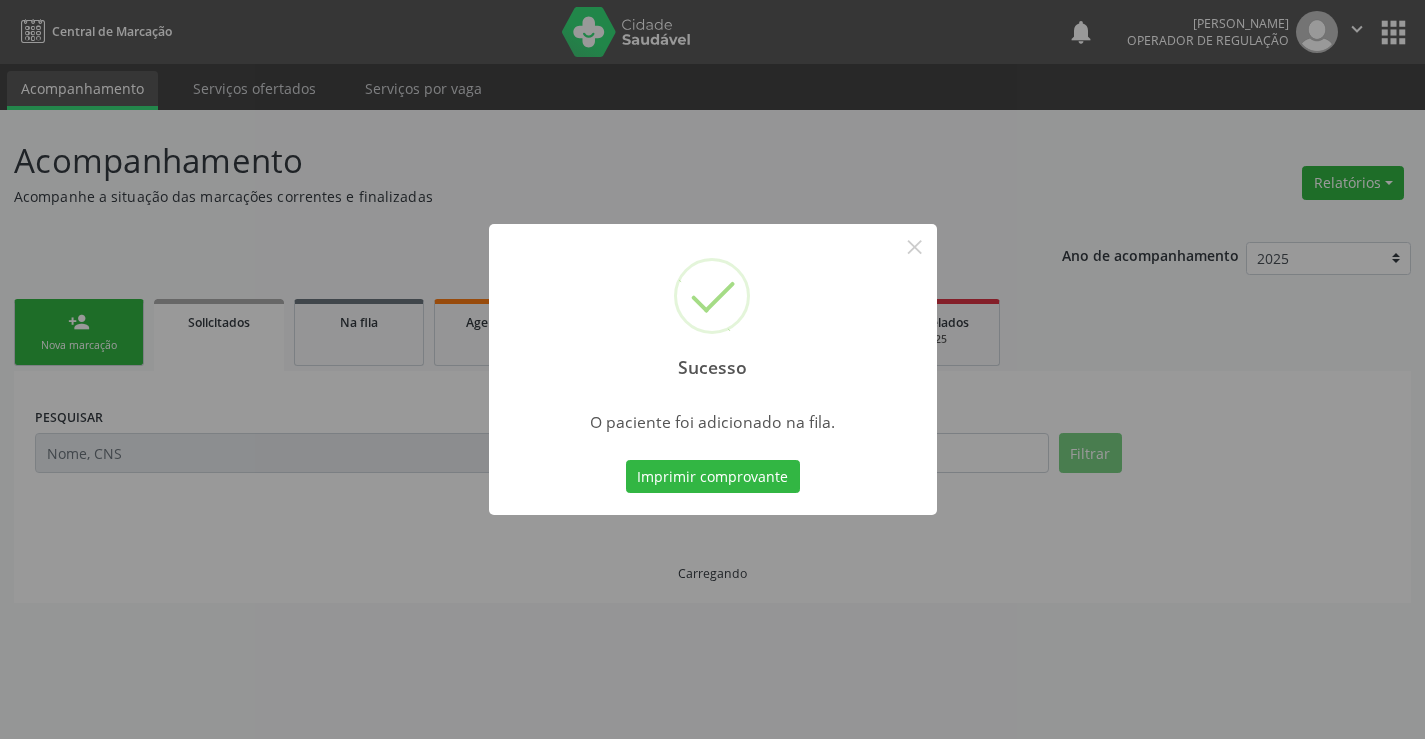 scroll, scrollTop: 0, scrollLeft: 0, axis: both 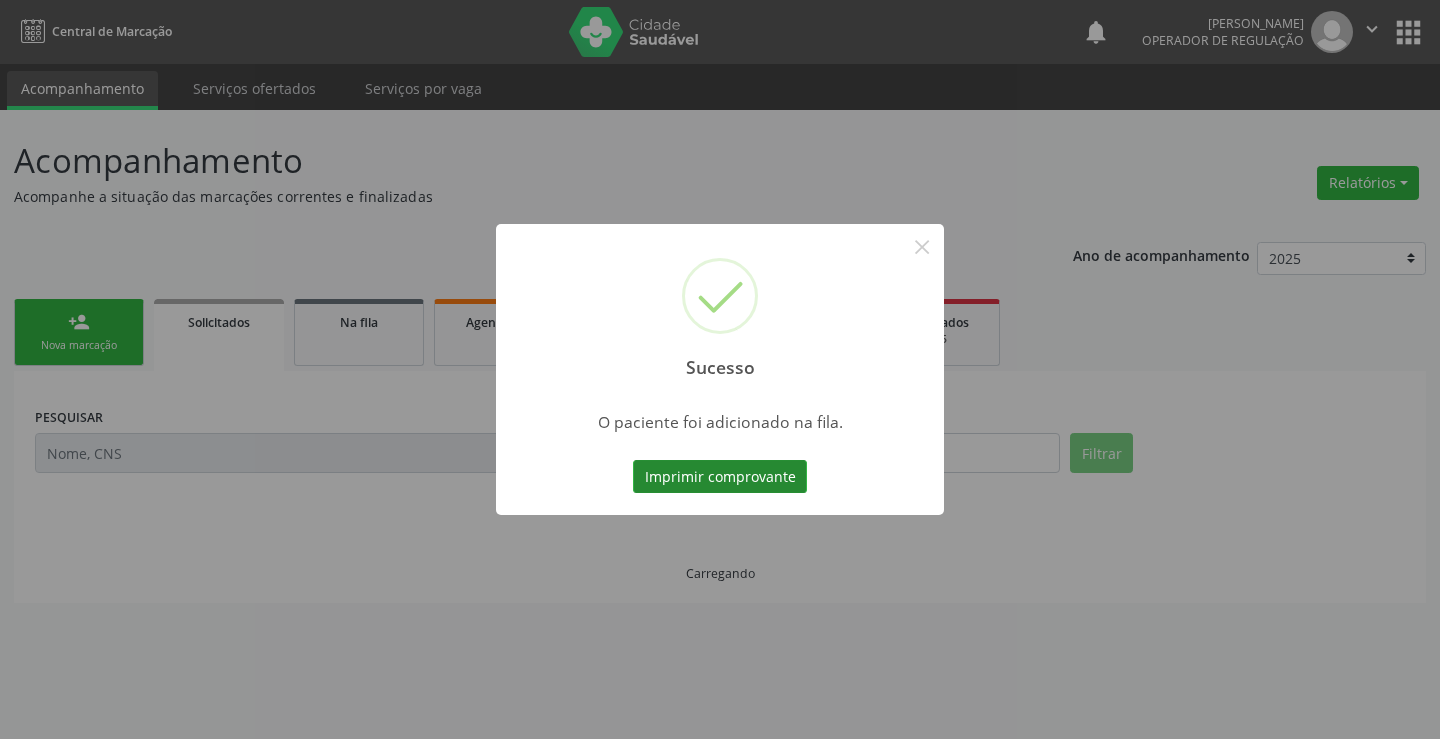 click on "Imprimir comprovante" at bounding box center (720, 477) 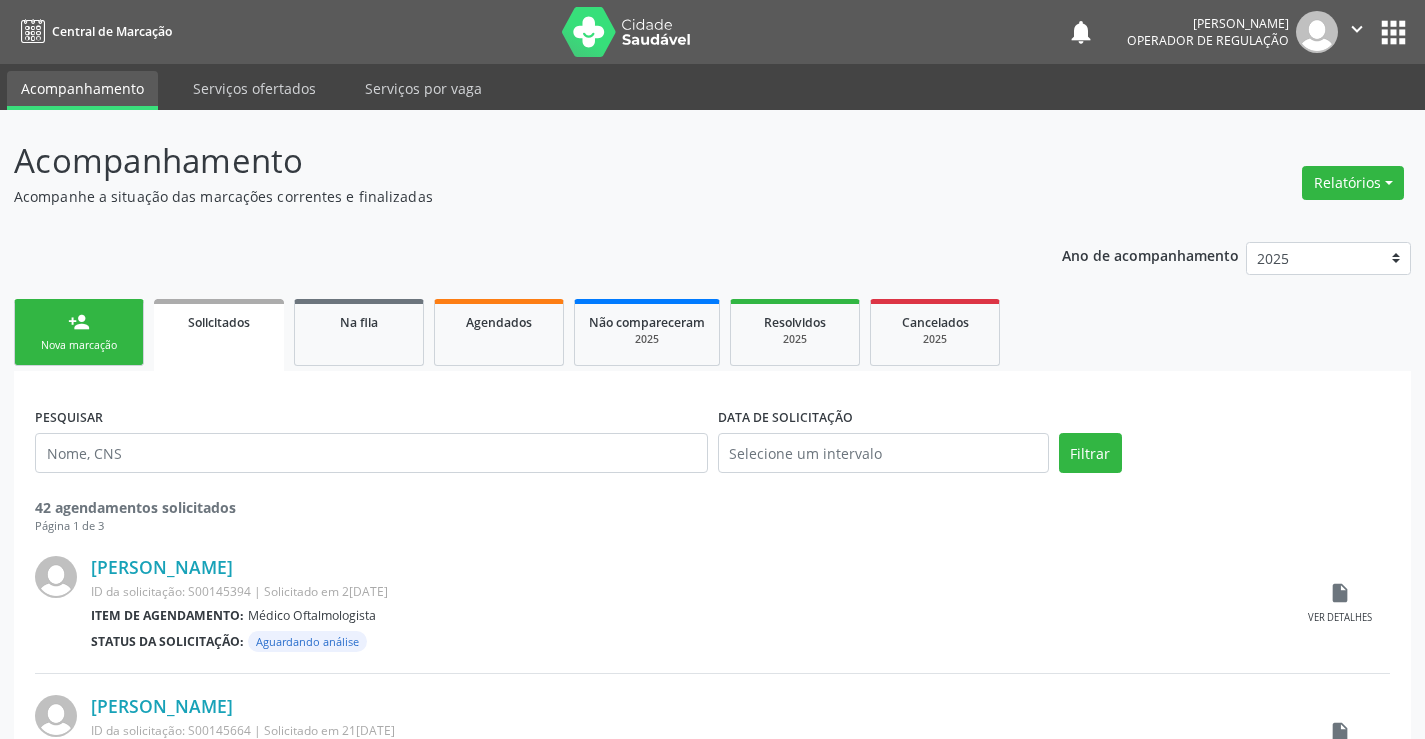 click on "person_add
Nova marcação" at bounding box center [79, 332] 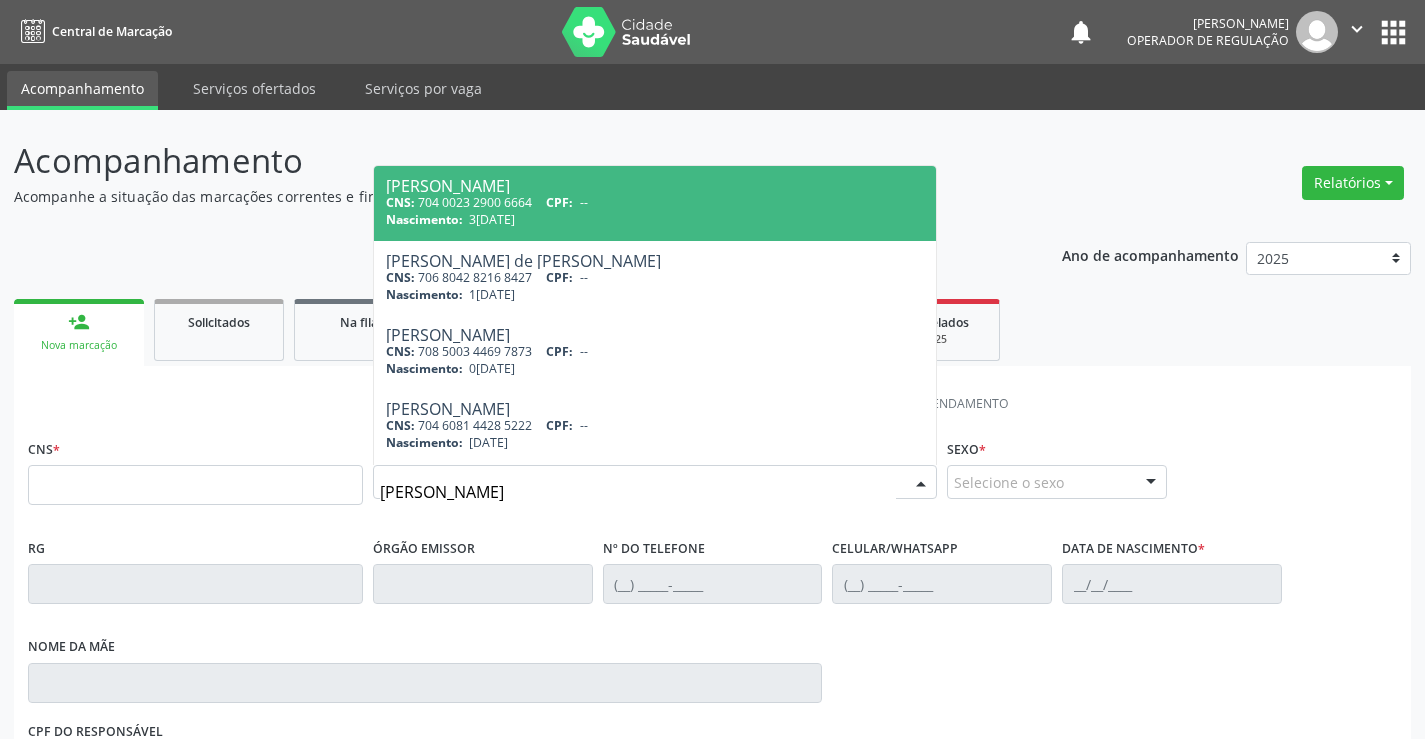 type on "[PERSON_NAME]" 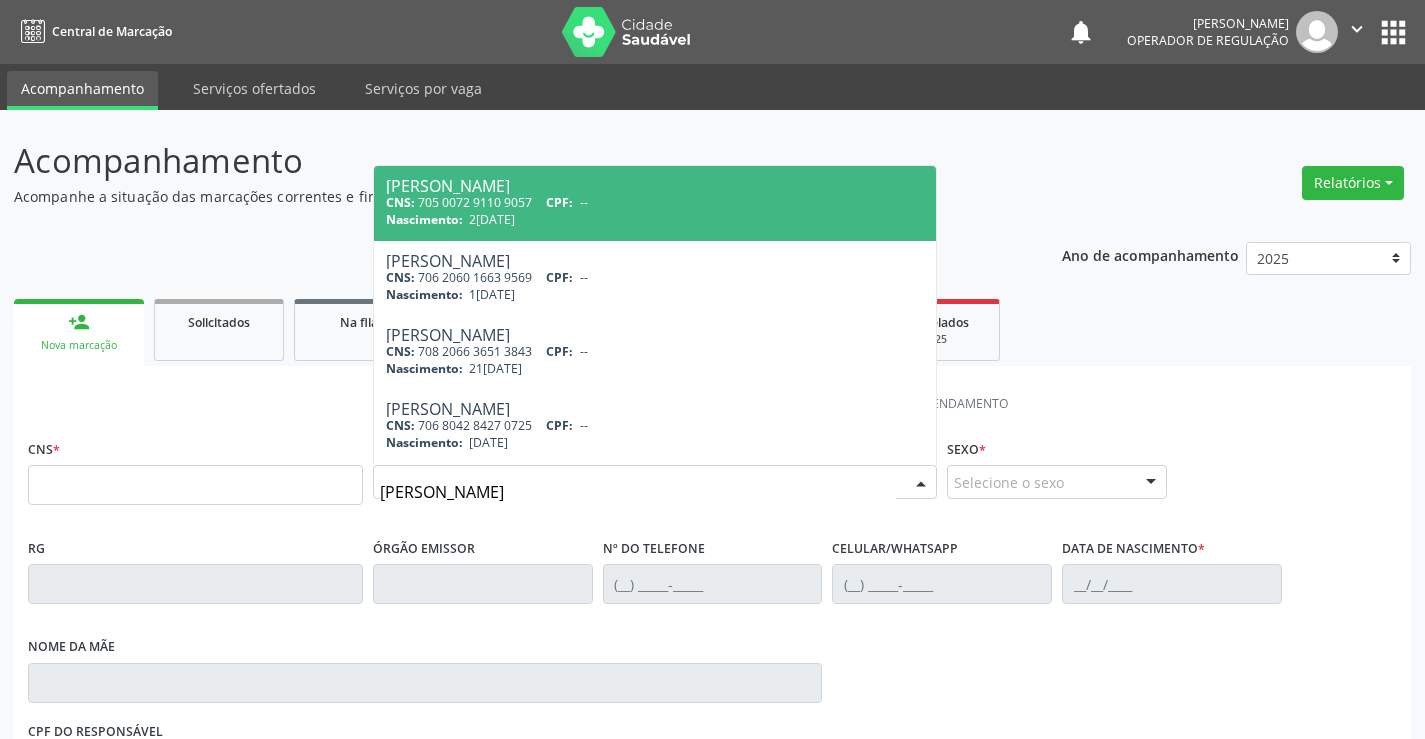 click on "CPF:" at bounding box center [559, 202] 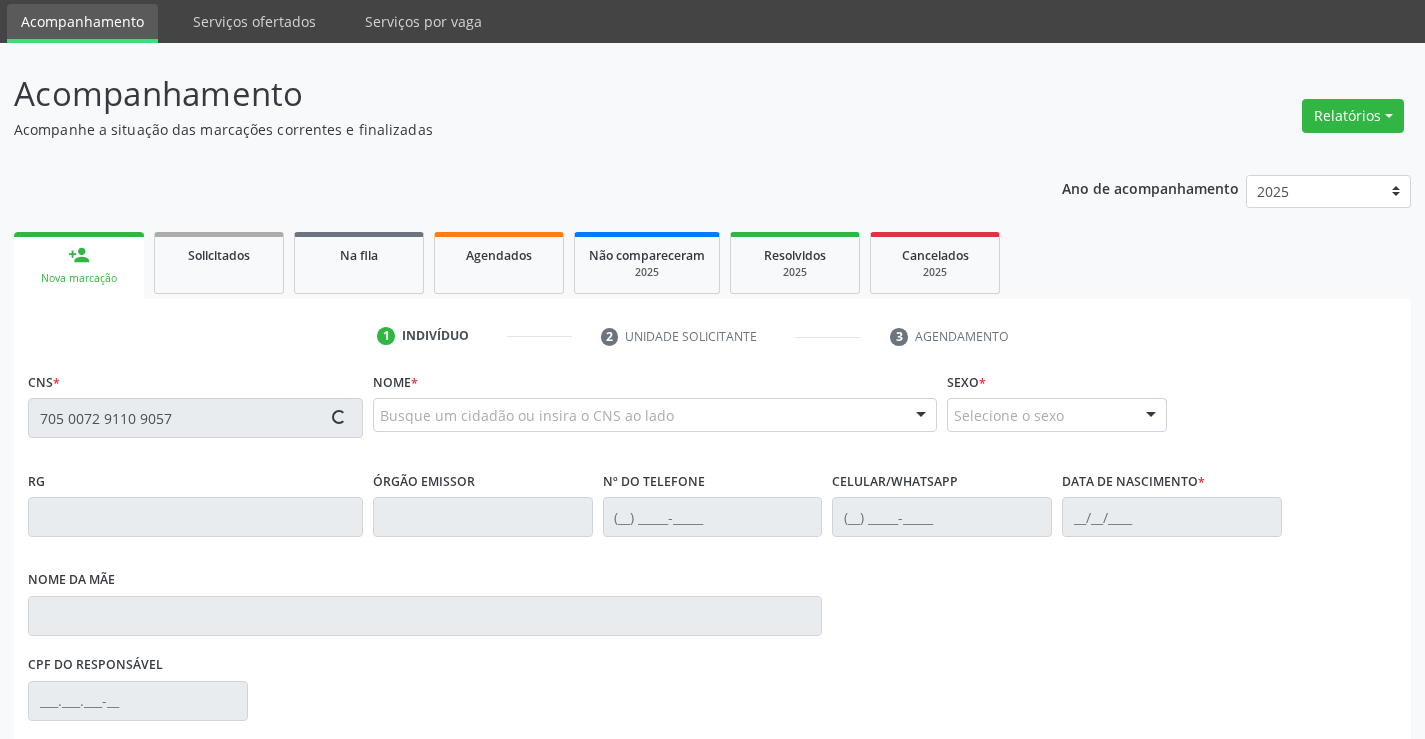 scroll, scrollTop: 200, scrollLeft: 0, axis: vertical 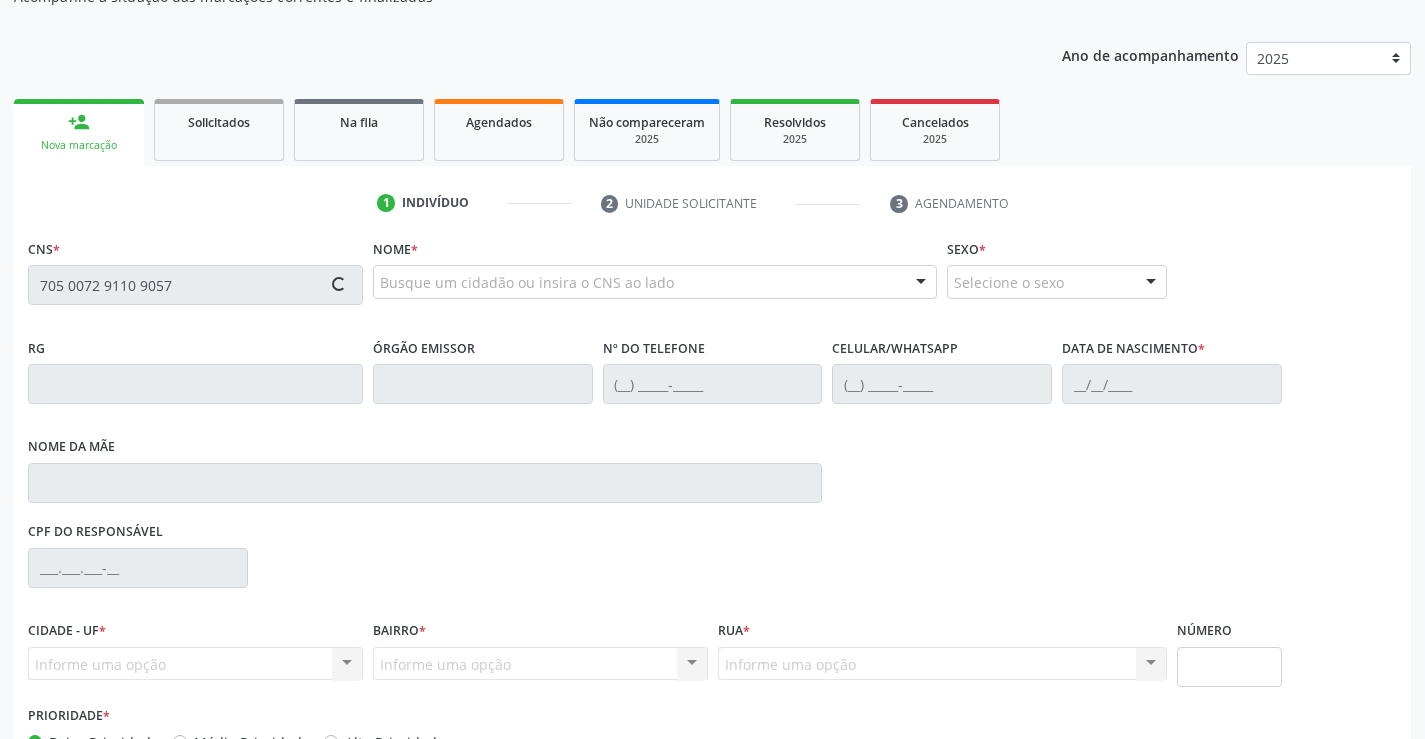 type on "705 0072 9110 9057" 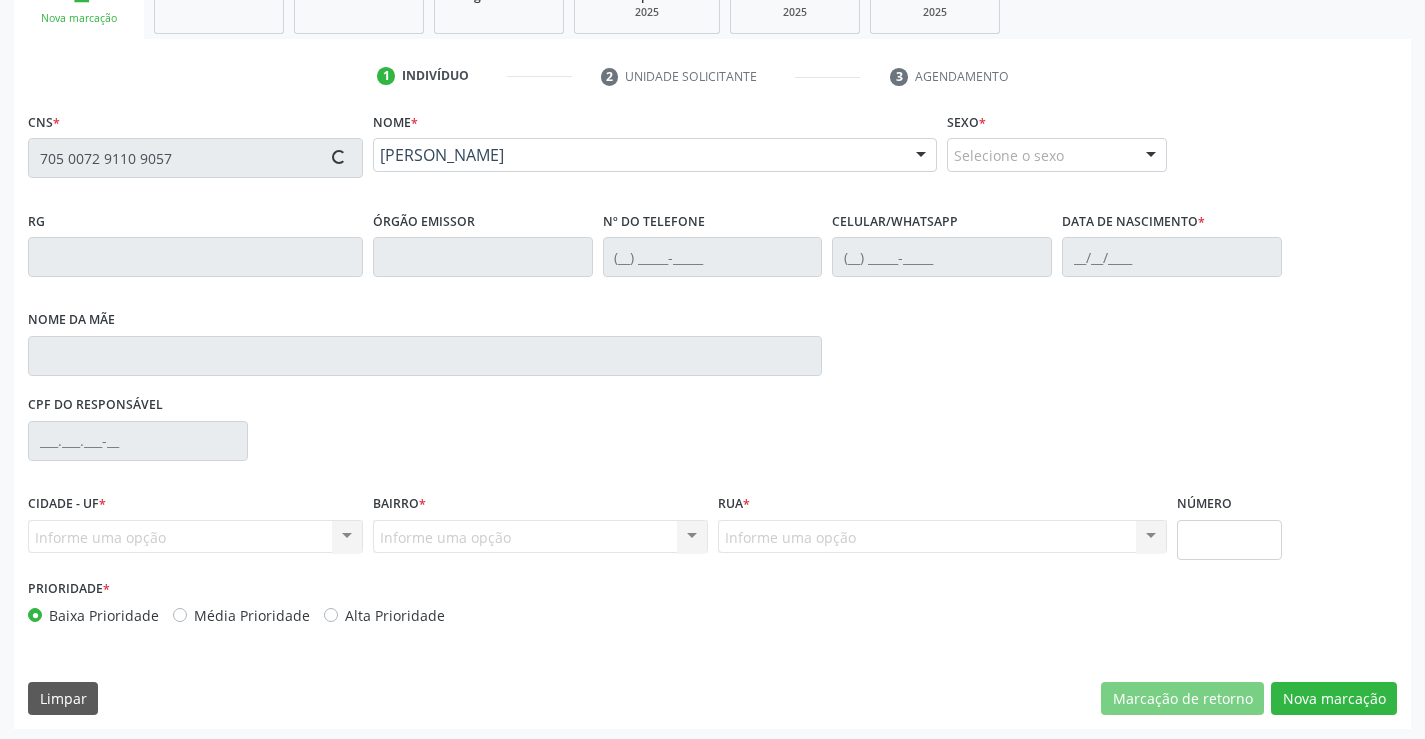 scroll, scrollTop: 331, scrollLeft: 0, axis: vertical 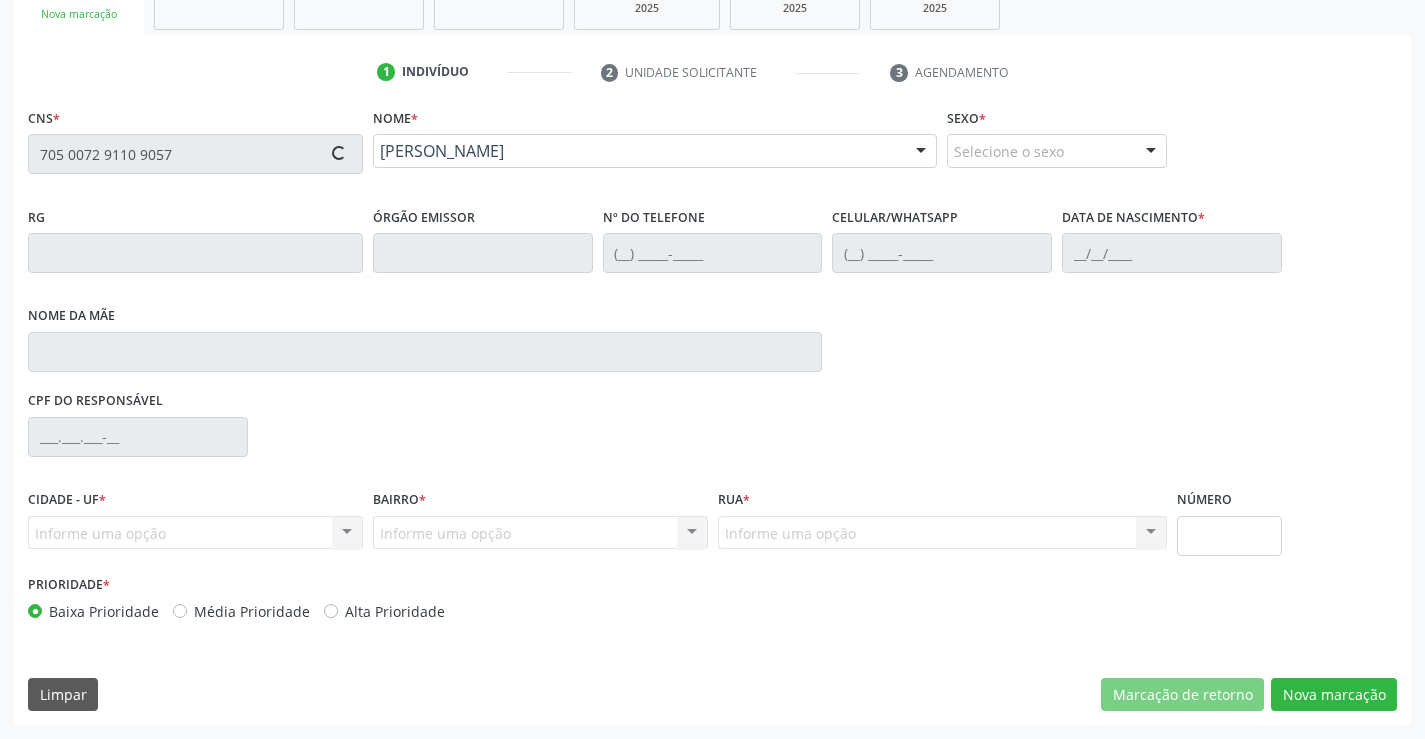 type on "1117274802" 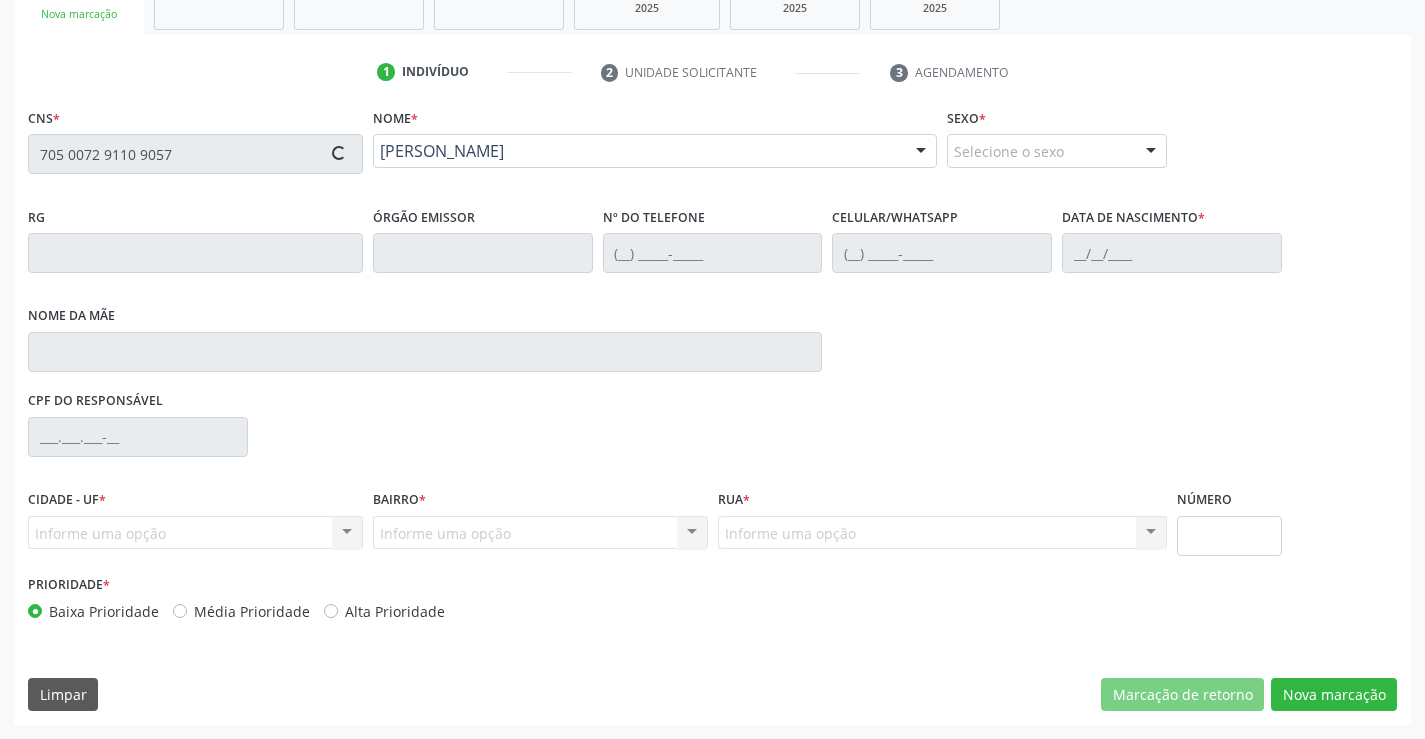 type on "2[DATE]" 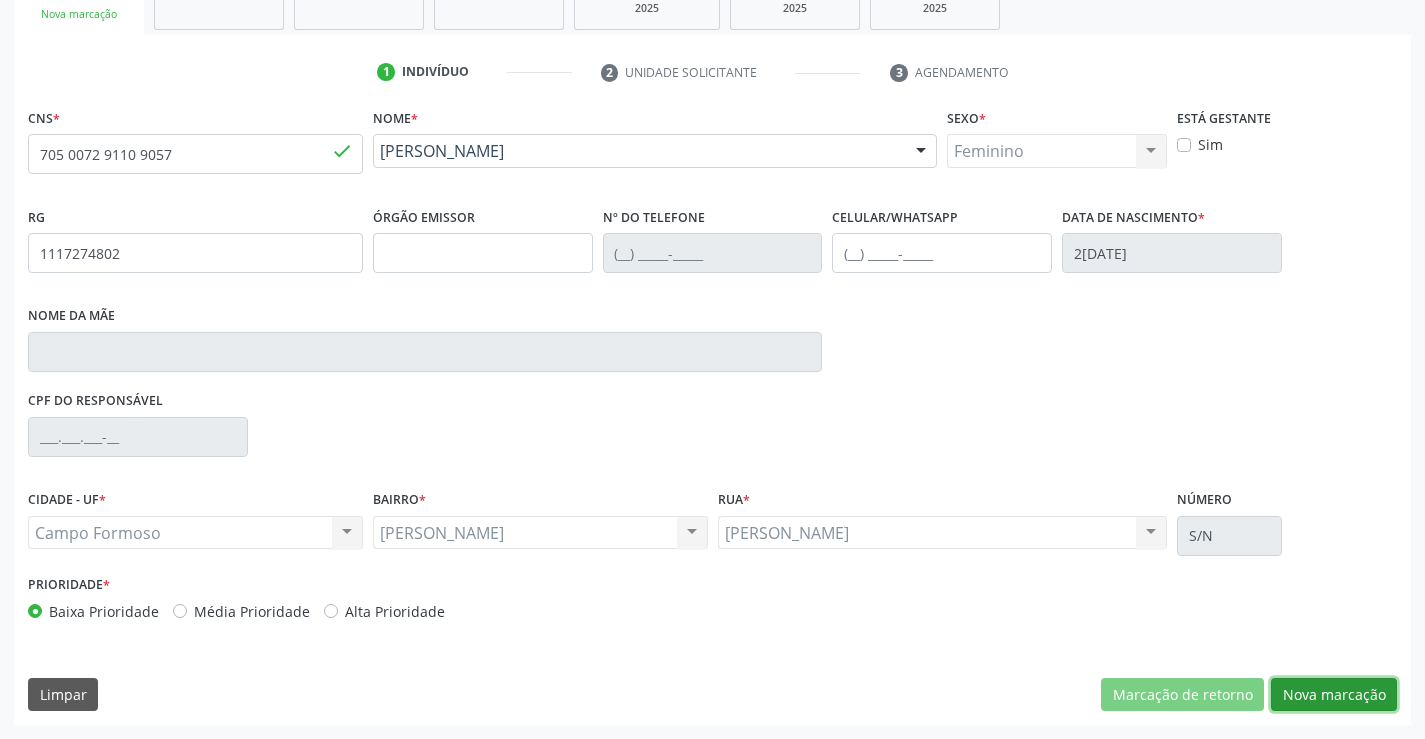 click on "Nova marcação" at bounding box center (1334, 695) 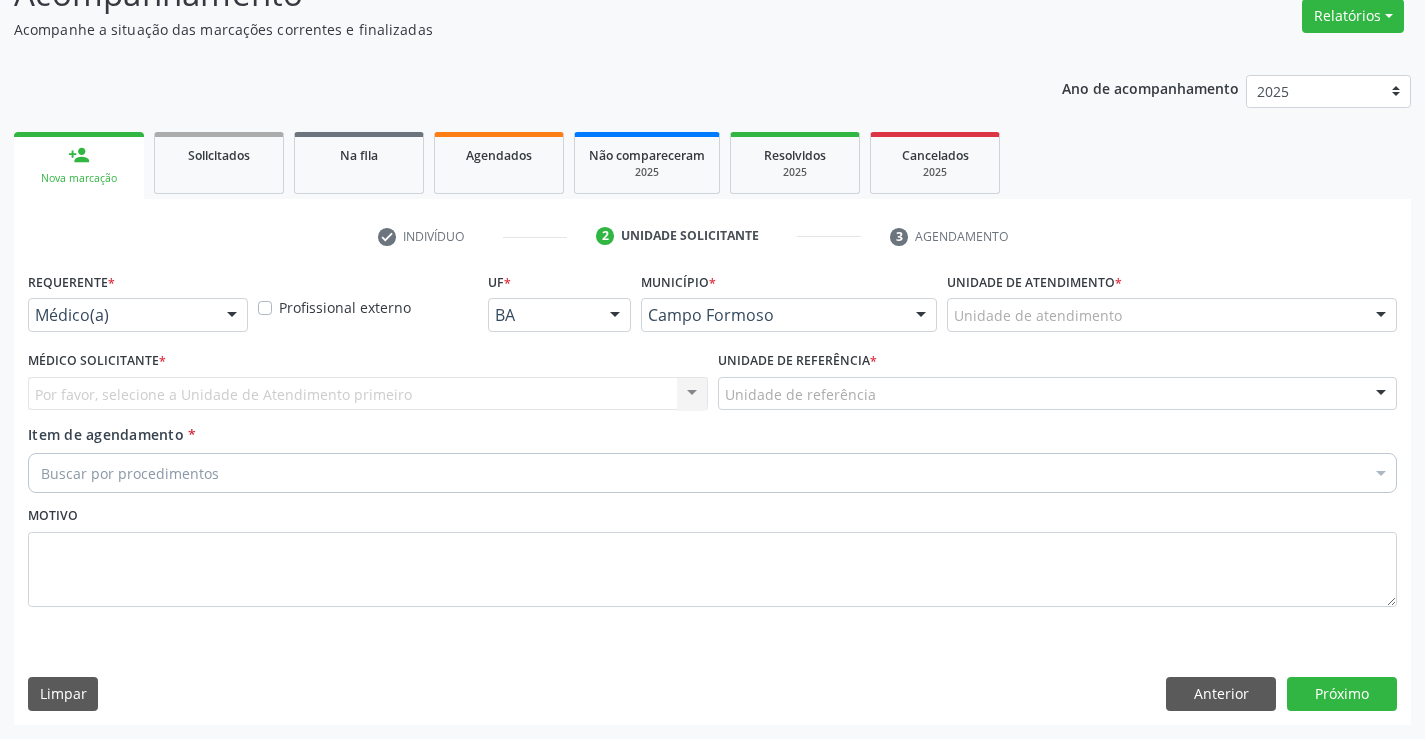 scroll, scrollTop: 167, scrollLeft: 0, axis: vertical 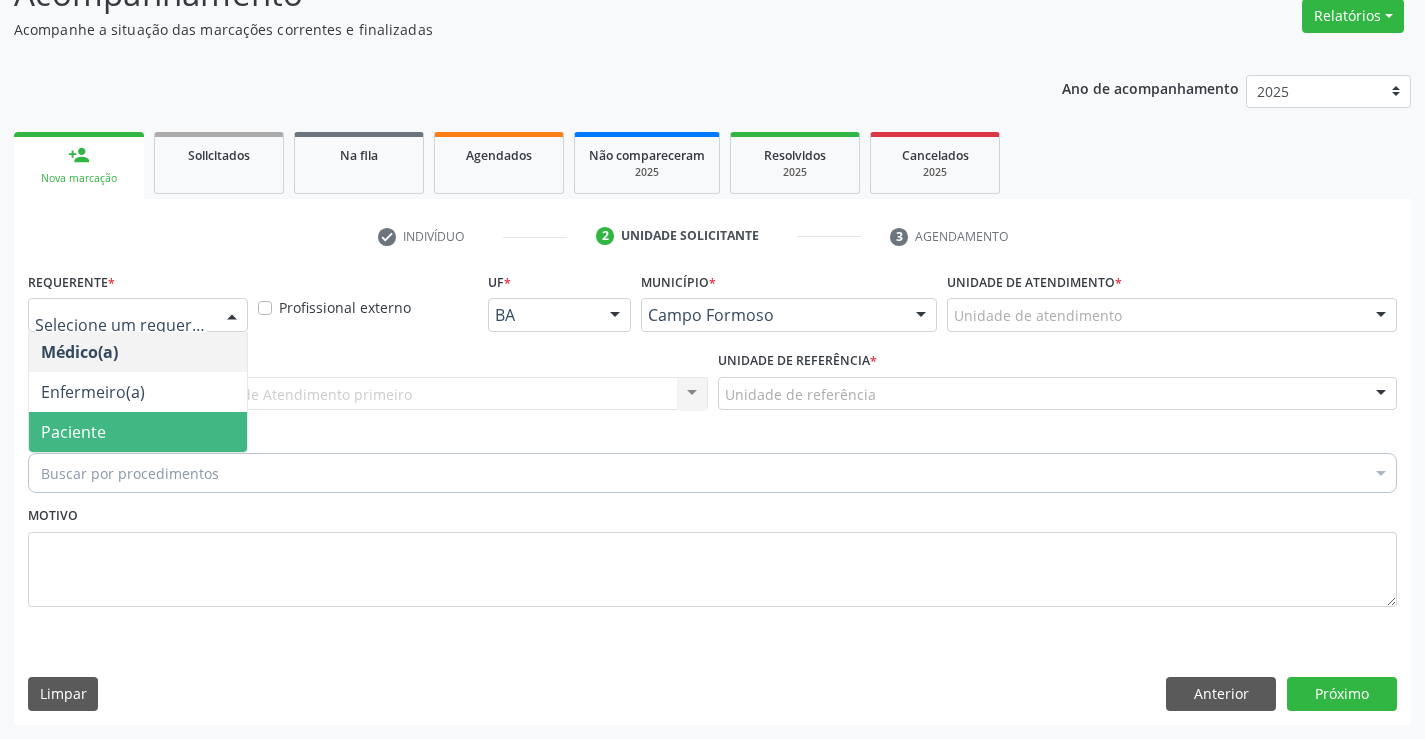 click on "Paciente" at bounding box center (138, 432) 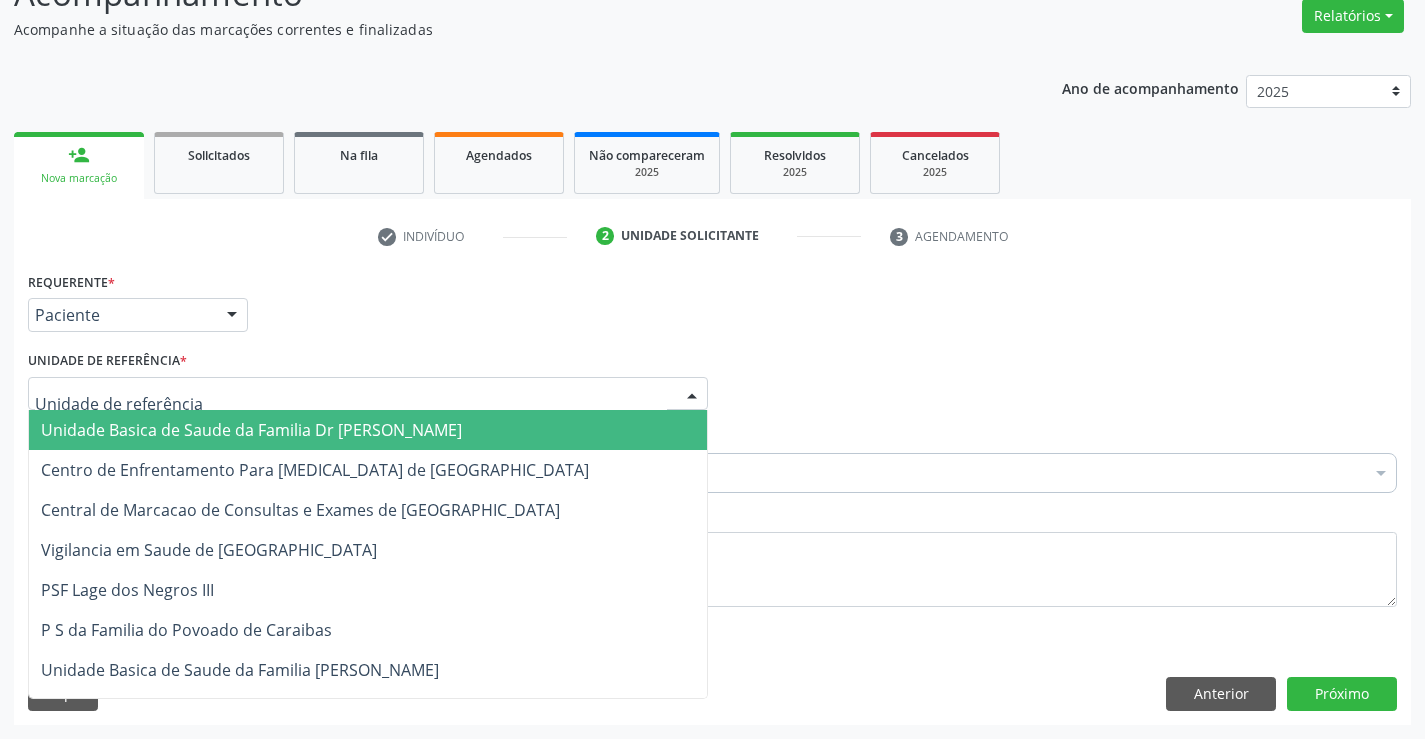 click at bounding box center (368, 394) 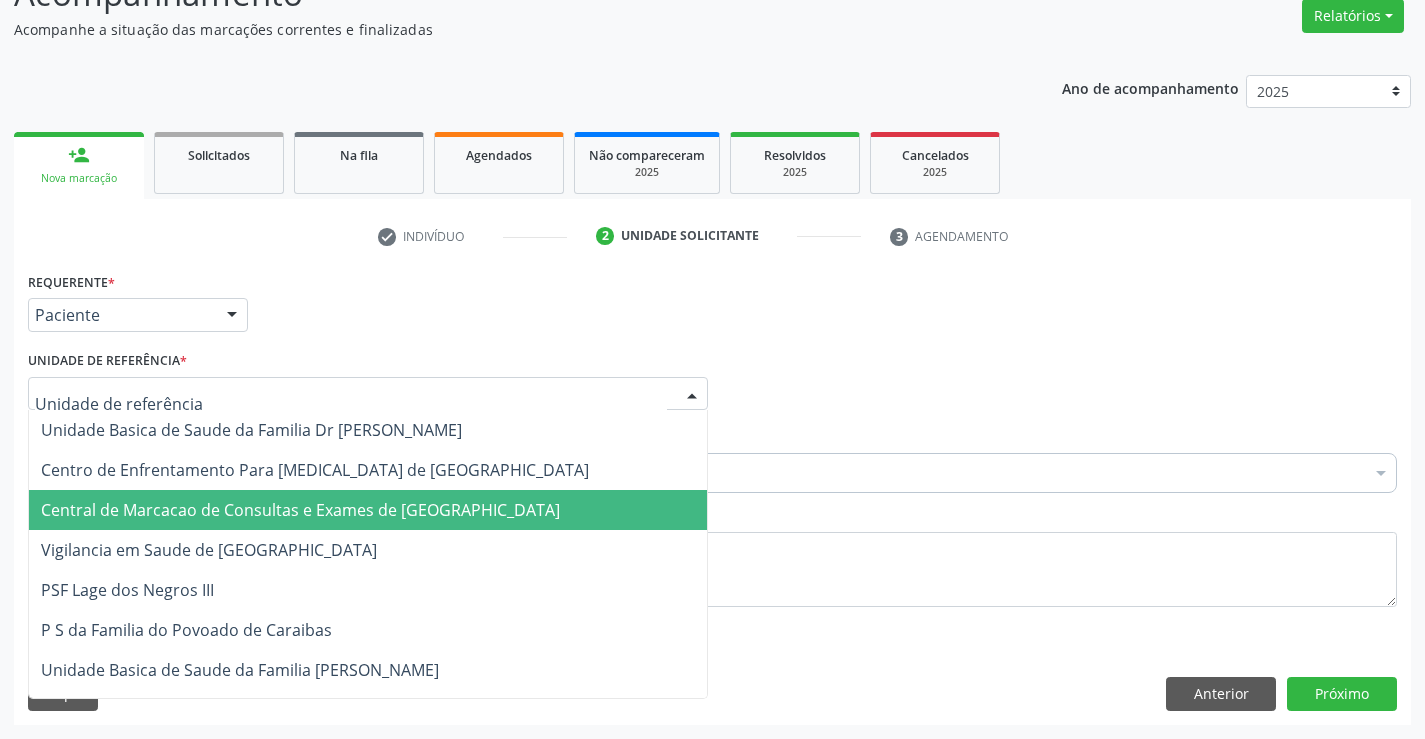 click on "Central de Marcacao de Consultas e Exames de [GEOGRAPHIC_DATA]" at bounding box center (300, 510) 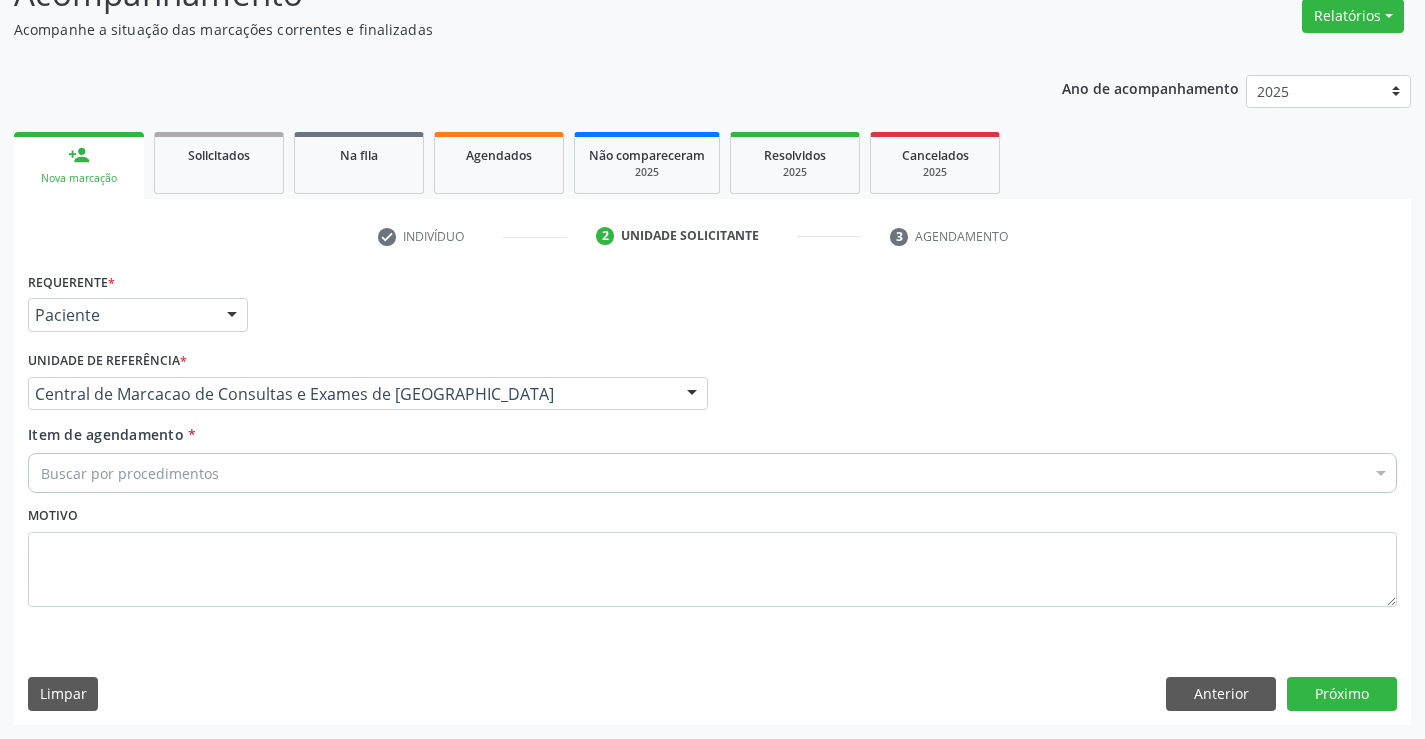 click on "Buscar por procedimentos" at bounding box center [712, 473] 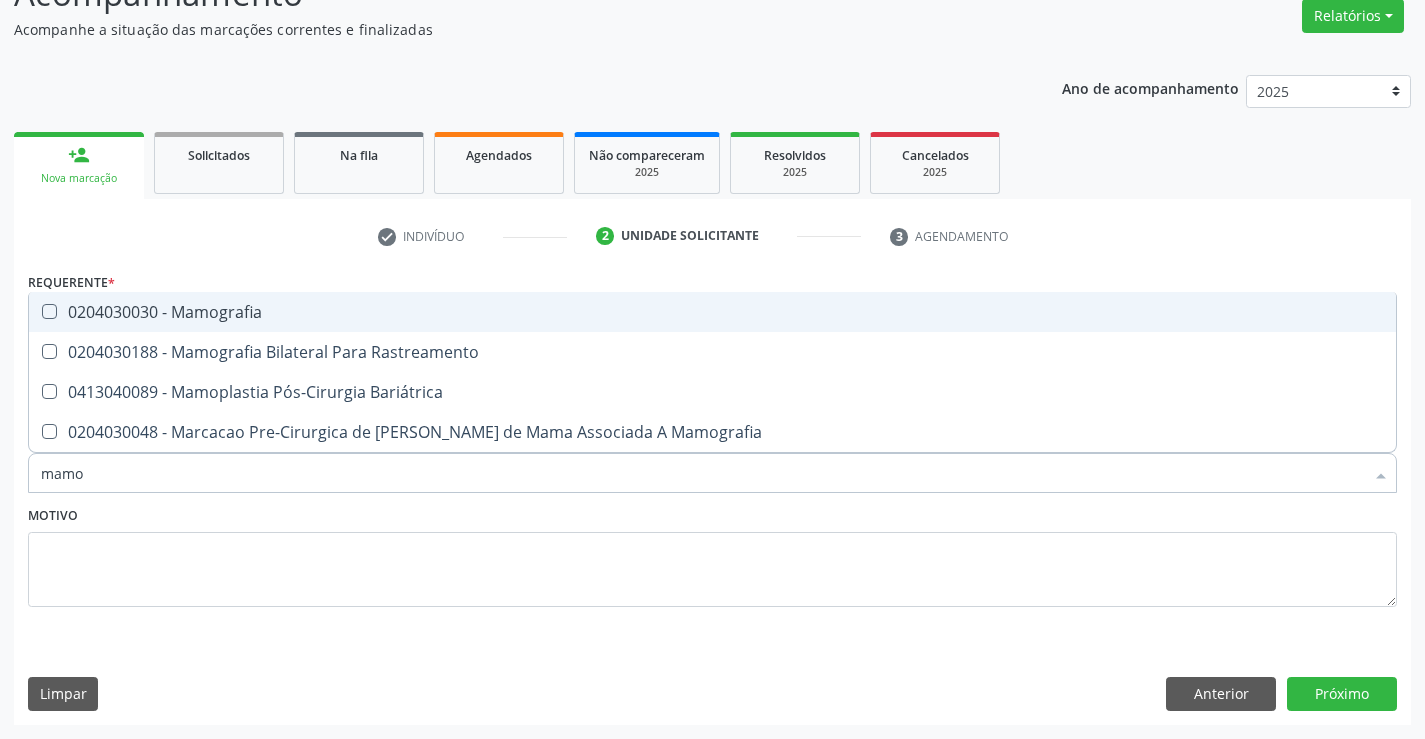 type on "mamog" 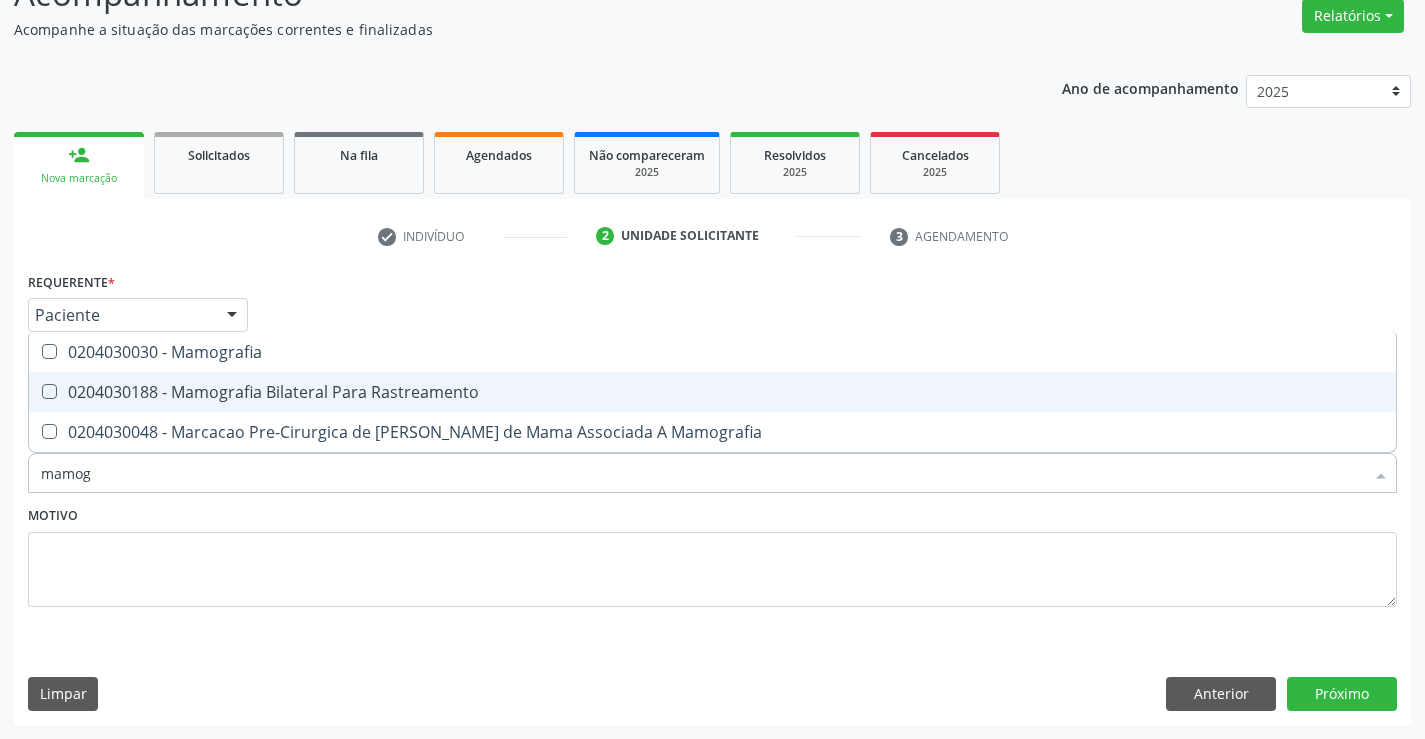 click on "0204030188 - Mamografia Bilateral Para Rastreamento" at bounding box center [712, 392] 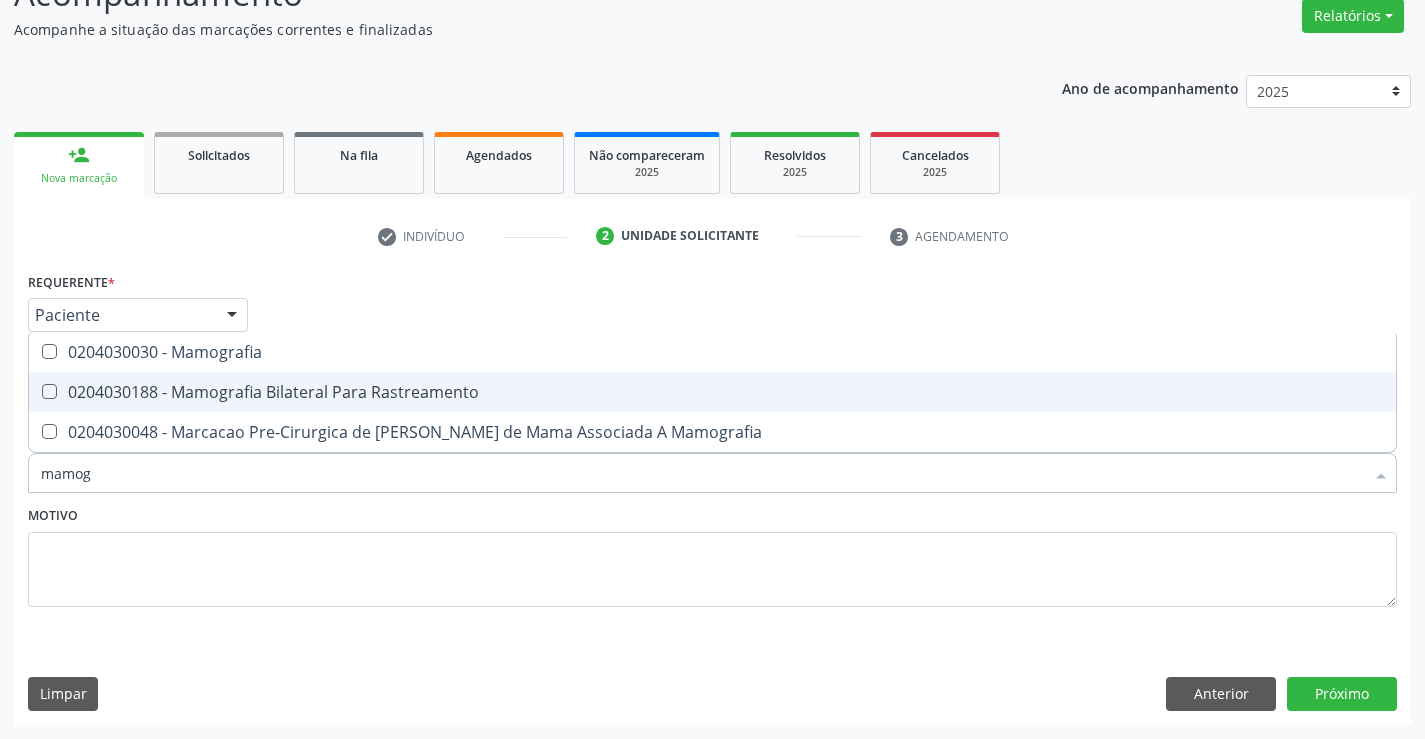 checkbox on "true" 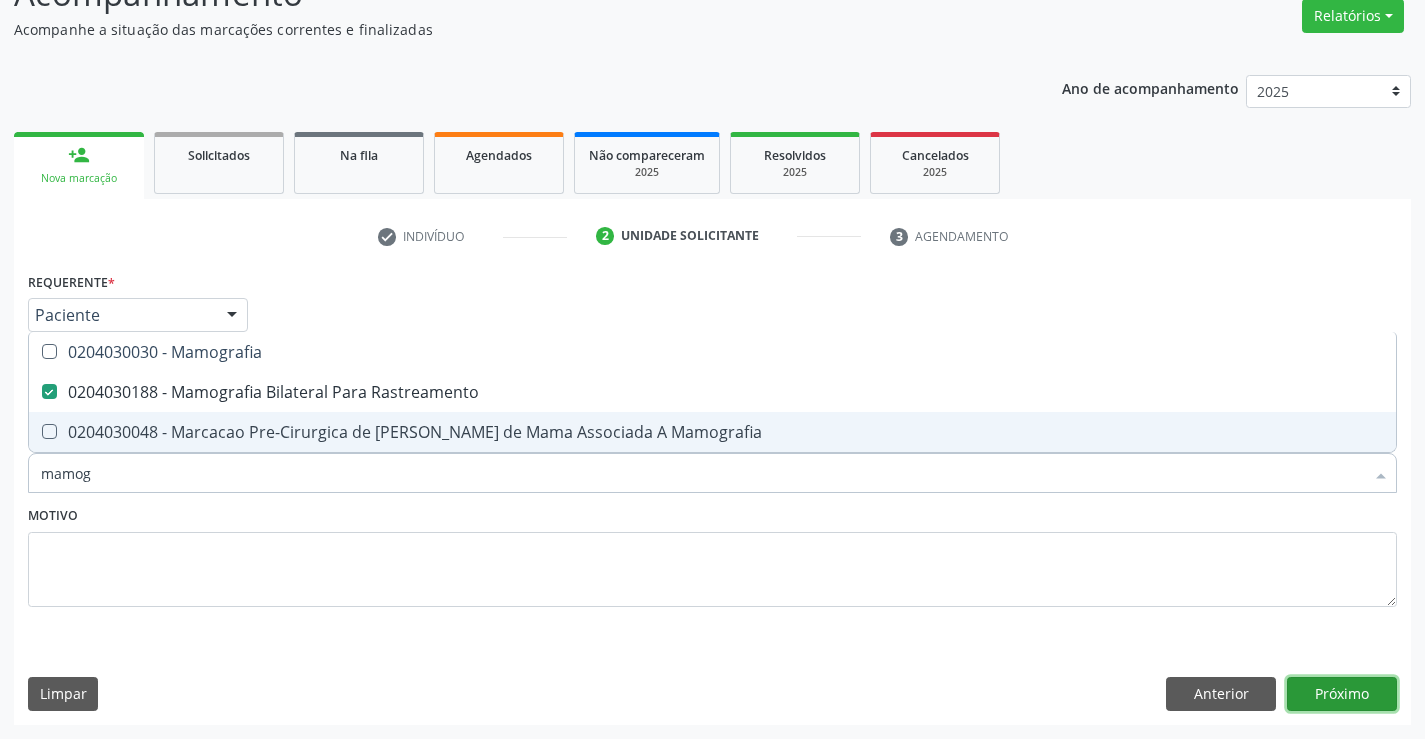 click on "Próximo" at bounding box center (1342, 694) 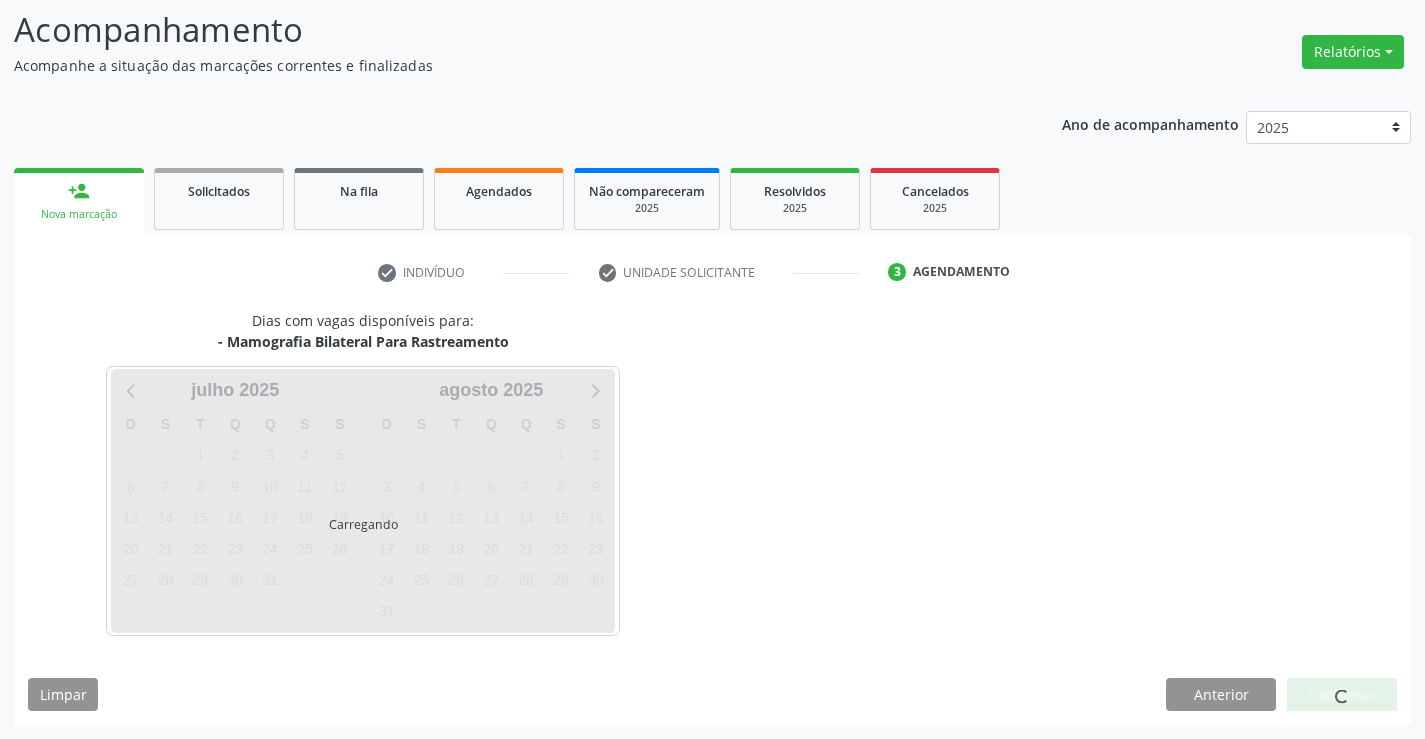 scroll, scrollTop: 131, scrollLeft: 0, axis: vertical 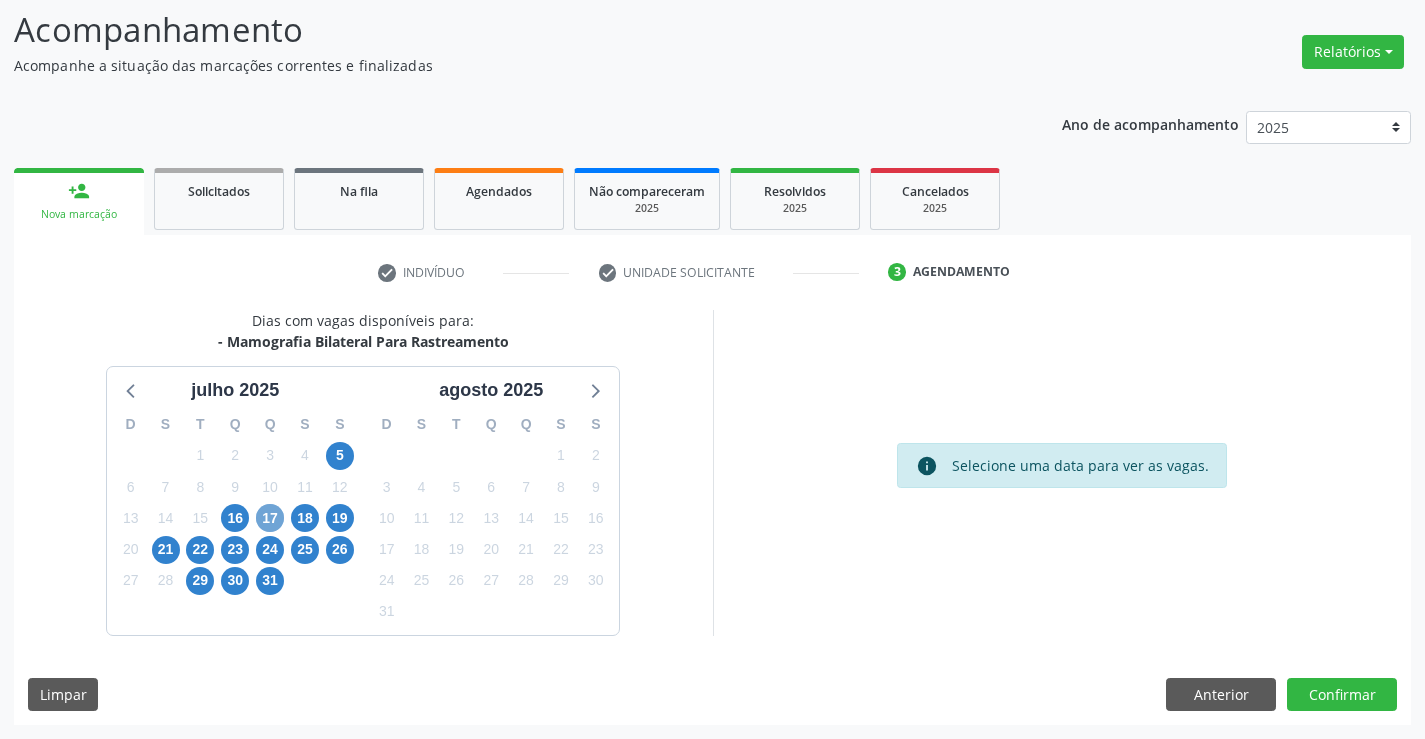 click on "17" at bounding box center [270, 518] 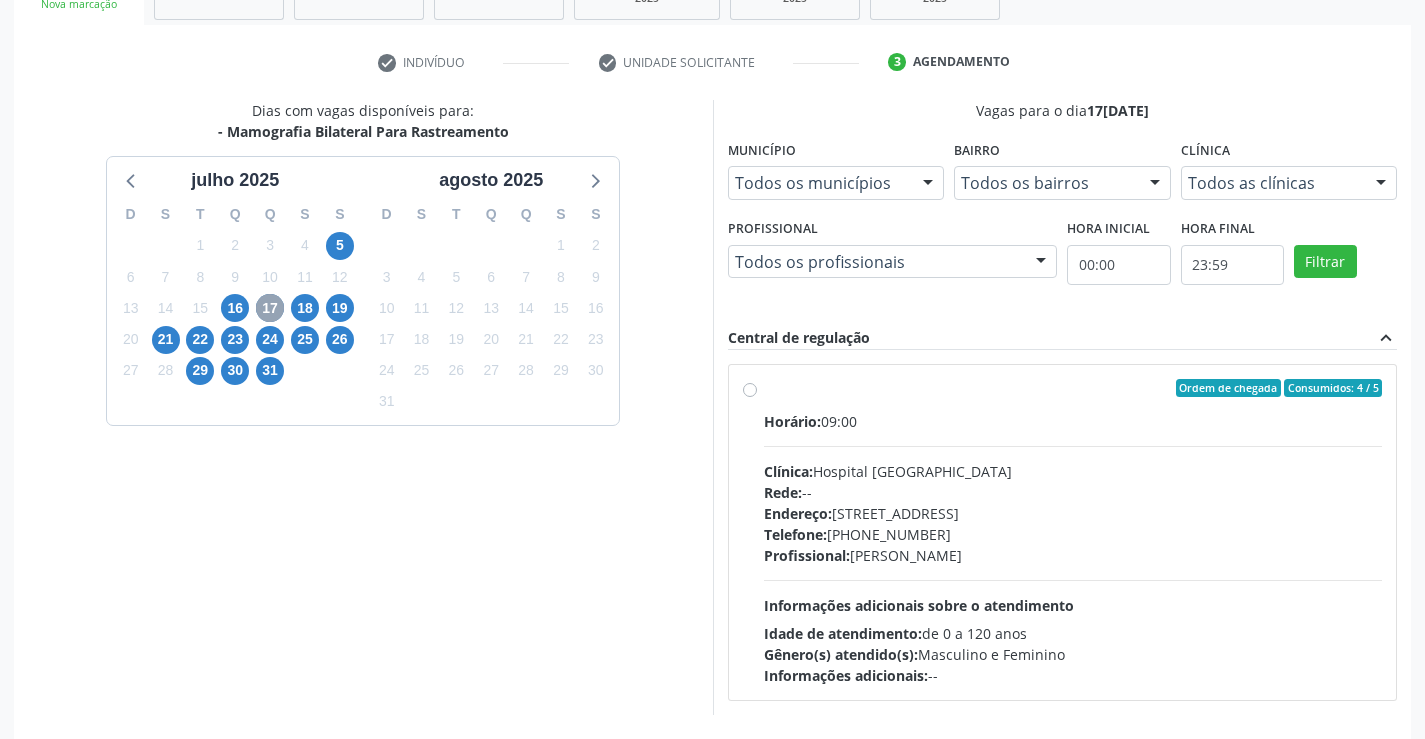 scroll, scrollTop: 420, scrollLeft: 0, axis: vertical 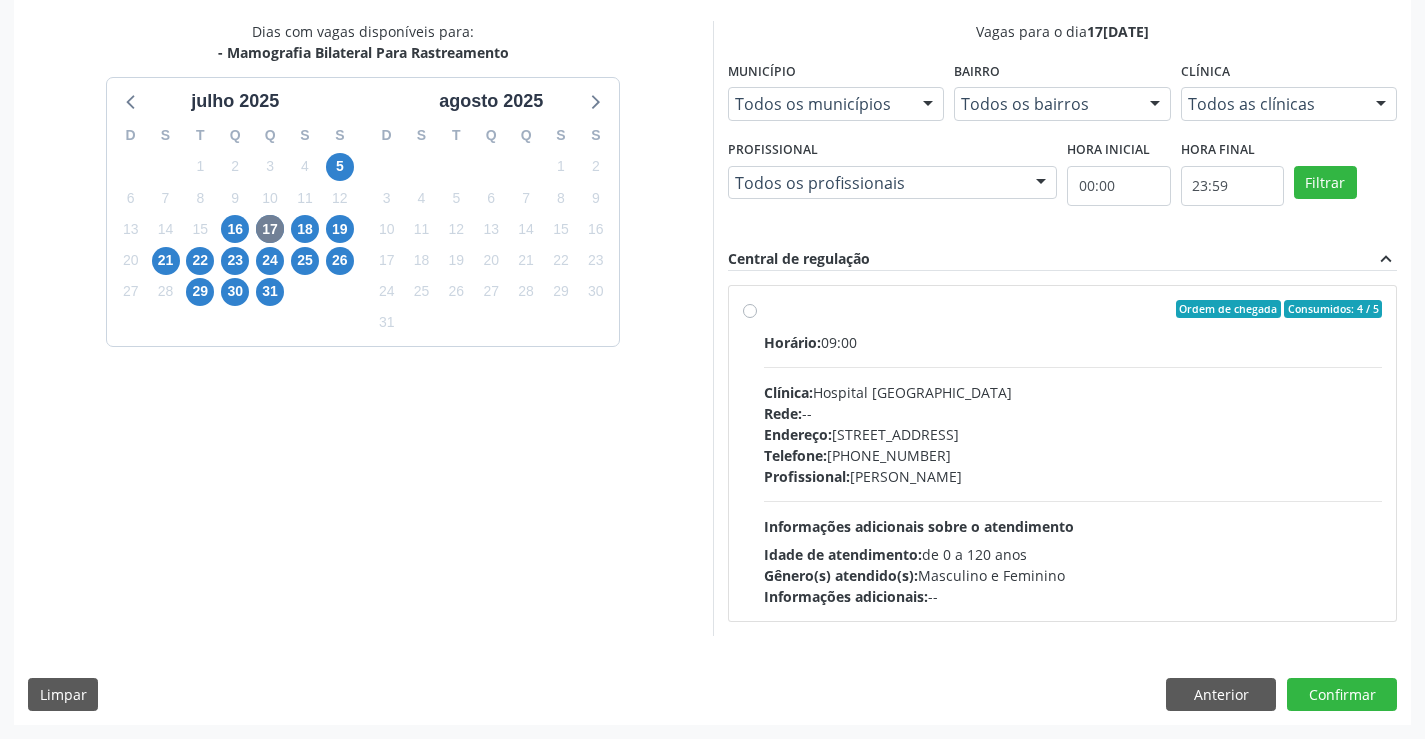 click on "Clínica:  Hospital [GEOGRAPHIC_DATA]" at bounding box center (1073, 392) 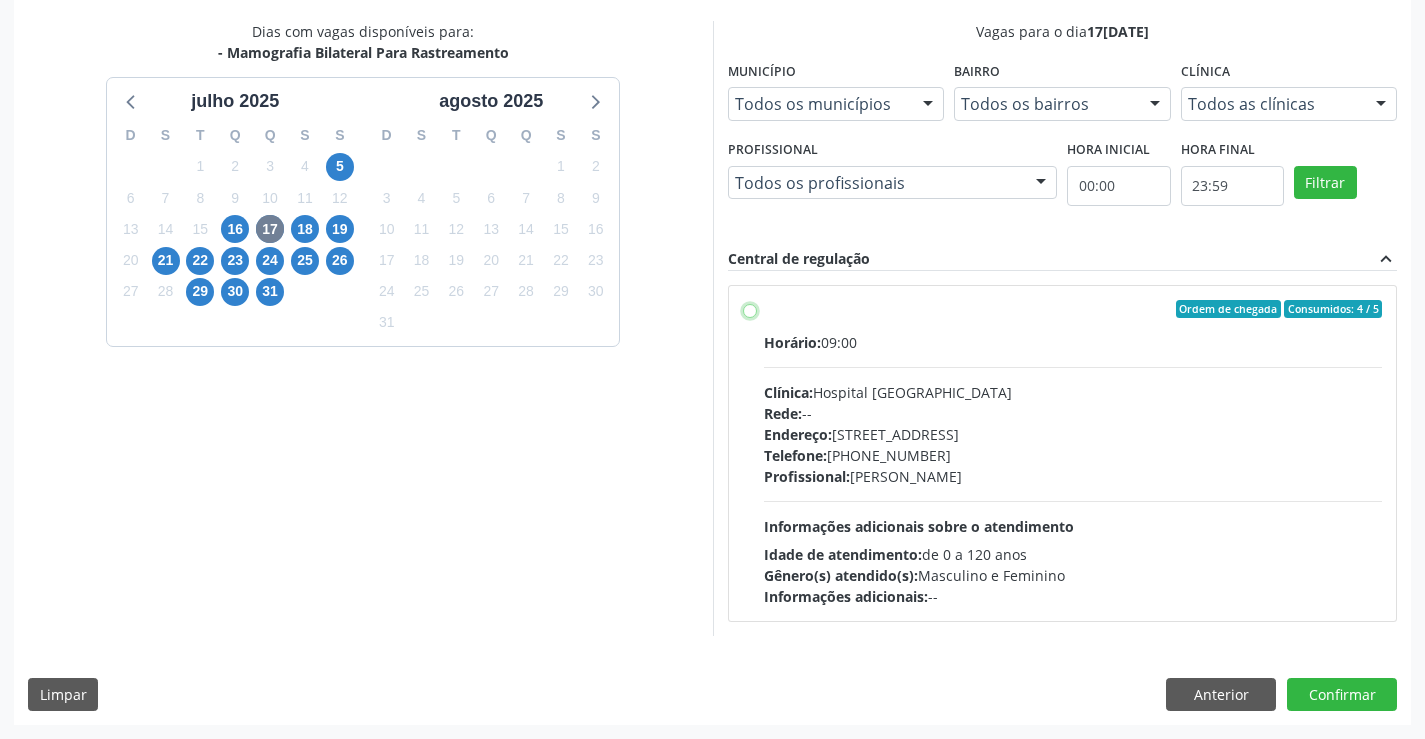 click on "Ordem de chegada
Consumidos: 4 / 5
Horário:   09:00
Clínica:  Hospital [GEOGRAPHIC_DATA]
Rede:
--
Endereço:   [STREET_ADDRESS]
Telefone:   [PHONE_NUMBER]
Profissional:
[PERSON_NAME]
Informações adicionais sobre o atendimento
Idade de atendimento:
de 0 a 120 anos
Gênero(s) atendido(s):
Masculino e Feminino
Informações adicionais:
--" at bounding box center [750, 309] 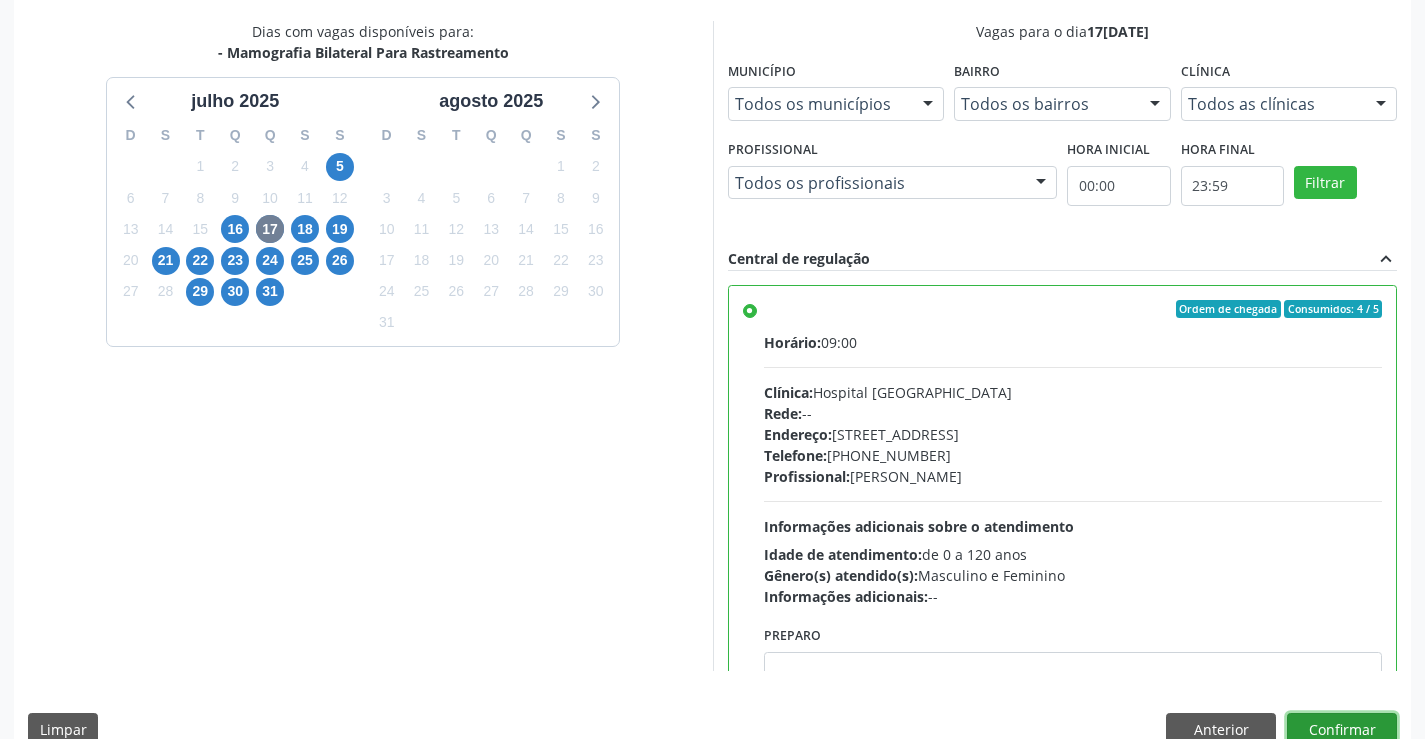 click on "Confirmar" at bounding box center [1342, 730] 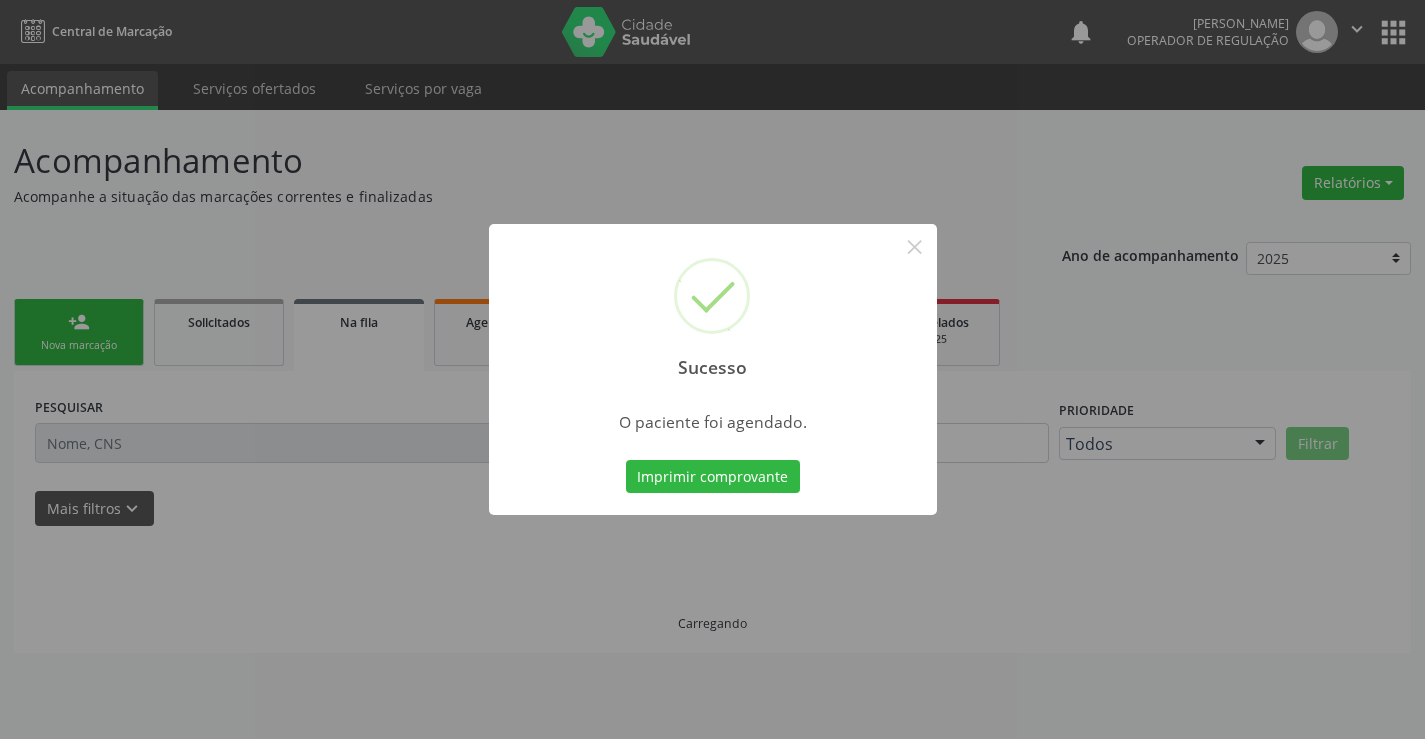 scroll, scrollTop: 0, scrollLeft: 0, axis: both 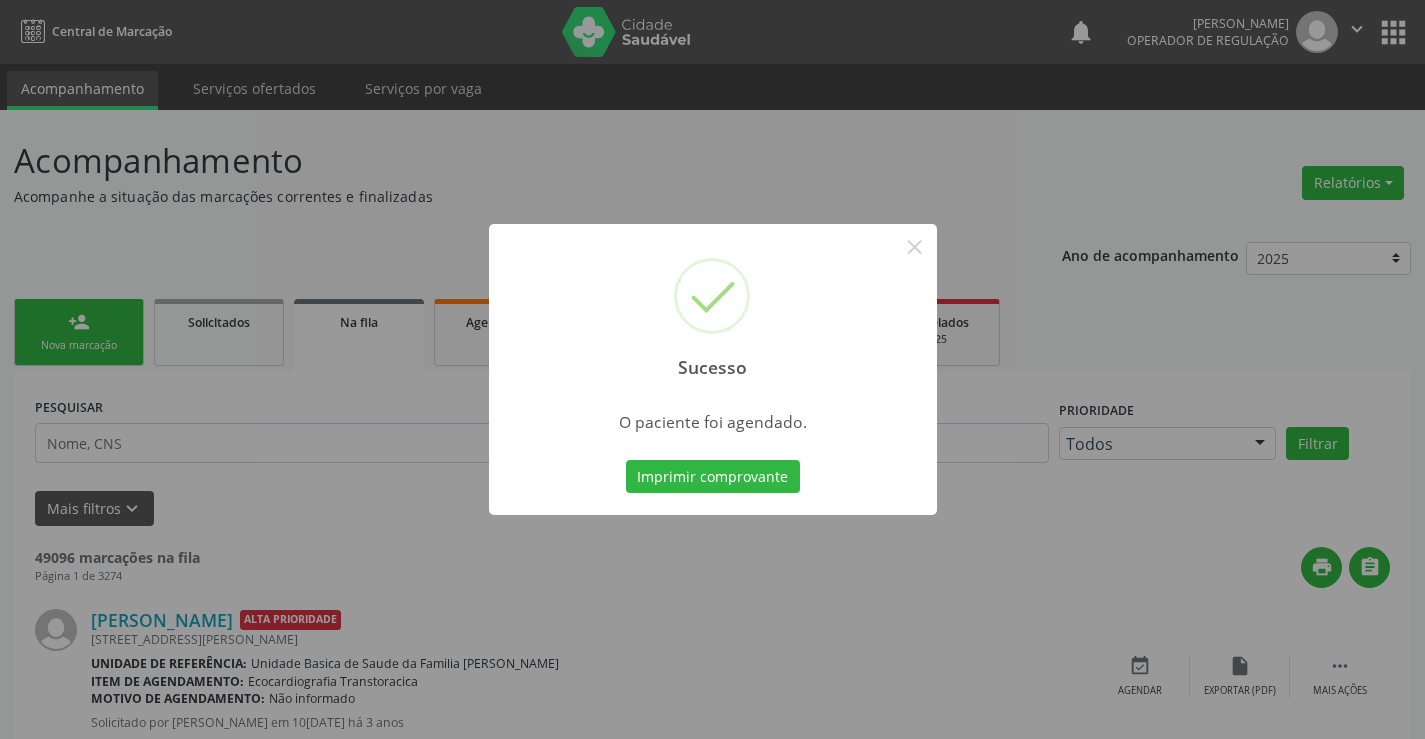 type 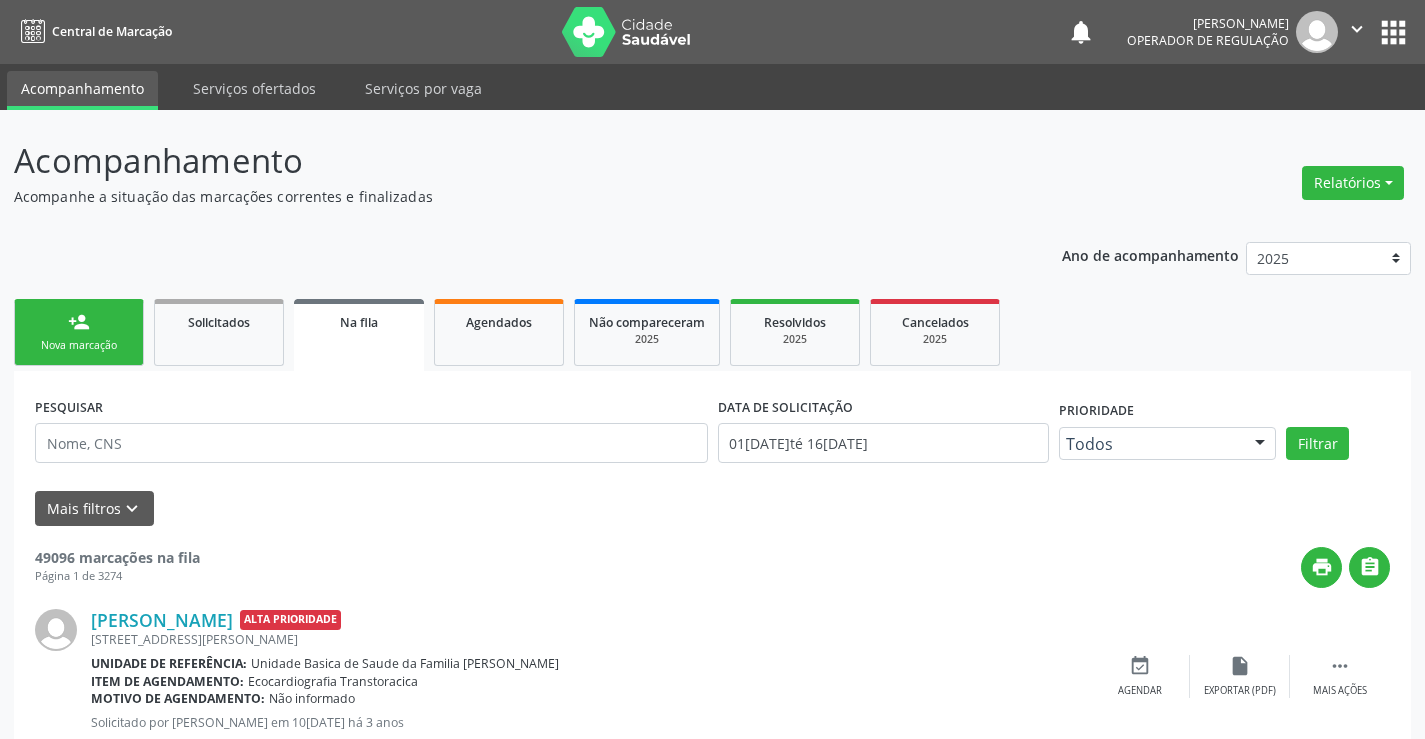 click on "person_add
Nova marcação" at bounding box center [79, 332] 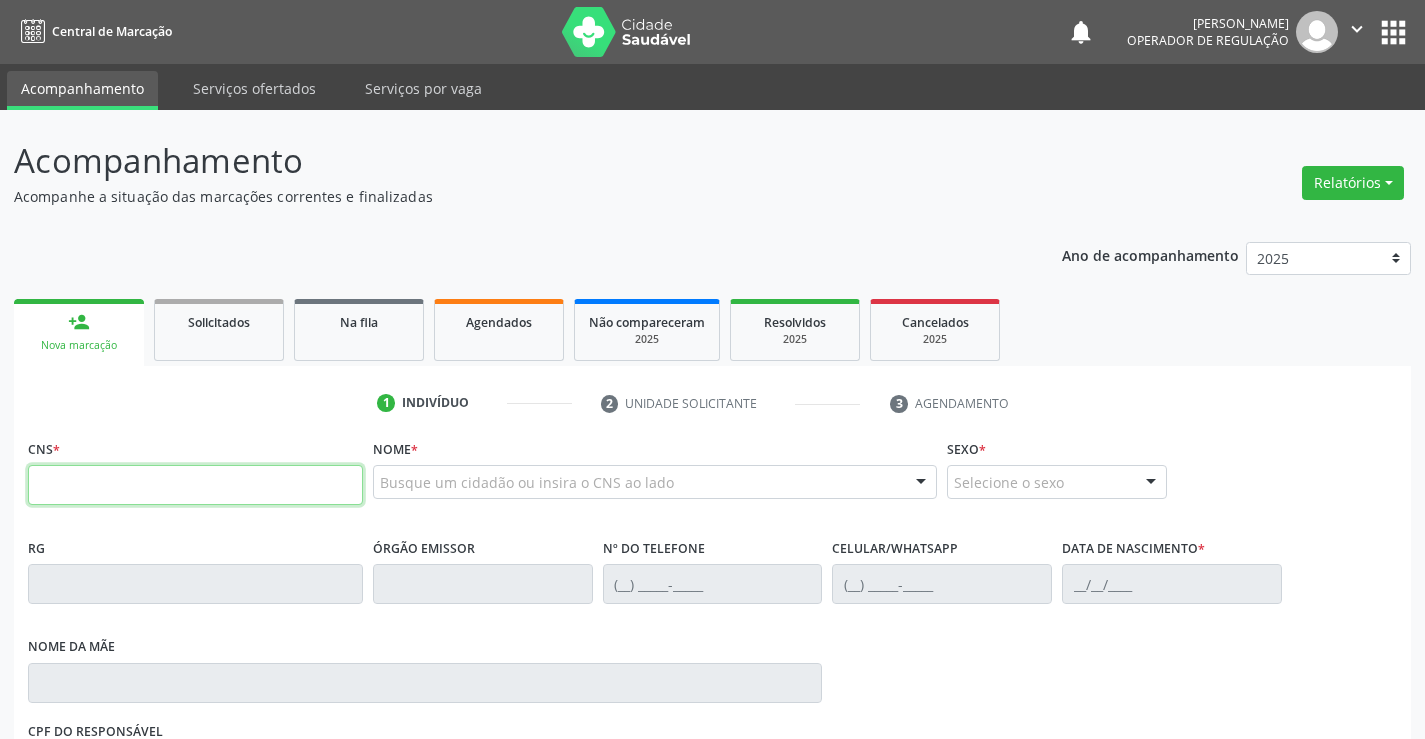 click at bounding box center (195, 485) 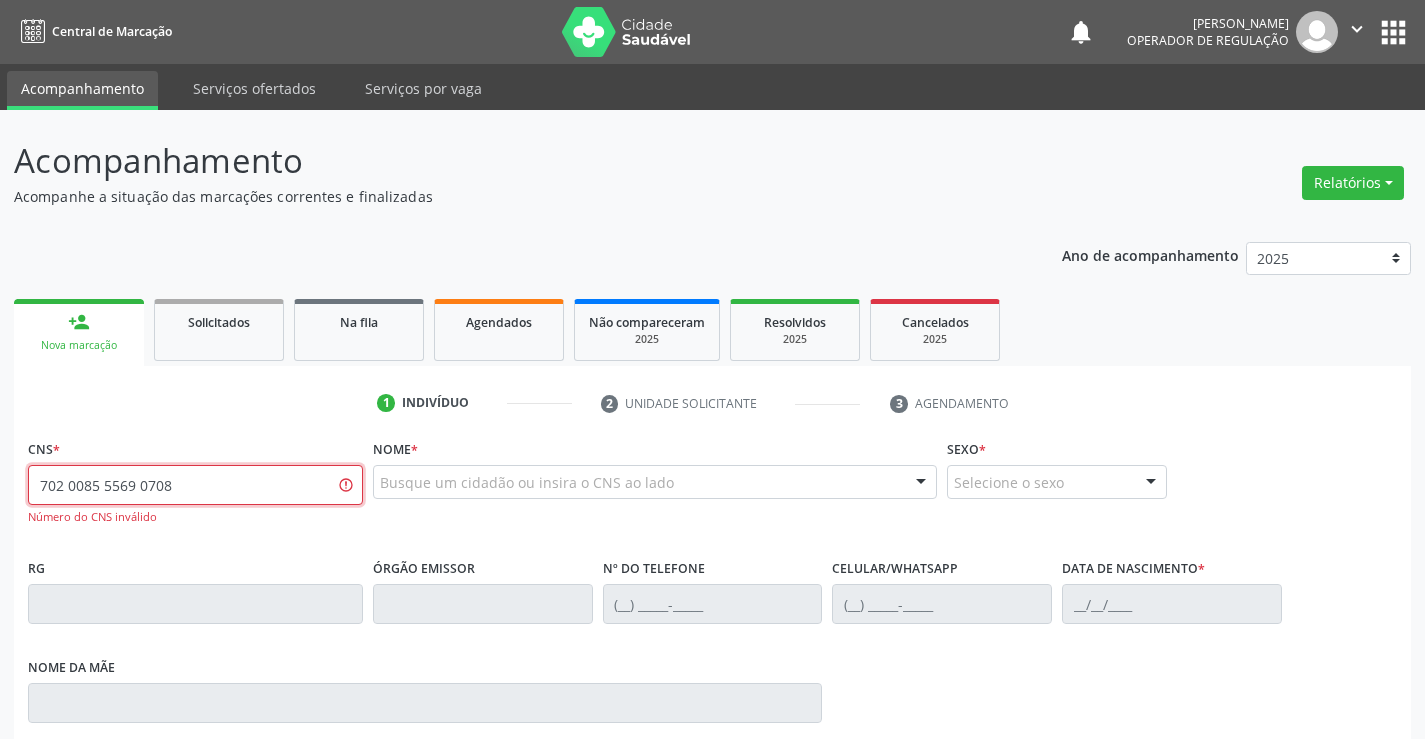 click on "702 0085 5569 0708" at bounding box center (195, 485) 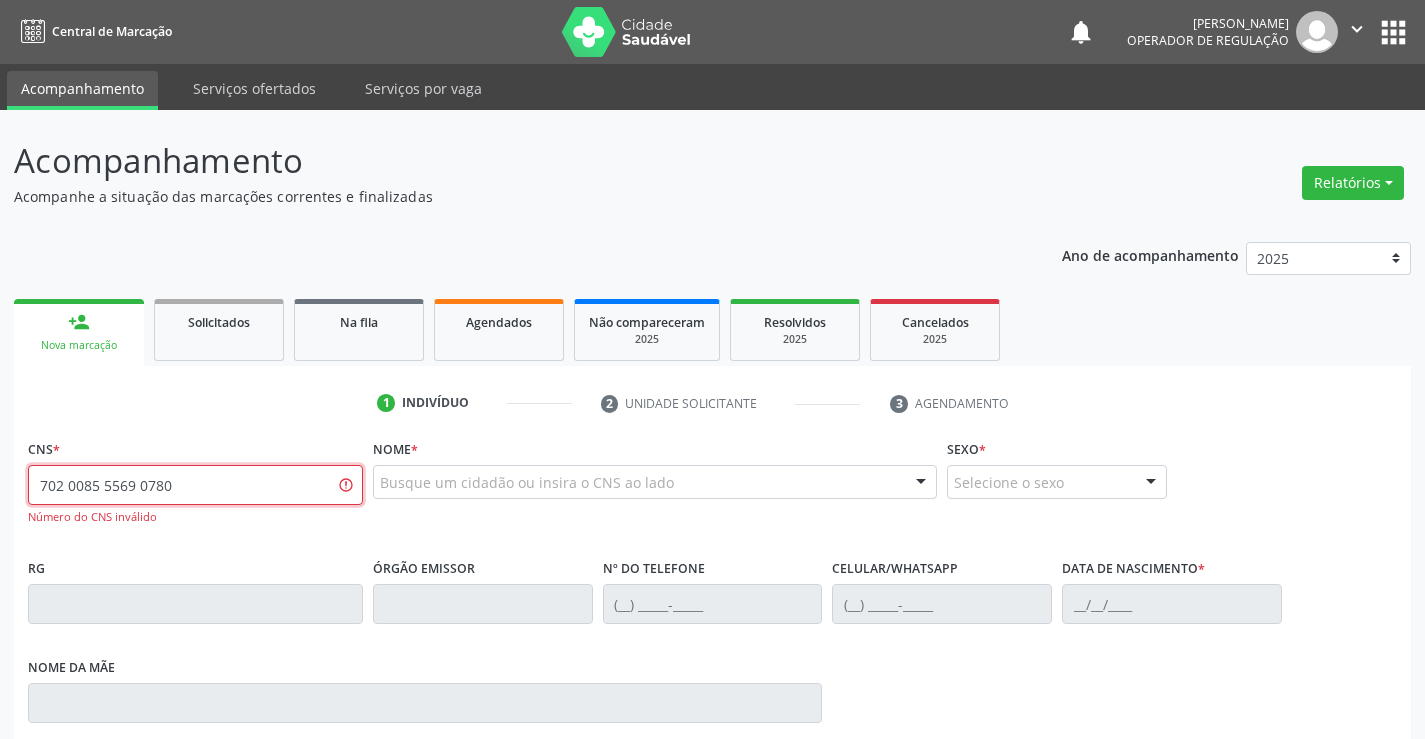 type on "702 0085 5569 0780" 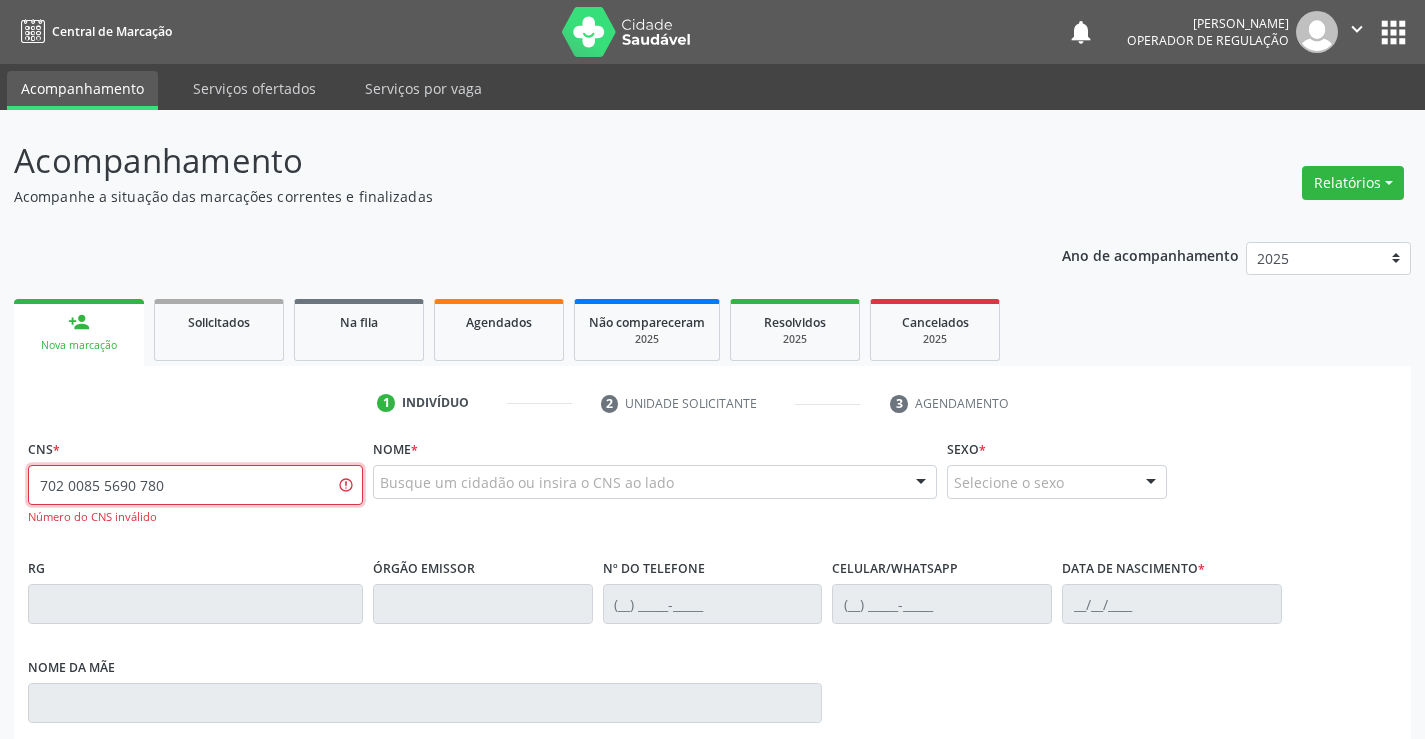 type on "702 0085 5690 780" 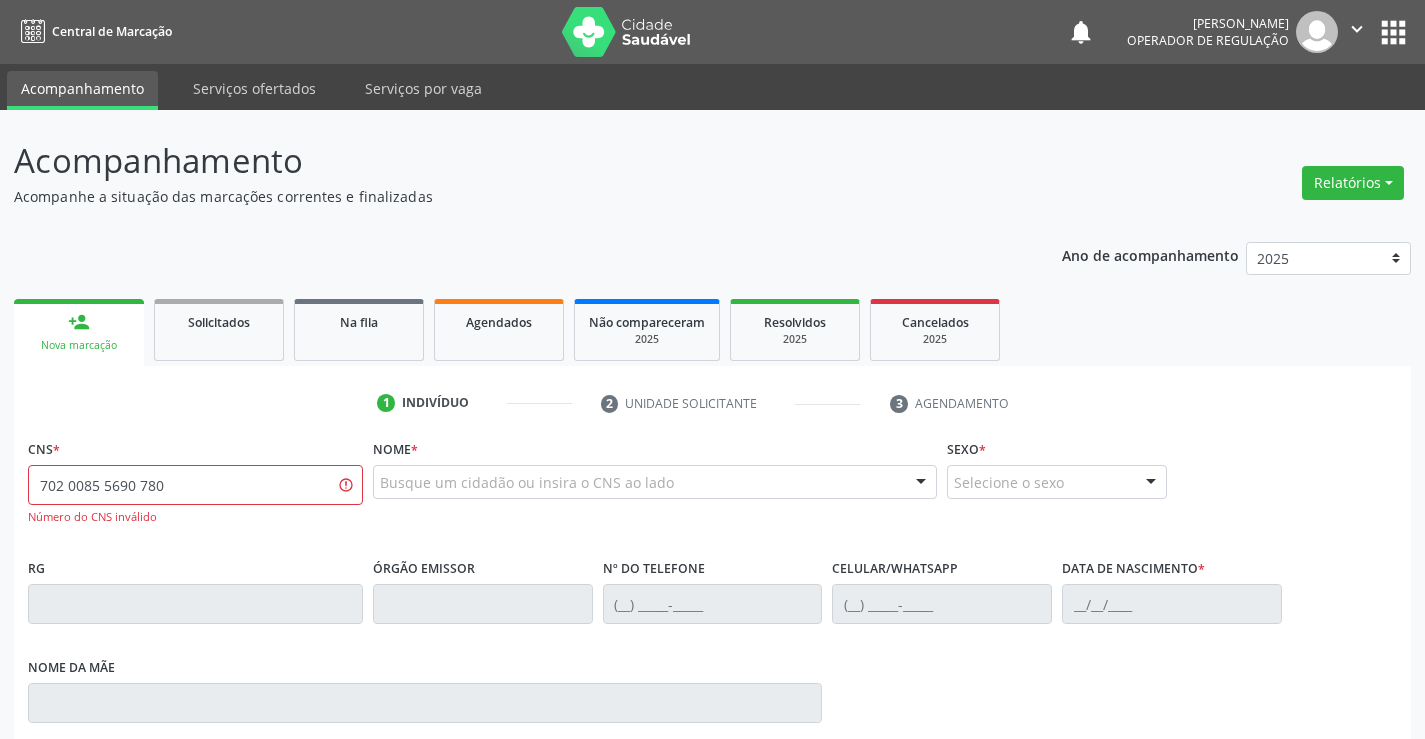 click on "1" at bounding box center (386, 403) 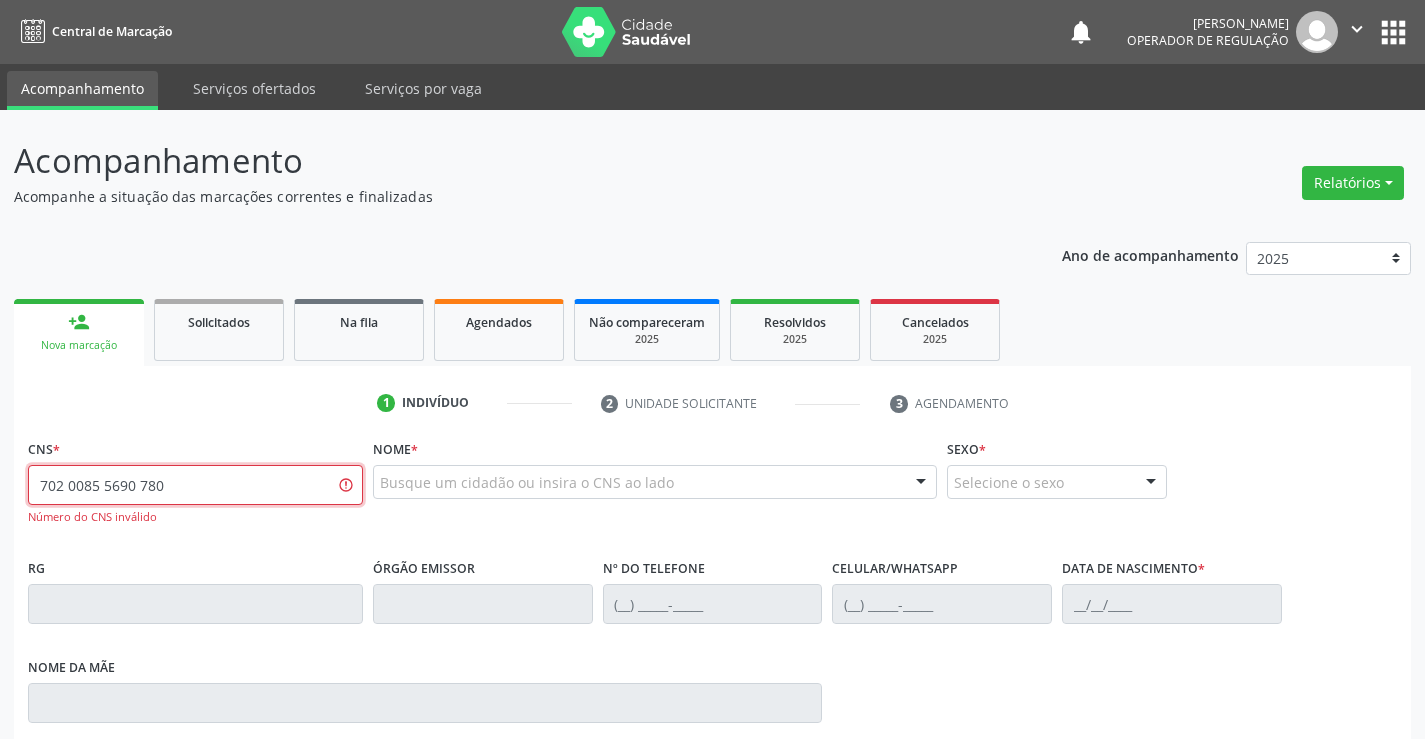 click on "702 0085 5690 780" at bounding box center [195, 485] 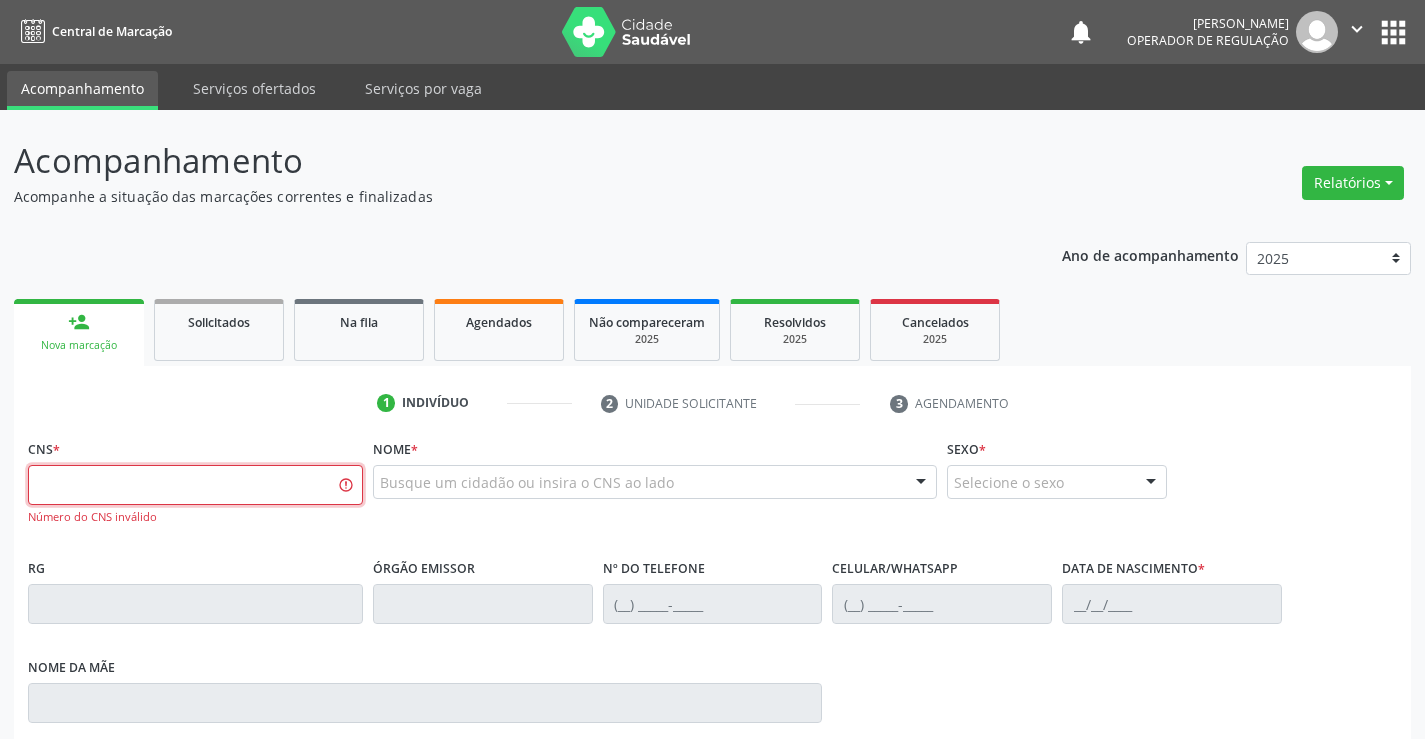 type 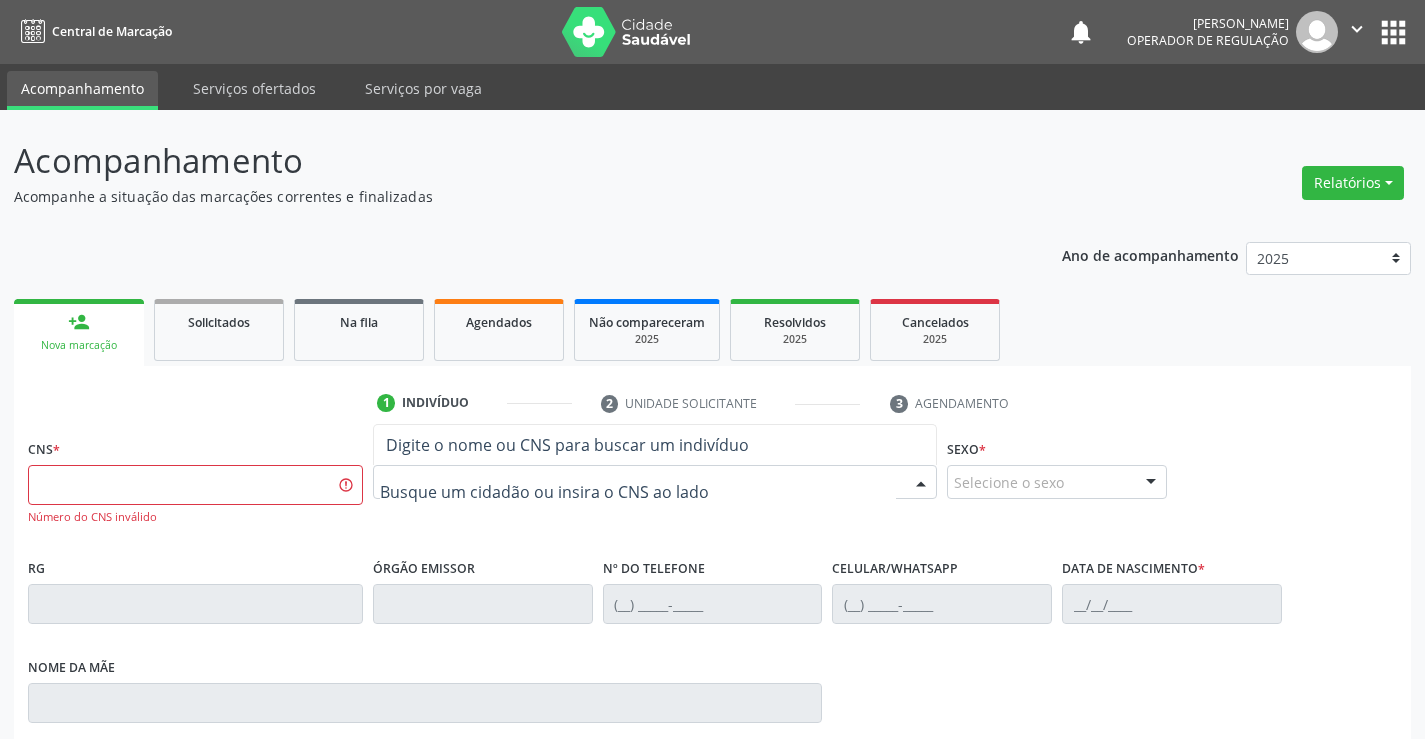 click at bounding box center (638, 492) 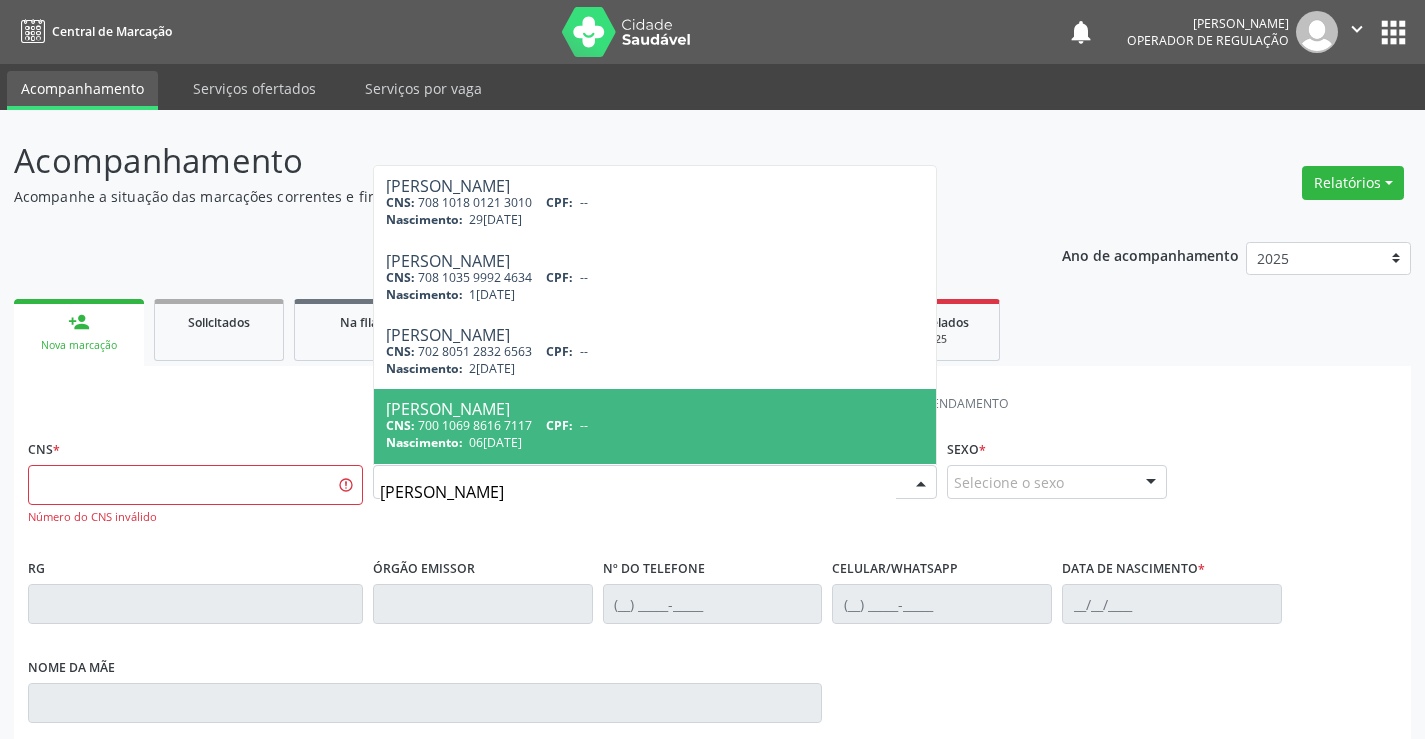 drag, startPoint x: 480, startPoint y: 509, endPoint x: 487, endPoint y: 499, distance: 12.206555 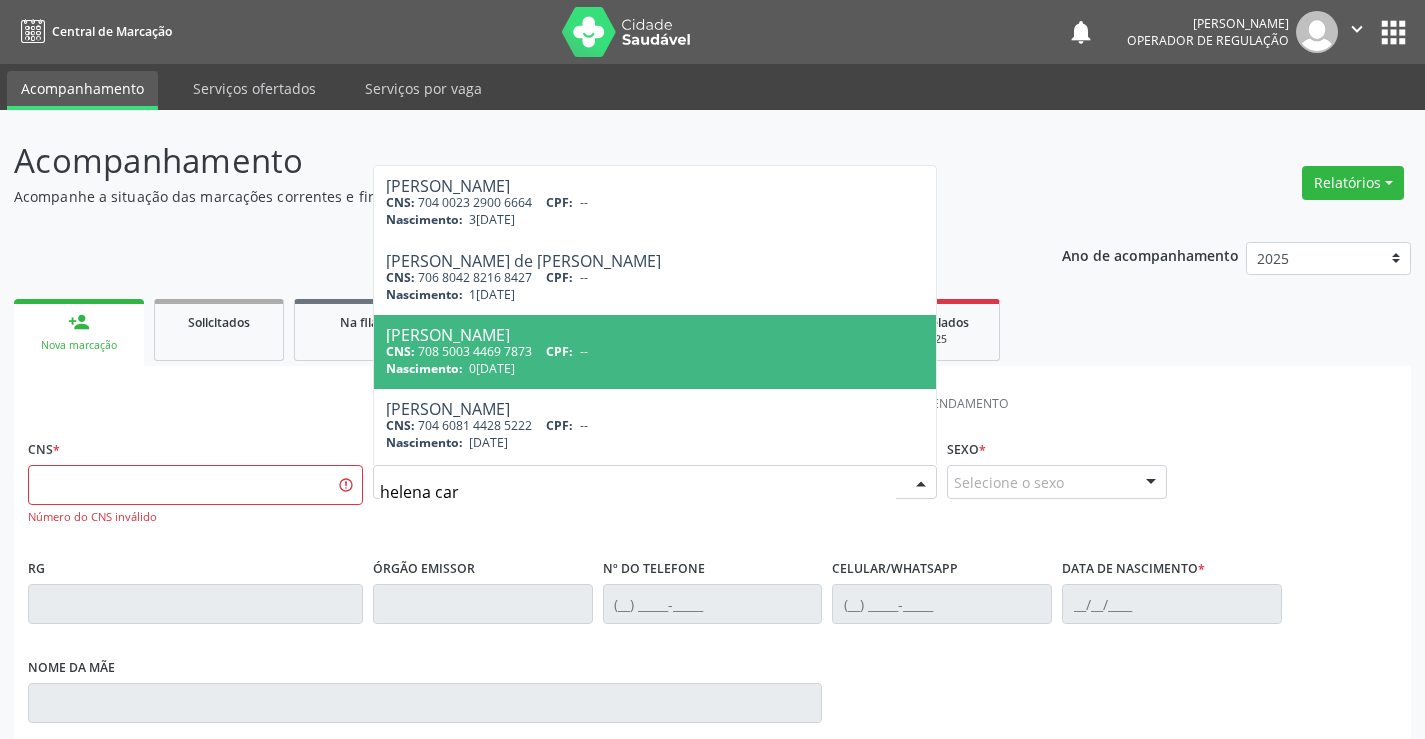 type on "[PERSON_NAME]" 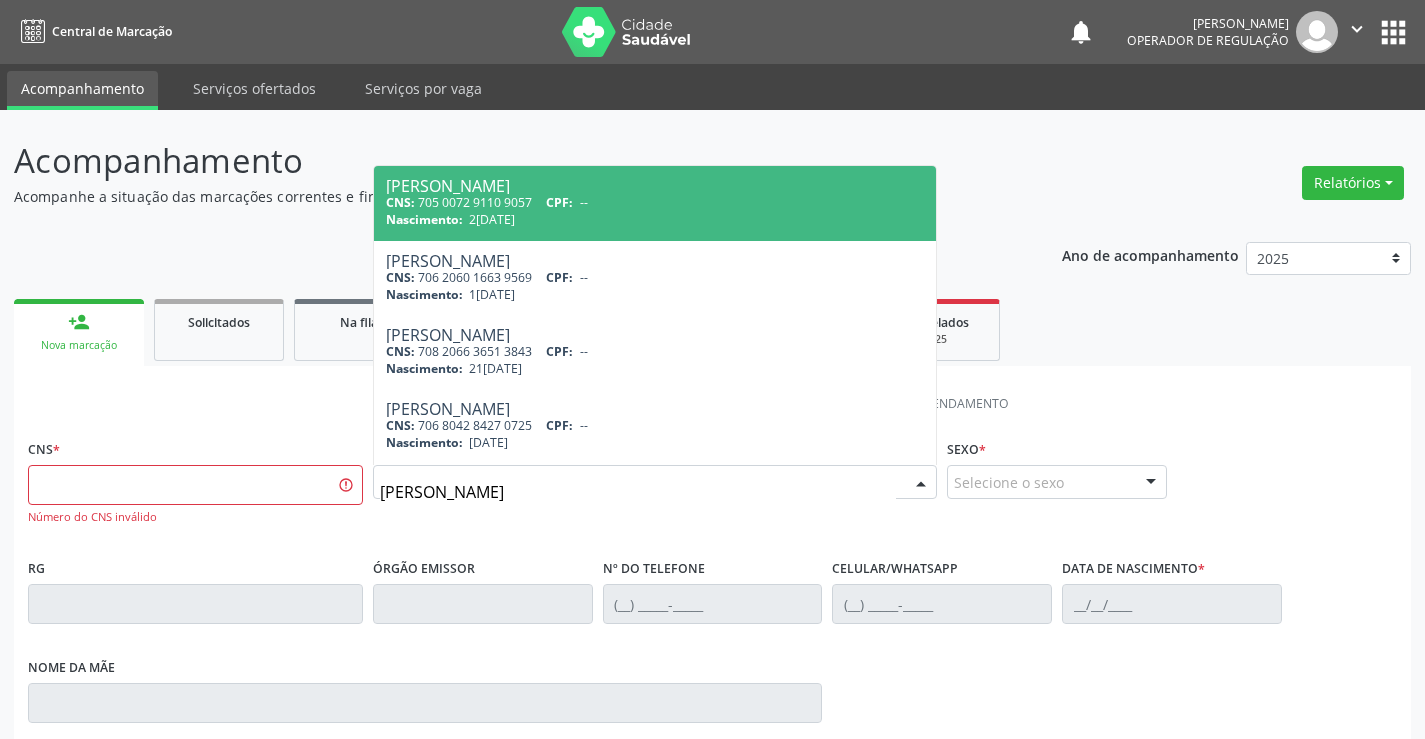 click on "CPF:" at bounding box center (559, 202) 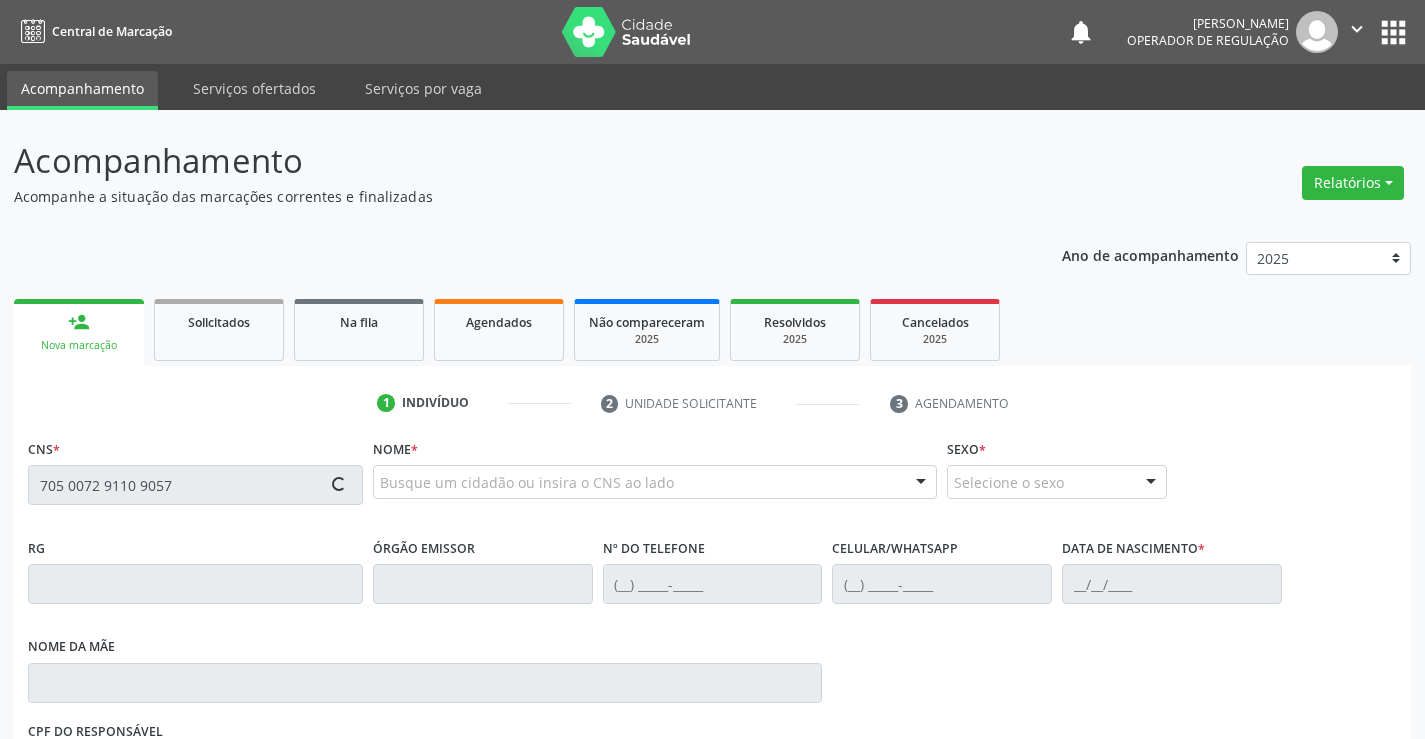 type on "705 0072 9110 9057" 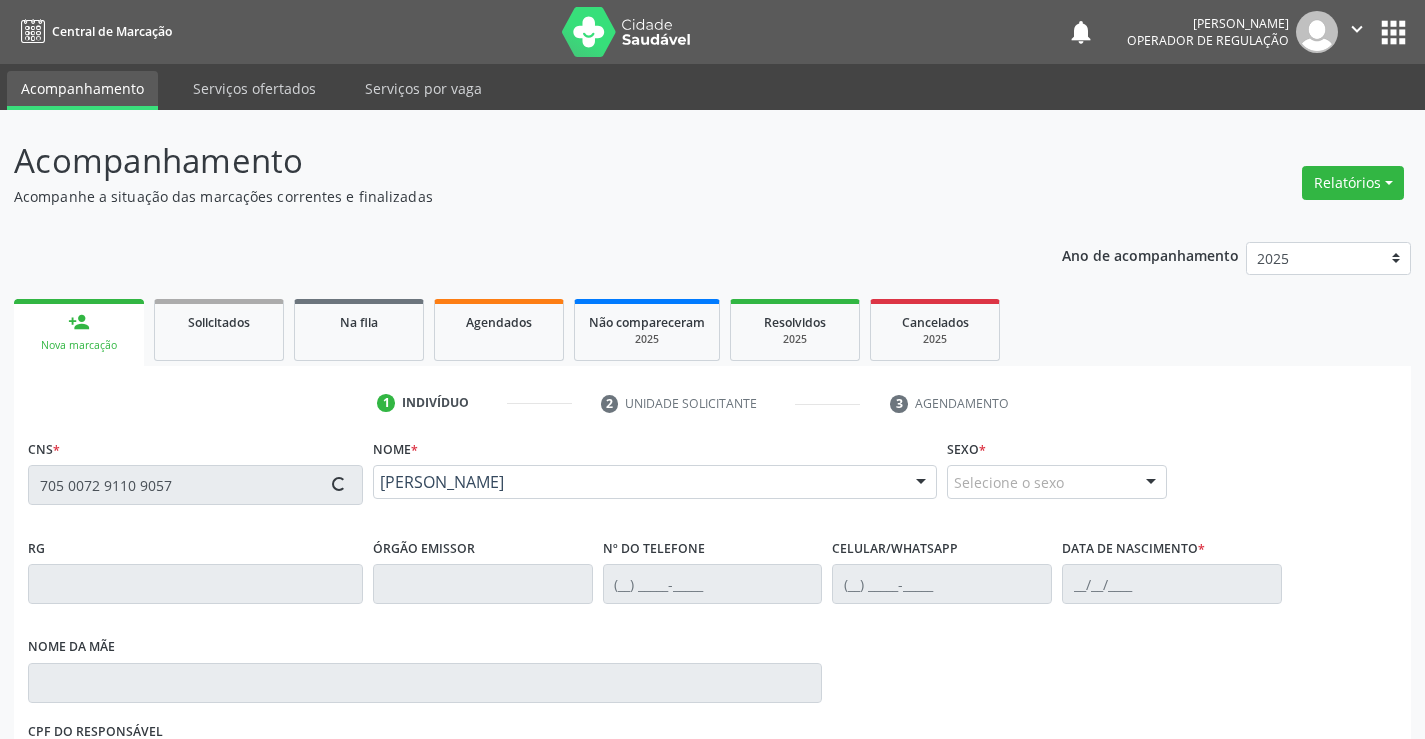 type on "1117274802" 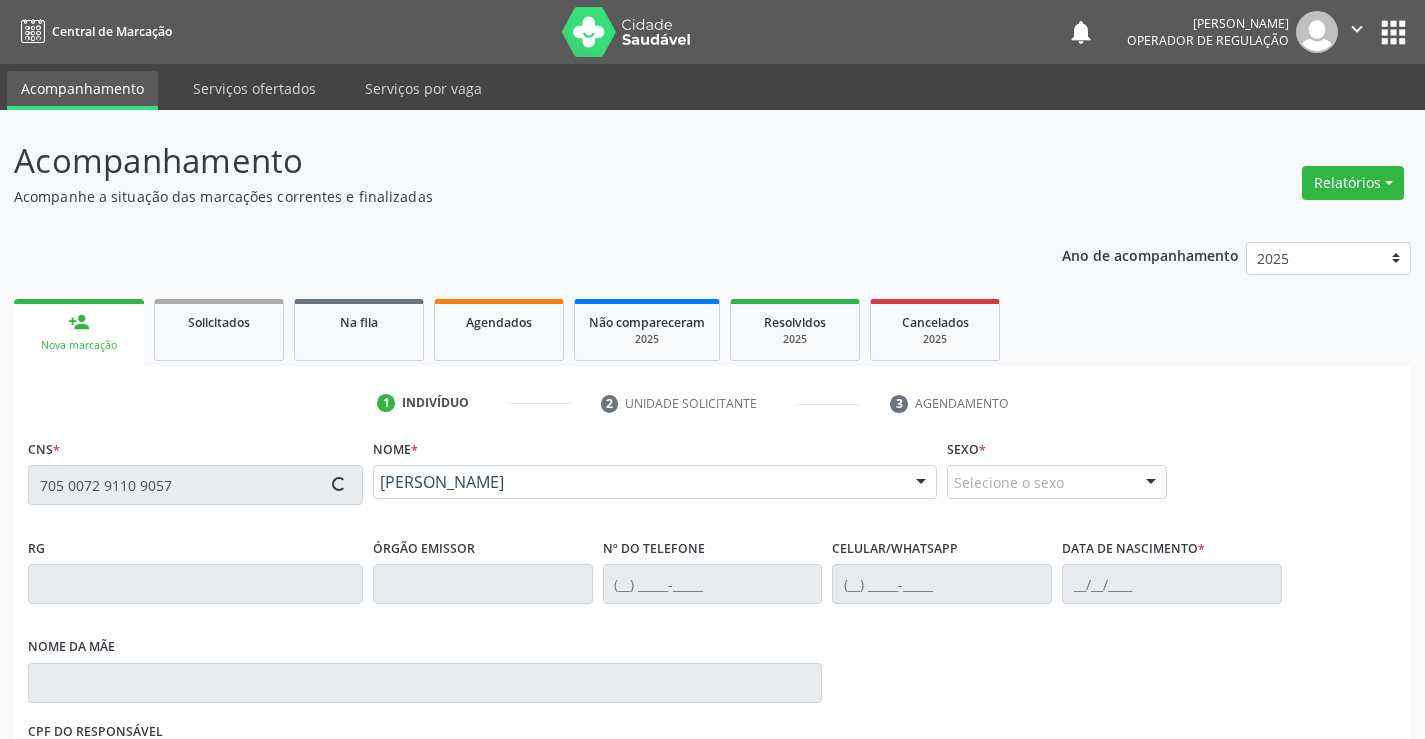 type on "2[DATE]" 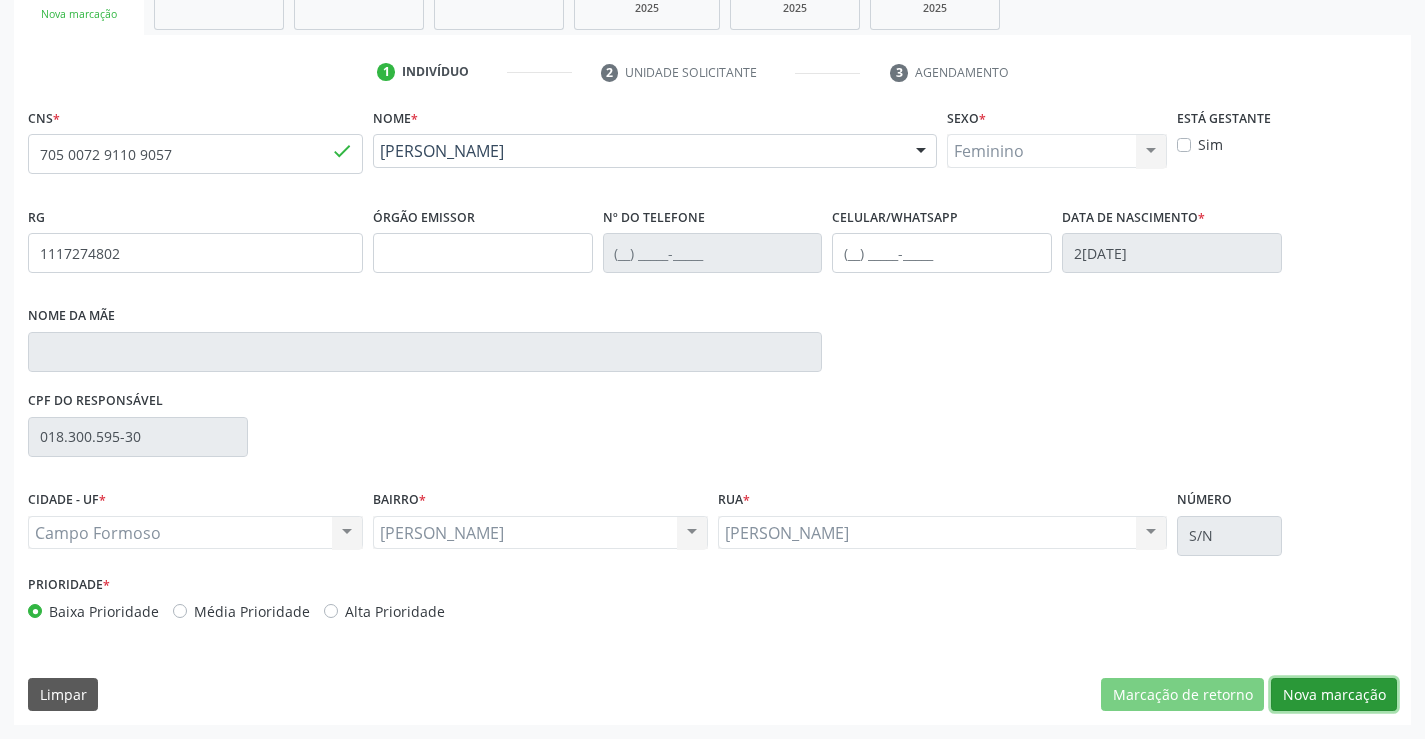 click on "Nova marcação" at bounding box center [1334, 695] 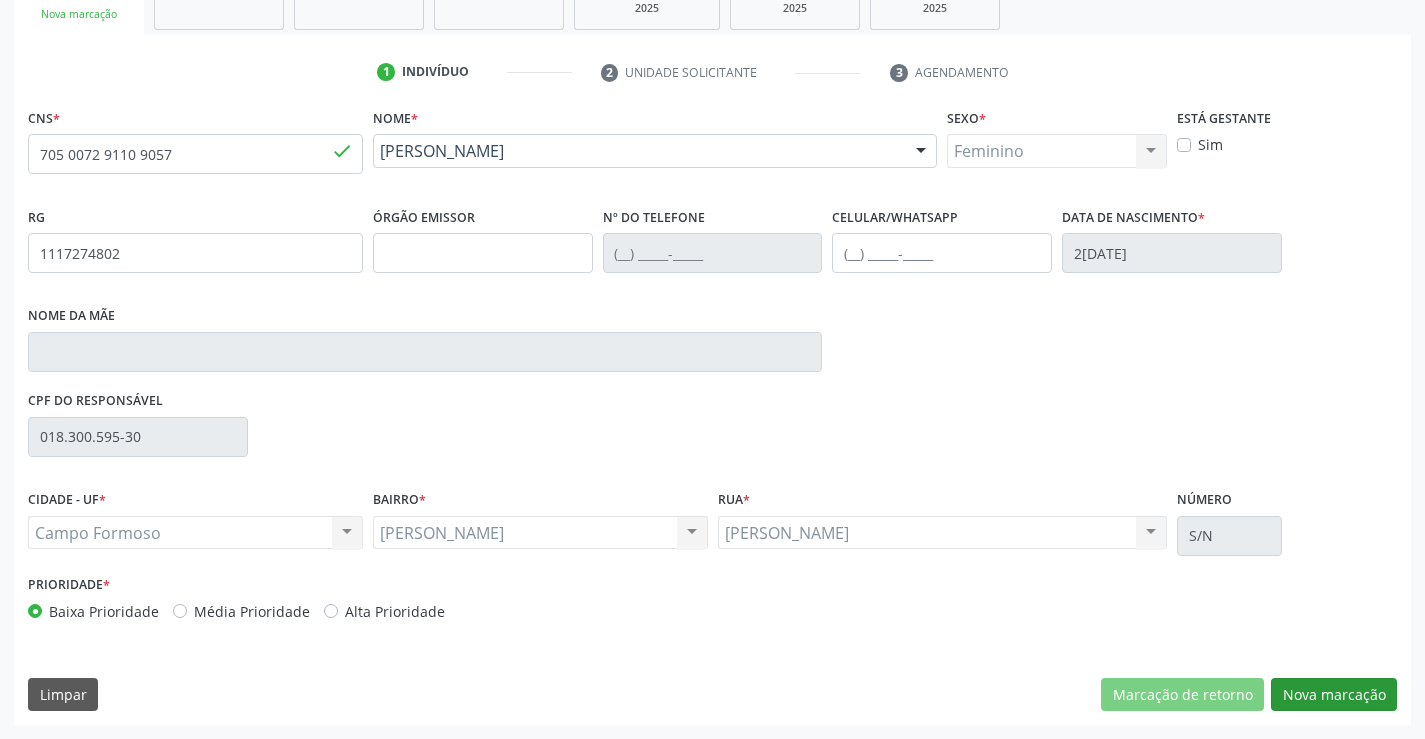 scroll, scrollTop: 167, scrollLeft: 0, axis: vertical 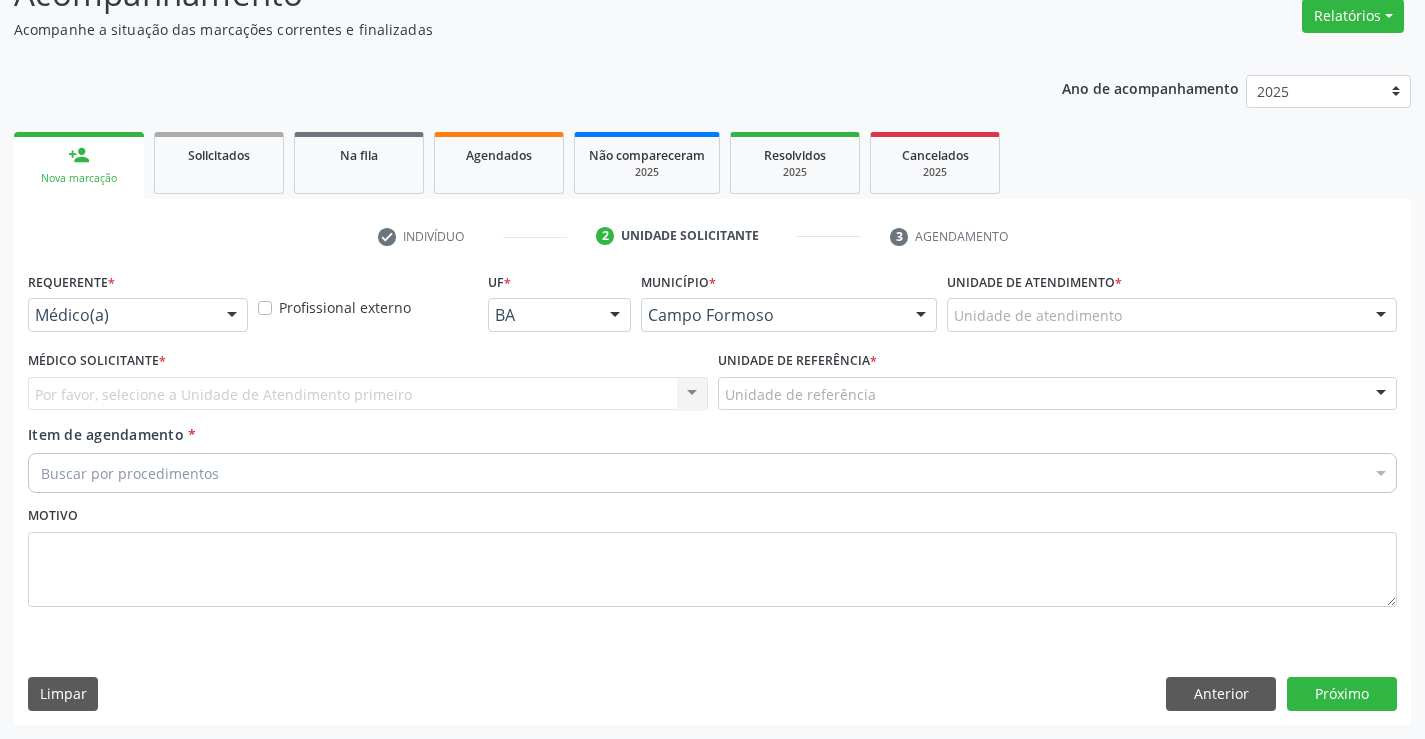 click at bounding box center [232, 316] 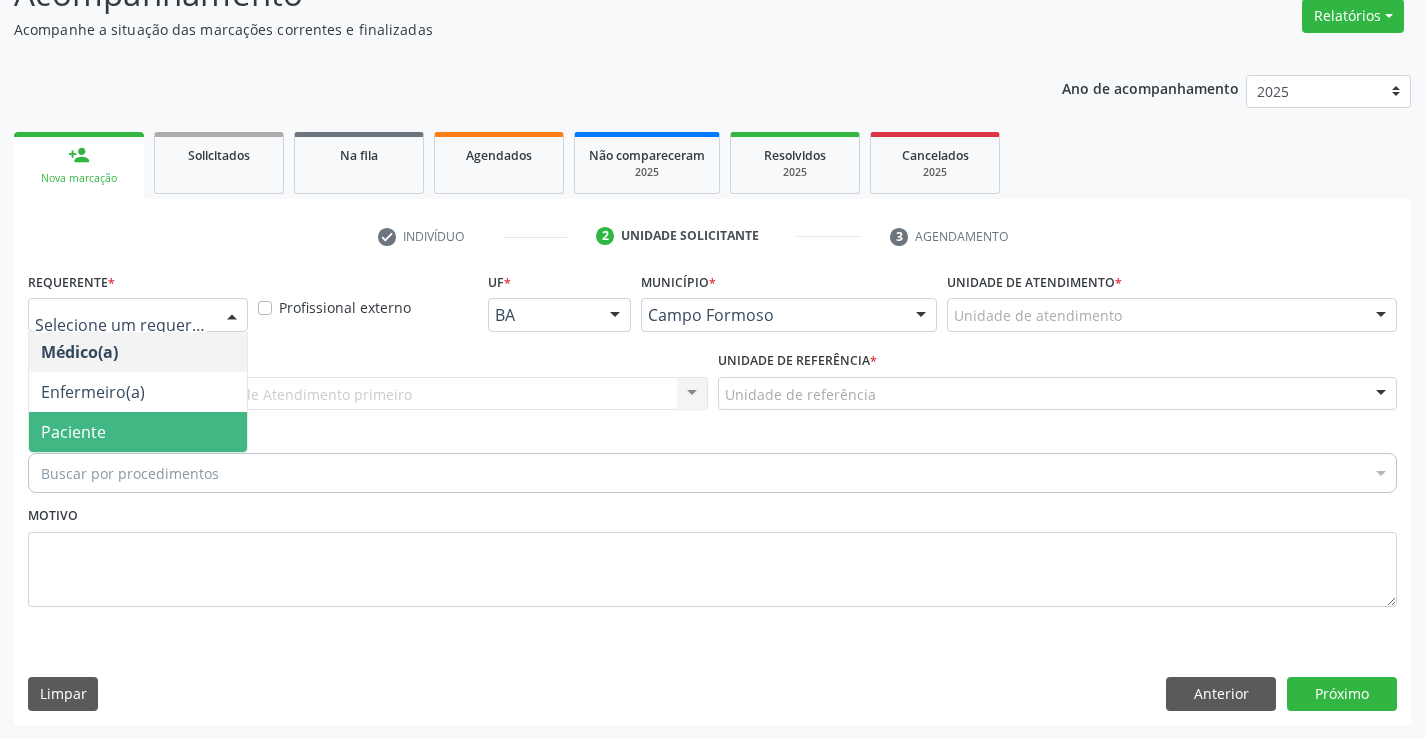 click on "Paciente" at bounding box center [138, 432] 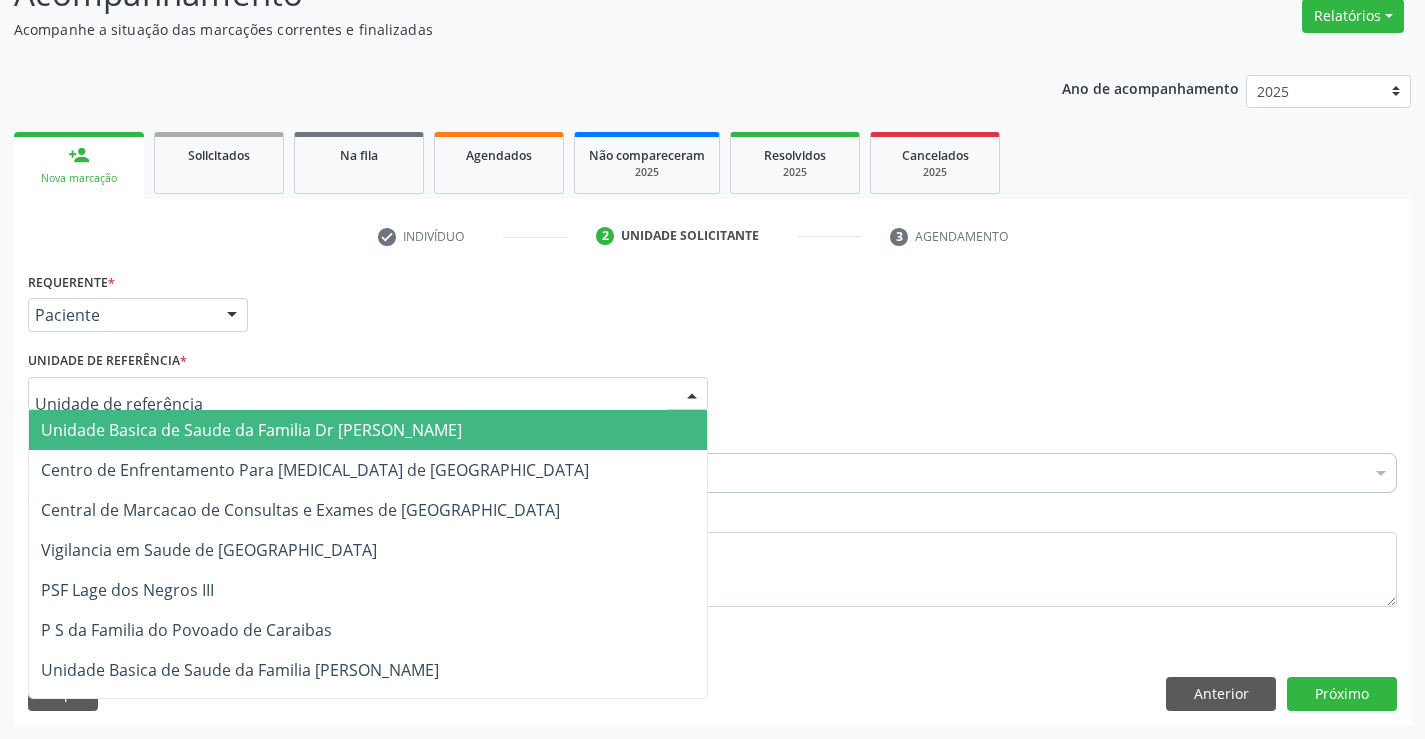 click at bounding box center [368, 394] 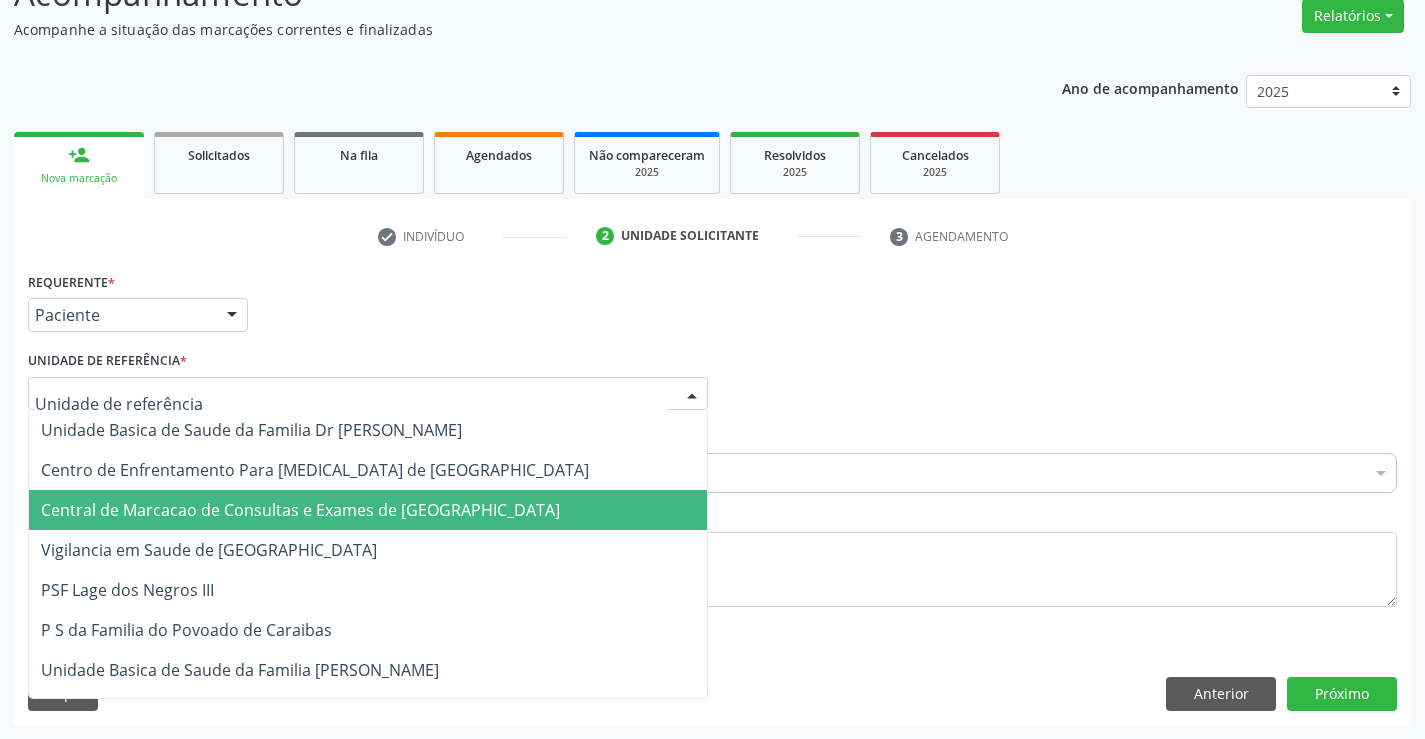 click on "Central de Marcacao de Consultas e Exames de [GEOGRAPHIC_DATA]" at bounding box center (300, 510) 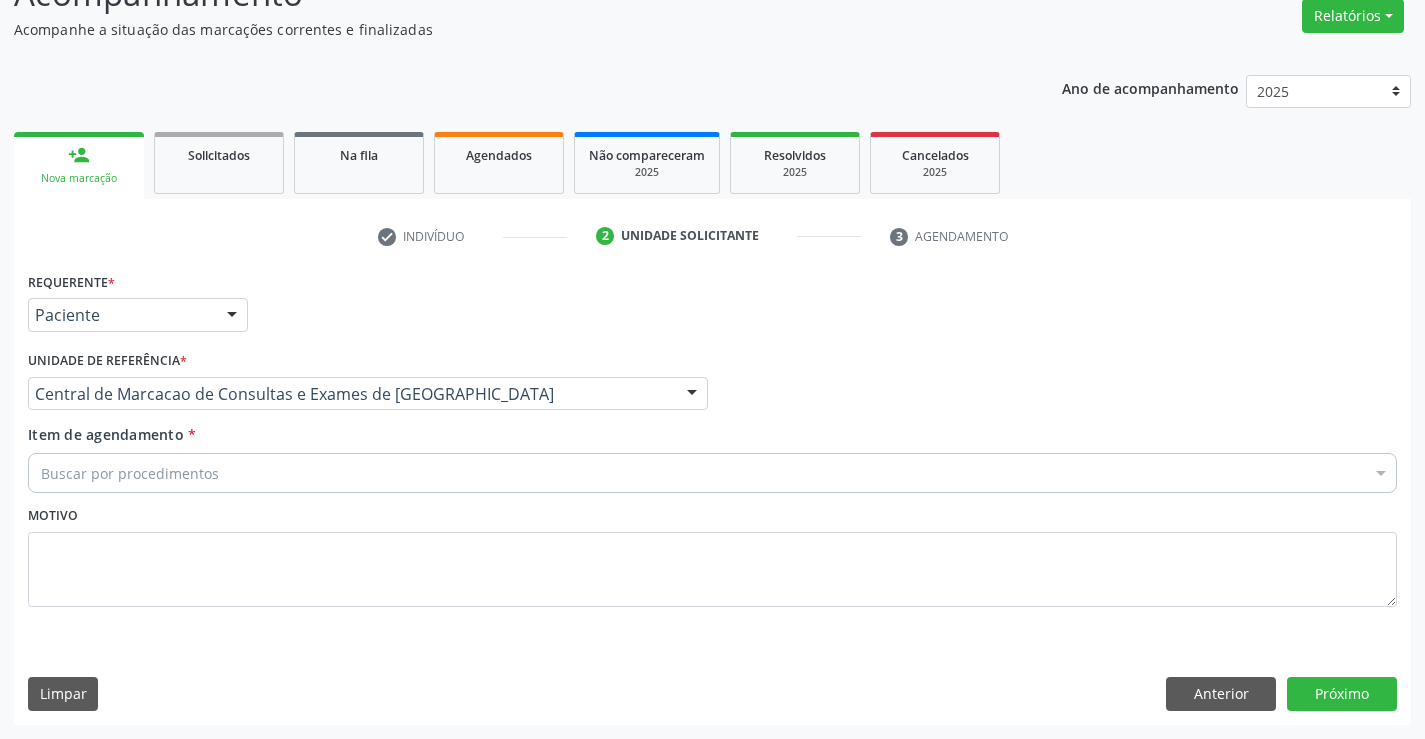 click on "Buscar por procedimentos" at bounding box center (712, 473) 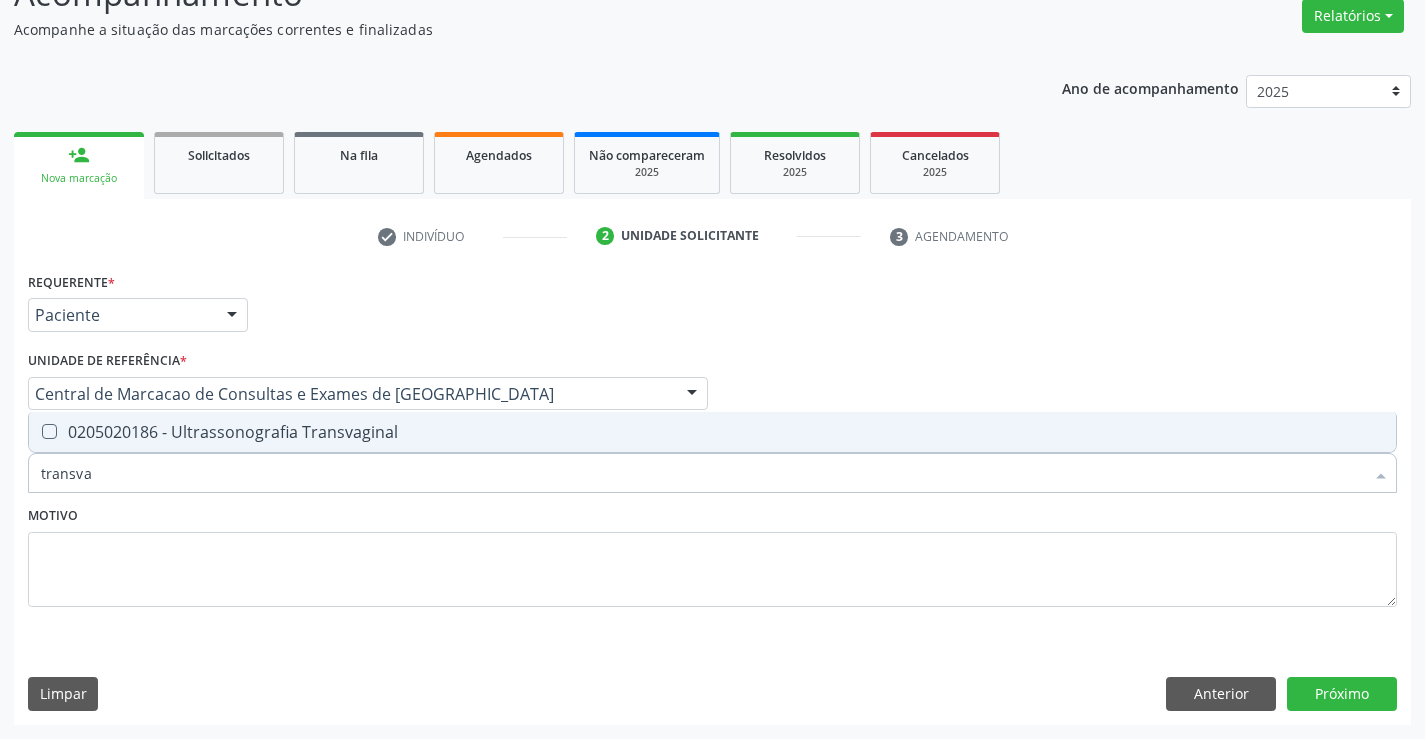 type on "transvag" 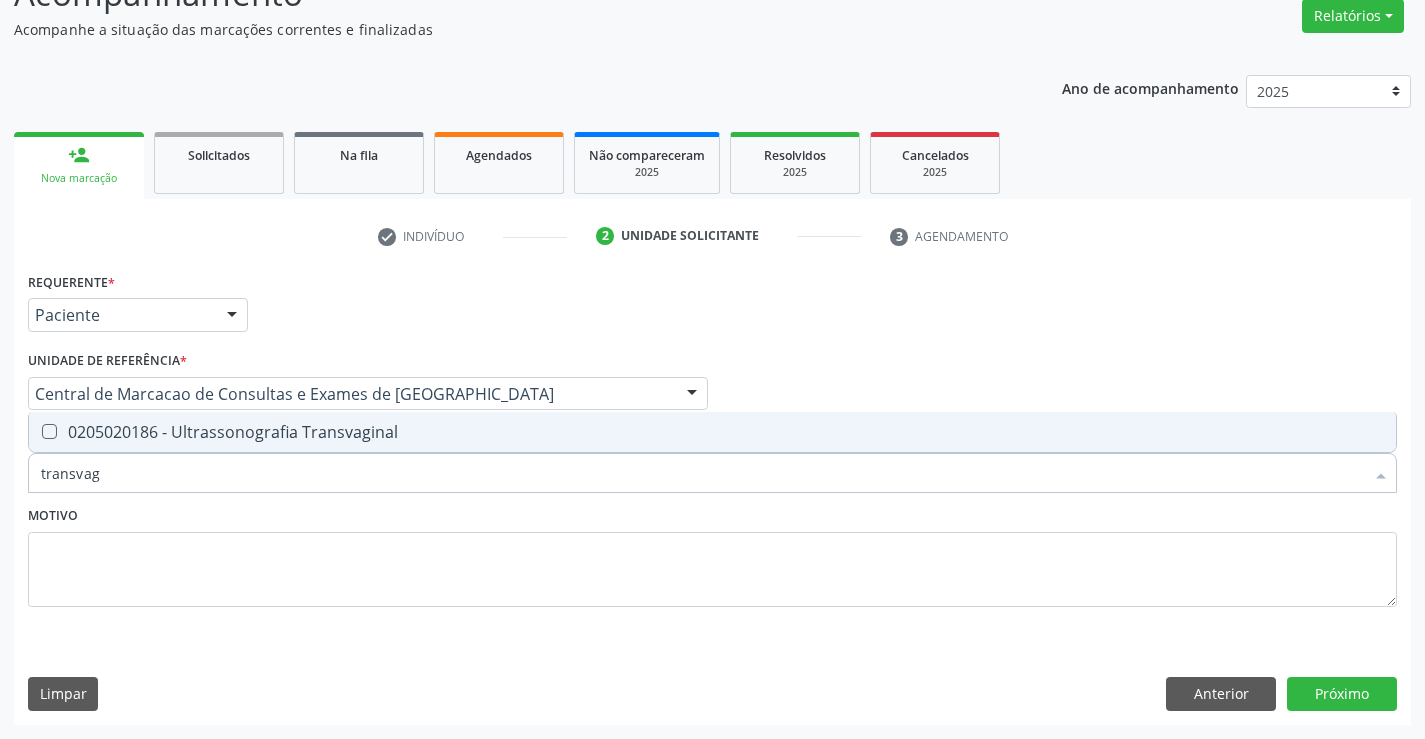 click on "0205020186 - Ultrassonografia Transvaginal" at bounding box center (712, 432) 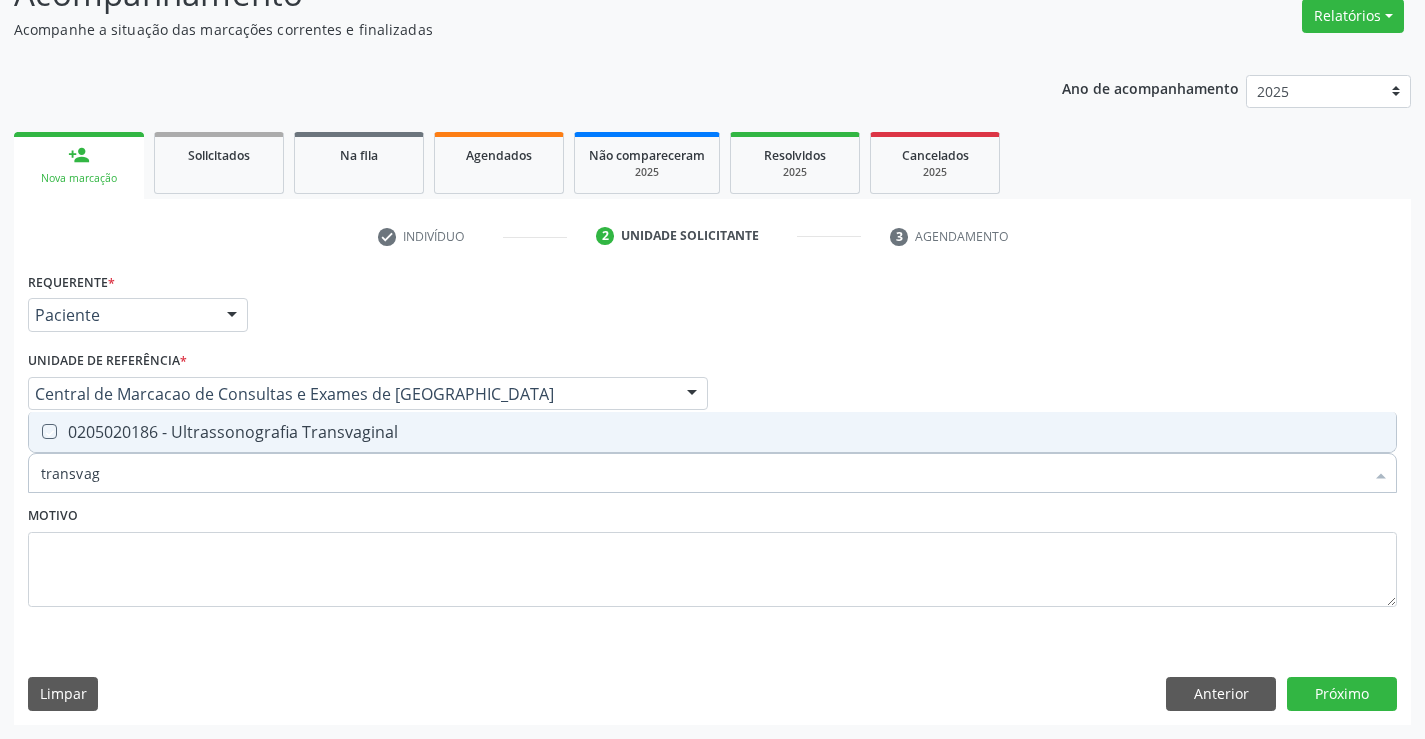 checkbox on "true" 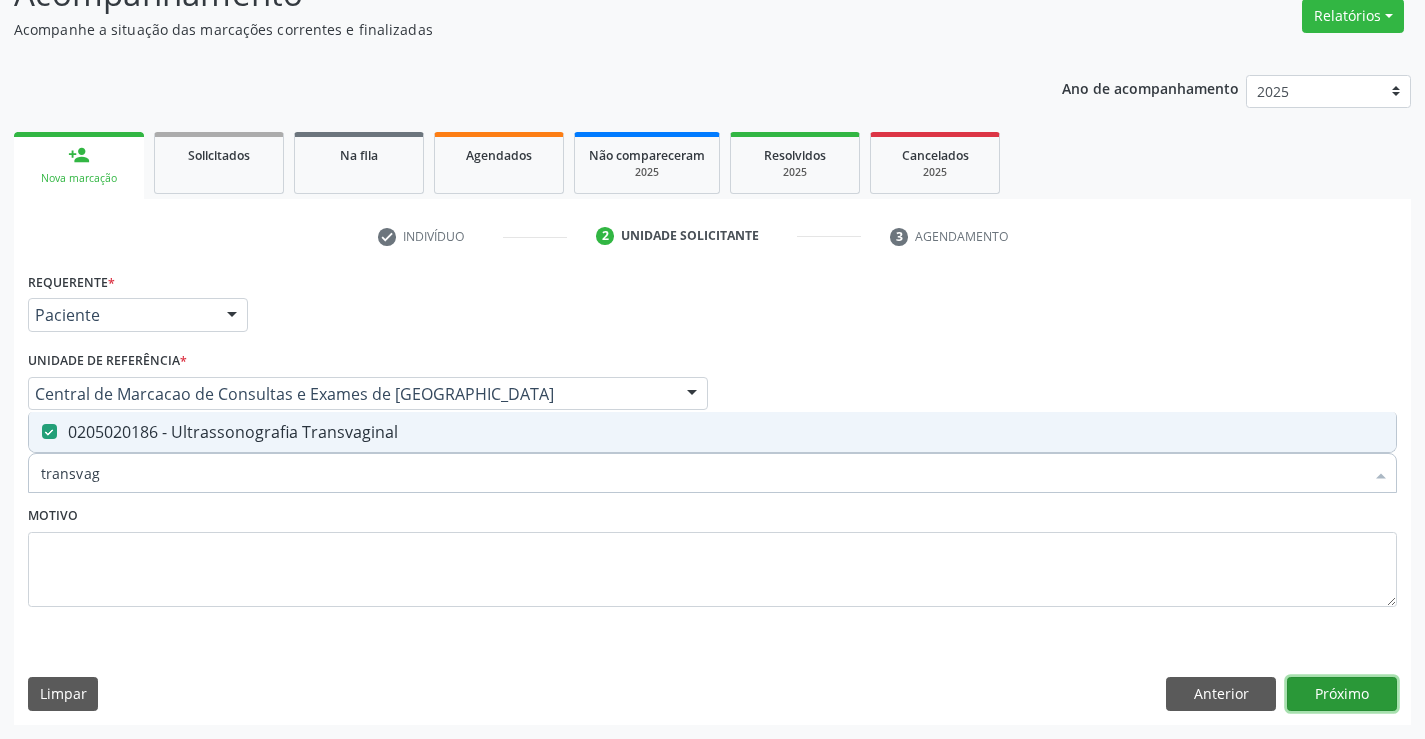 click on "Próximo" at bounding box center [1342, 694] 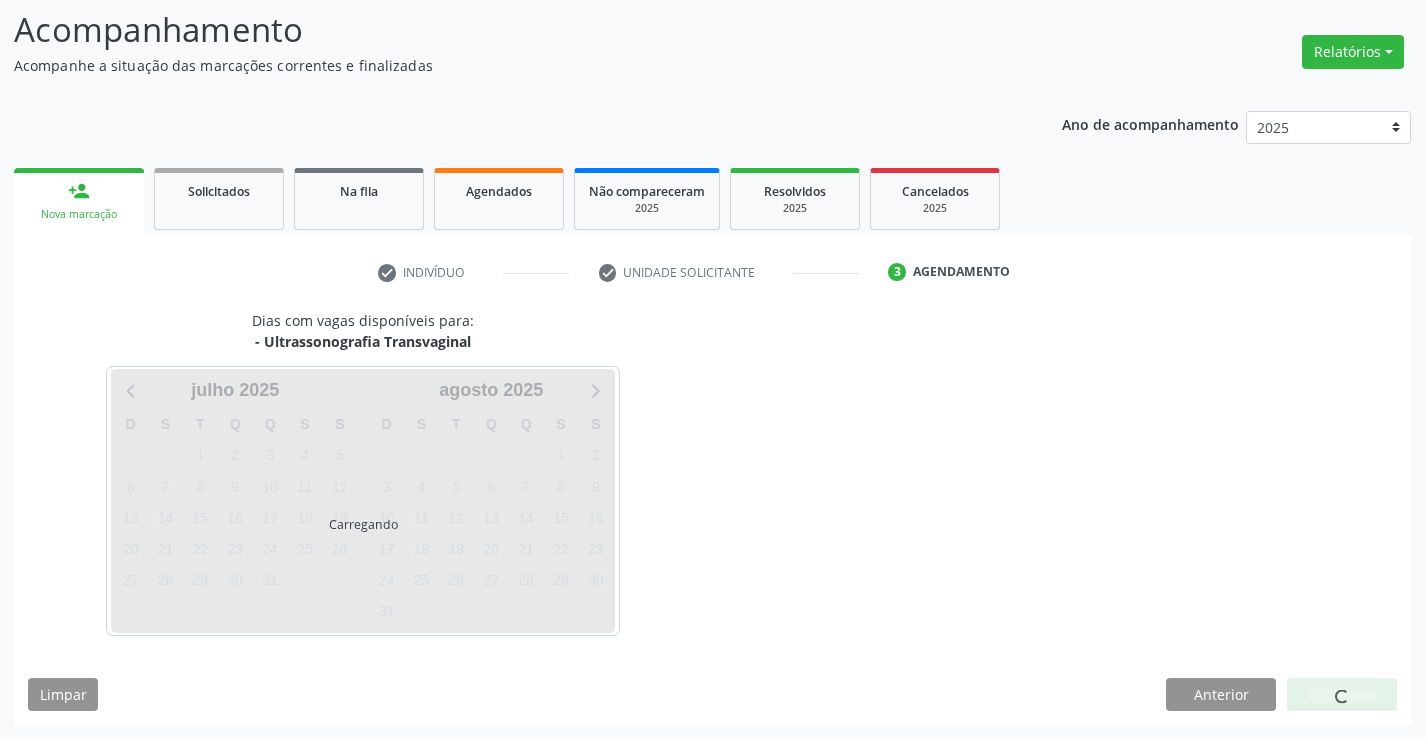 scroll, scrollTop: 131, scrollLeft: 0, axis: vertical 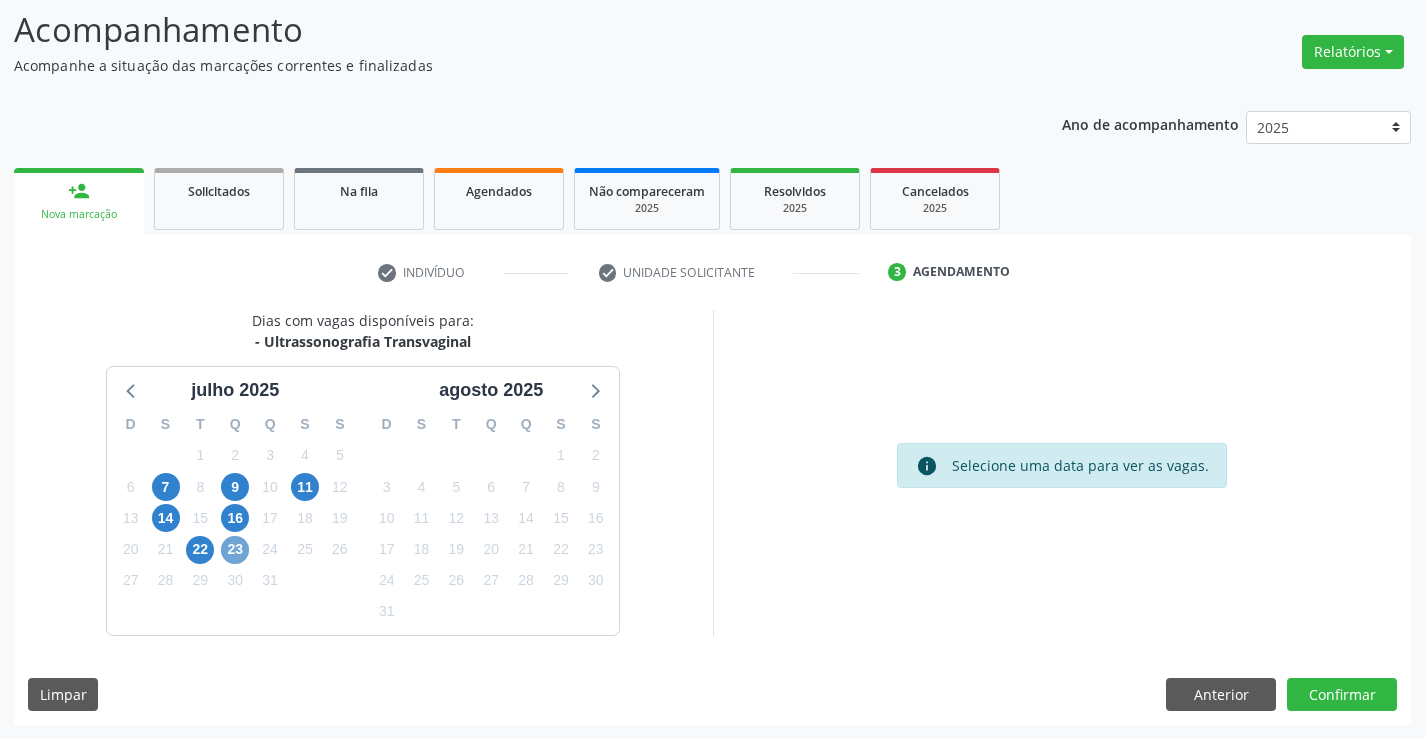click on "23" at bounding box center (235, 550) 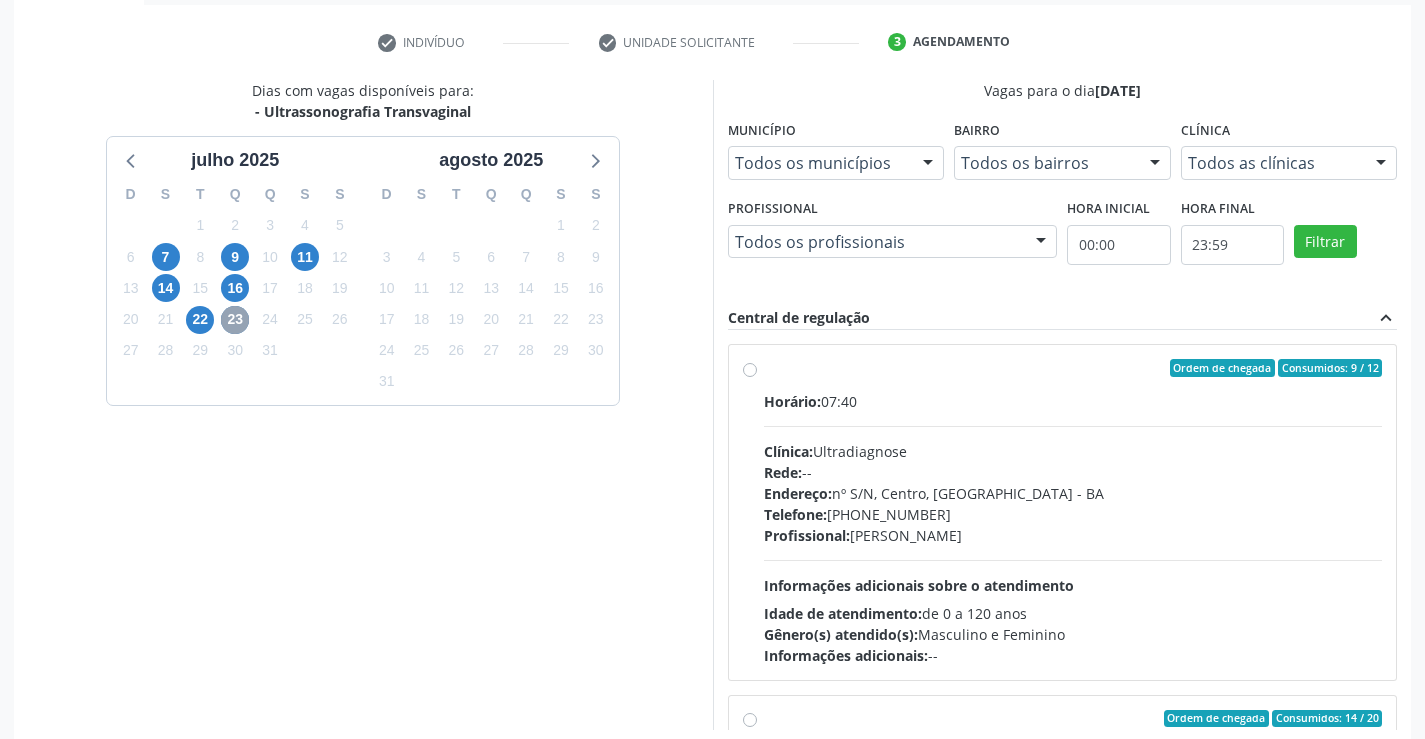 scroll, scrollTop: 431, scrollLeft: 0, axis: vertical 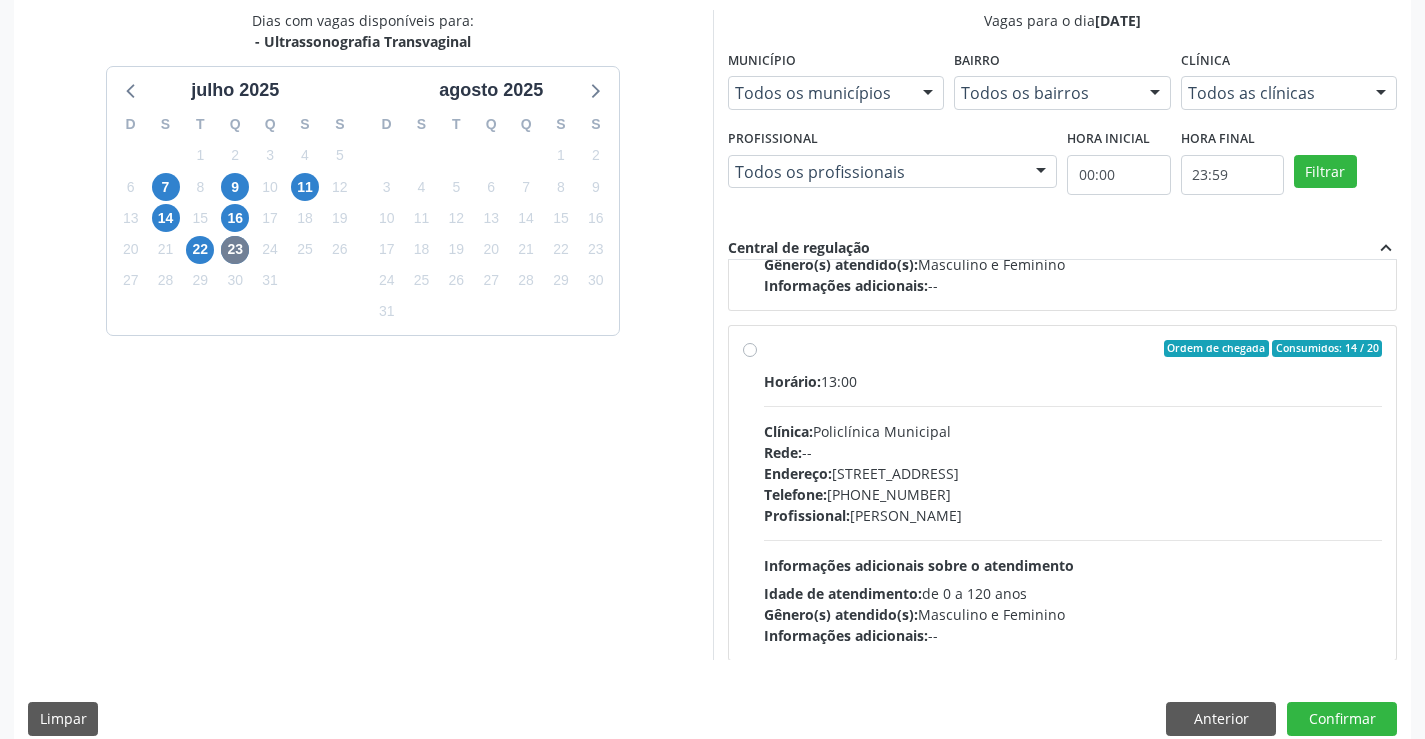 click on "Clínica:  Policlínica Municipal" at bounding box center [1073, 431] 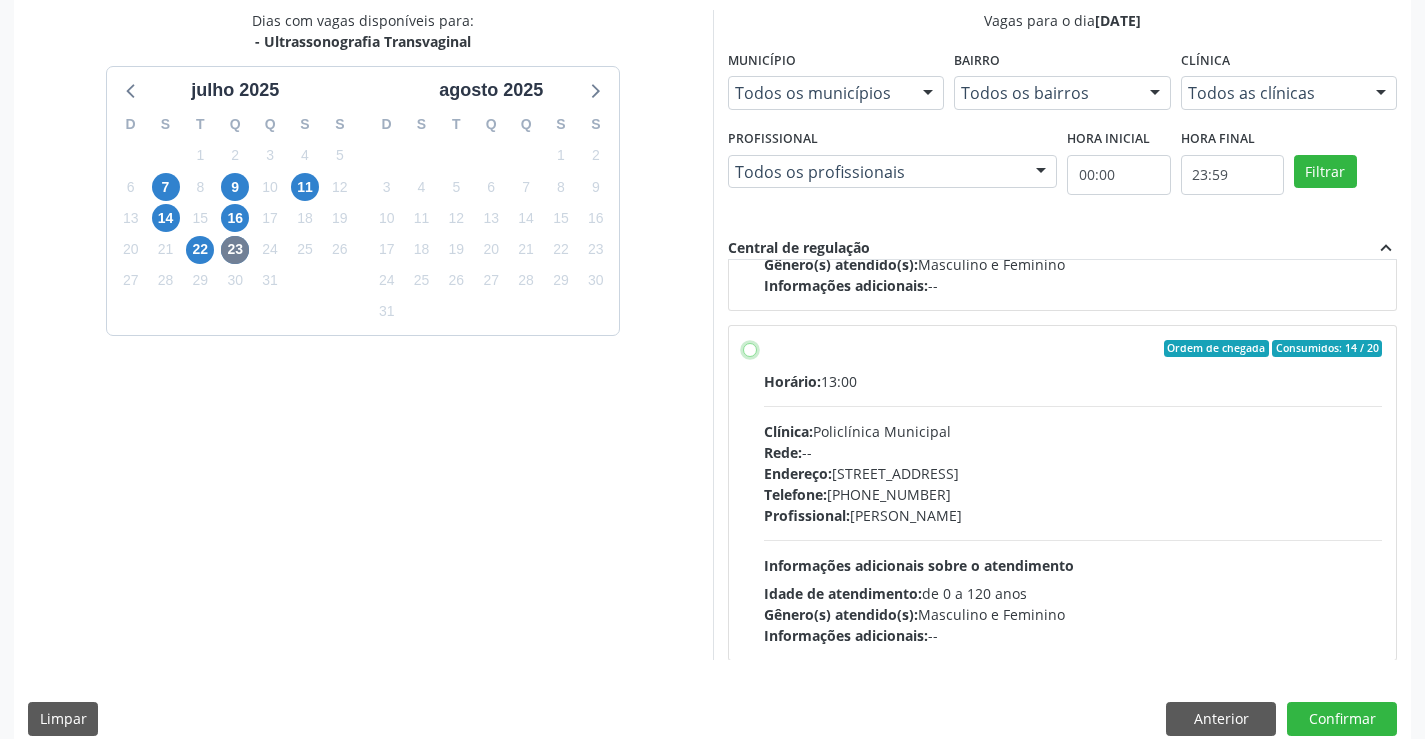 click on "Ordem de chegada
Consumidos: 14 / 20
Horário:   13:00
Clínica:  Policlínica Municipal
Rede:
--
[GEOGRAPHIC_DATA]:   [STREET_ADDRESS]
Telefone:   [PHONE_NUMBER]
Profissional:
[PERSON_NAME]
Informações adicionais sobre o atendimento
Idade de atendimento:
de 0 a 120 anos
Gênero(s) atendido(s):
Masculino e Feminino
Informações adicionais:
--" at bounding box center [750, 349] 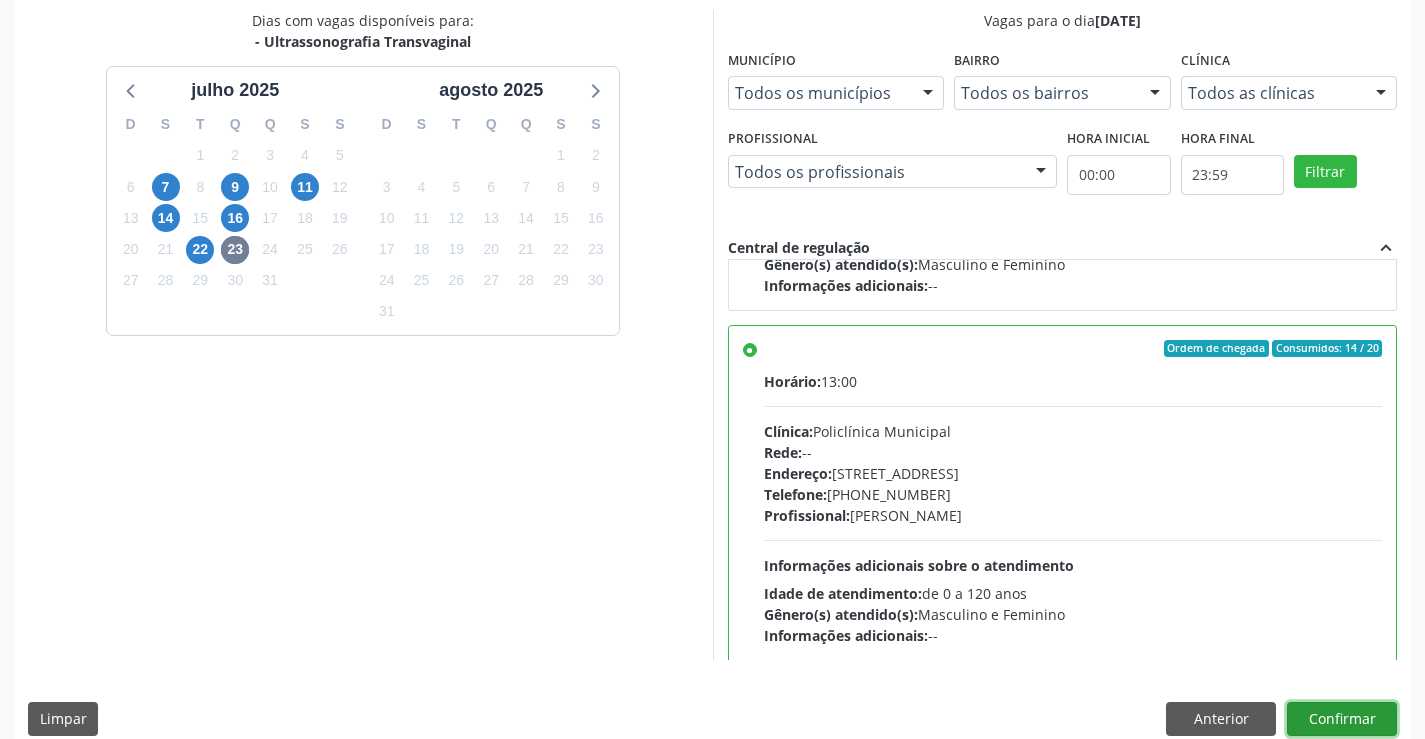 click on "Confirmar" at bounding box center [1342, 719] 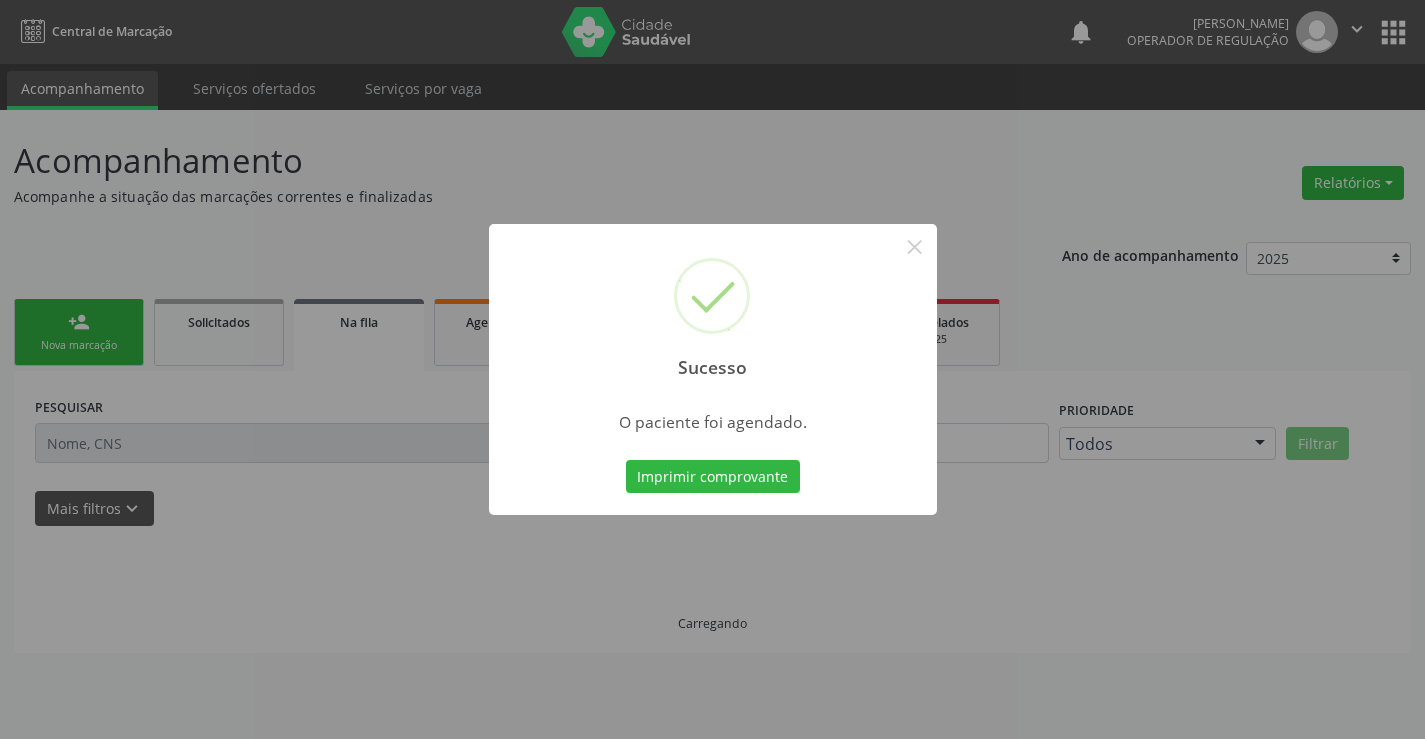 scroll, scrollTop: 0, scrollLeft: 0, axis: both 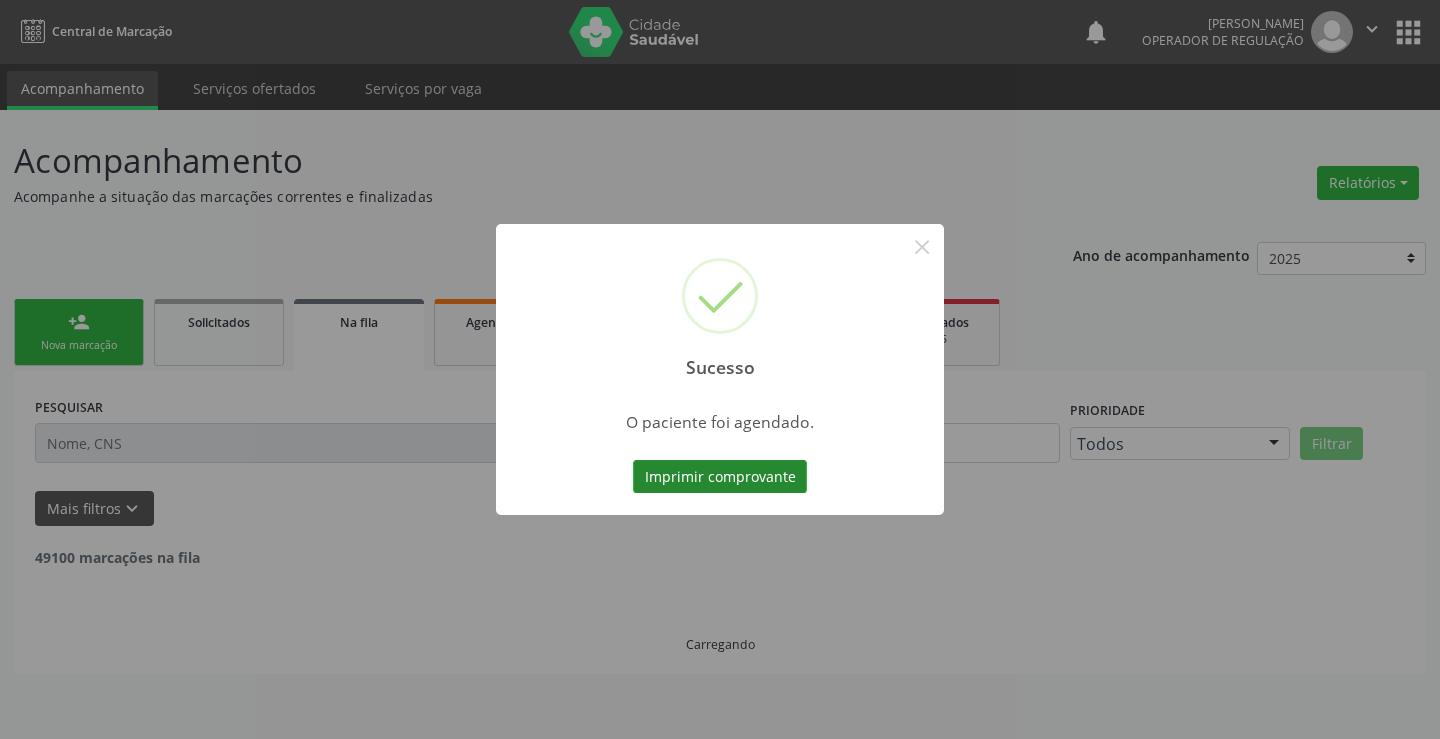 click on "Imprimir comprovante" at bounding box center [720, 477] 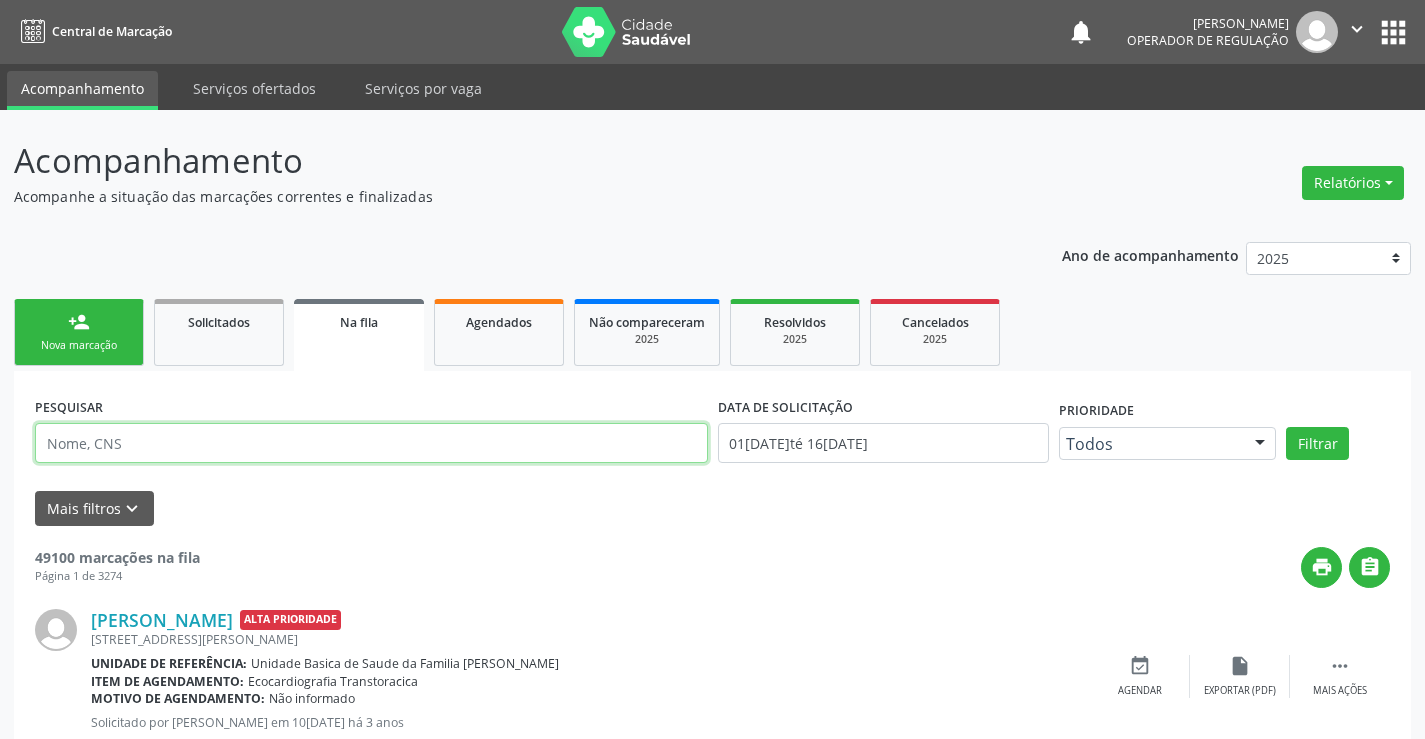 click at bounding box center [371, 443] 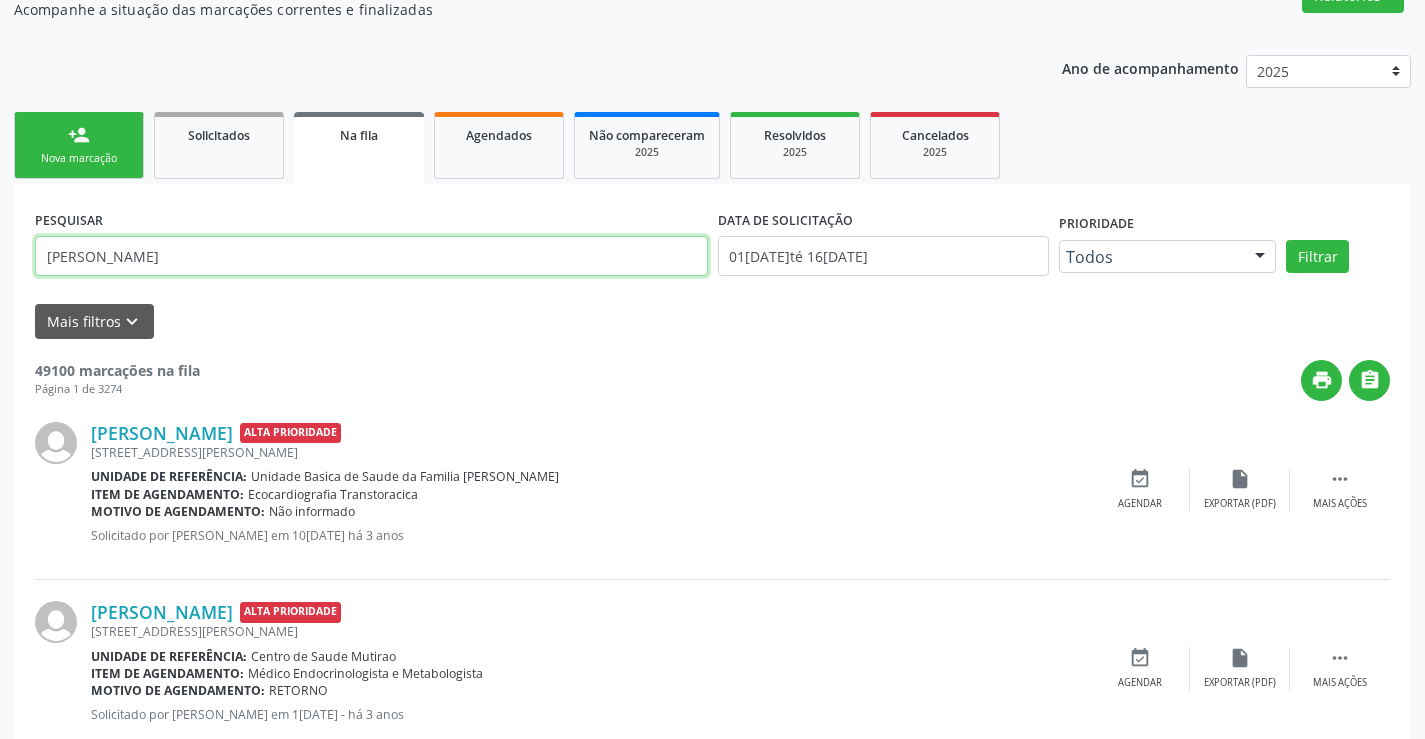 scroll, scrollTop: 0, scrollLeft: 0, axis: both 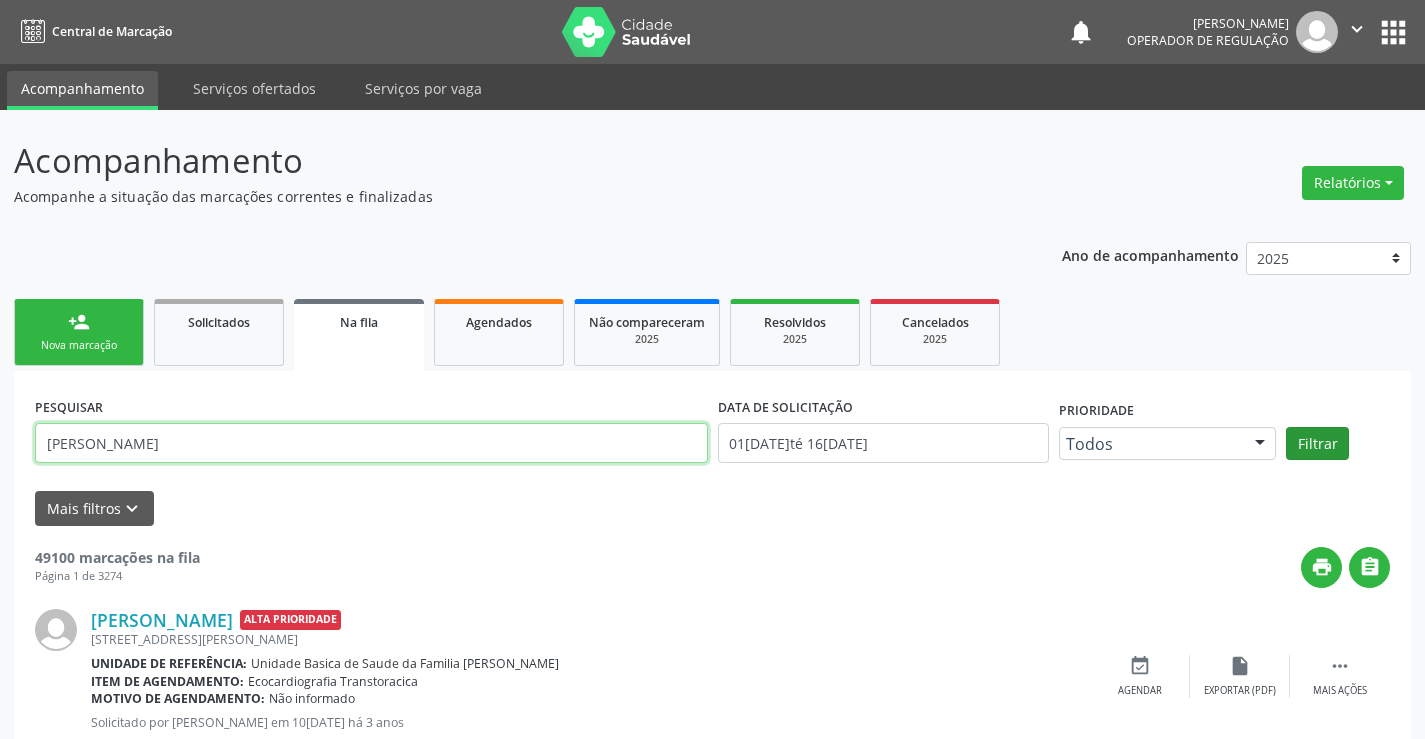 type on "[PERSON_NAME]" 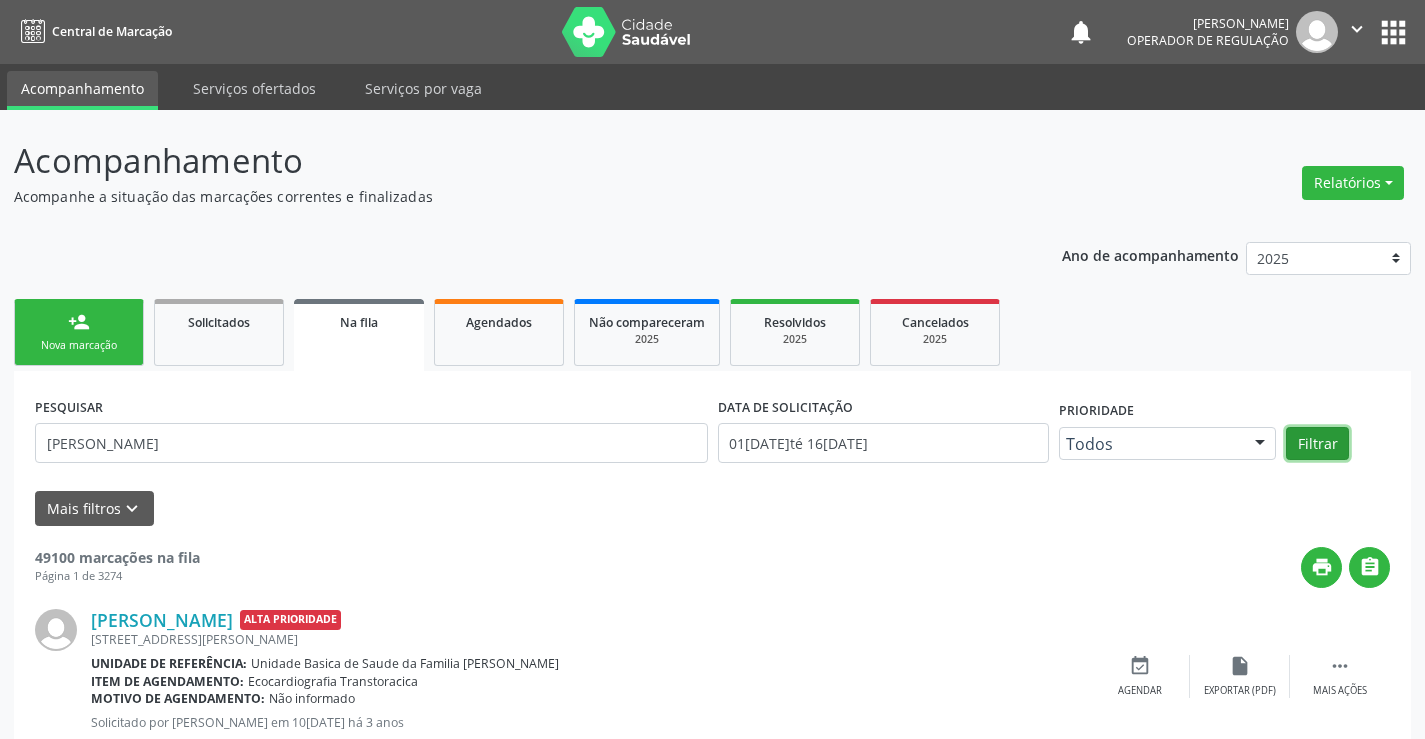 click on "Filtrar" at bounding box center (1317, 444) 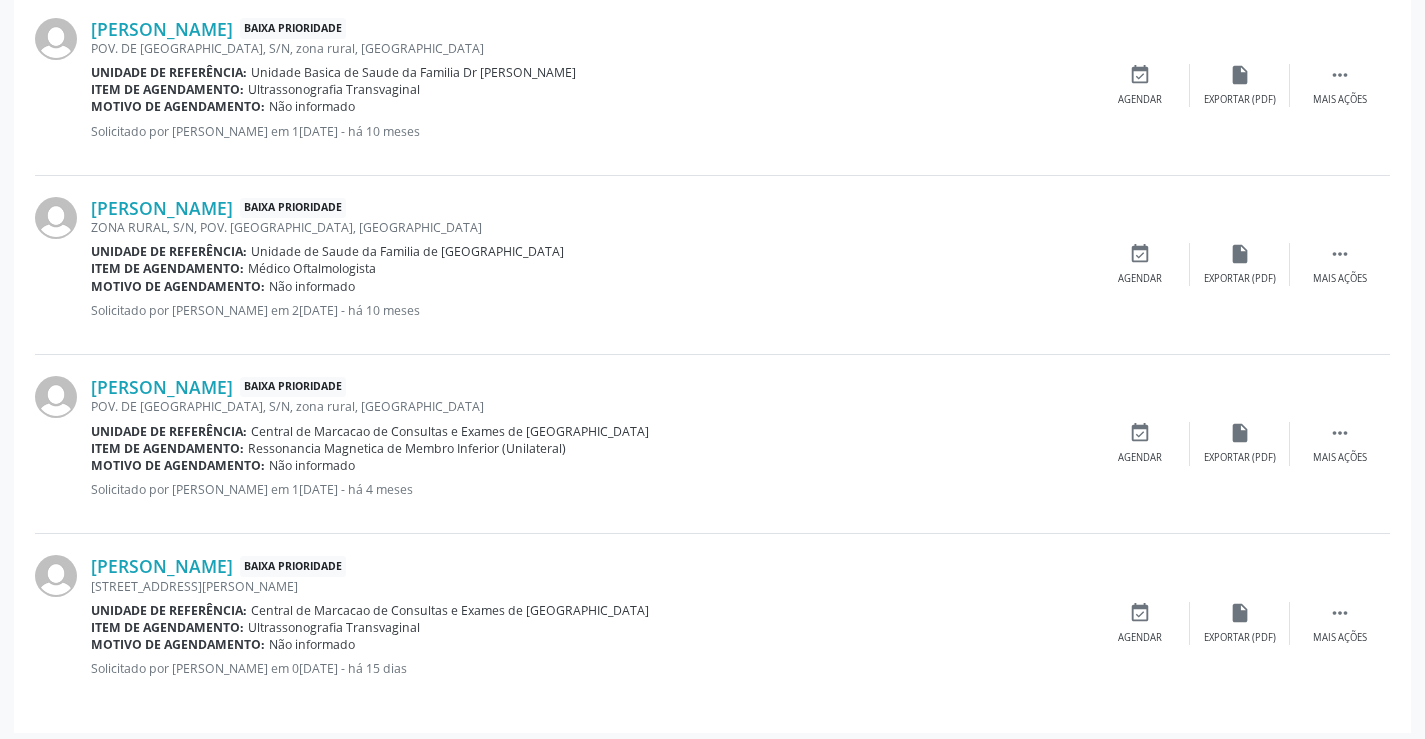 scroll, scrollTop: 617, scrollLeft: 0, axis: vertical 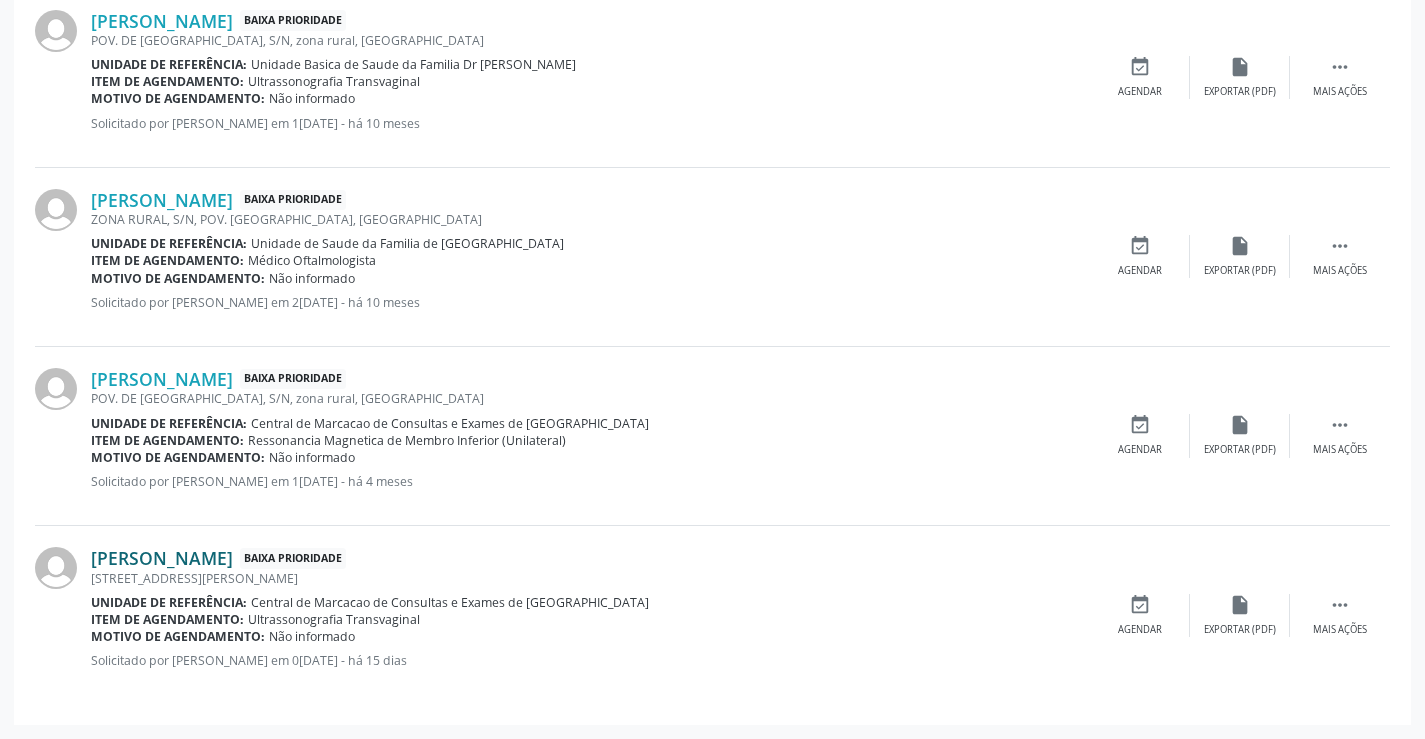 click on "[PERSON_NAME]" at bounding box center (162, 558) 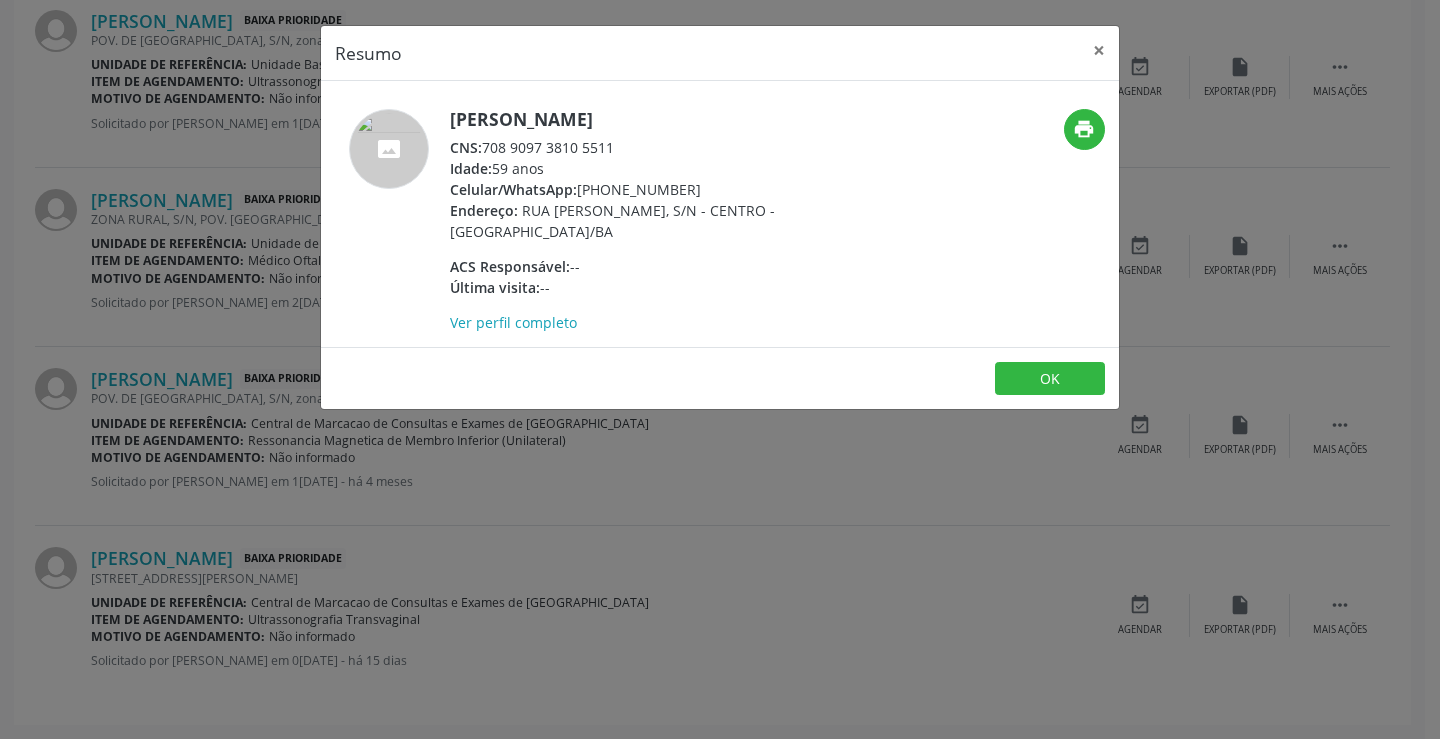 drag, startPoint x: 486, startPoint y: 143, endPoint x: 642, endPoint y: 145, distance: 156.01282 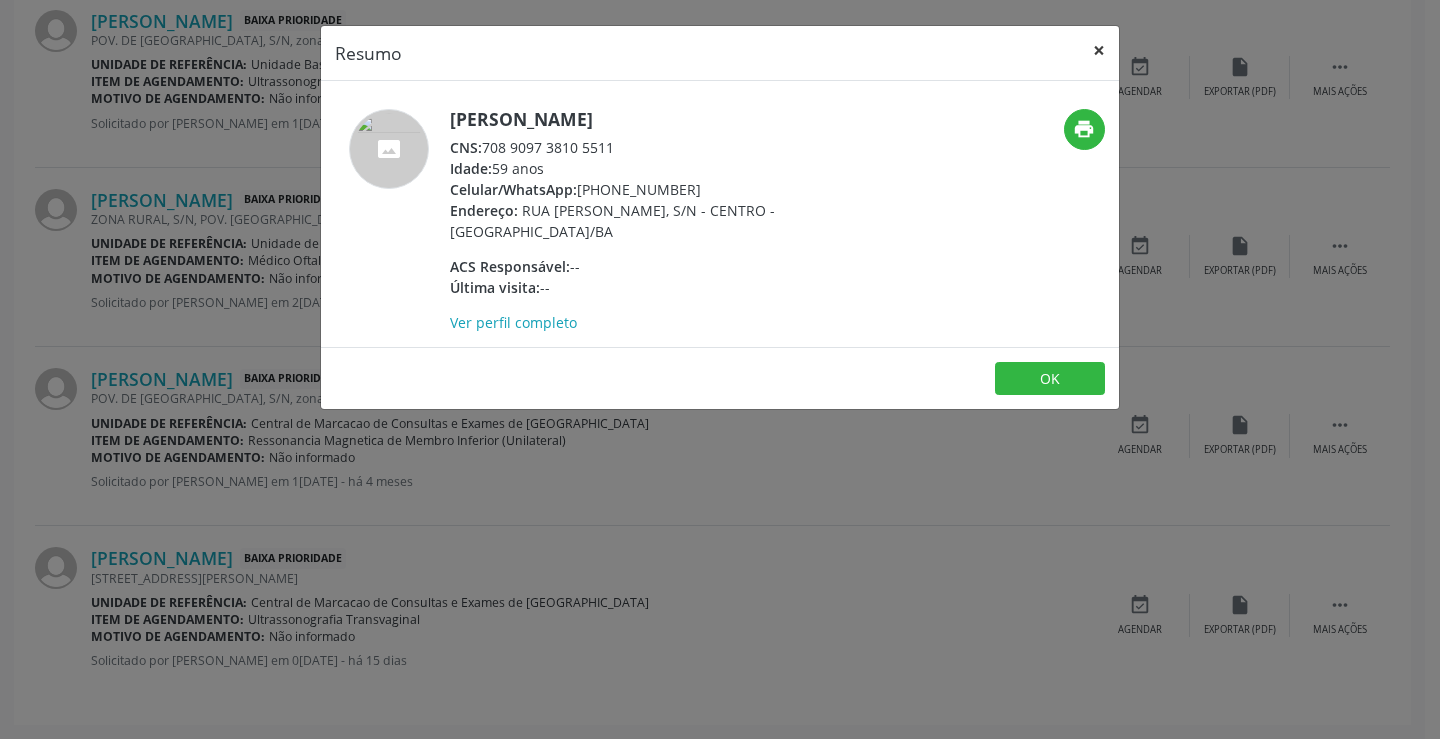 click on "×" at bounding box center (1099, 50) 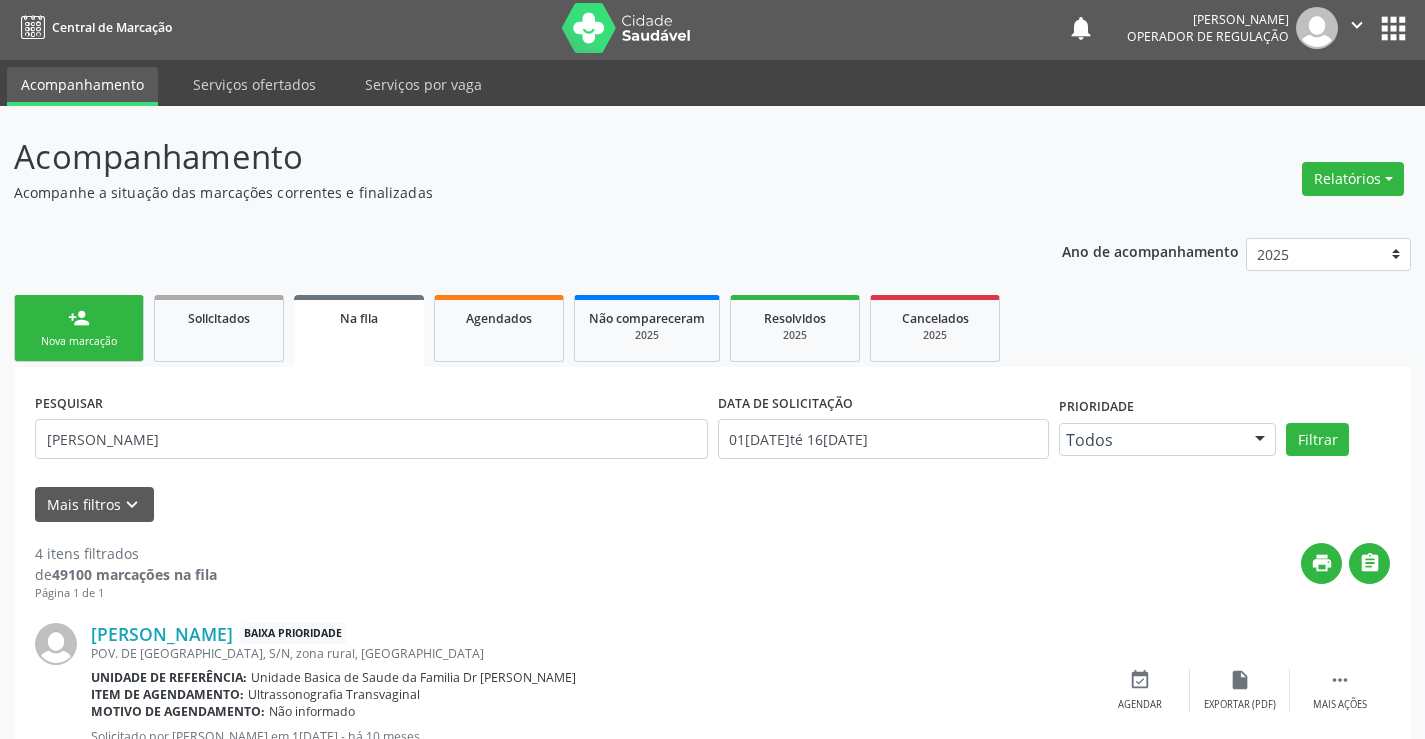 scroll, scrollTop: 0, scrollLeft: 0, axis: both 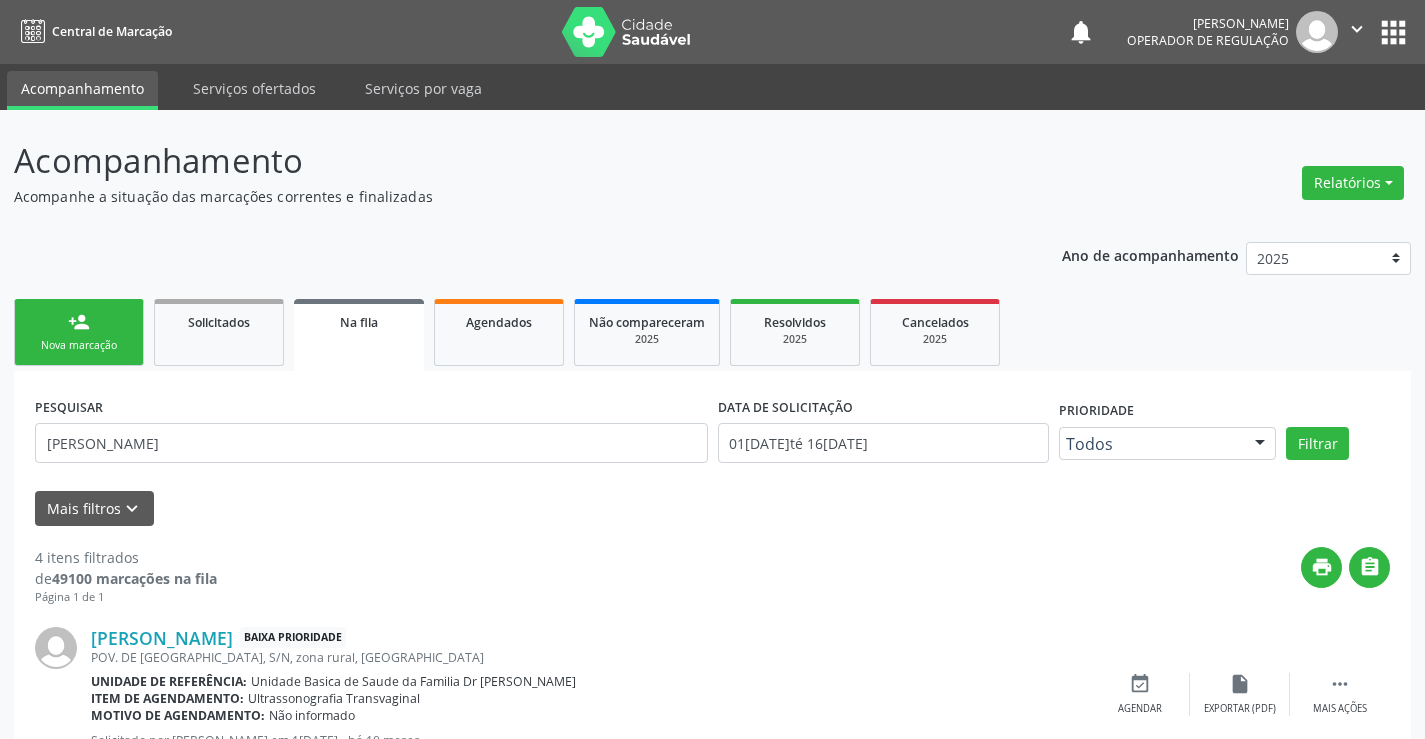 click on "person_add
Nova marcação" at bounding box center [79, 332] 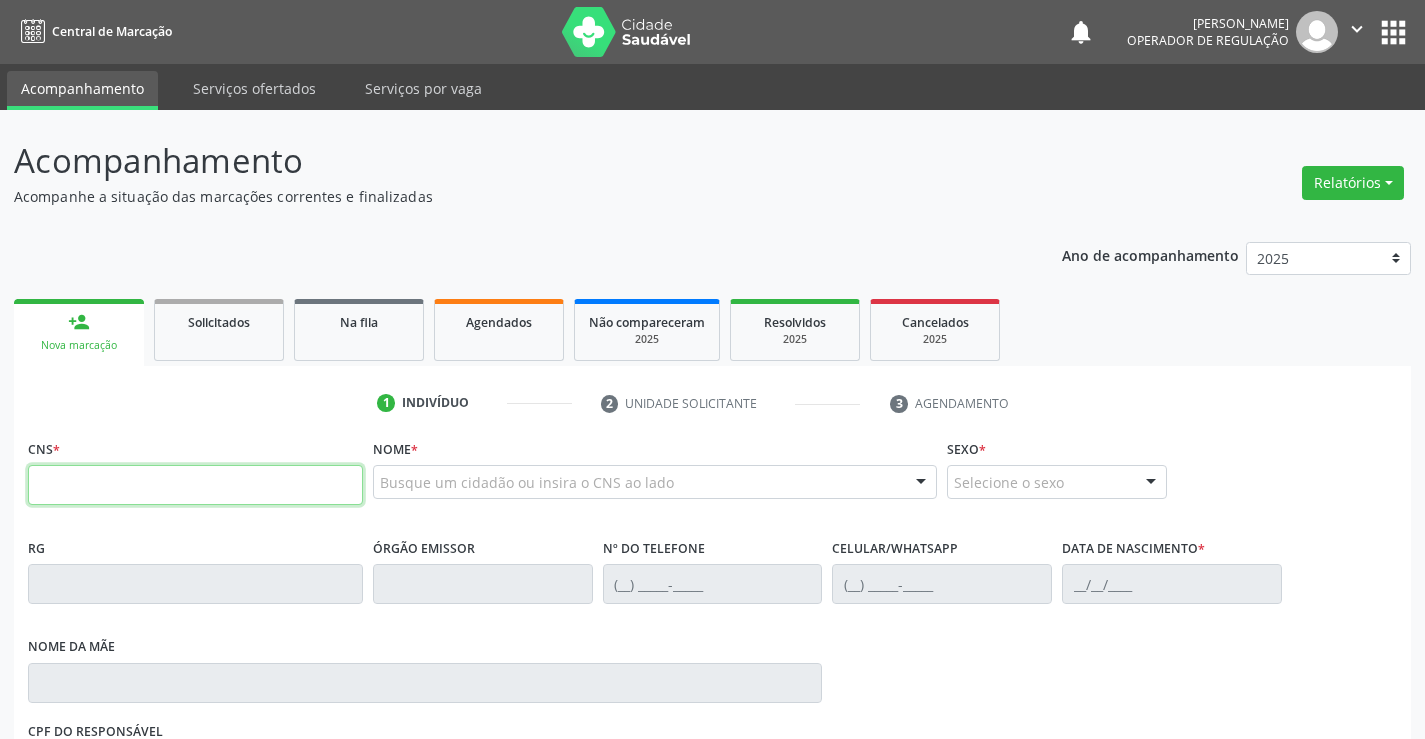 click at bounding box center [195, 485] 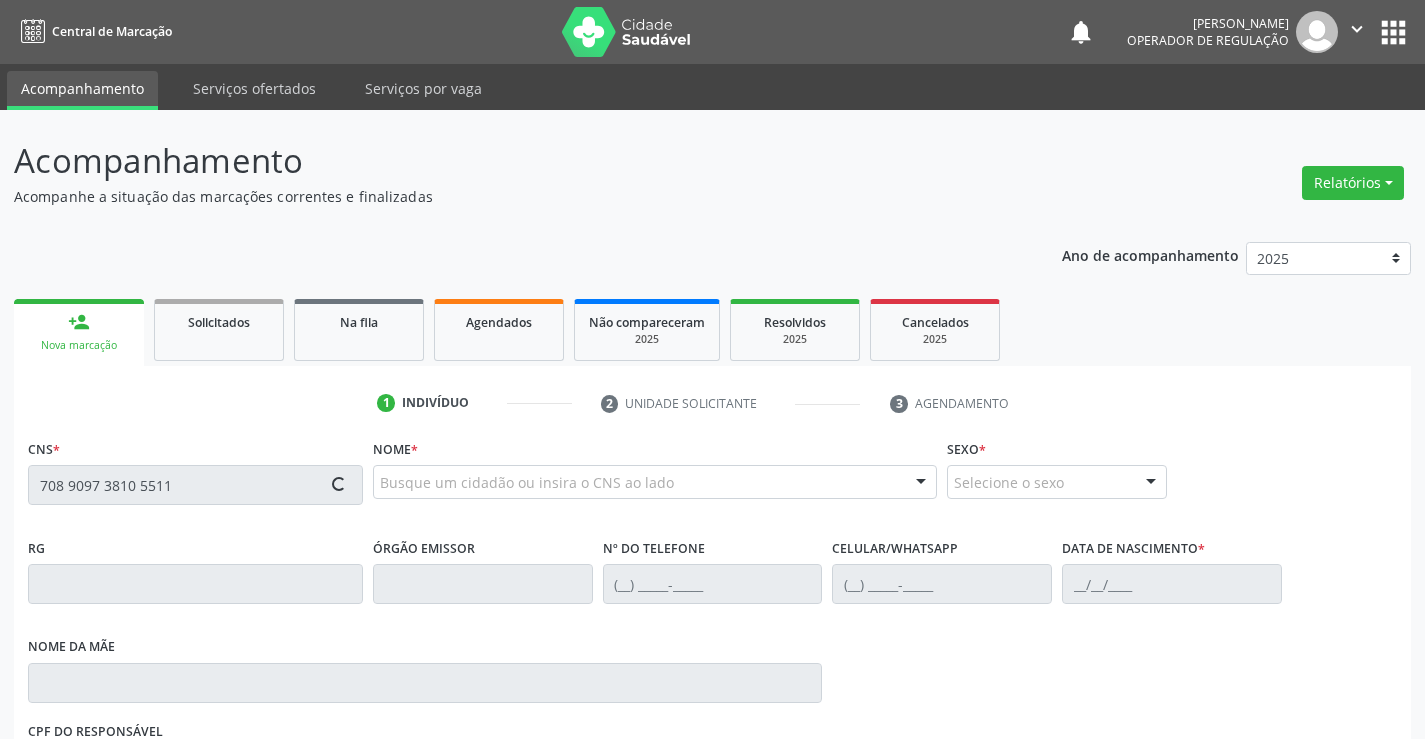 type on "708 9097 3810 5511" 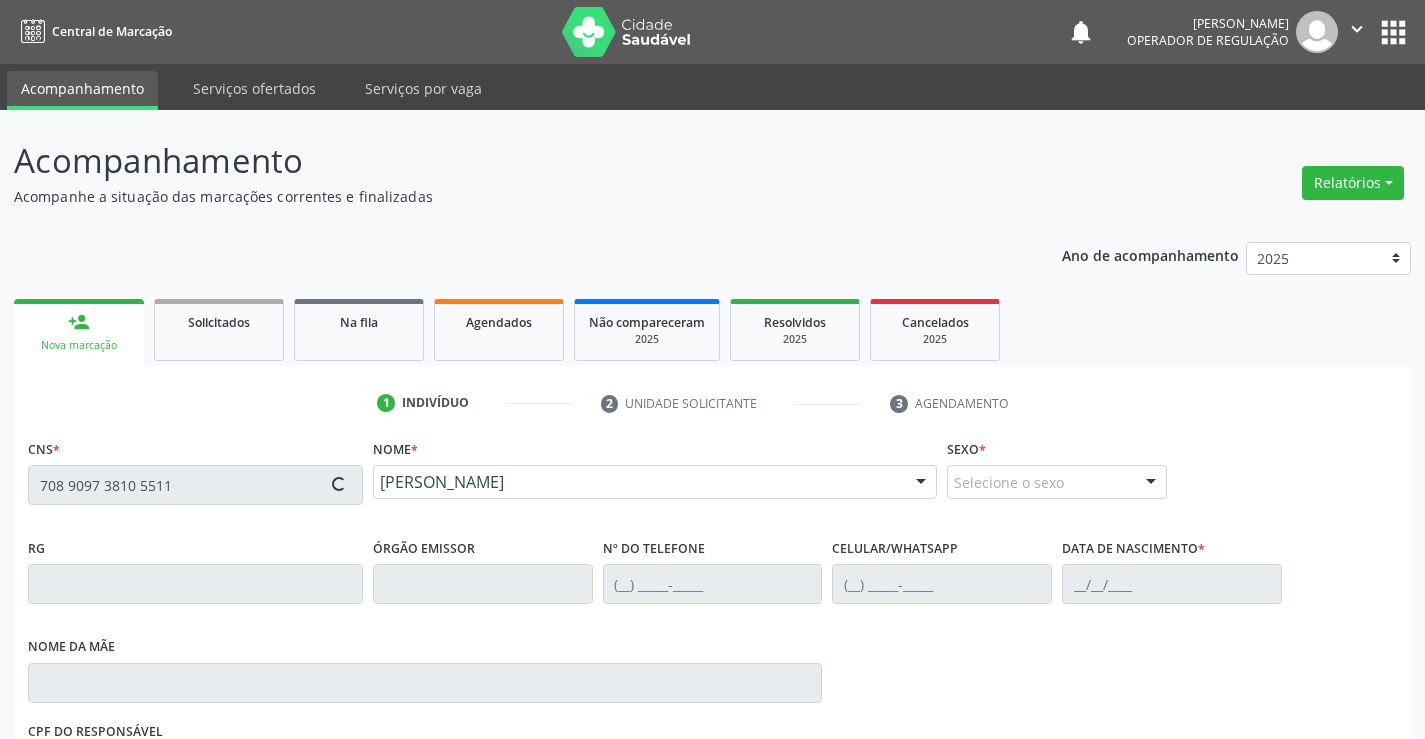 type on "1169119484" 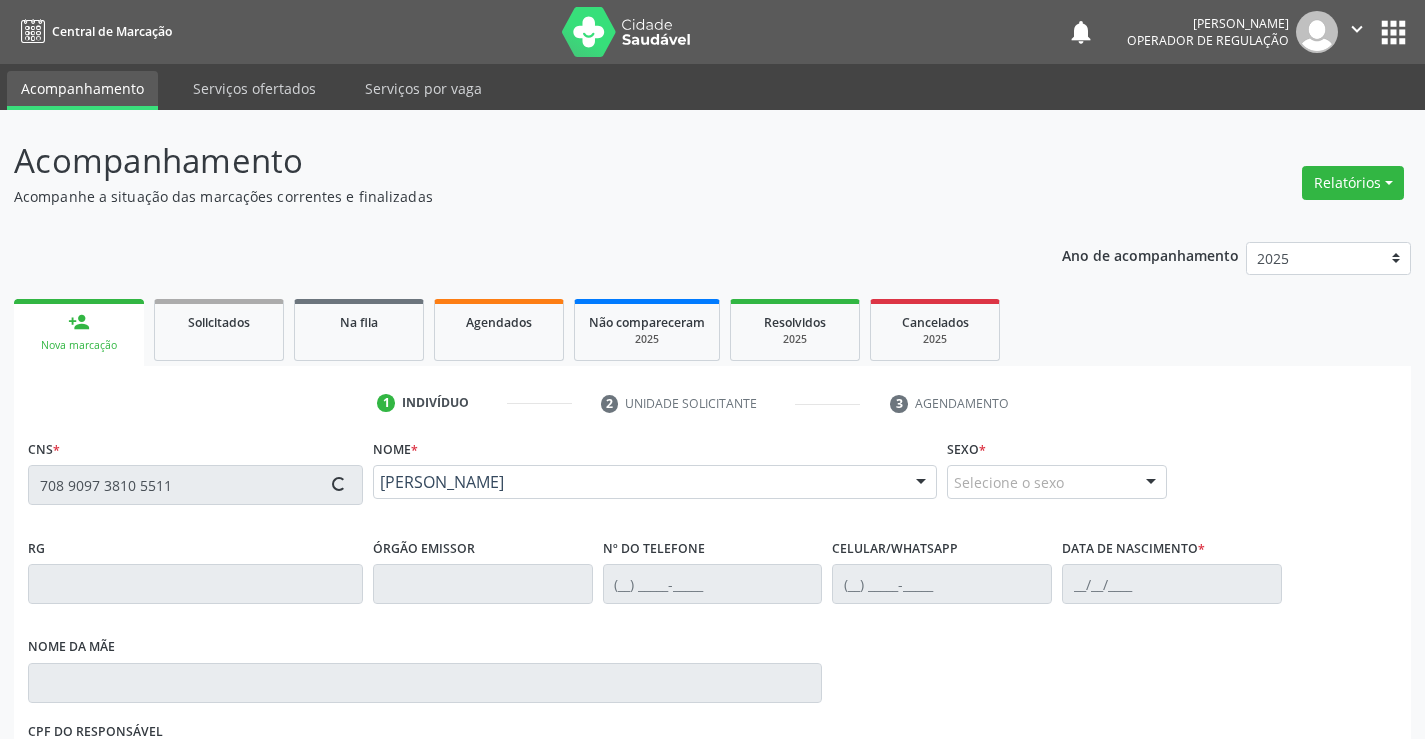 type on "[PHONE_NUMBER]" 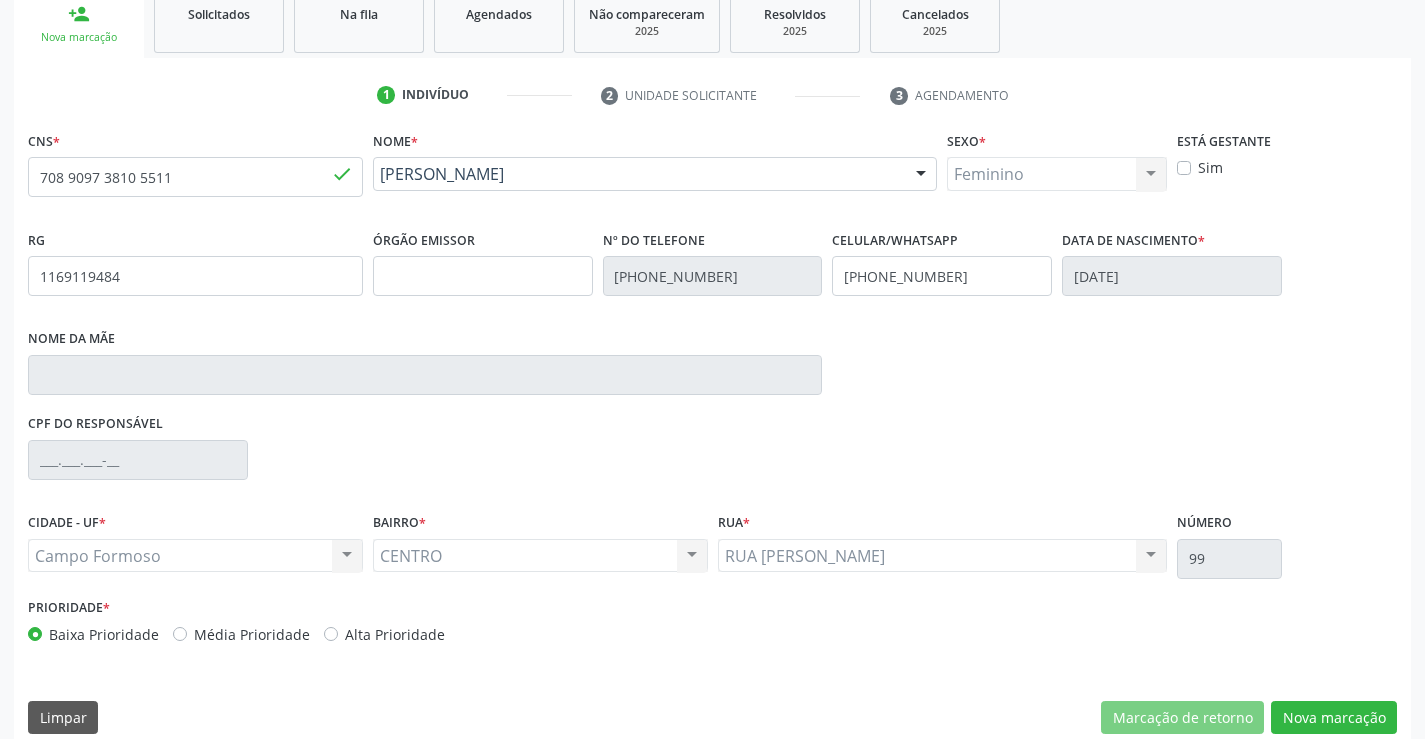 scroll, scrollTop: 331, scrollLeft: 0, axis: vertical 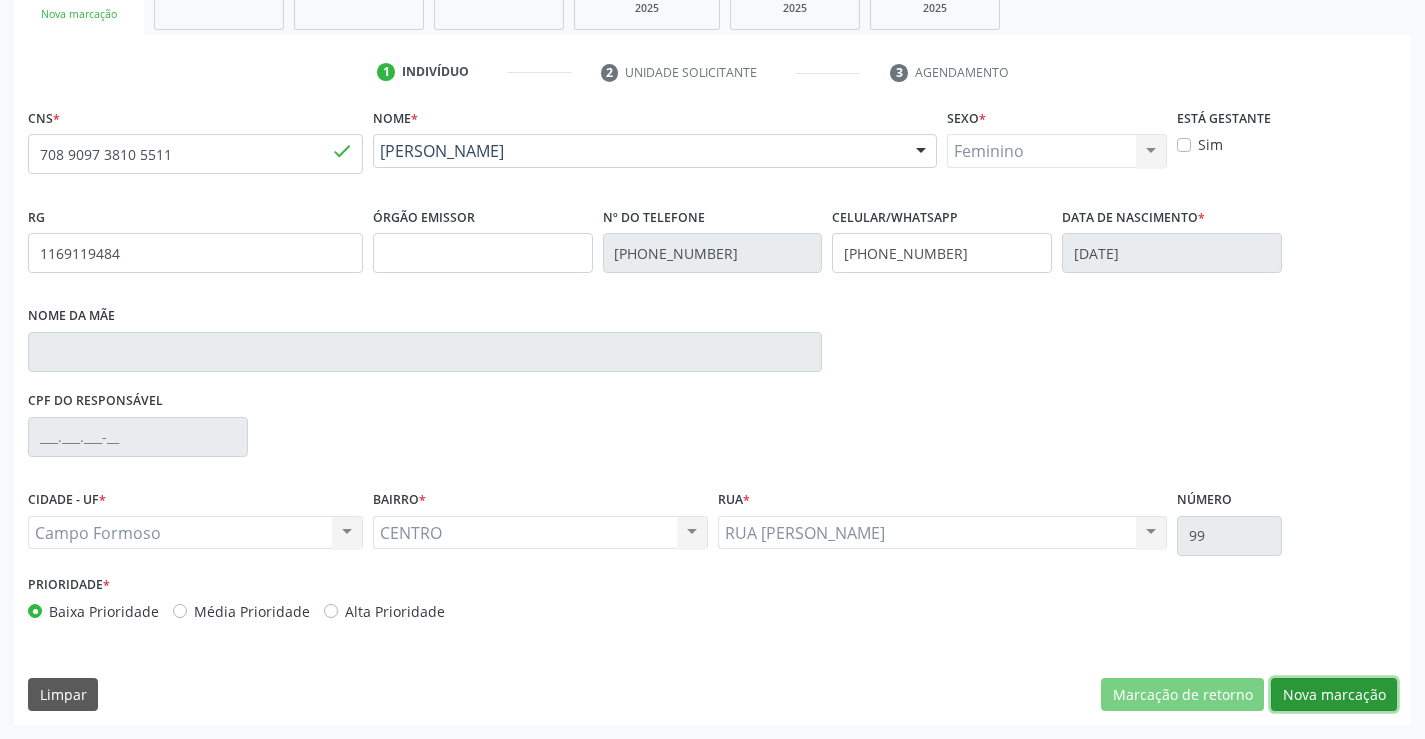 click on "Nova marcação" at bounding box center (1334, 695) 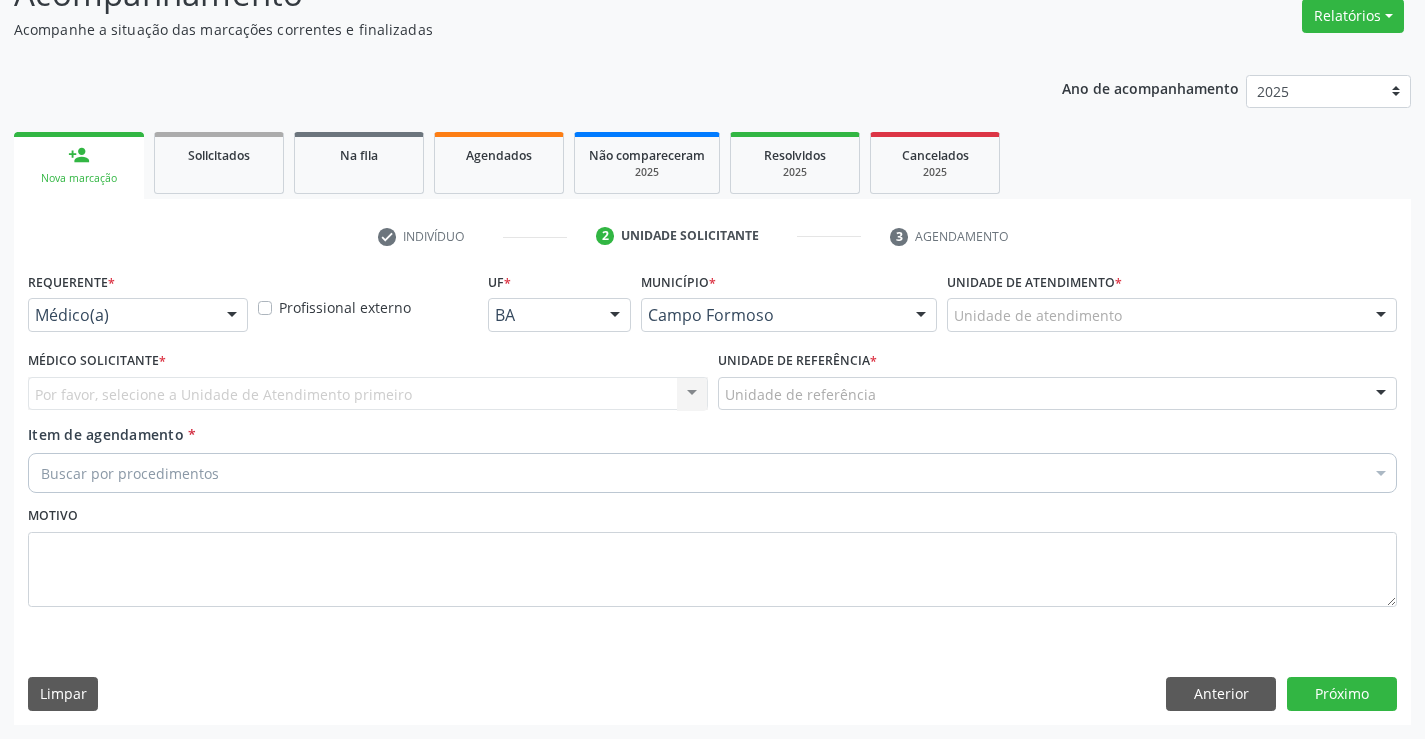 click on "Médico(a)" at bounding box center (138, 315) 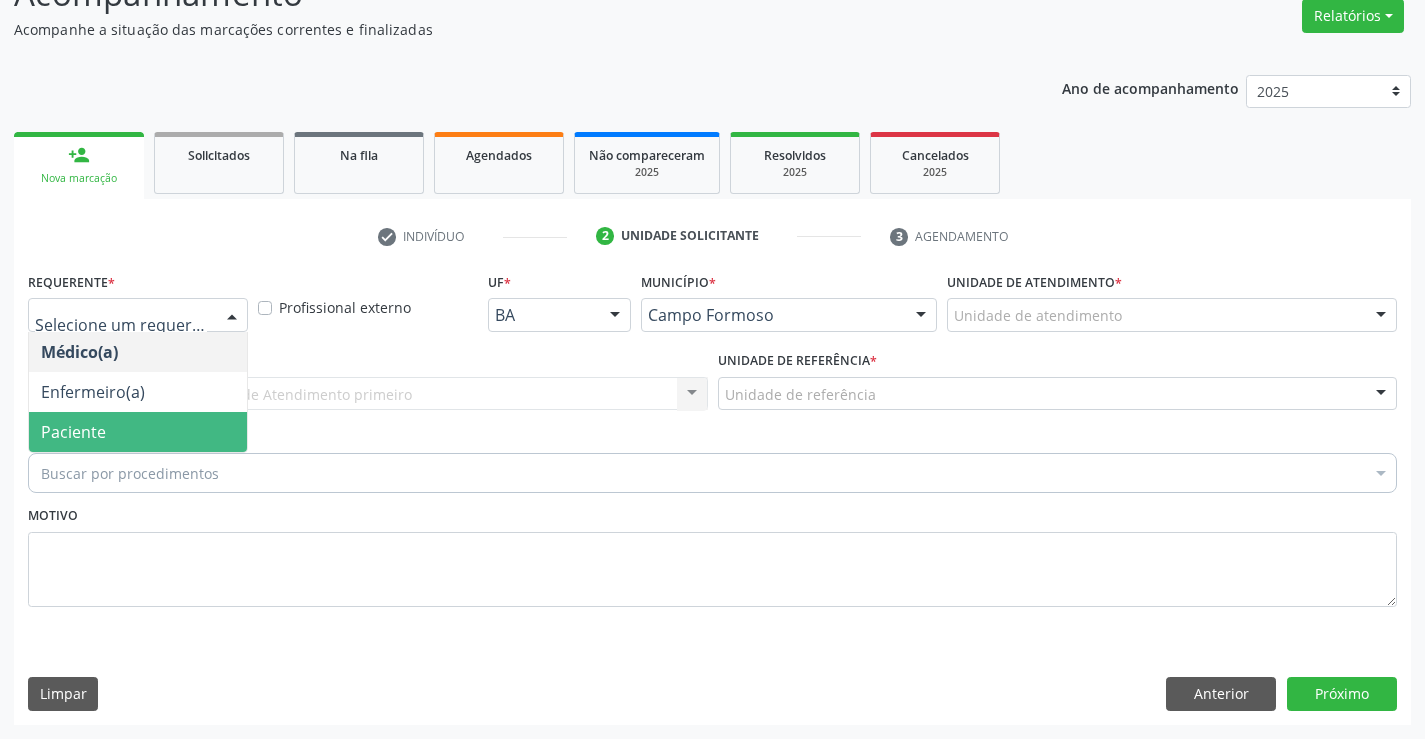 drag, startPoint x: 157, startPoint y: 438, endPoint x: 345, endPoint y: 386, distance: 195.05896 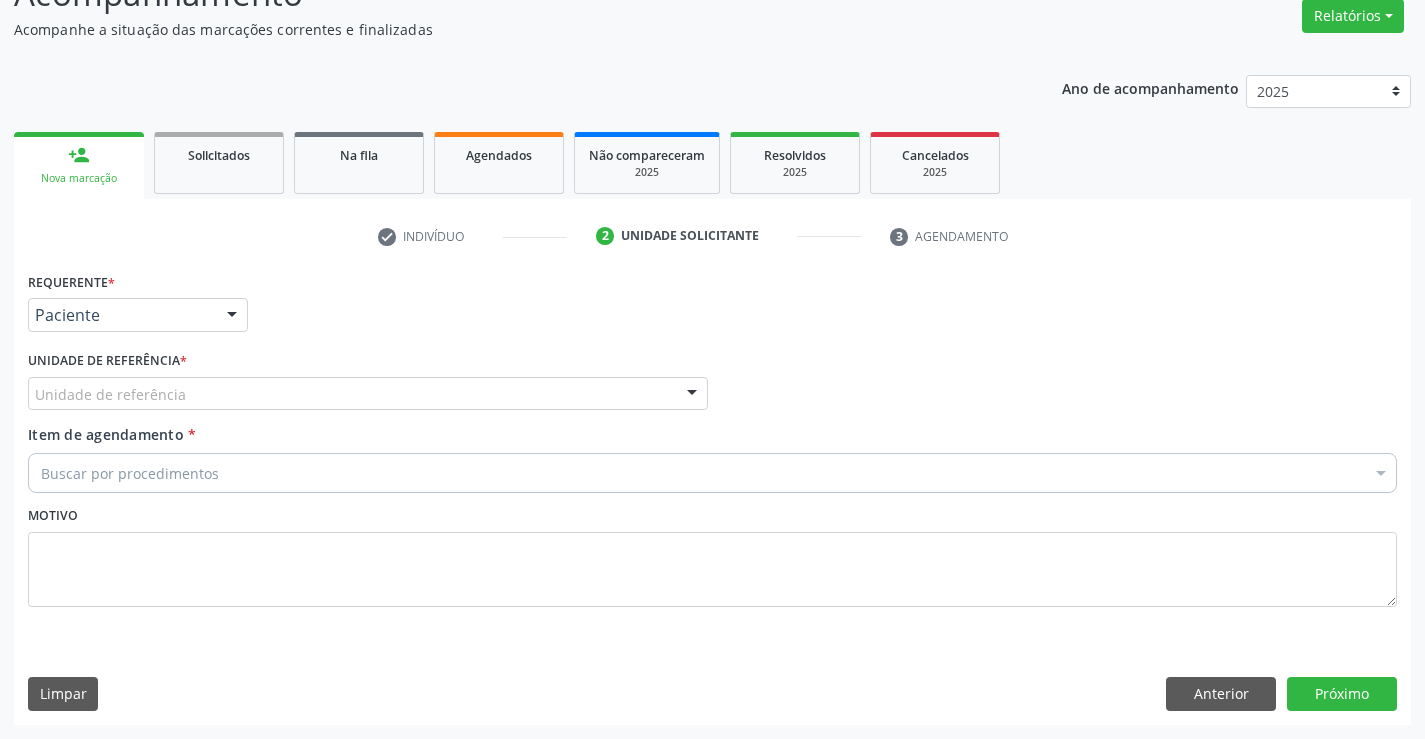 click on "Unidade de referência" at bounding box center (368, 394) 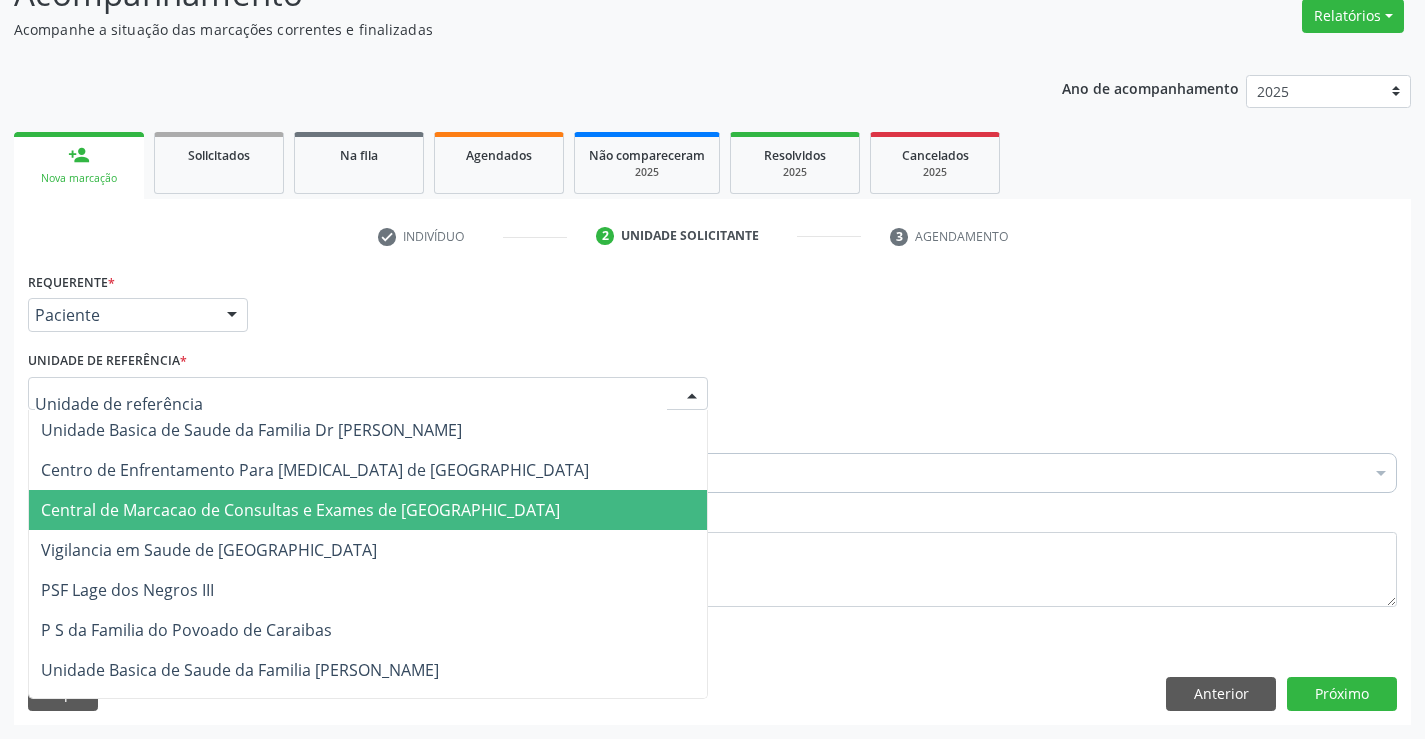 click on "Central de Marcacao de Consultas e Exames de [GEOGRAPHIC_DATA]" at bounding box center (300, 510) 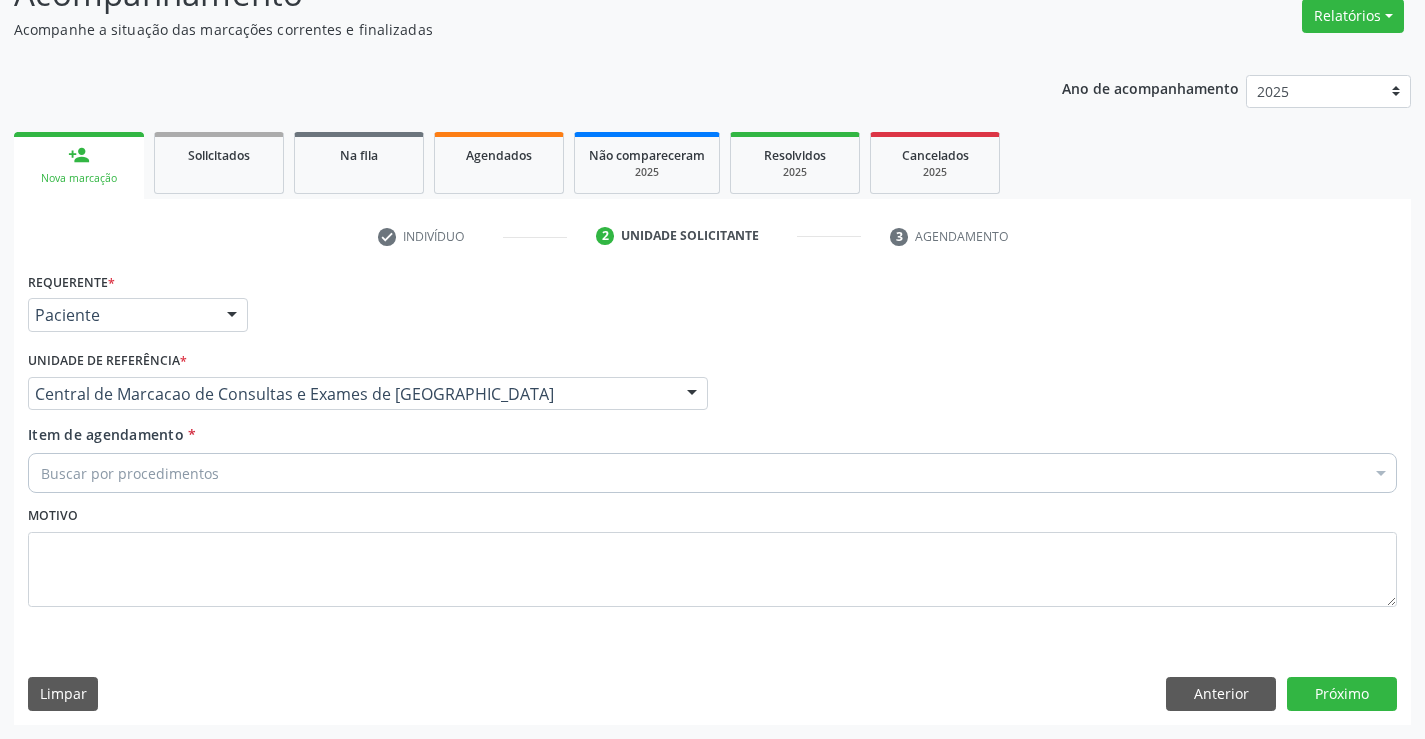 click on "Buscar por procedimentos" at bounding box center (712, 473) 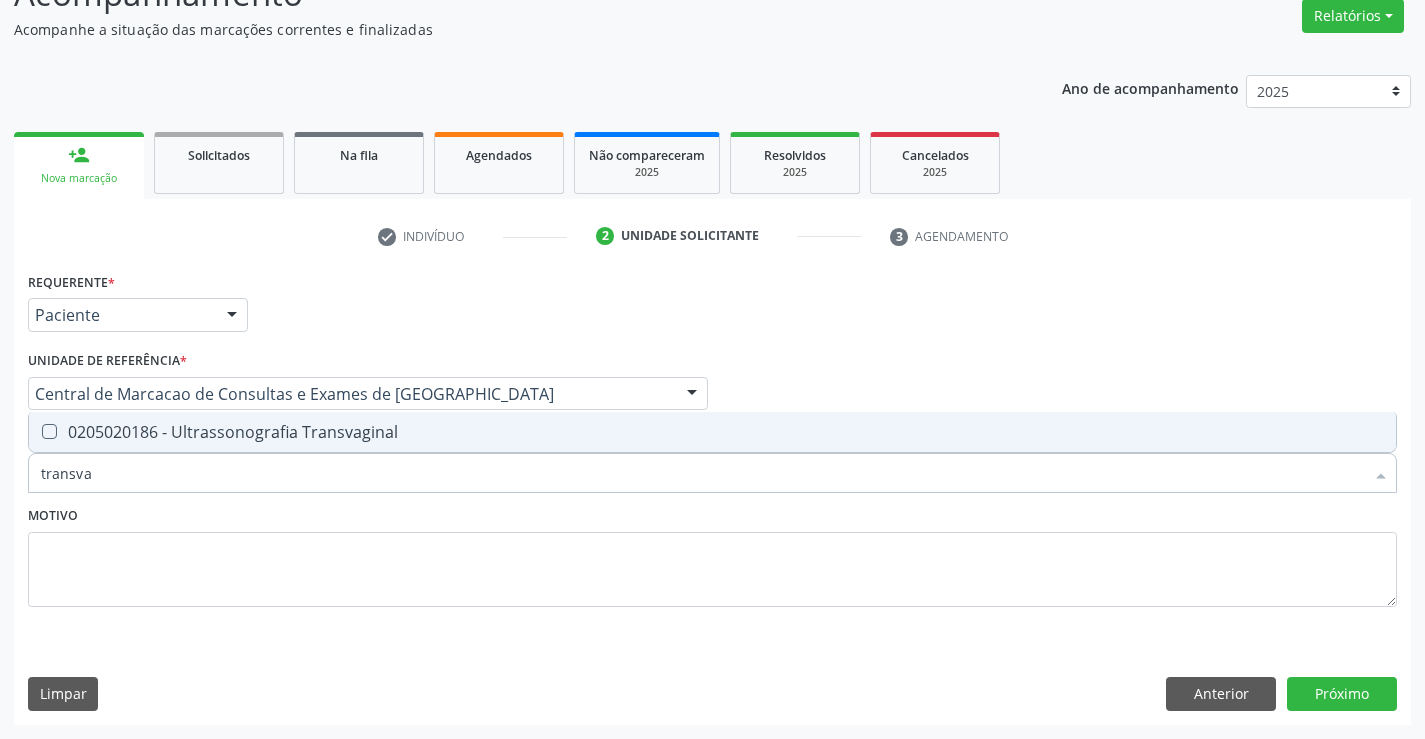type on "transvag" 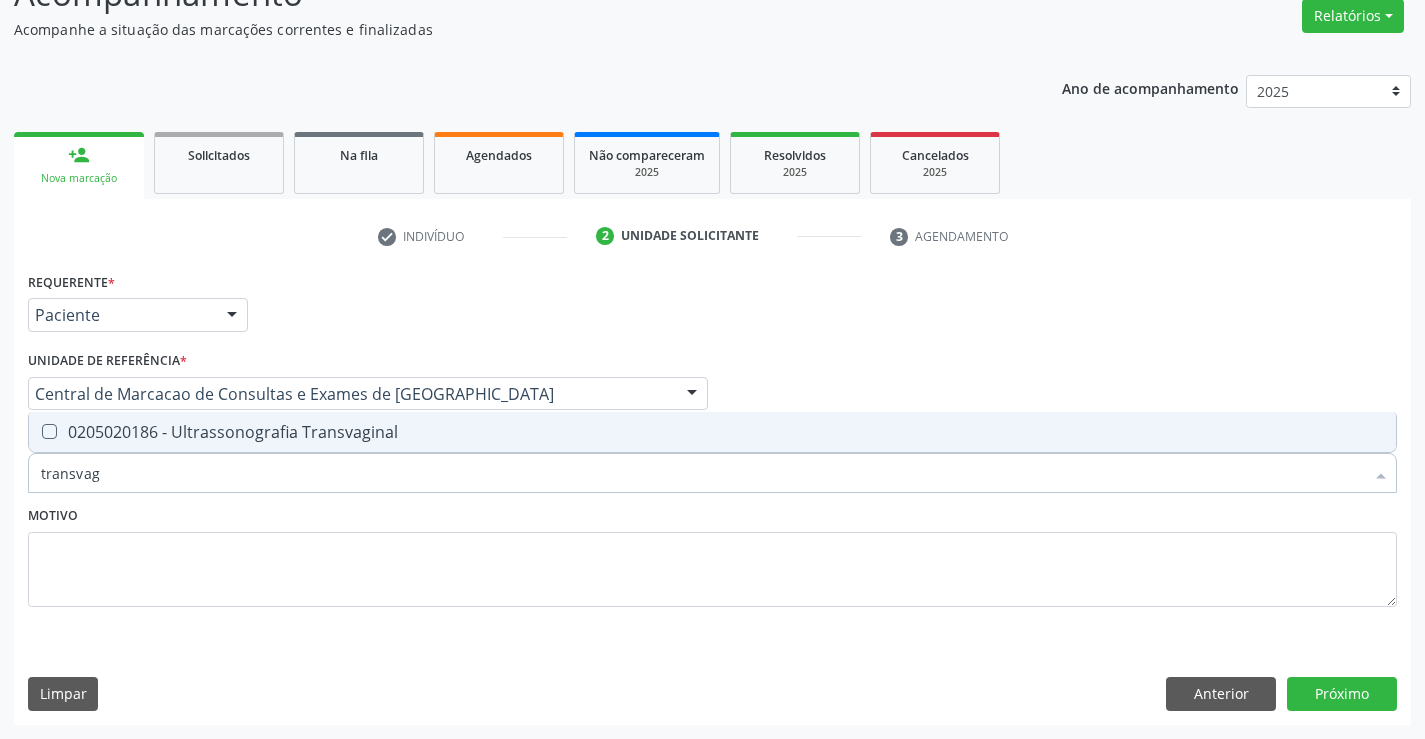 click on "0205020186 - Ultrassonografia Transvaginal" at bounding box center (712, 432) 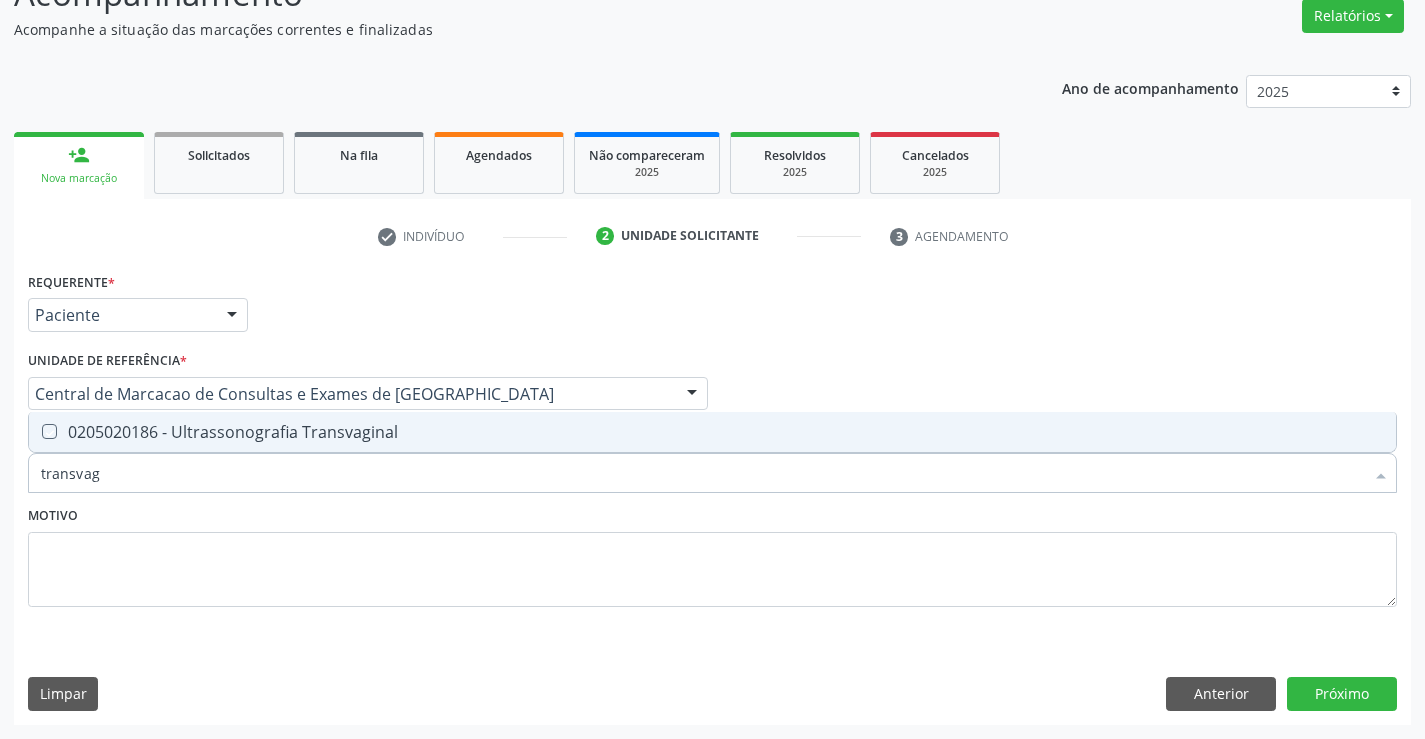 checkbox on "true" 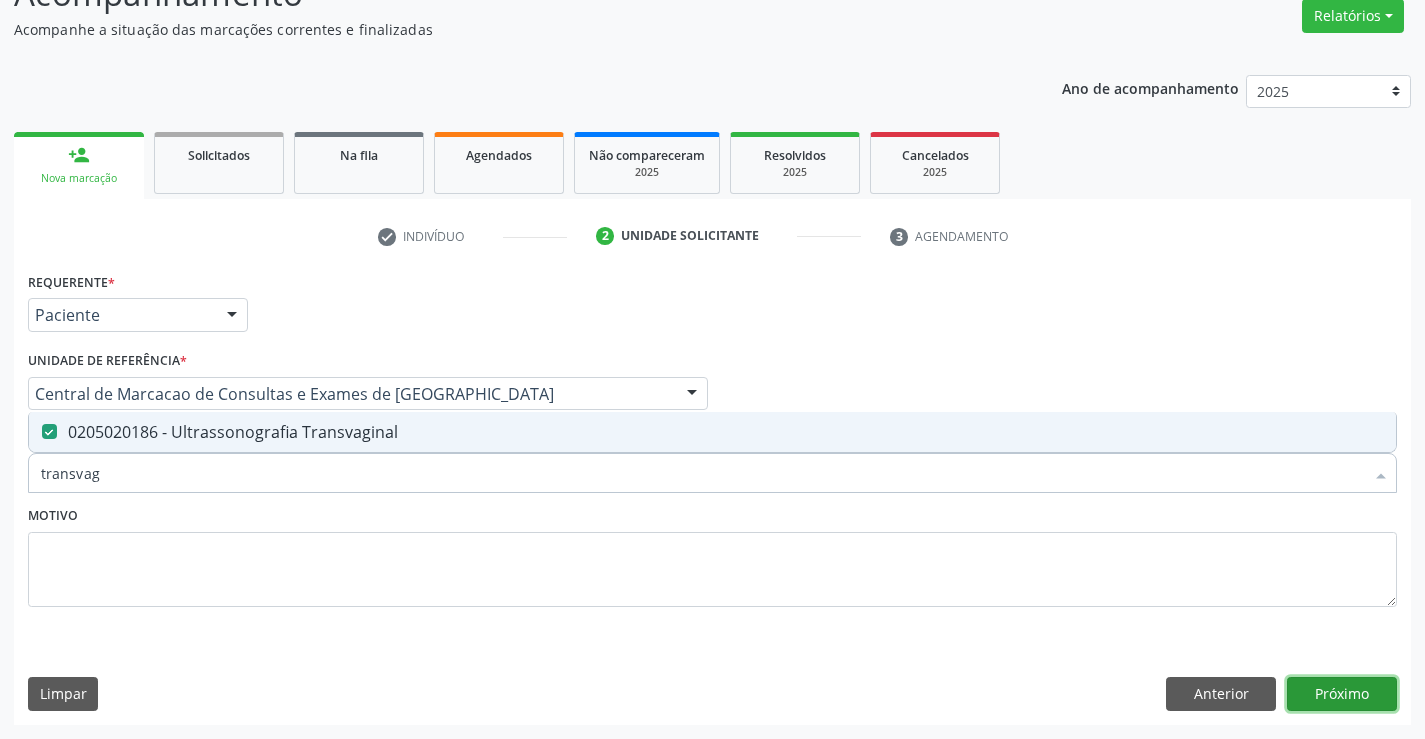 click on "Próximo" at bounding box center [1342, 694] 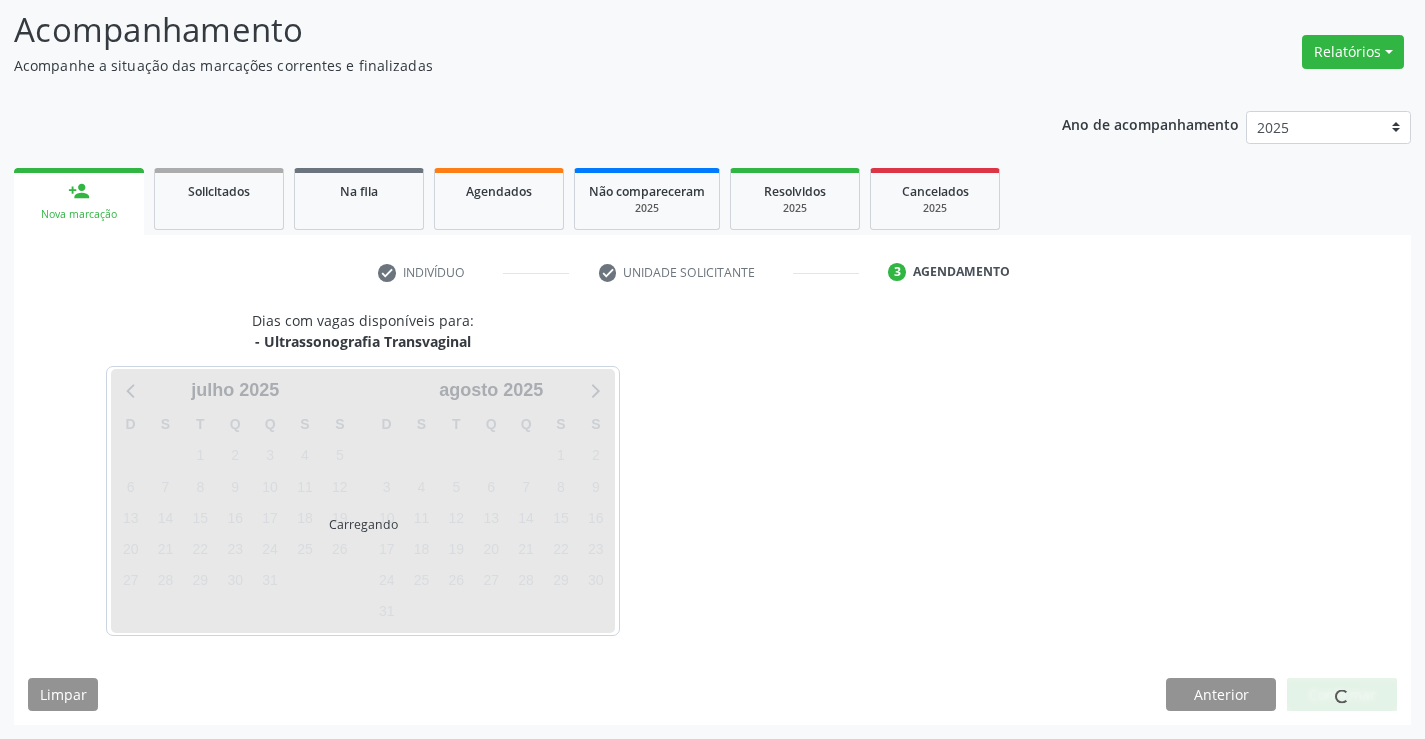 scroll, scrollTop: 131, scrollLeft: 0, axis: vertical 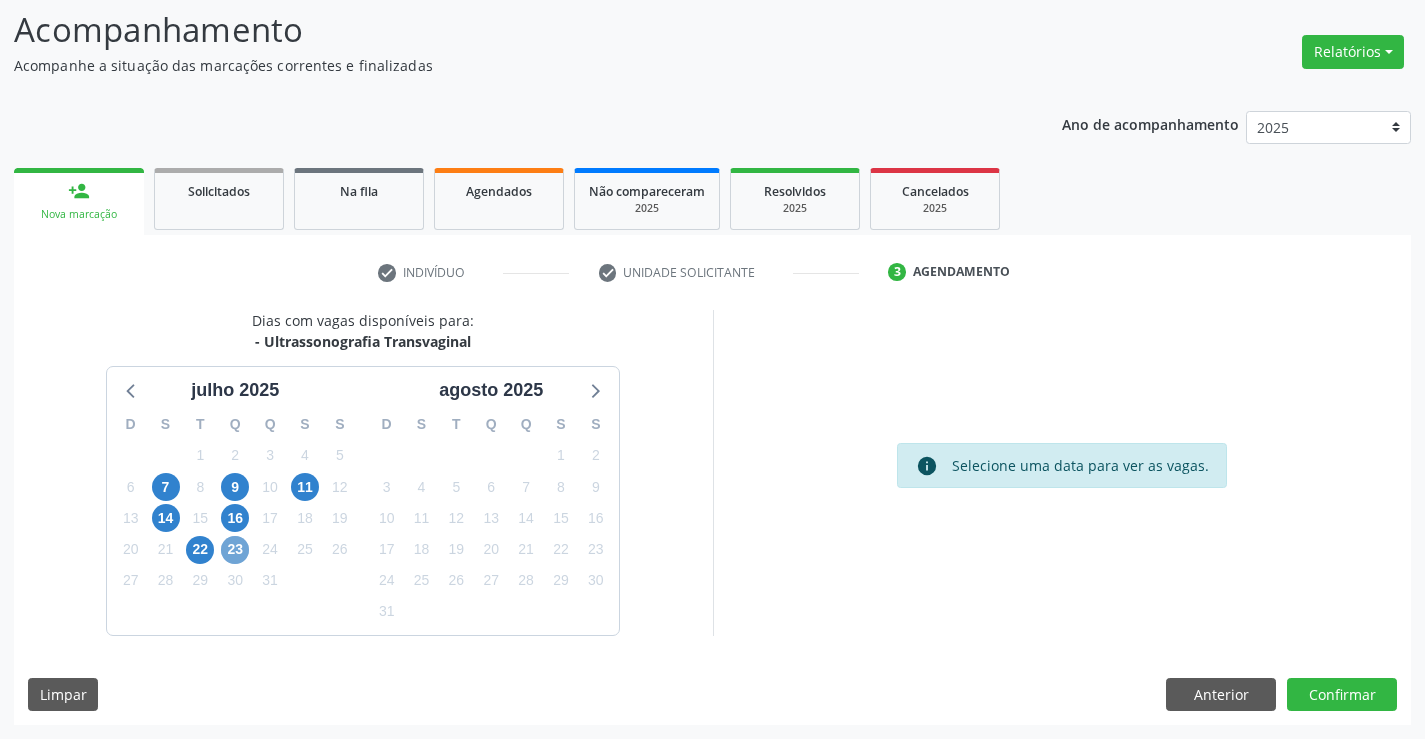 click on "23" at bounding box center [235, 550] 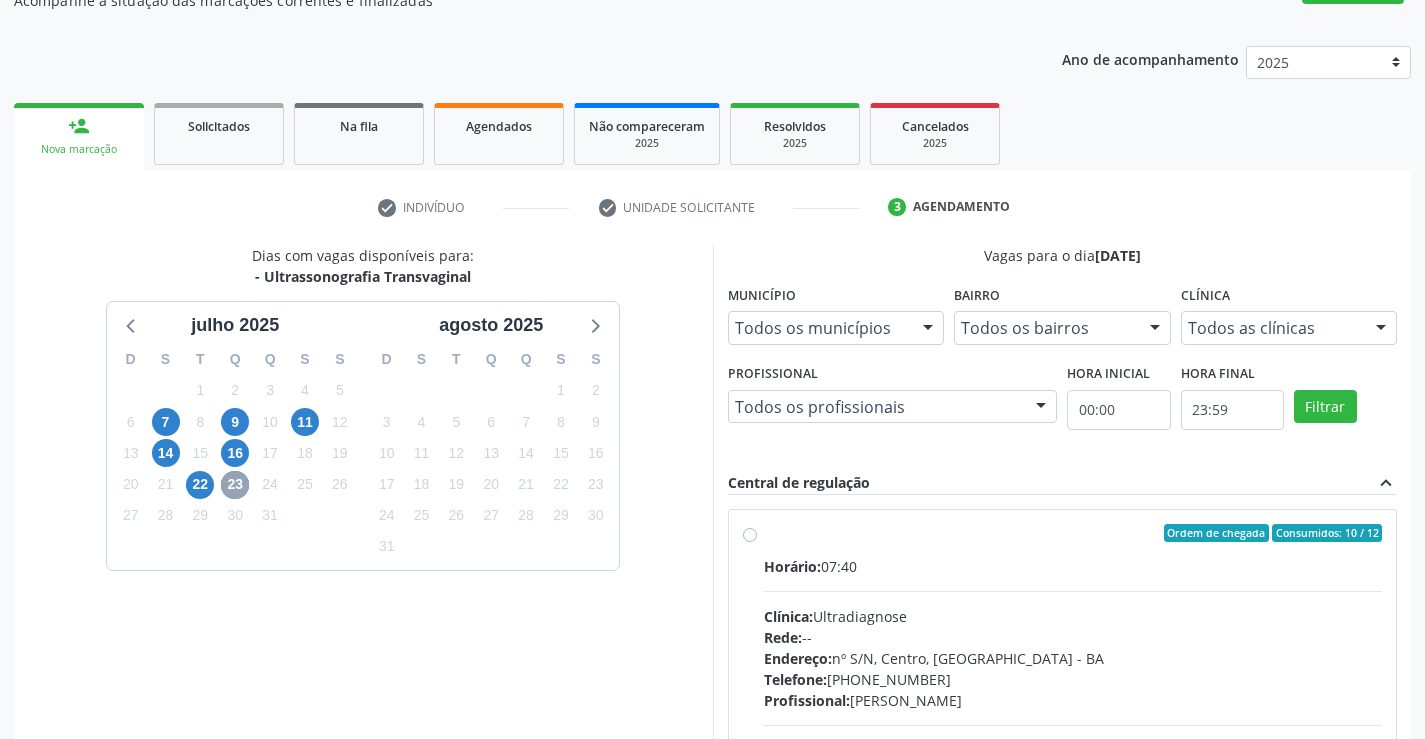 scroll, scrollTop: 231, scrollLeft: 0, axis: vertical 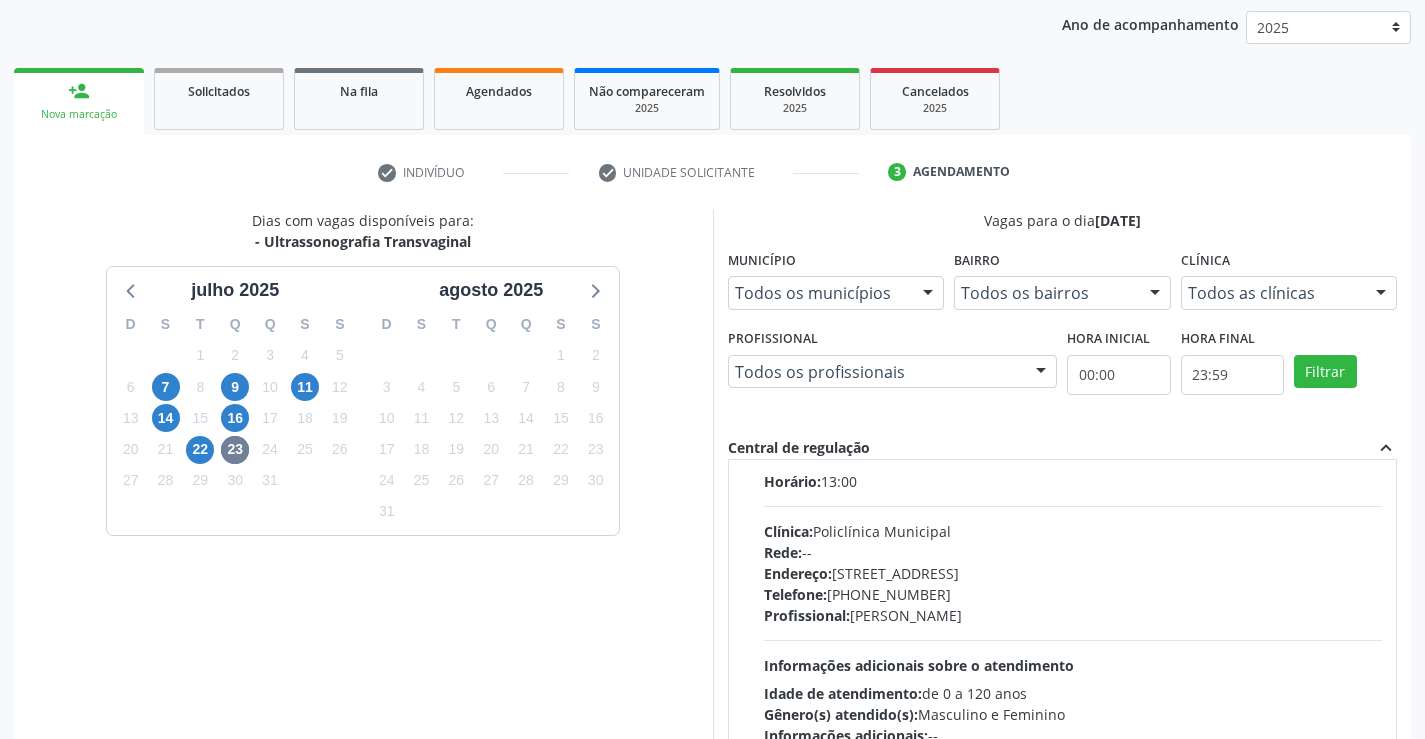 click on "Endereço:   [STREET_ADDRESS]" at bounding box center [1073, 573] 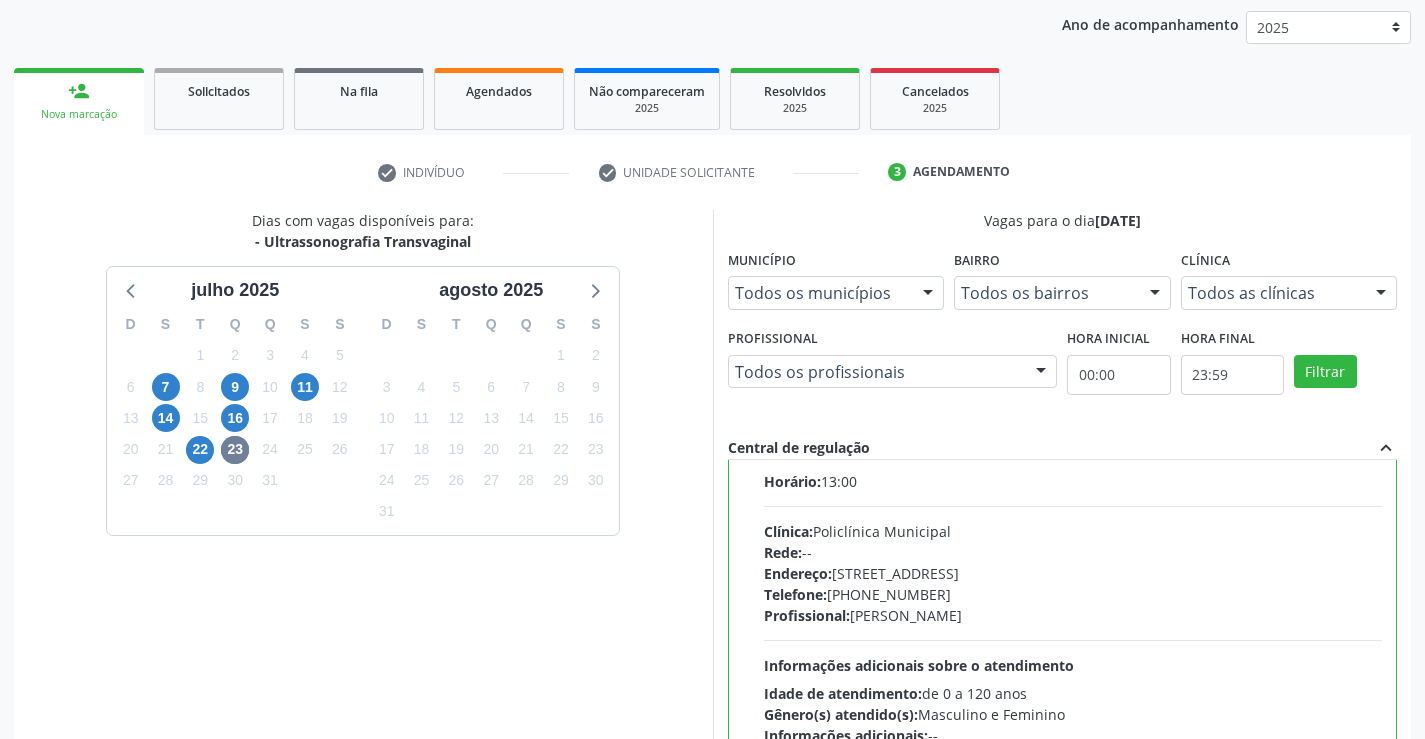 scroll, scrollTop: 188, scrollLeft: 0, axis: vertical 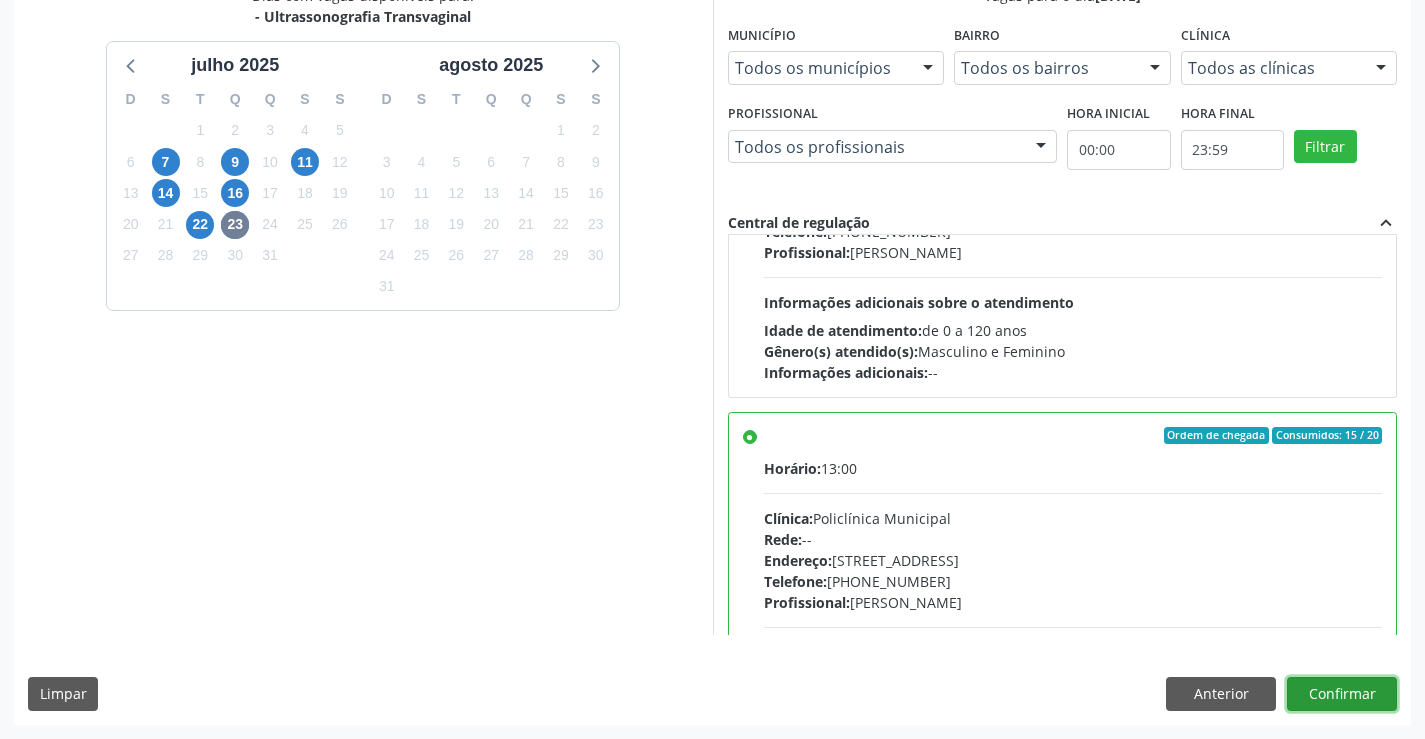 click on "Confirmar" at bounding box center [1342, 694] 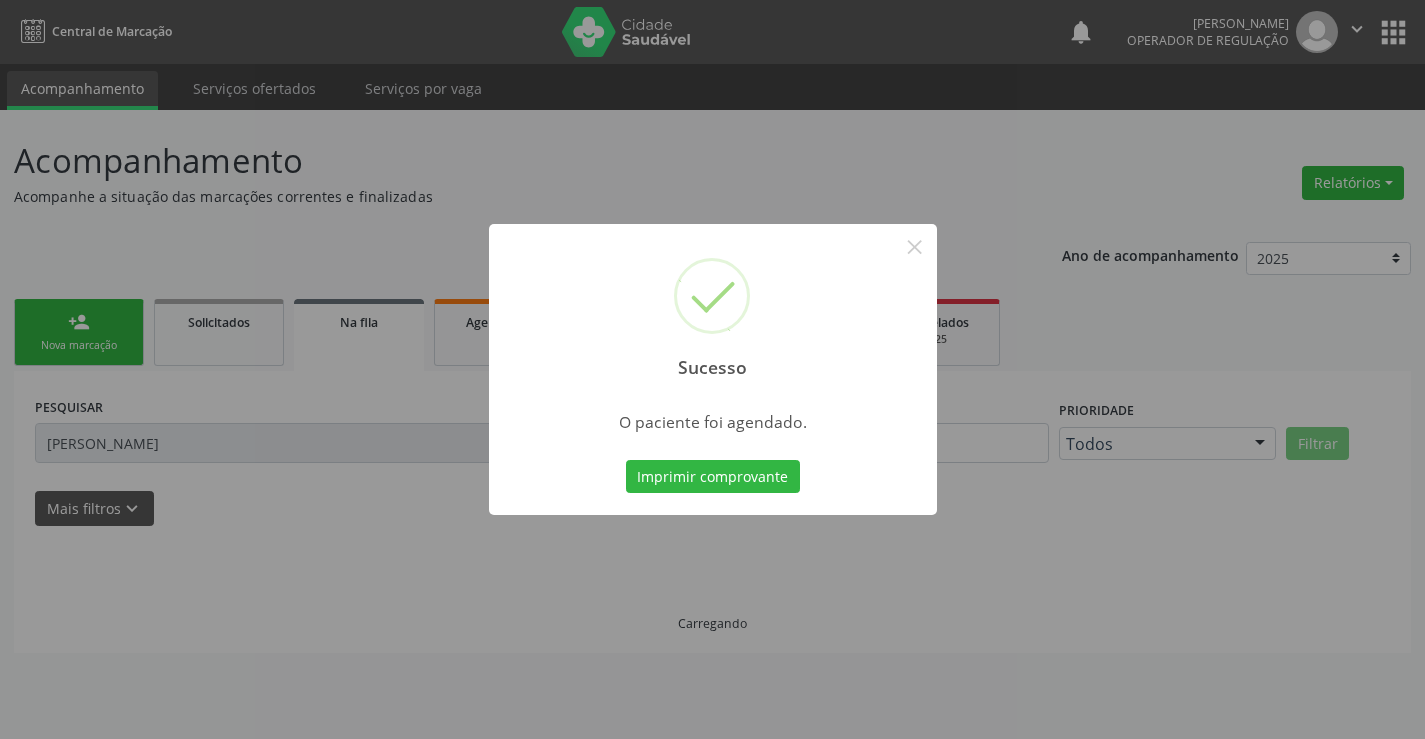 scroll, scrollTop: 0, scrollLeft: 0, axis: both 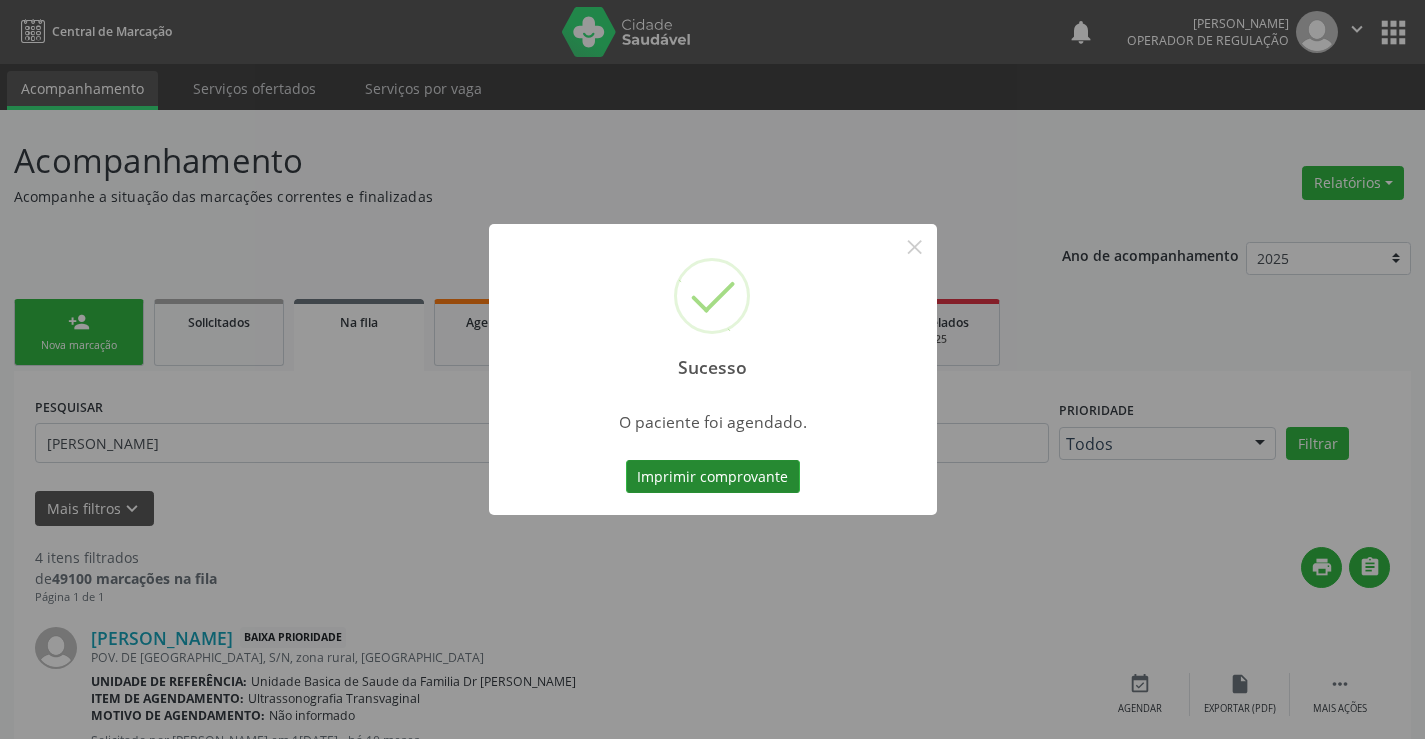 drag, startPoint x: 735, startPoint y: 511, endPoint x: 735, endPoint y: 490, distance: 21 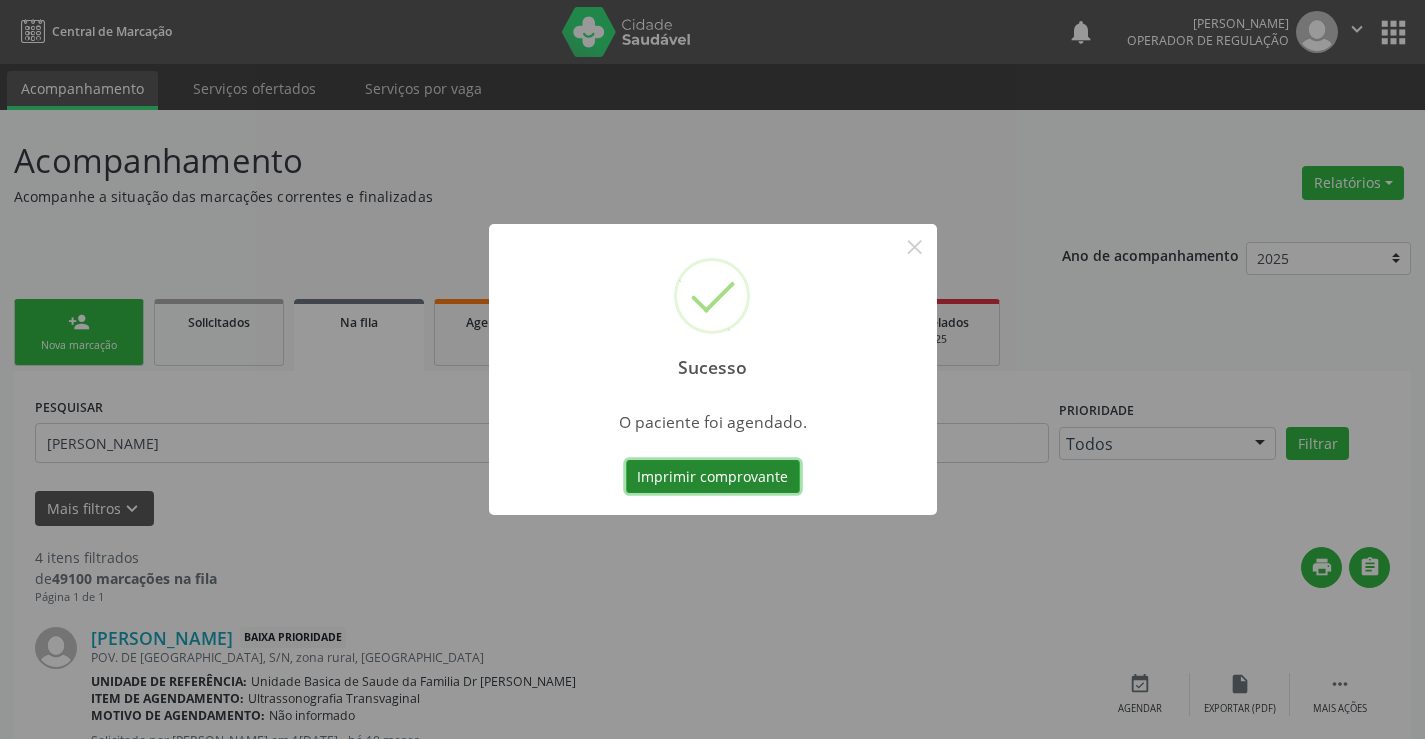 click on "Imprimir comprovante" at bounding box center [713, 477] 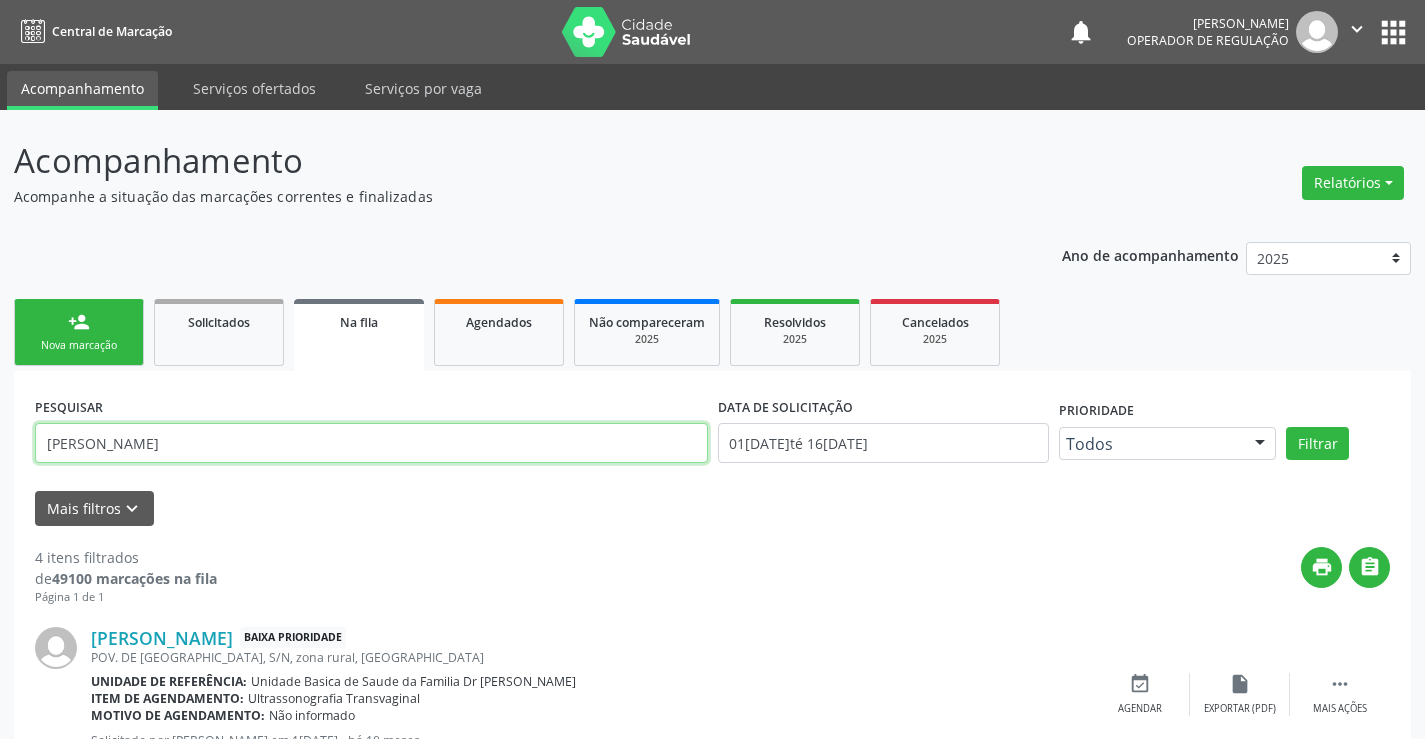 click on "[PERSON_NAME]" at bounding box center [371, 443] 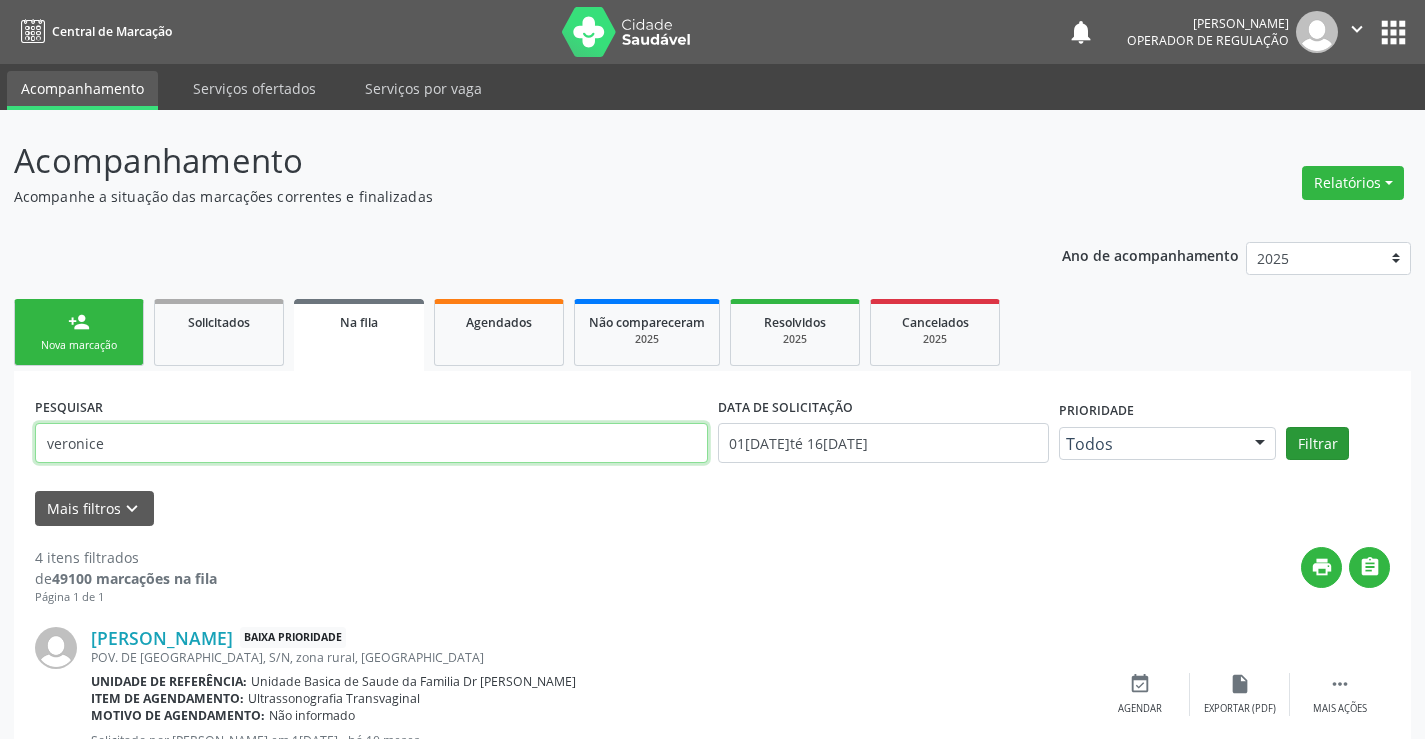 type on "veronice" 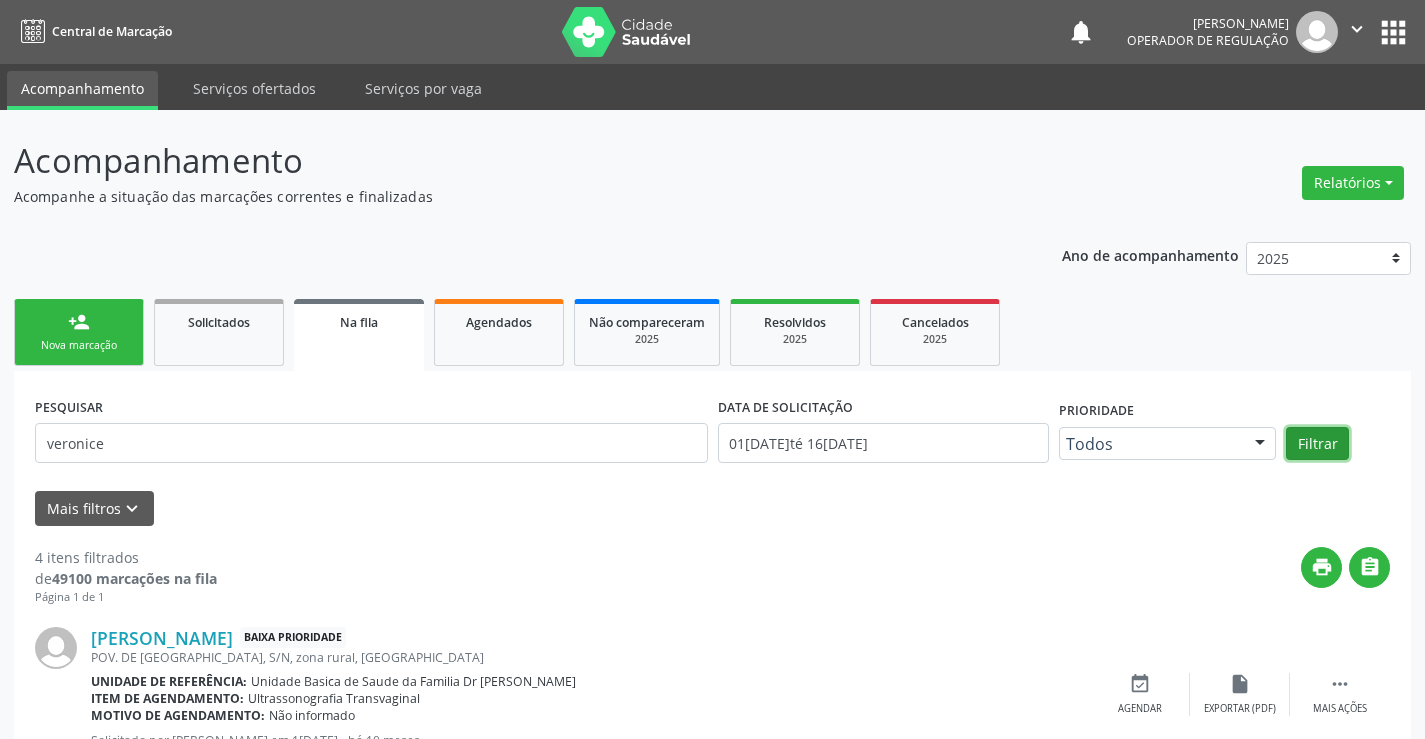 click on "Filtrar" at bounding box center (1317, 444) 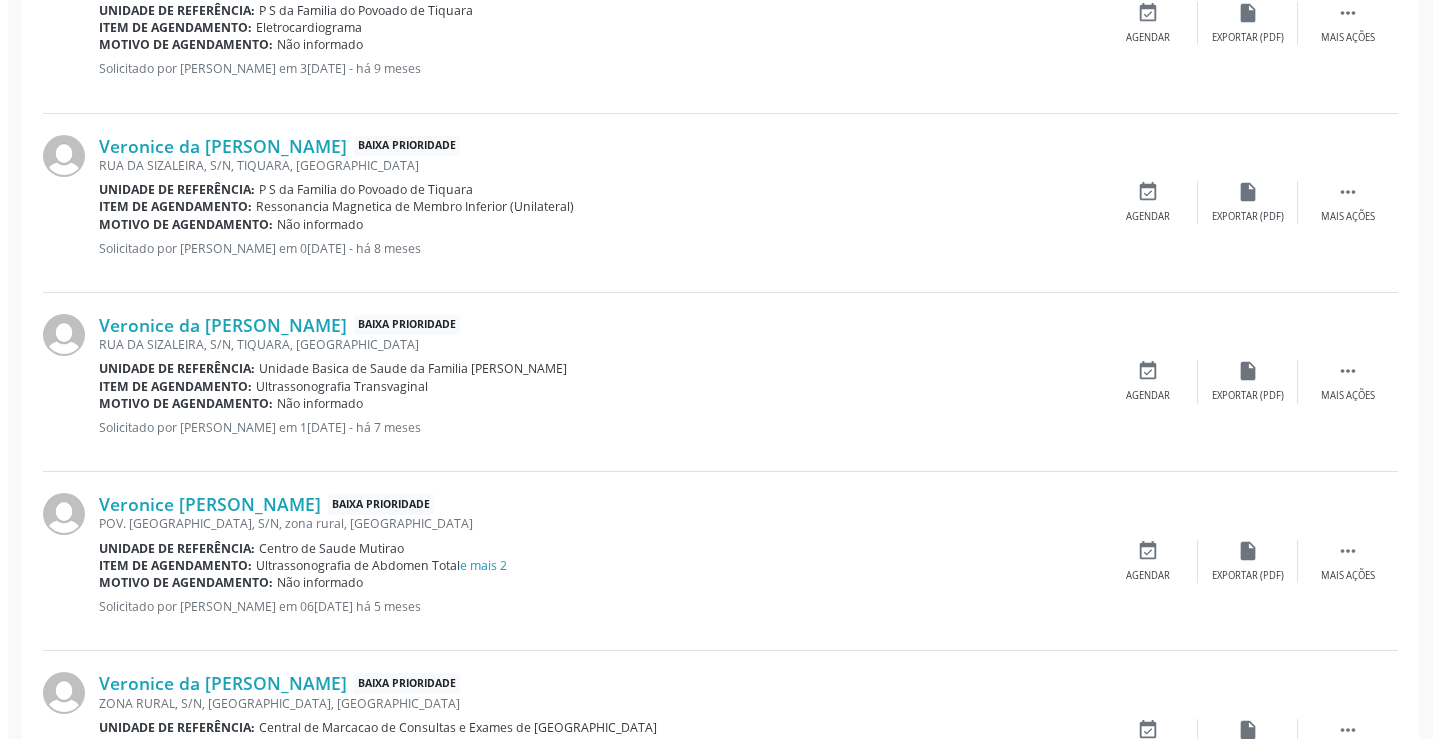 scroll, scrollTop: 2500, scrollLeft: 0, axis: vertical 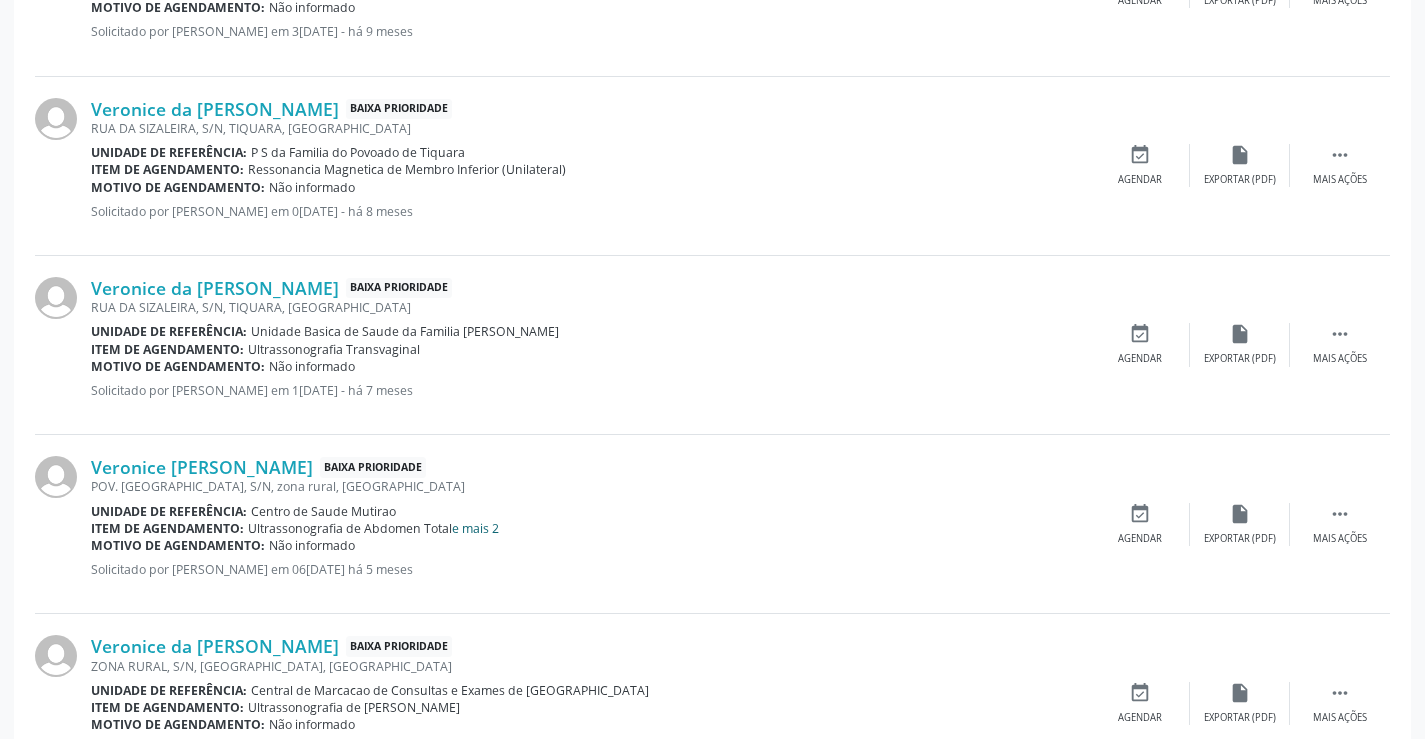 click on "e mais 2" at bounding box center (475, 528) 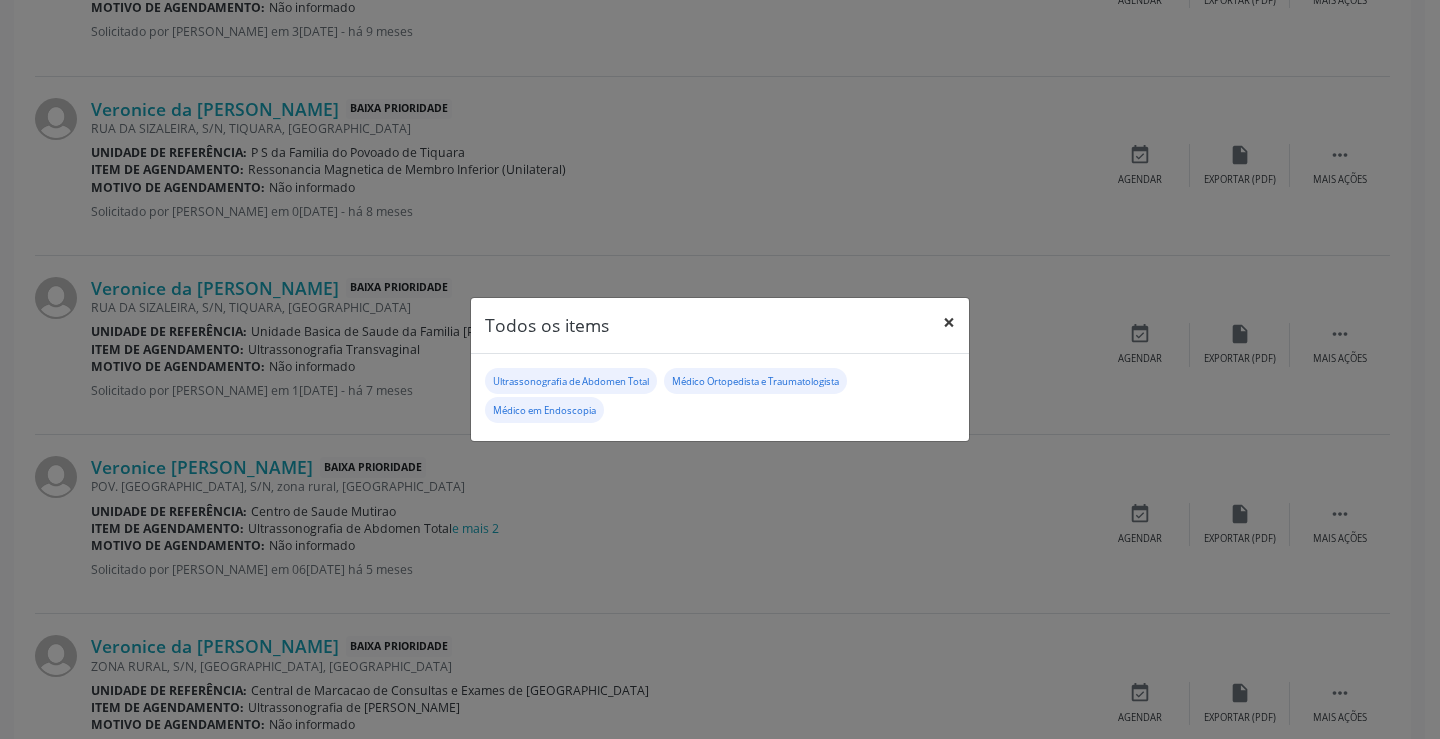 click on "×" at bounding box center (949, 322) 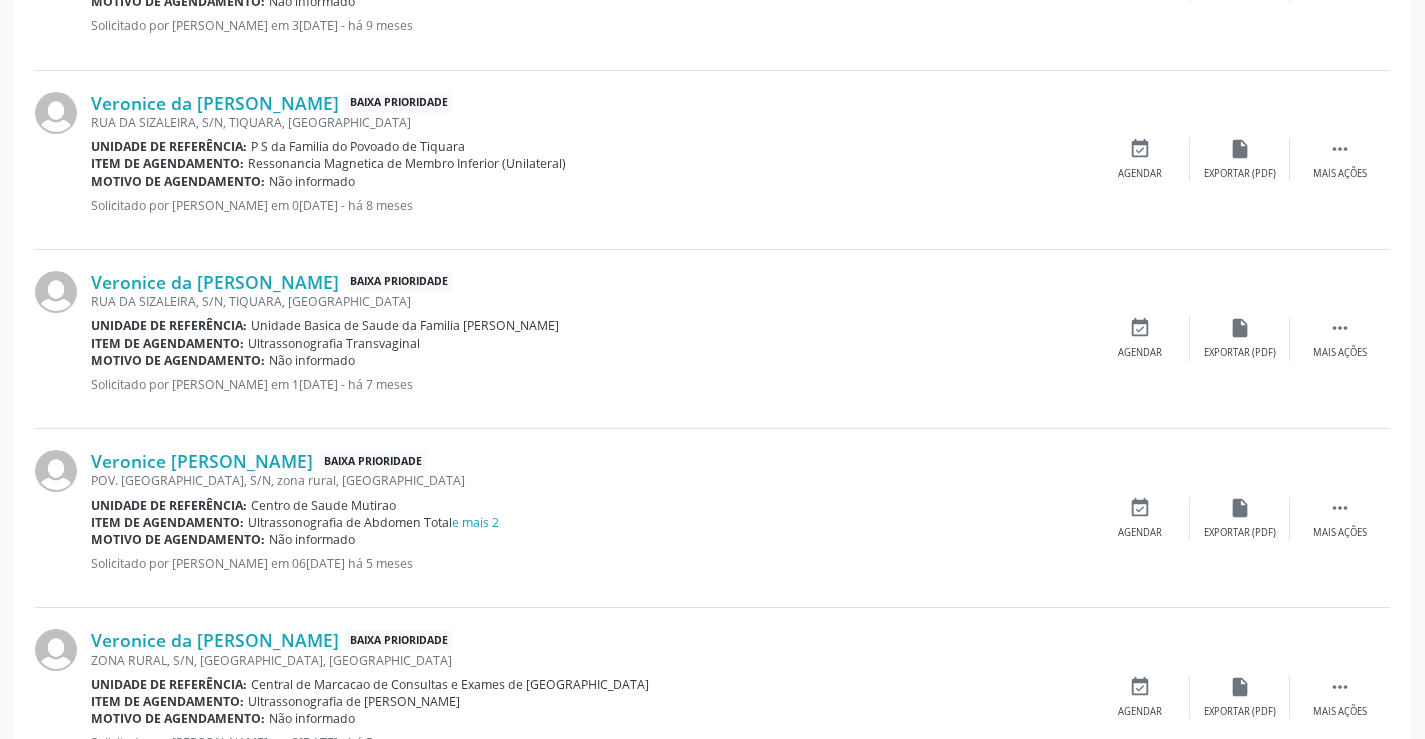 scroll, scrollTop: 2588, scrollLeft: 0, axis: vertical 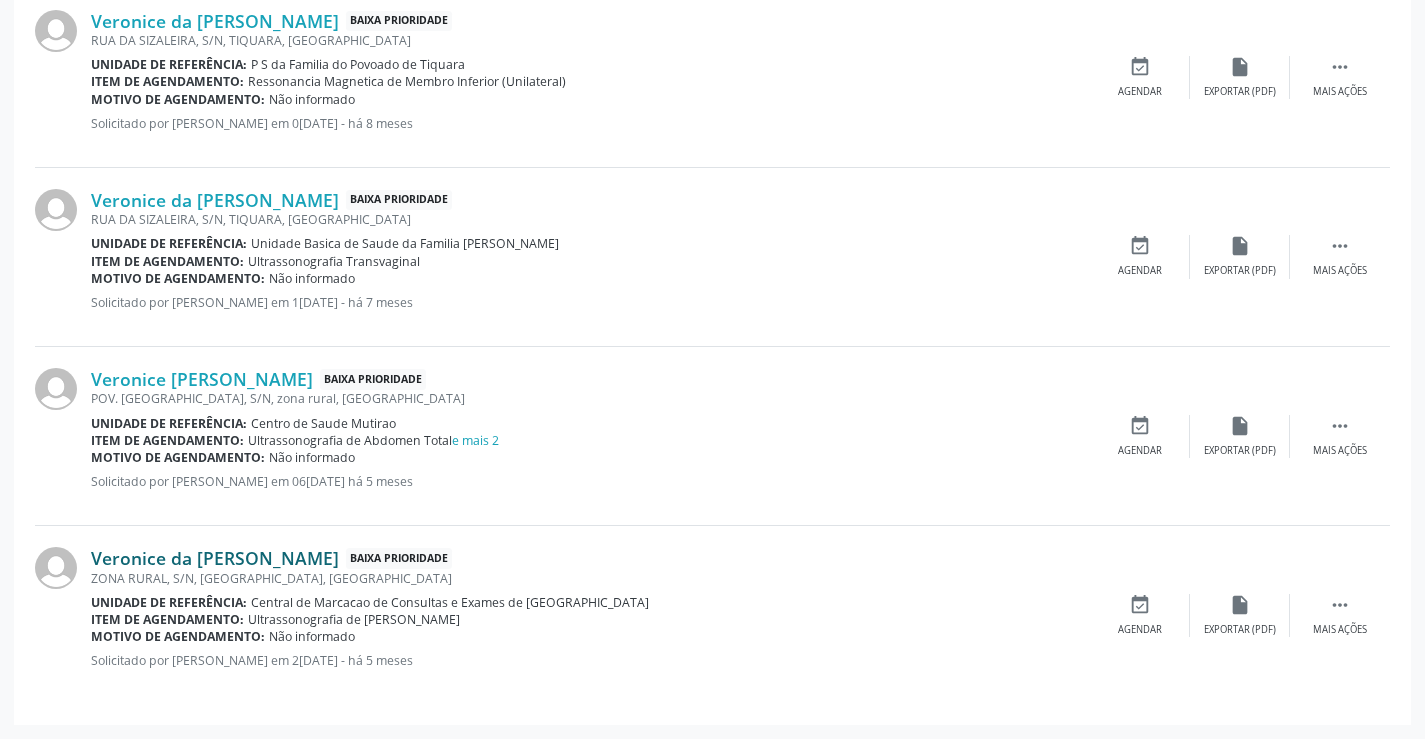click on "Veronice da [PERSON_NAME]" at bounding box center [215, 558] 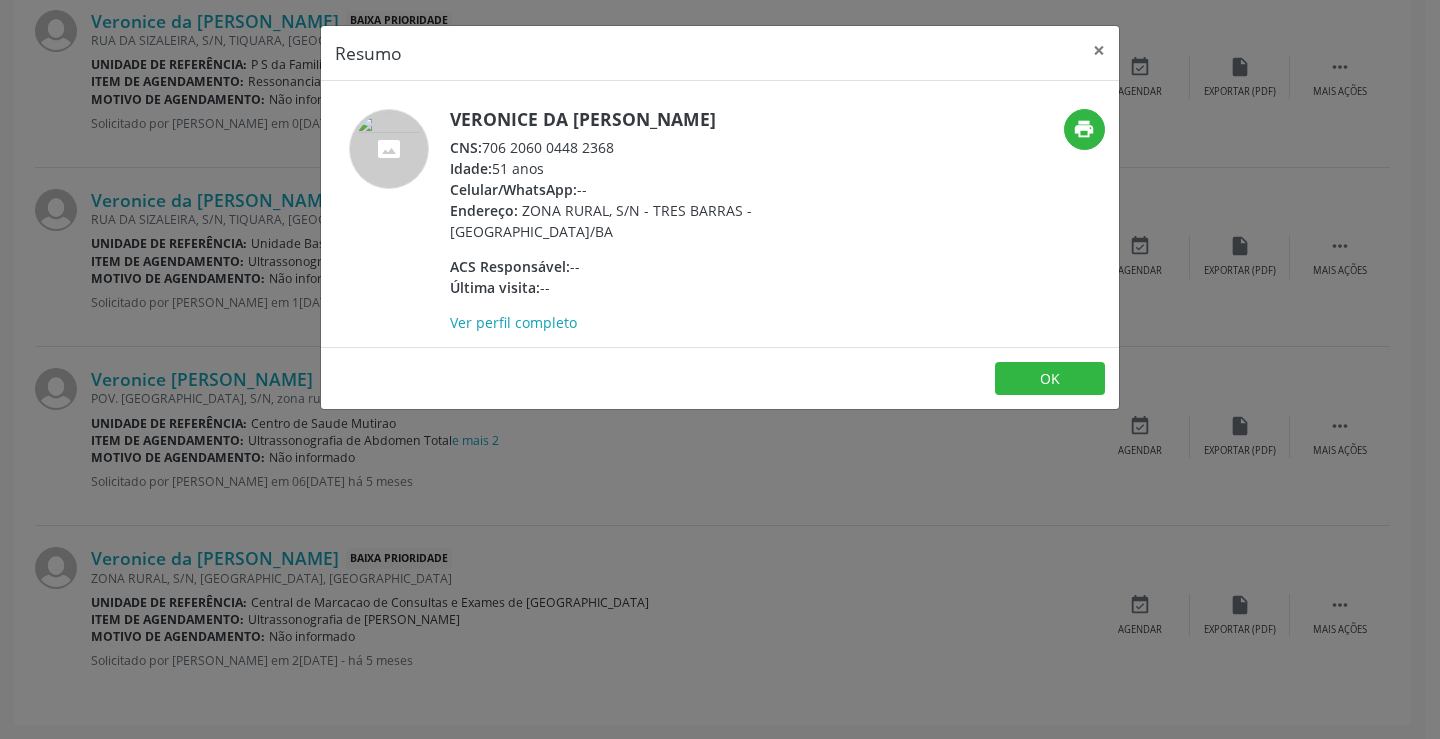 drag, startPoint x: 498, startPoint y: 143, endPoint x: 551, endPoint y: 145, distance: 53.037724 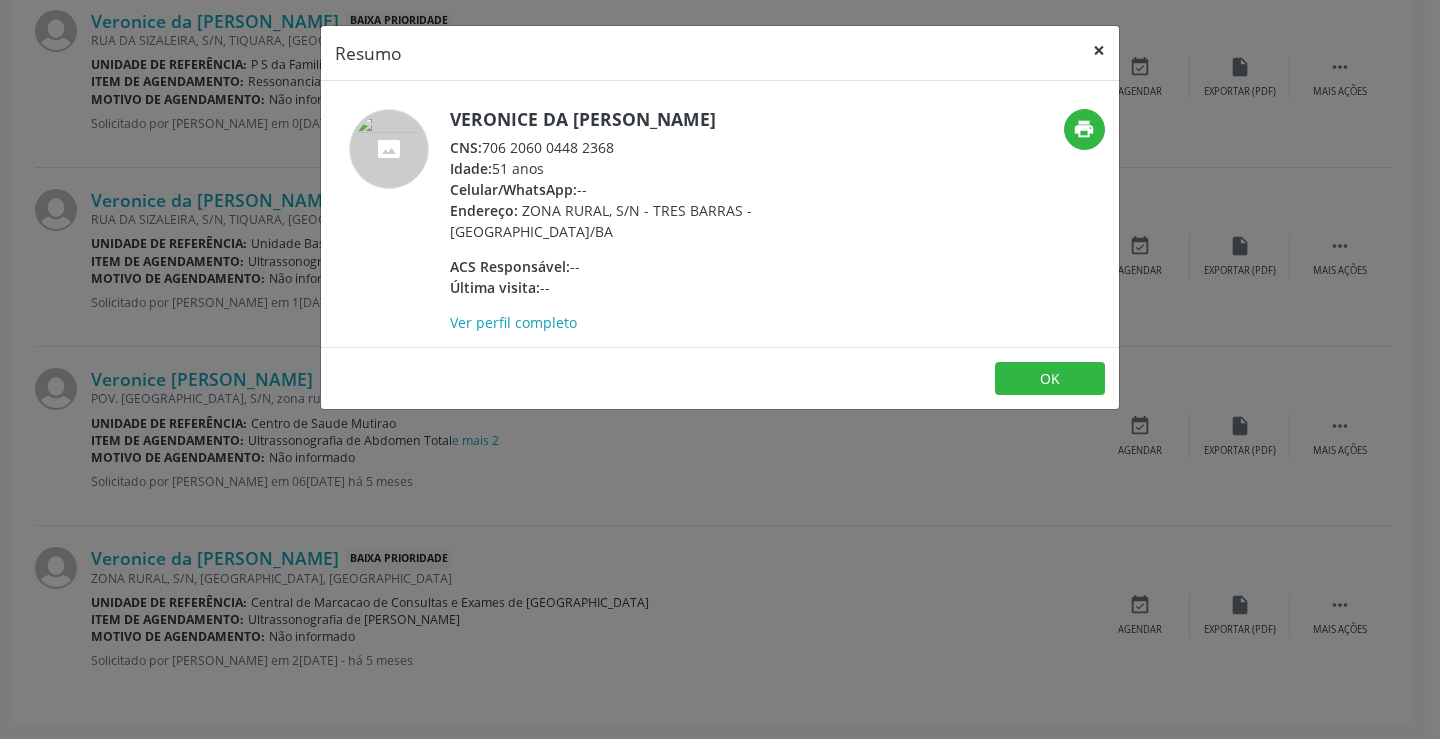 click on "×" at bounding box center [1099, 50] 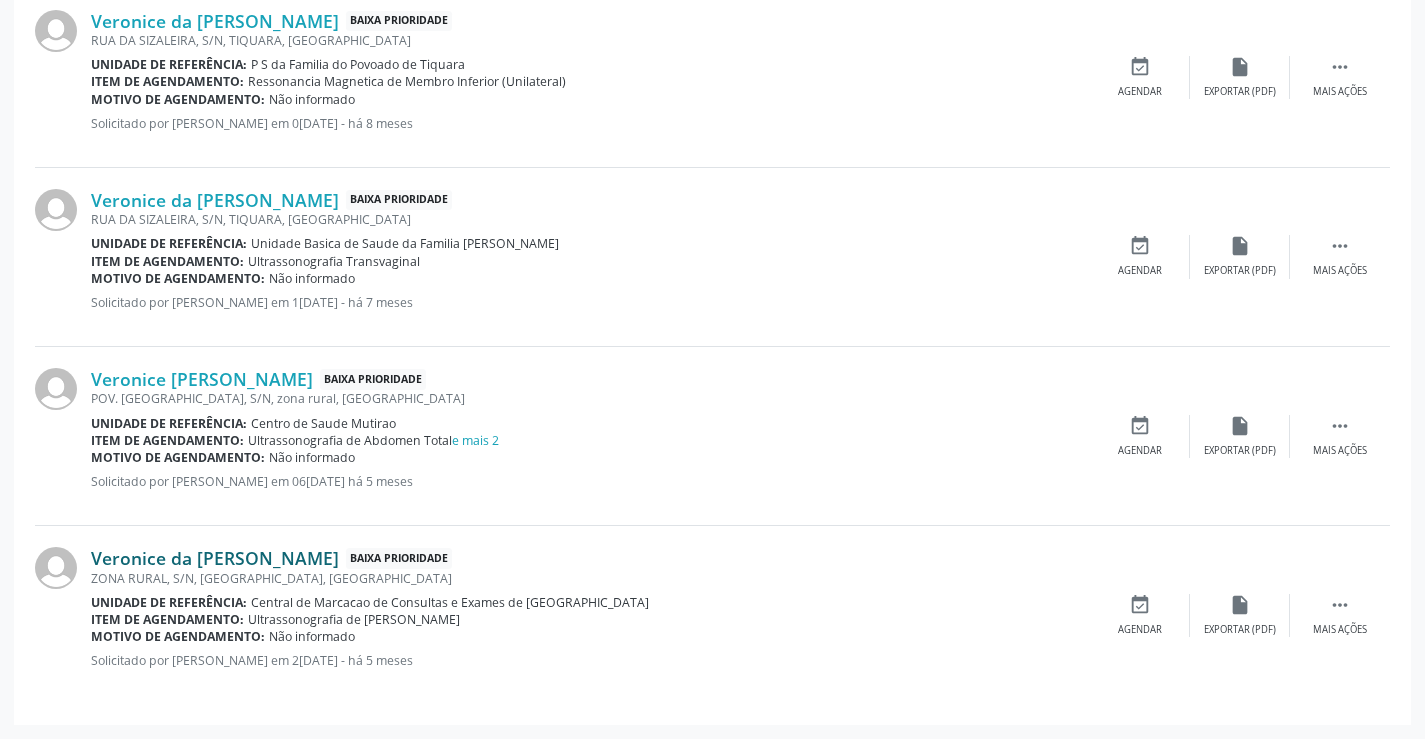 click on "Veronice da [PERSON_NAME]" at bounding box center [215, 558] 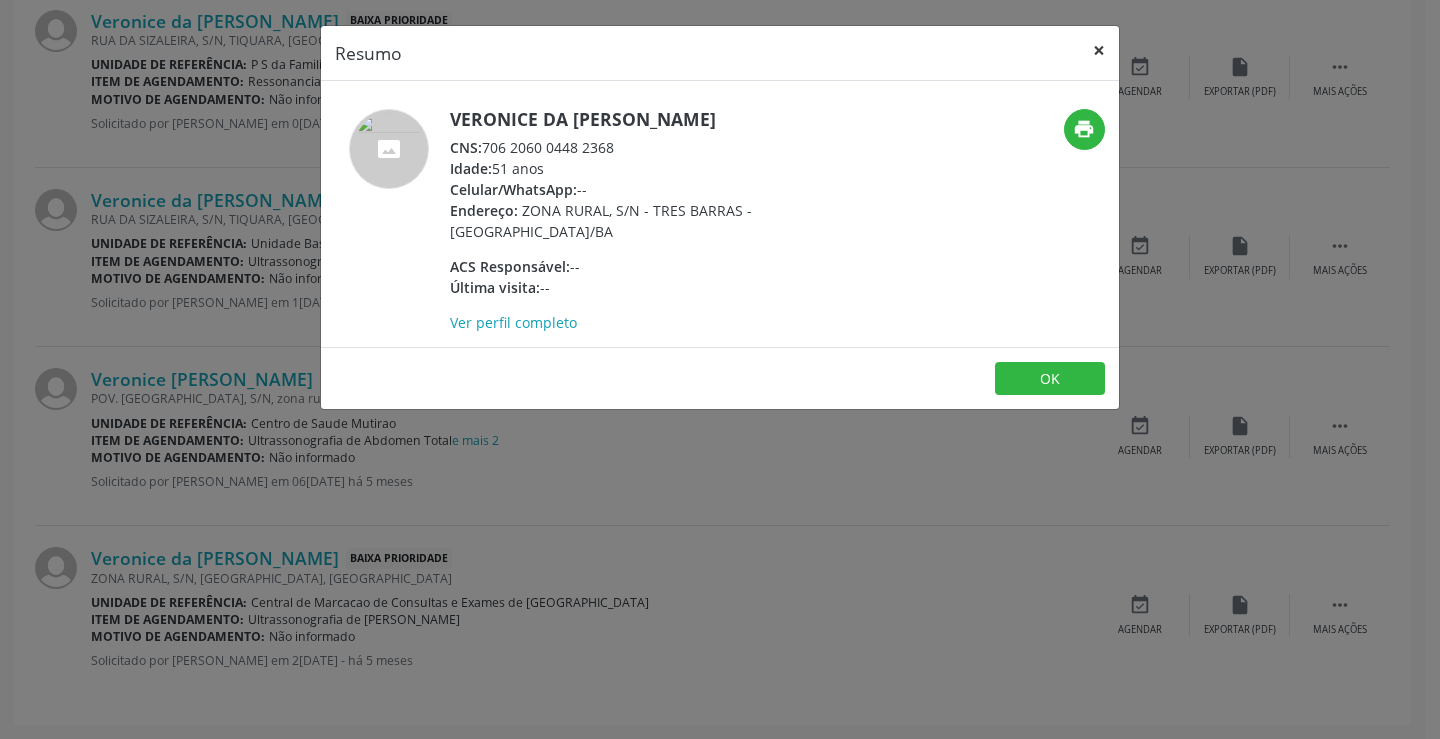 click on "×" at bounding box center (1099, 50) 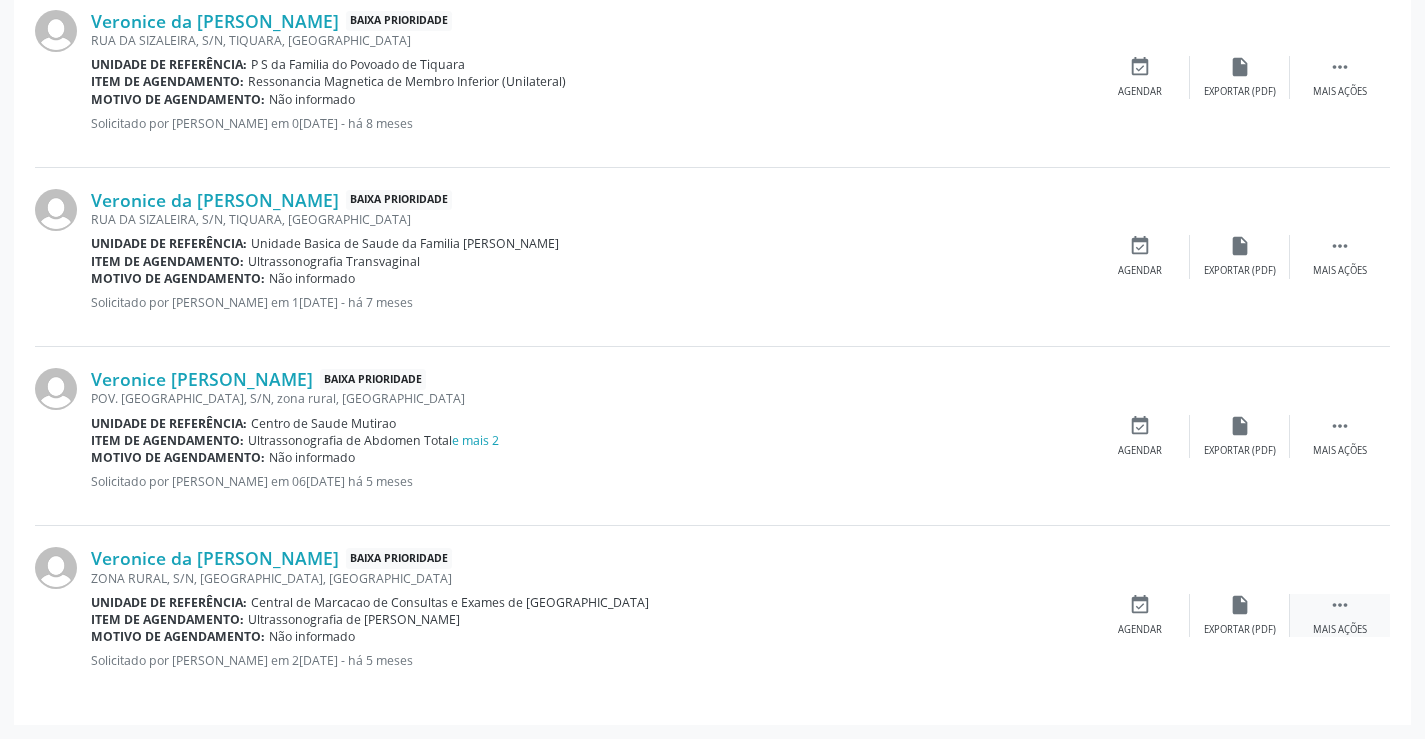 click on "" at bounding box center [1340, 605] 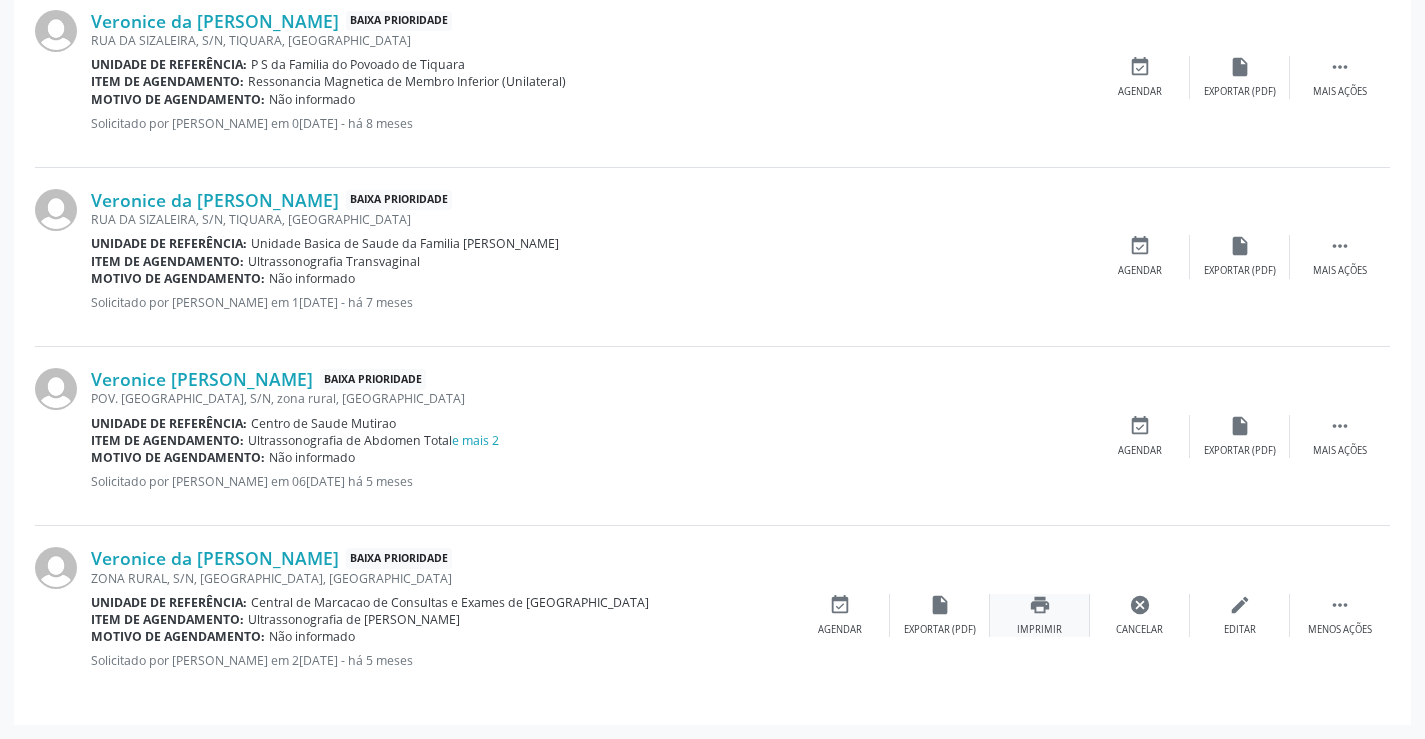 click on "print
Imprimir" at bounding box center [1040, 615] 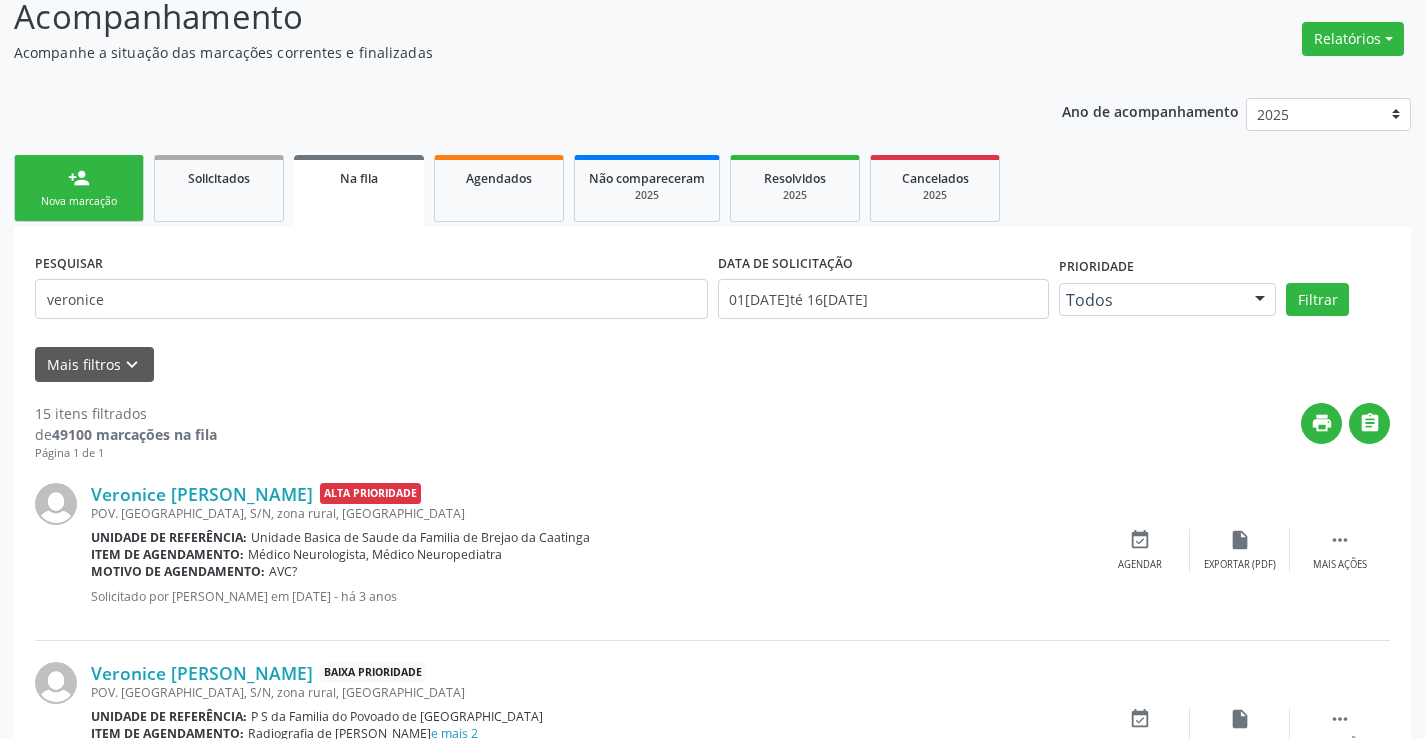 scroll, scrollTop: 0, scrollLeft: 0, axis: both 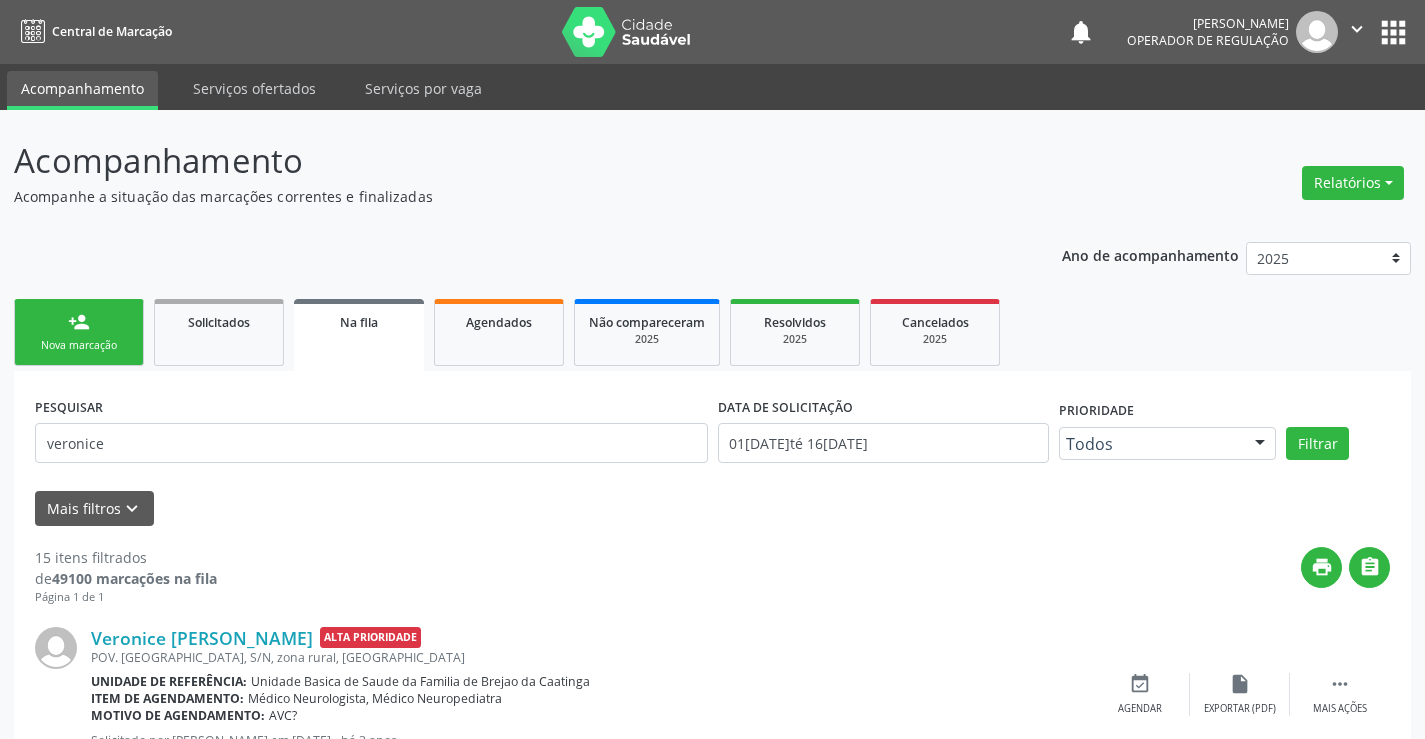 click on "person_add" at bounding box center [79, 322] 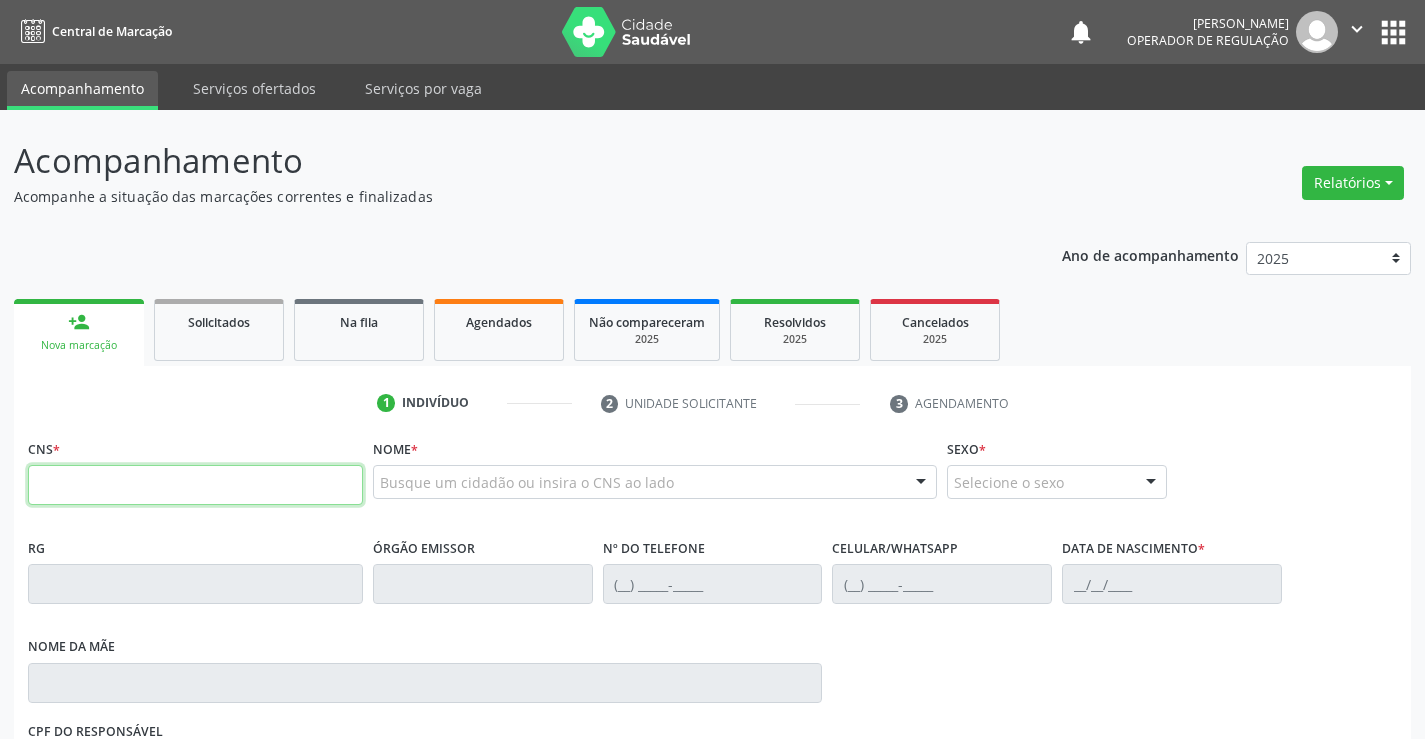 click at bounding box center [195, 485] 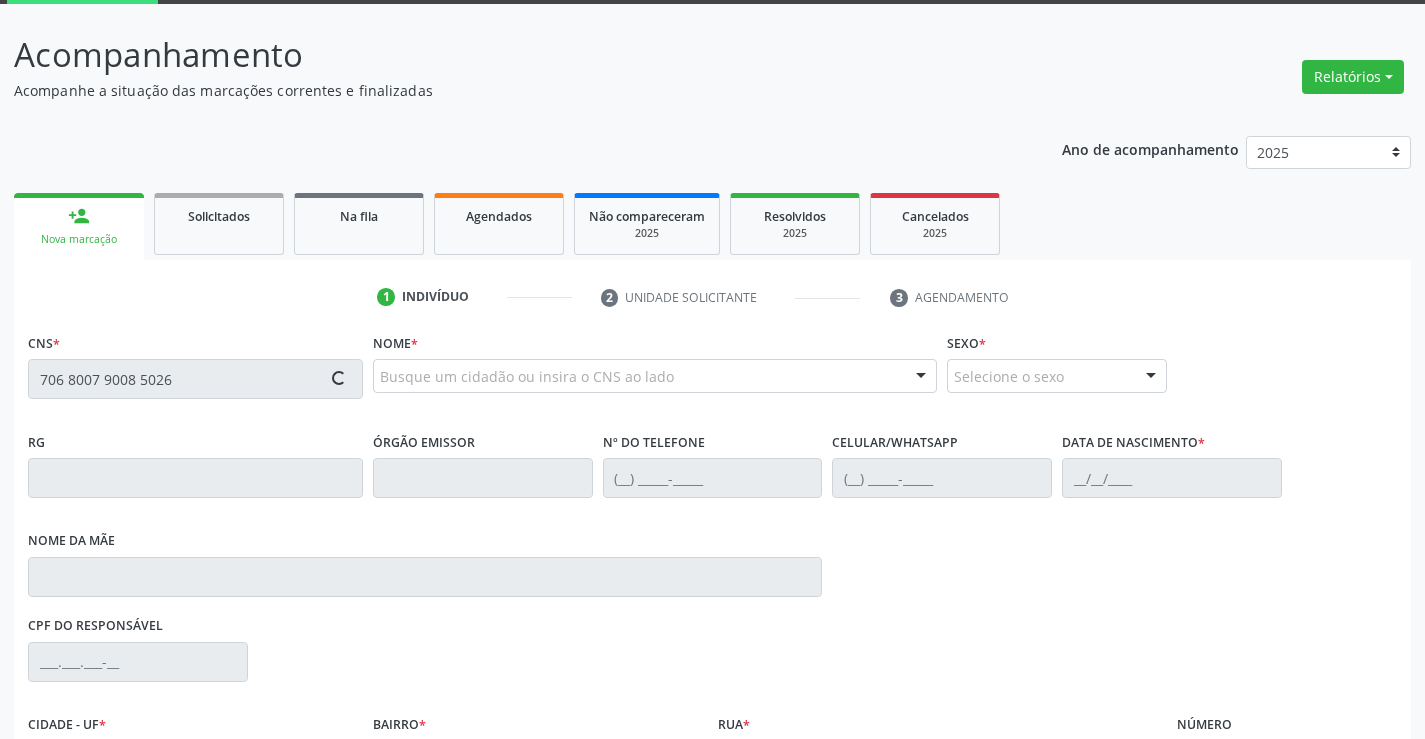 scroll, scrollTop: 331, scrollLeft: 0, axis: vertical 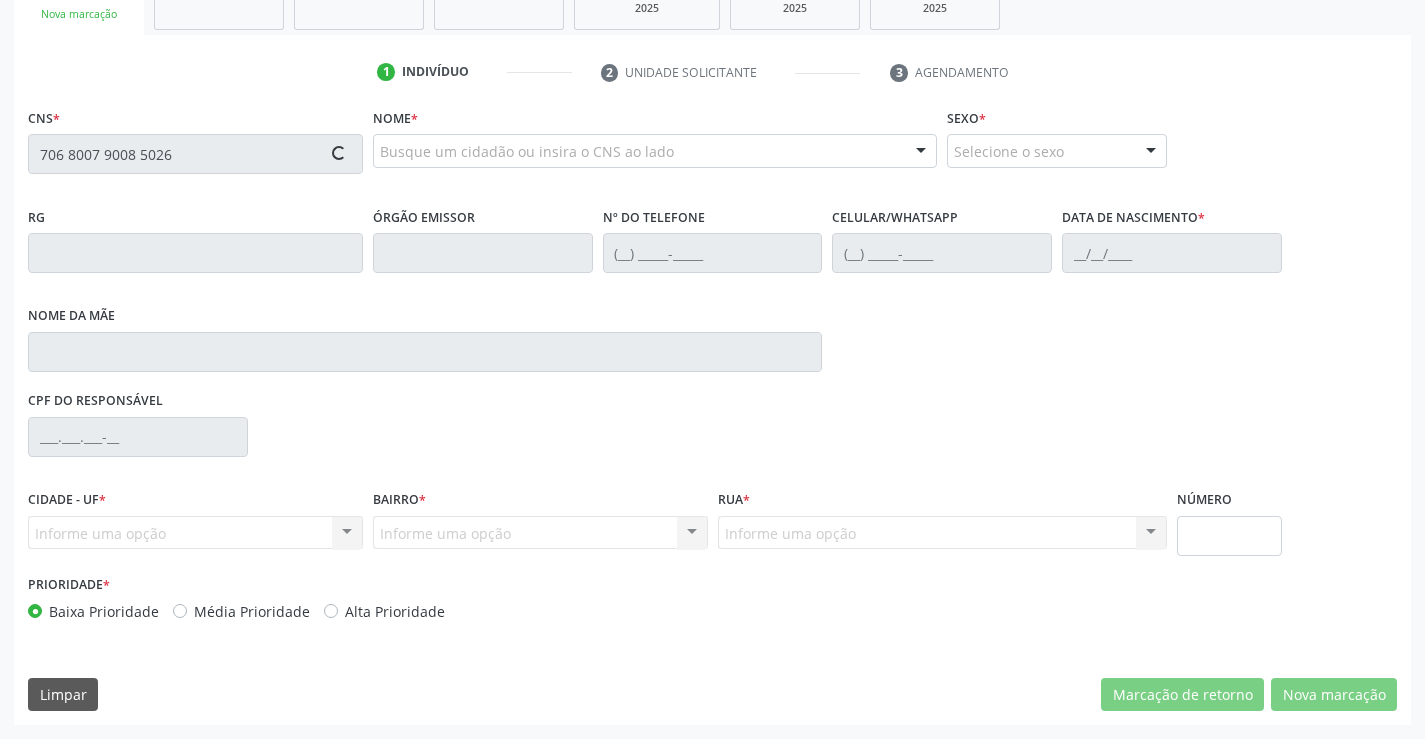 type on "706 8007 9008 5026" 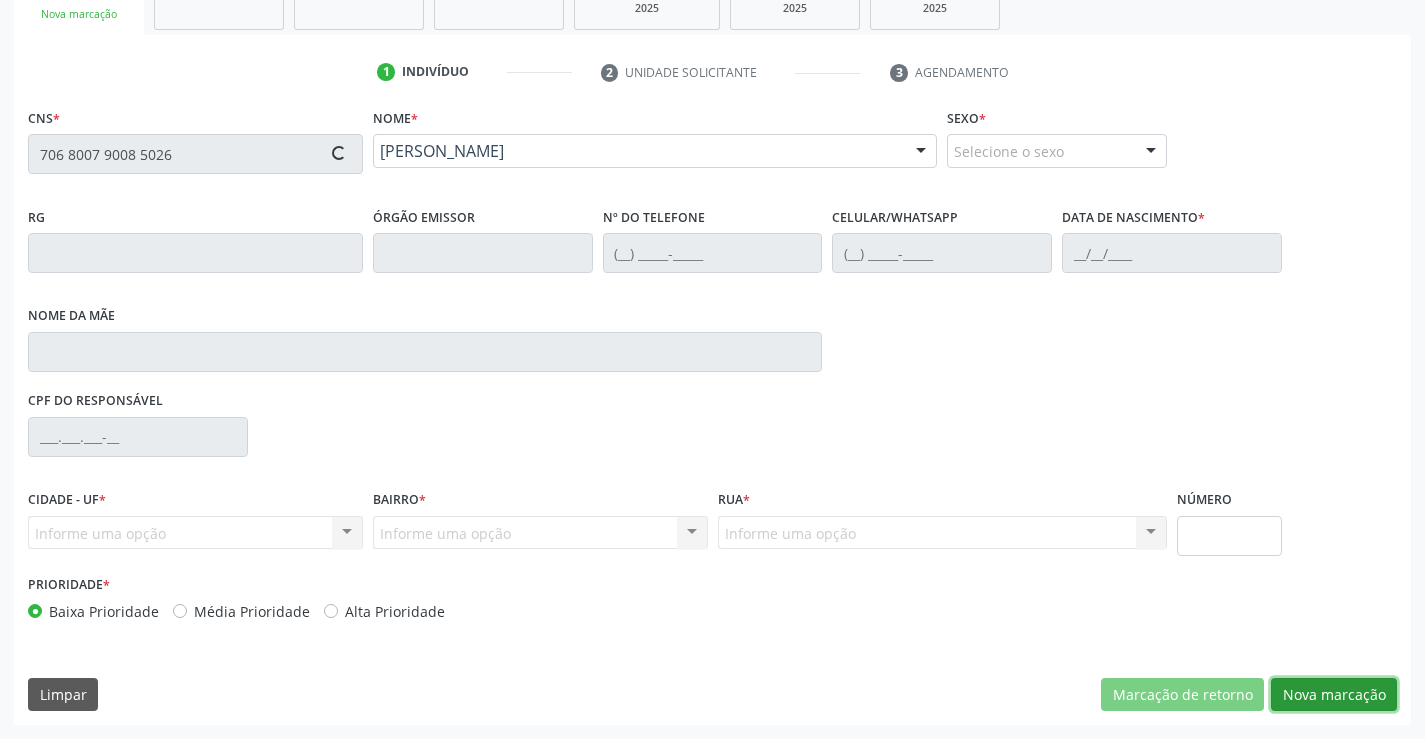 drag, startPoint x: 1349, startPoint y: 690, endPoint x: 400, endPoint y: 401, distance: 992.02924 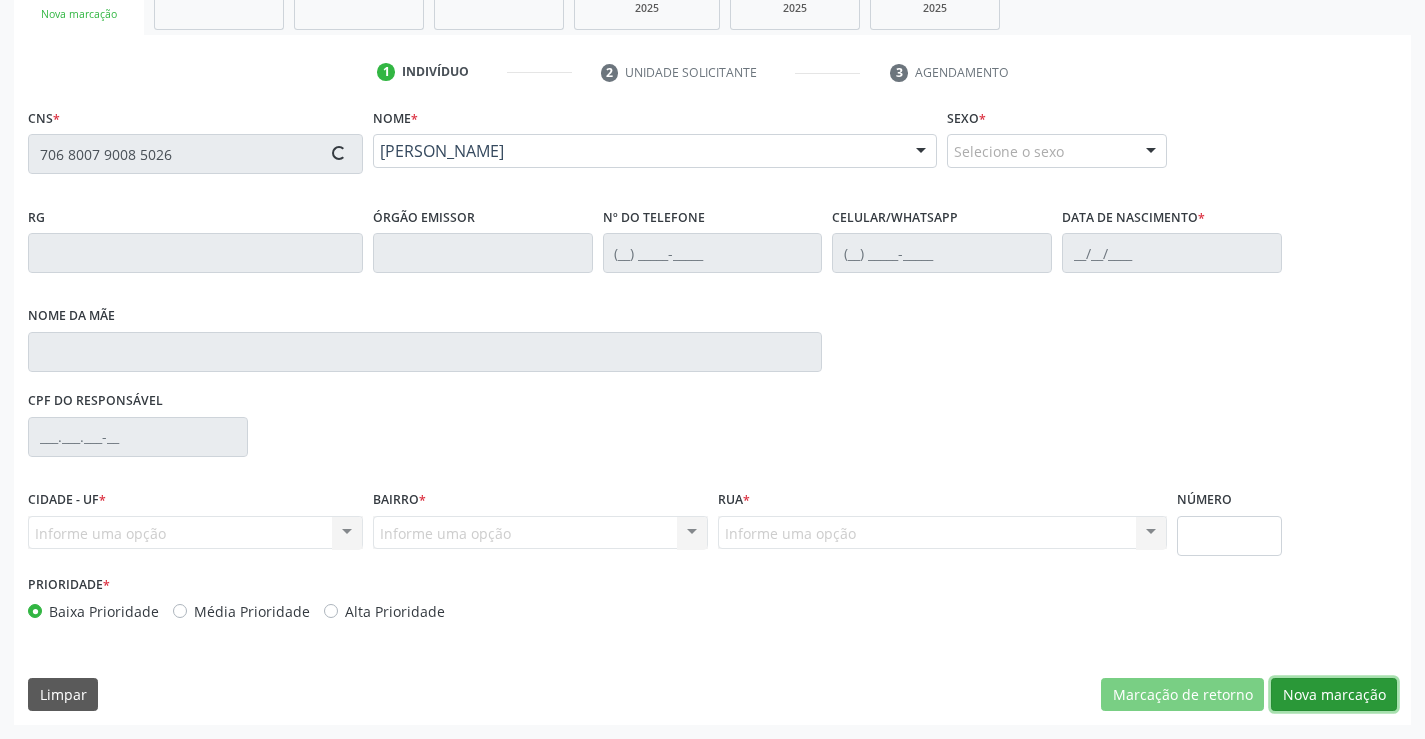 click on "Nova marcação" at bounding box center [1334, 695] 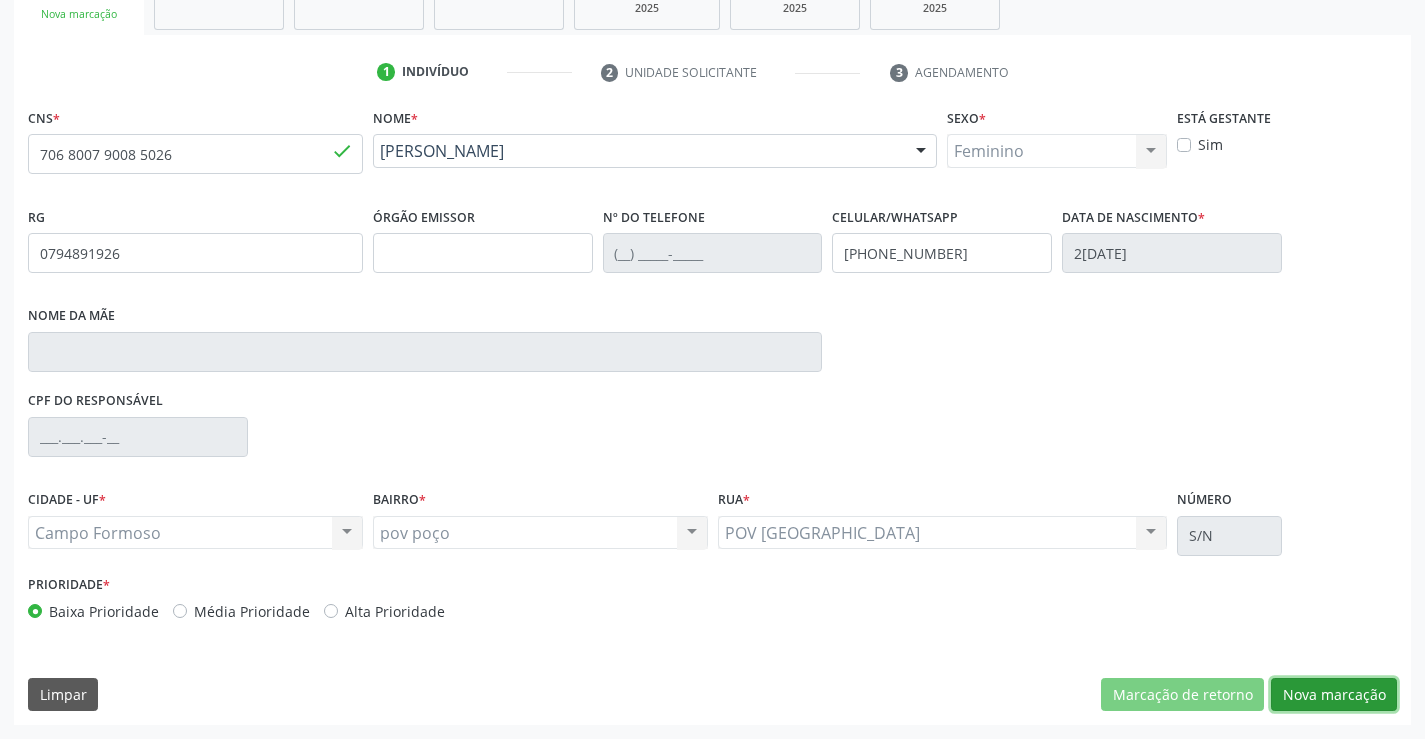 click on "Nova marcação" at bounding box center (1334, 695) 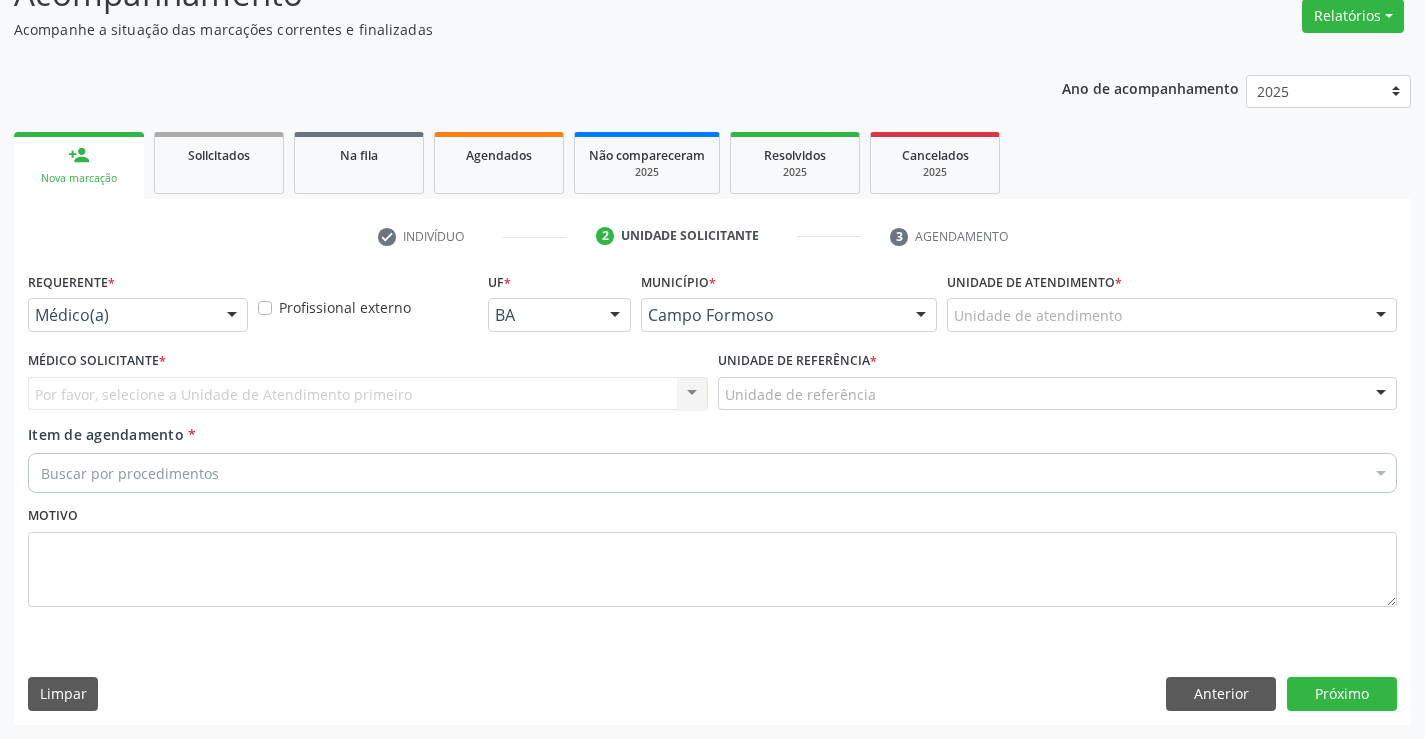 scroll, scrollTop: 167, scrollLeft: 0, axis: vertical 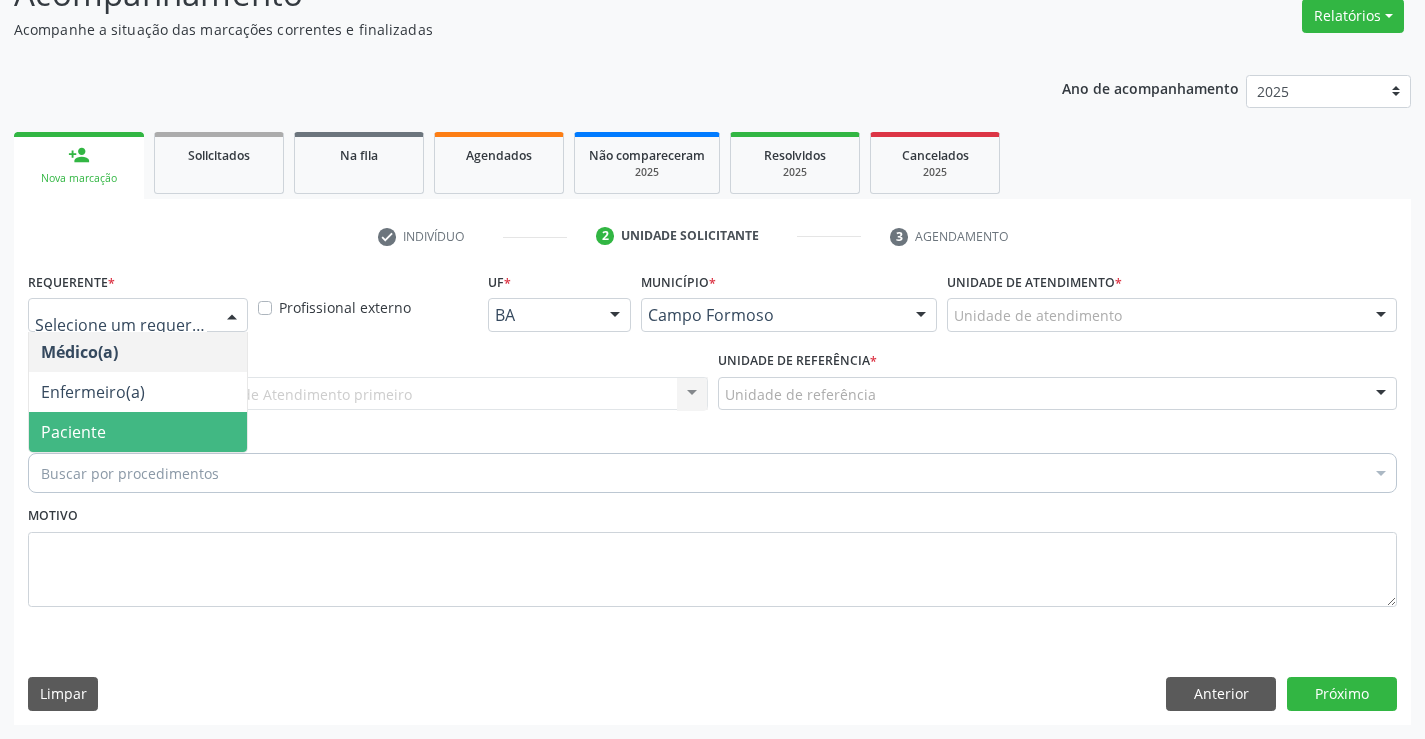 click on "Paciente" at bounding box center (138, 432) 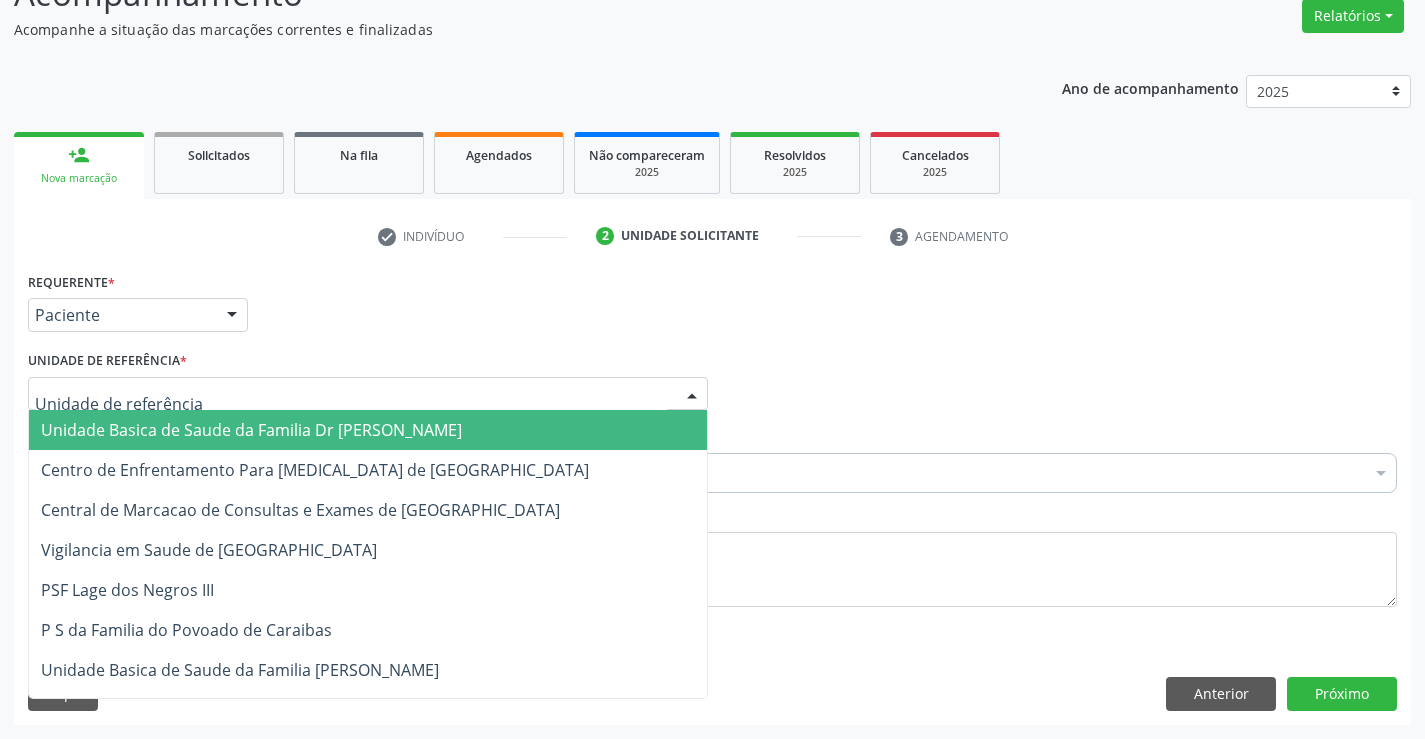 click at bounding box center (368, 394) 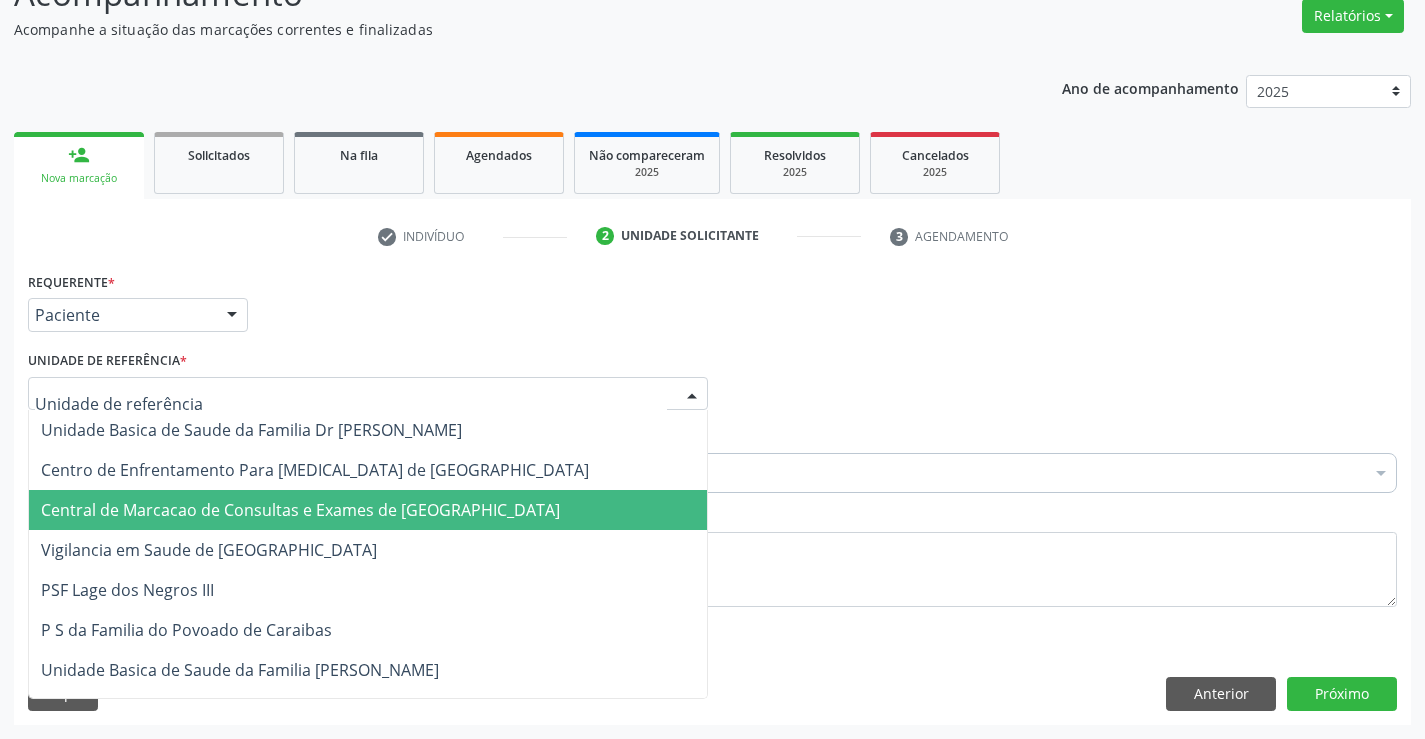 click on "Central de Marcacao de Consultas e Exames de [GEOGRAPHIC_DATA]" at bounding box center [368, 510] 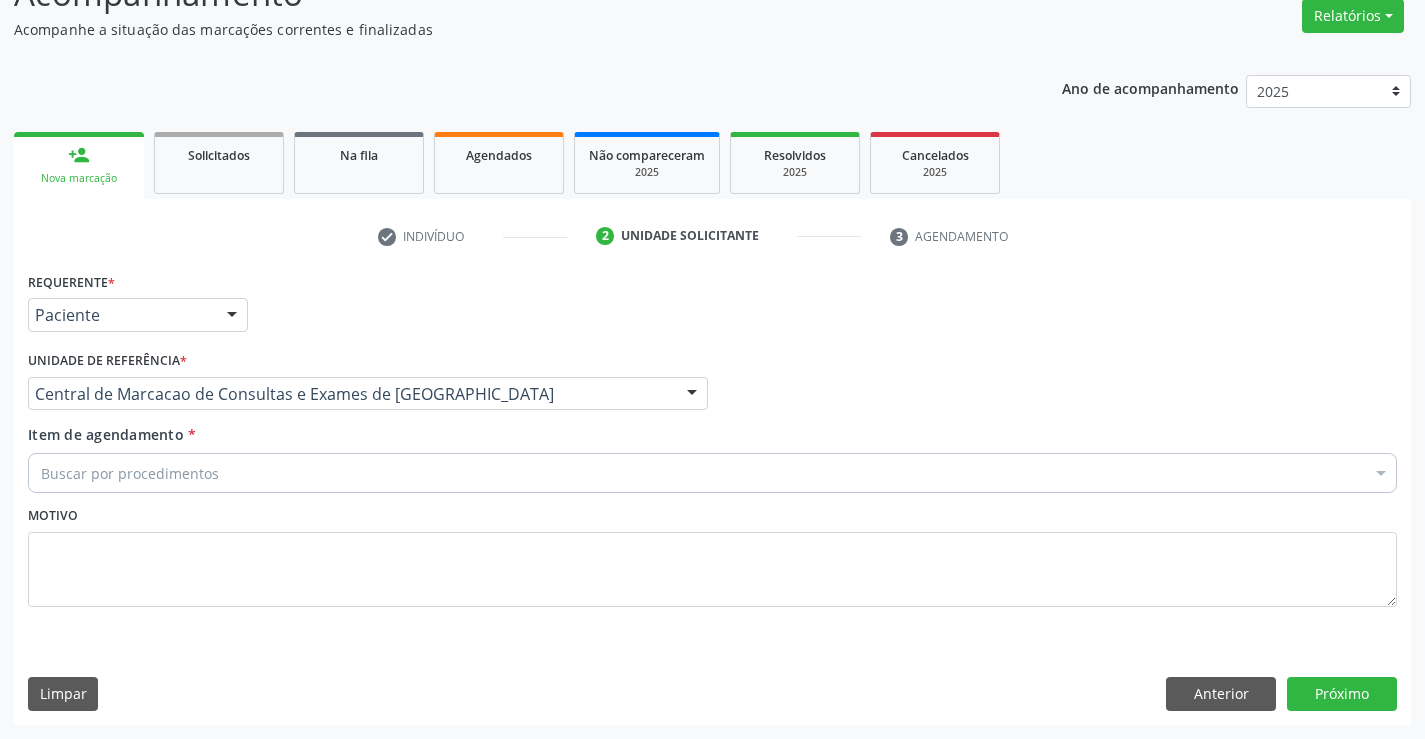 click on "Buscar por procedimentos" at bounding box center (712, 473) 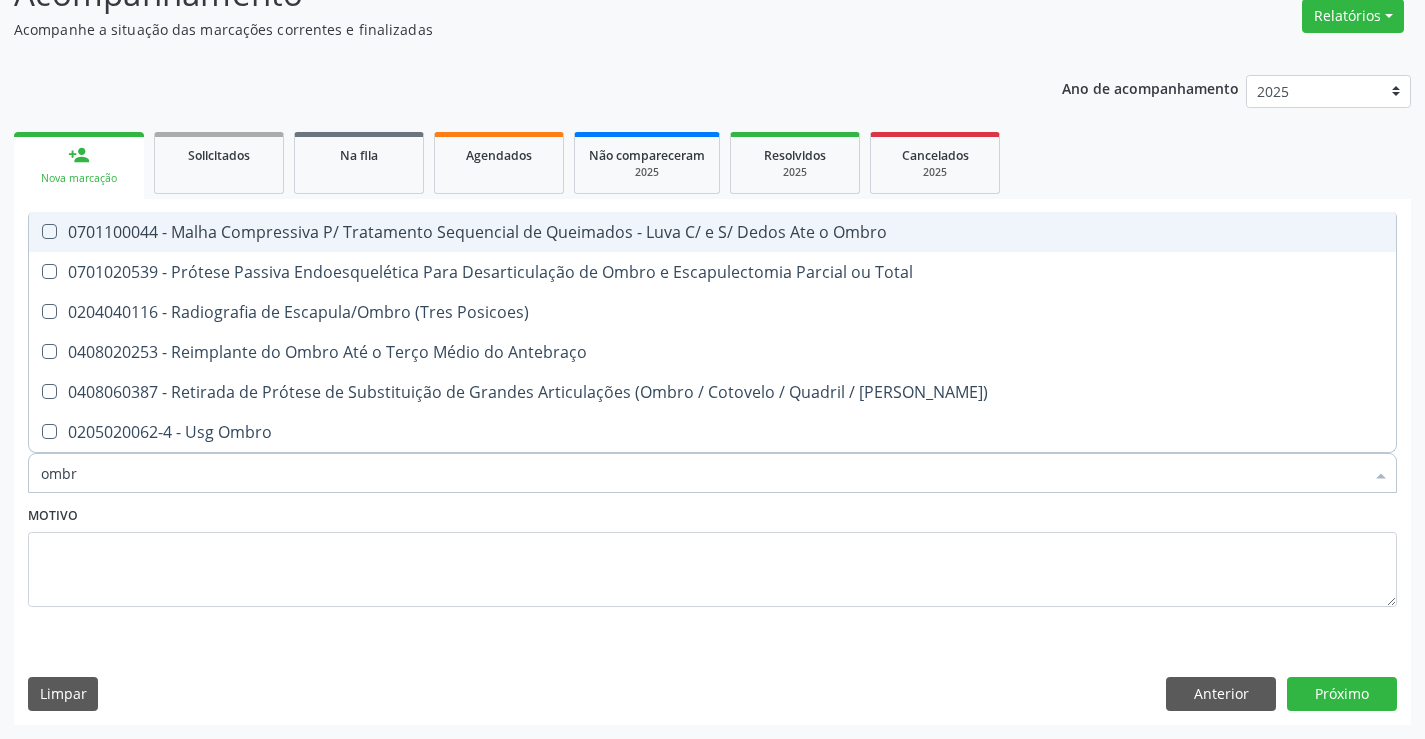 type on "ombro" 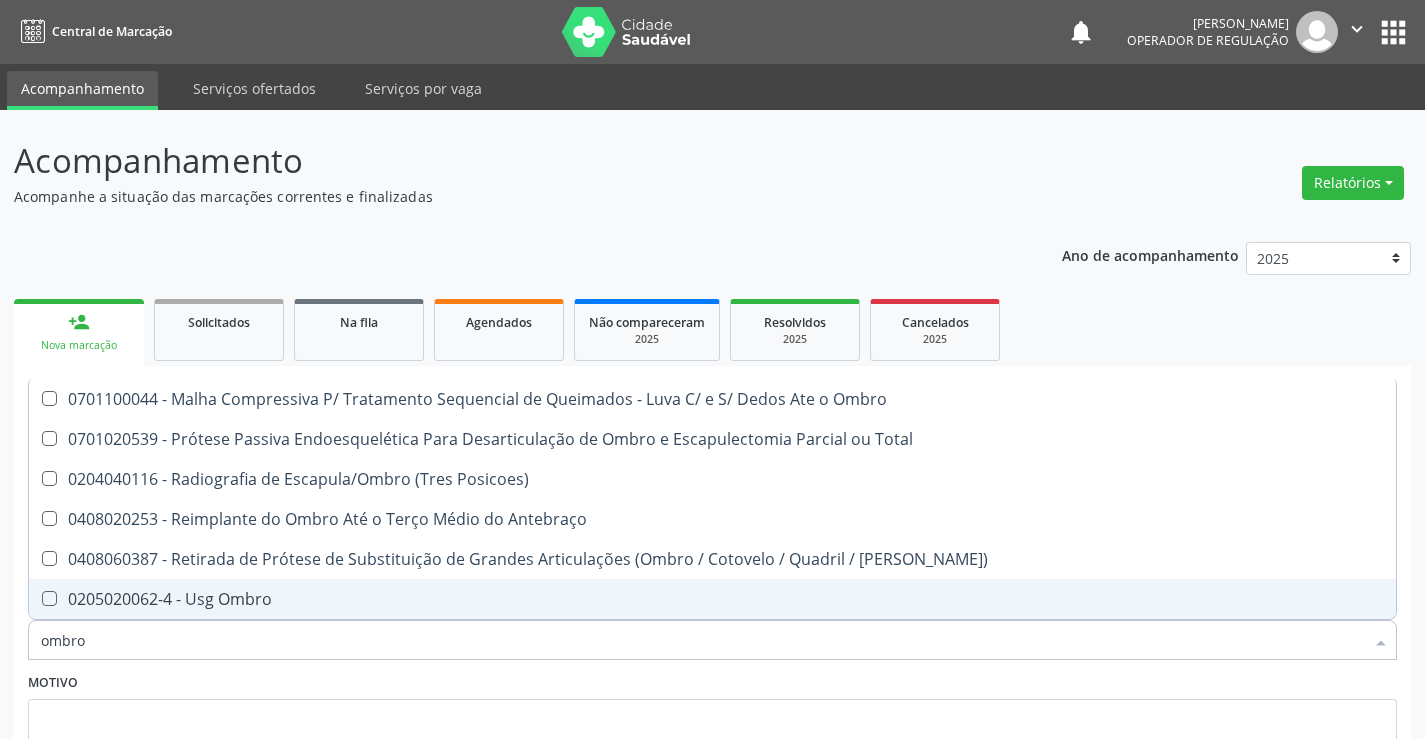 scroll, scrollTop: 167, scrollLeft: 0, axis: vertical 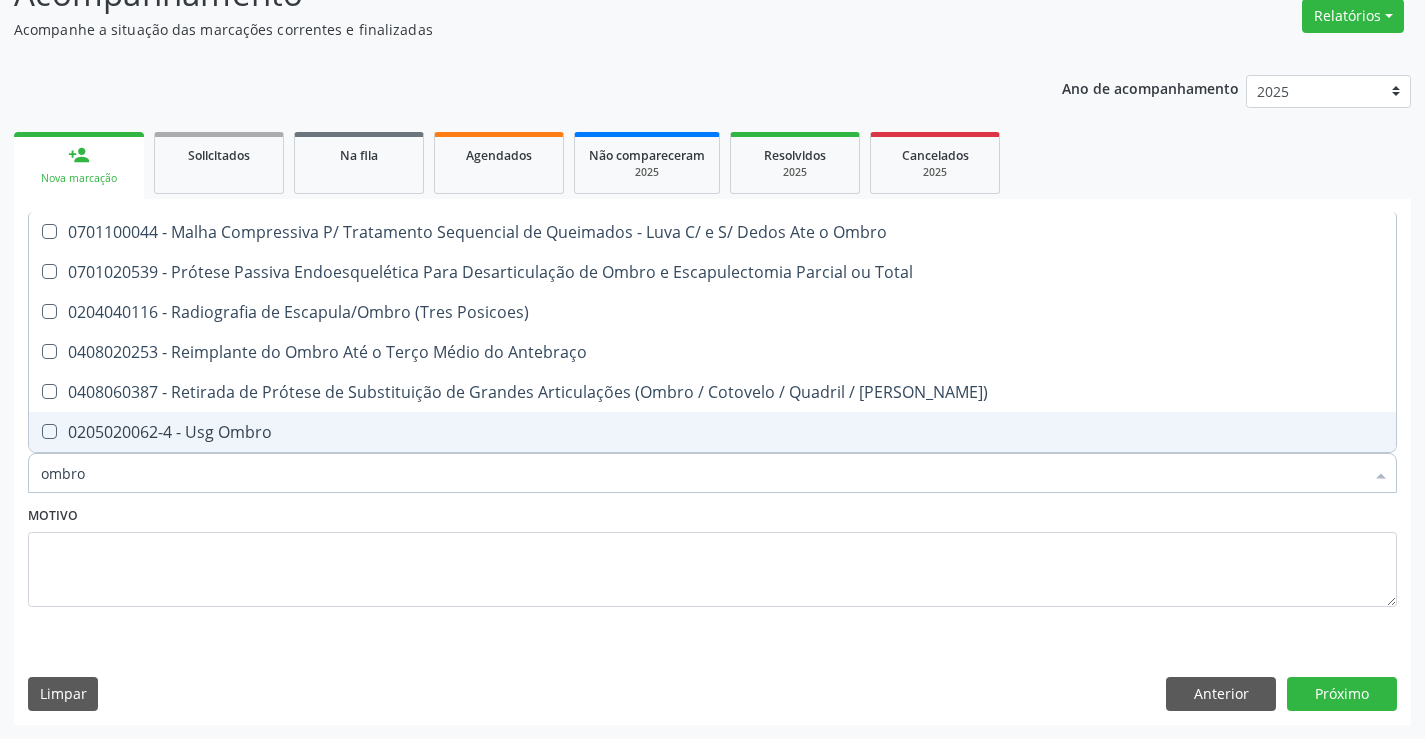 click on "0205020062-4 - Usg Ombro" at bounding box center [712, 432] 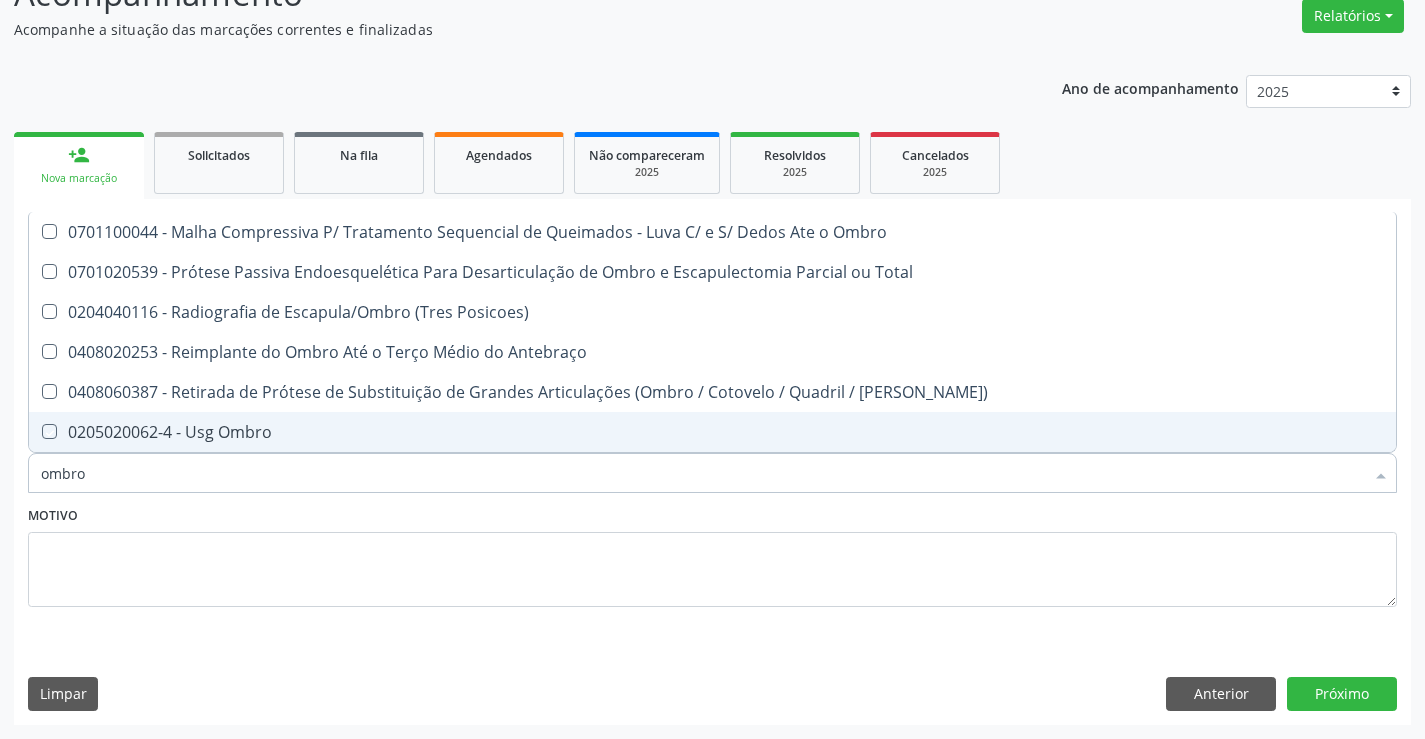 checkbox on "true" 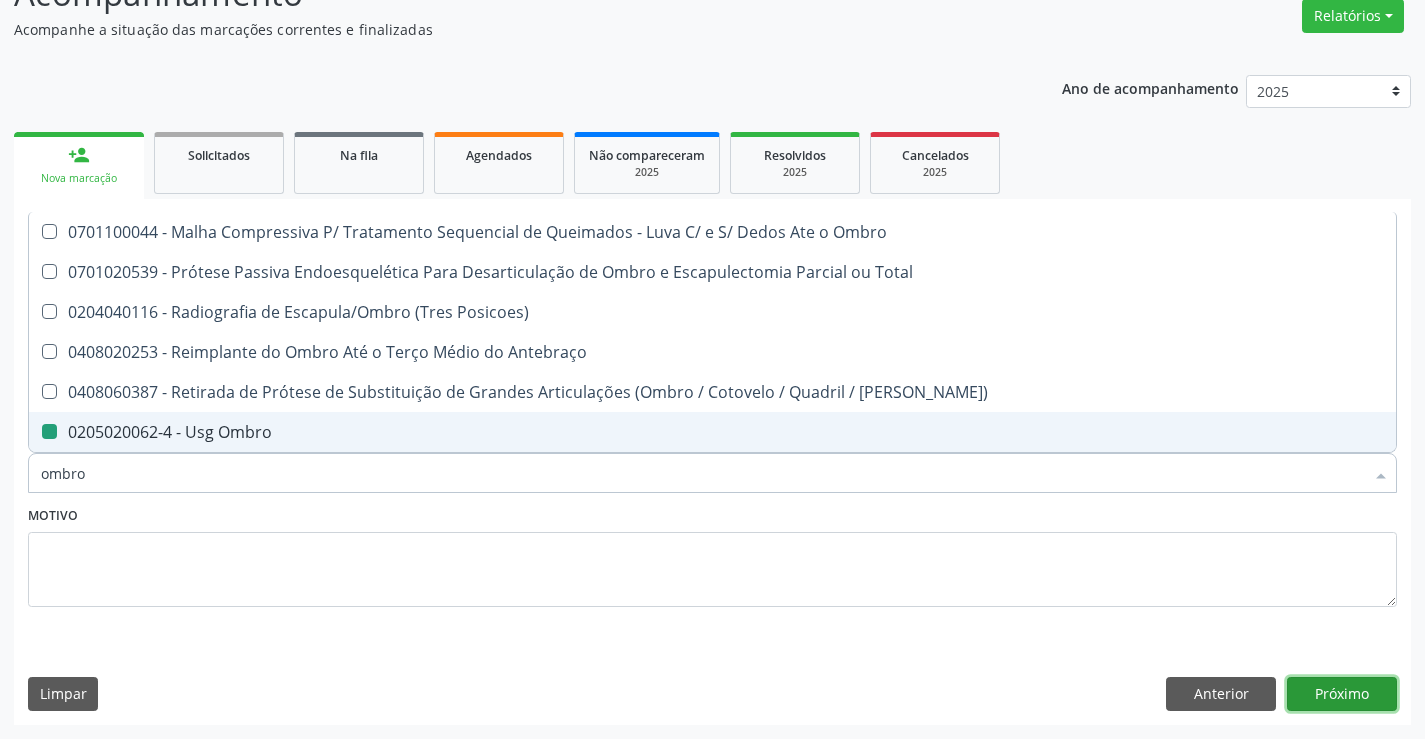 click on "Próximo" at bounding box center [1342, 694] 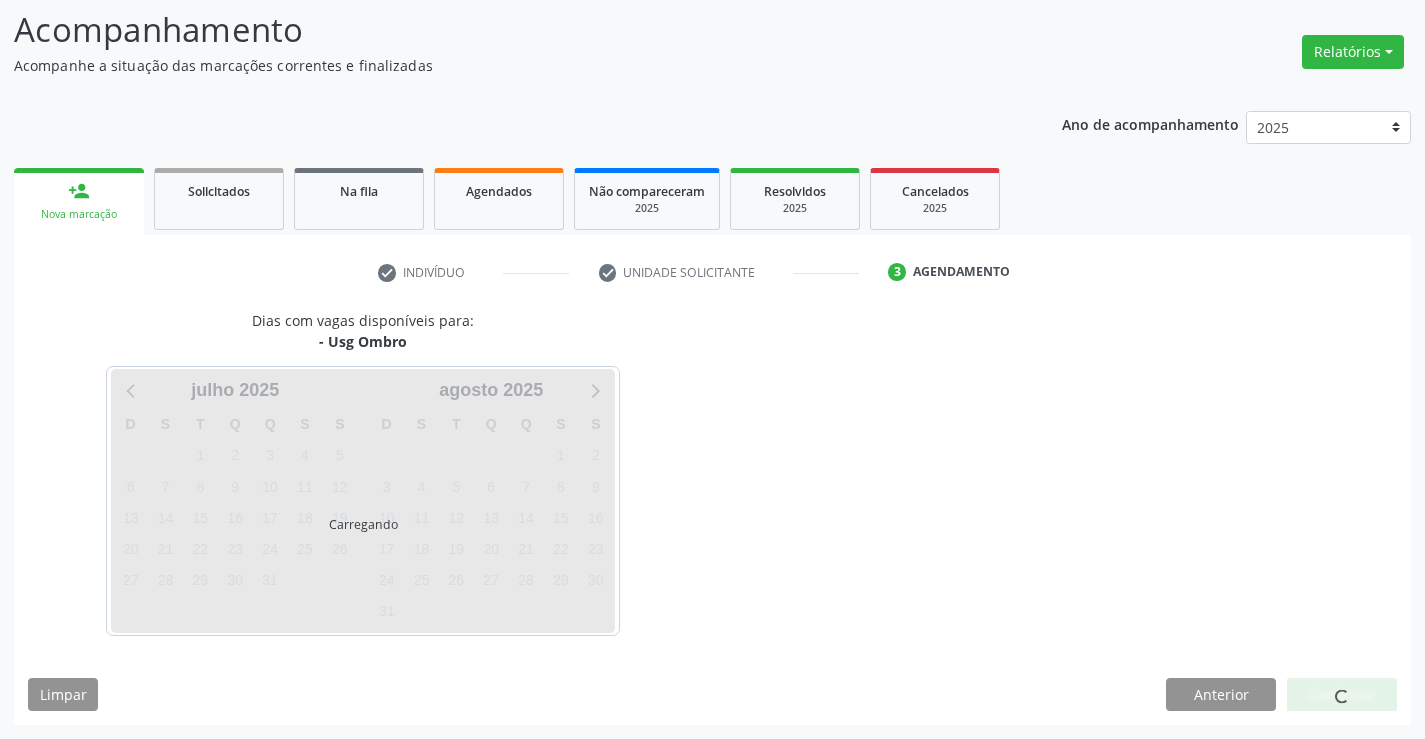 scroll, scrollTop: 131, scrollLeft: 0, axis: vertical 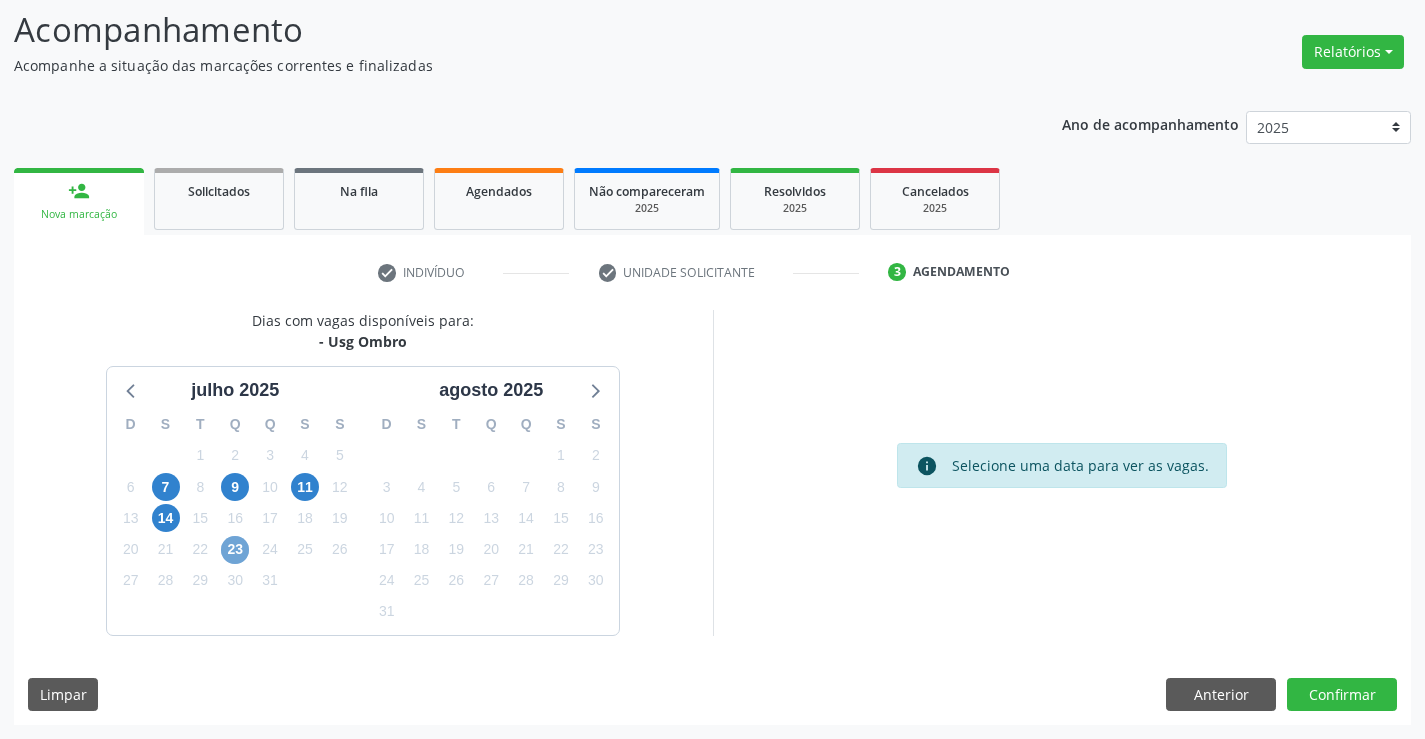 click on "23" at bounding box center [235, 550] 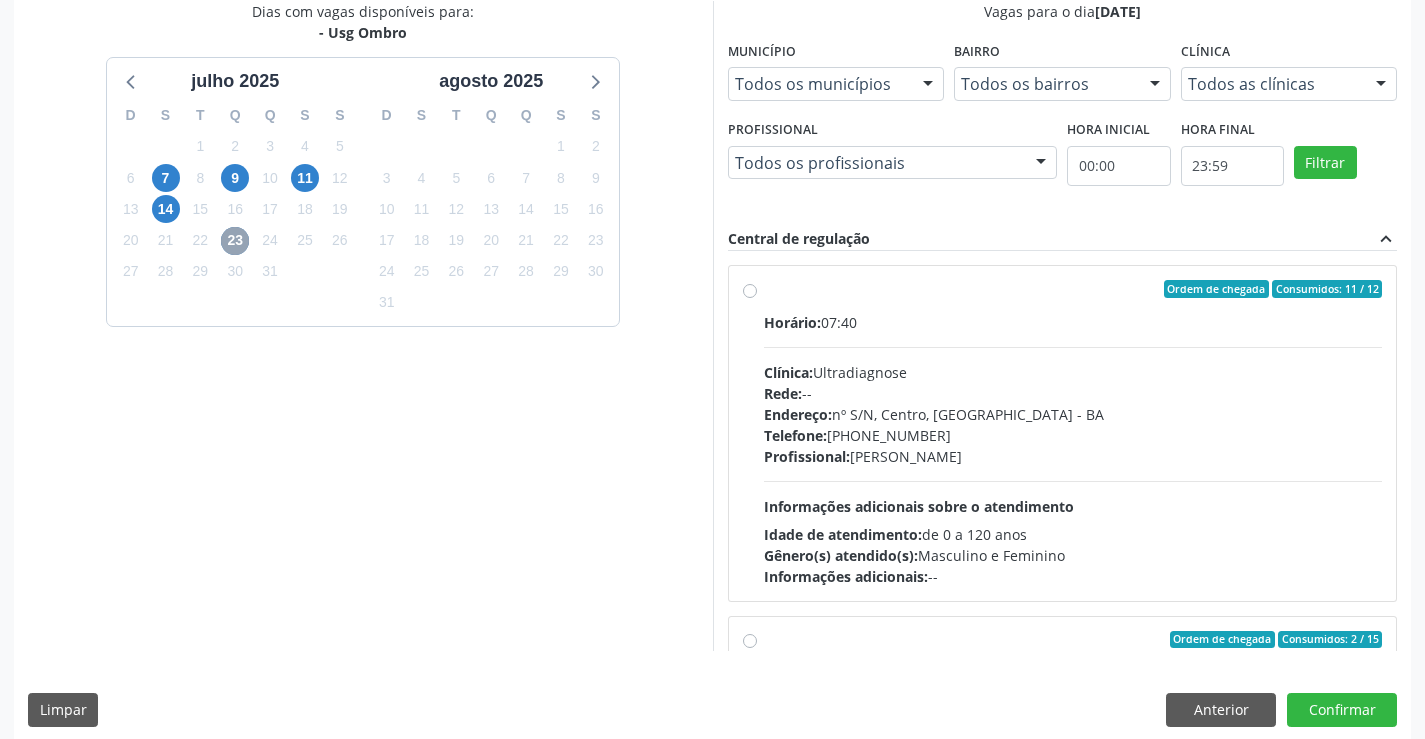scroll, scrollTop: 456, scrollLeft: 0, axis: vertical 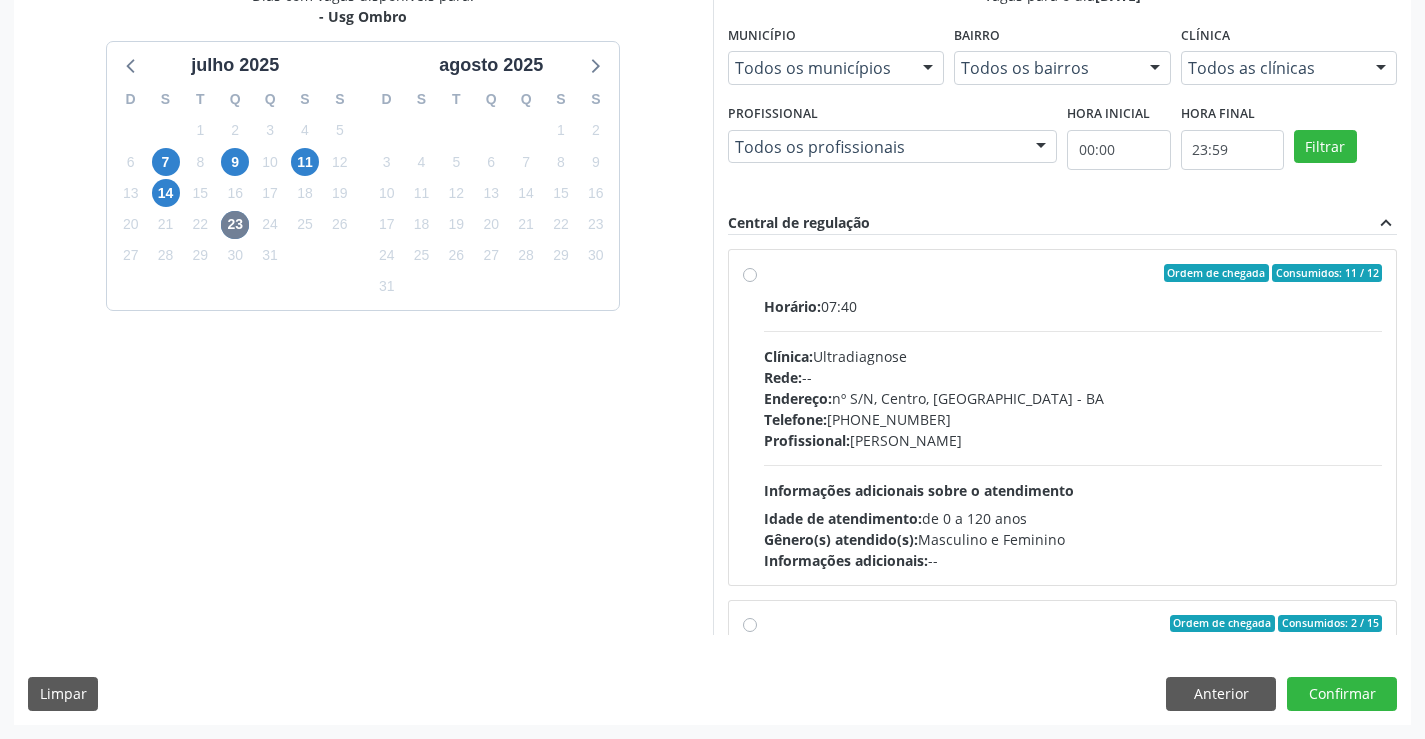 click on "Telefone:" at bounding box center [795, 419] 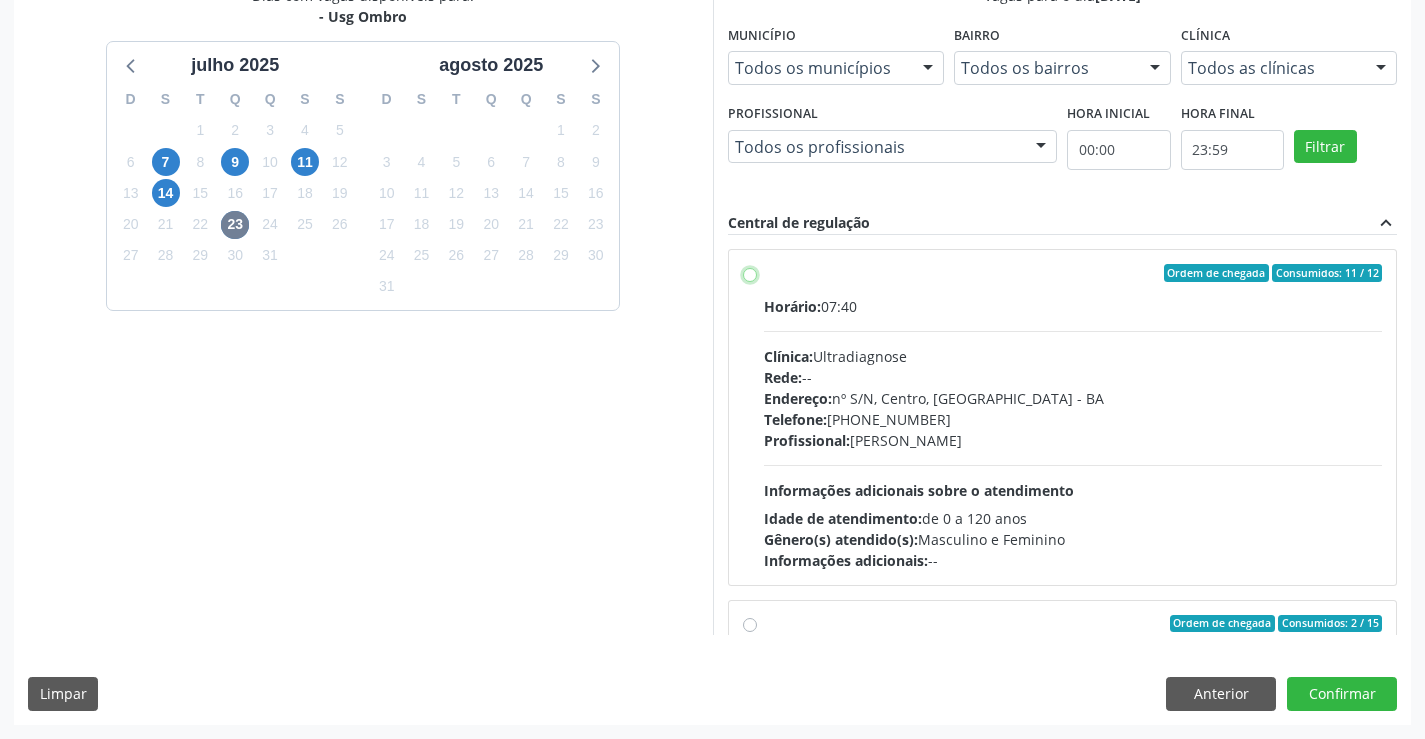 click on "Ordem de chegada
Consumidos: 11 / 12
Horário:   07:40
Clínica:  Ultradiagnose
Rede:
--
Endereço:   nº S/N, Centro, Campo Formoso - BA
Telefone:   (74) 36452857
Profissional:
Alciole Mendes Muritiba
Informações adicionais sobre o atendimento
Idade de atendimento:
de 0 a 120 anos
Gênero(s) atendido(s):
Masculino e Feminino
Informações adicionais:
--" at bounding box center (750, 273) 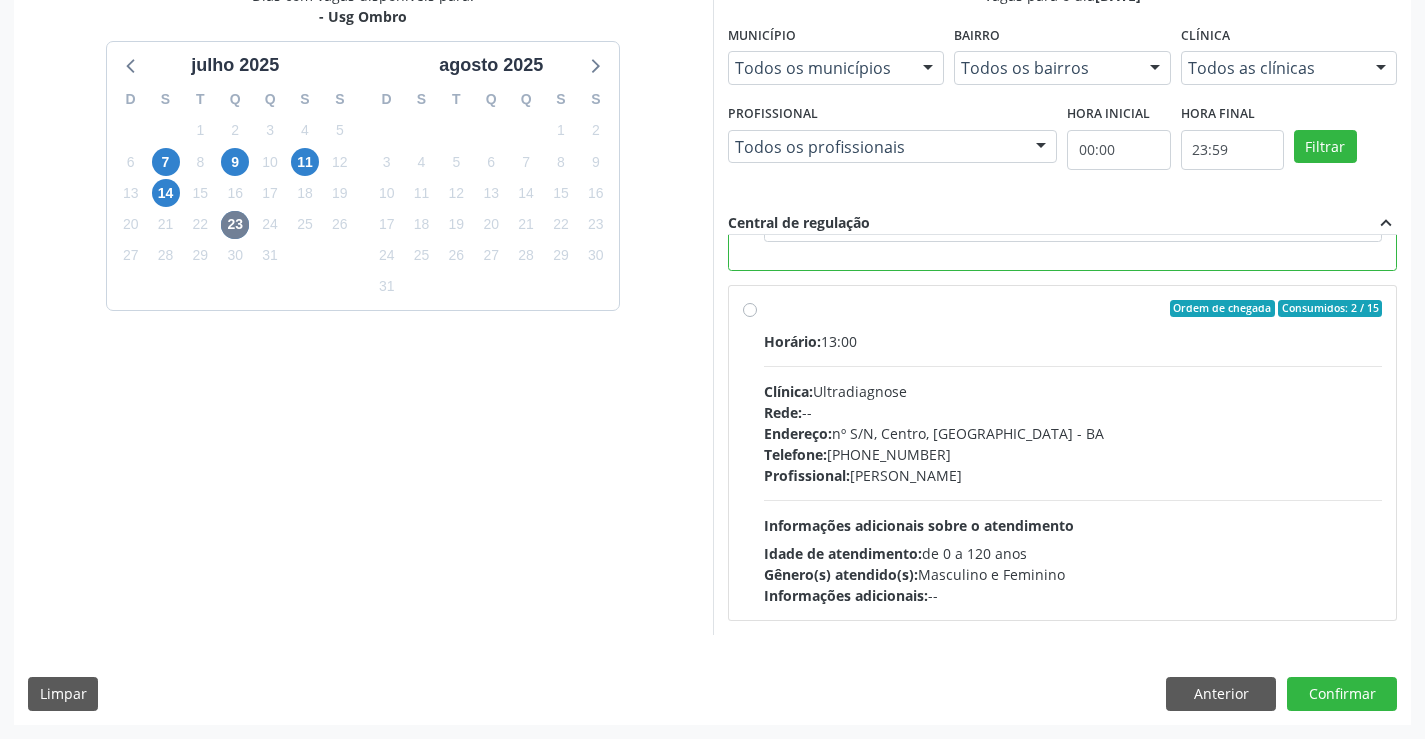 click on "Endereço:   nº S/N, Centro, Campo Formoso - BA" at bounding box center (1073, 433) 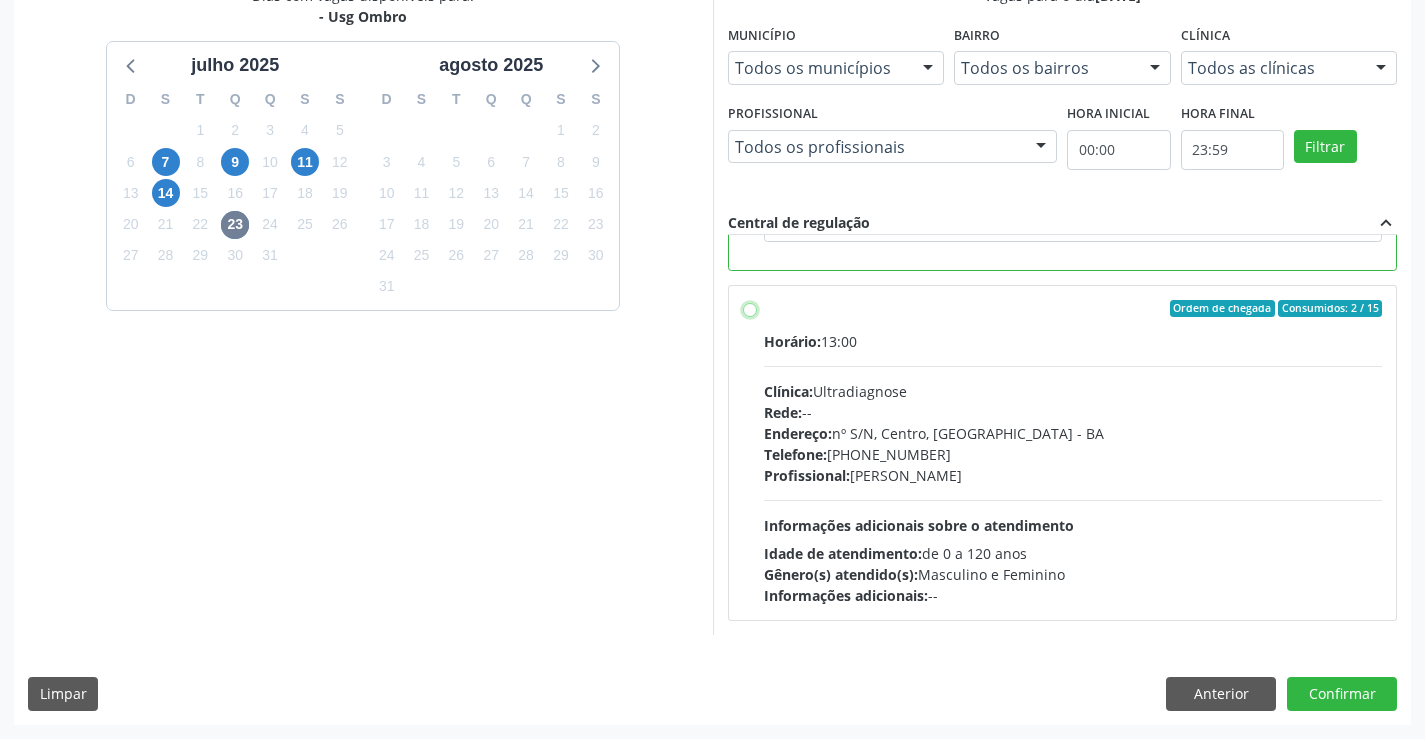 click on "Ordem de chegada
Consumidos: 2 / 15
Horário:   13:00
Clínica:  Ultradiagnose
Rede:
--
Endereço:   nº S/N, Centro, Campo Formoso - BA
Telefone:   (74) 36452857
Profissional:
Alciole Mendes Muritiba
Informações adicionais sobre o atendimento
Idade de atendimento:
de 0 a 120 anos
Gênero(s) atendido(s):
Masculino e Feminino
Informações adicionais:
--" at bounding box center [750, 309] 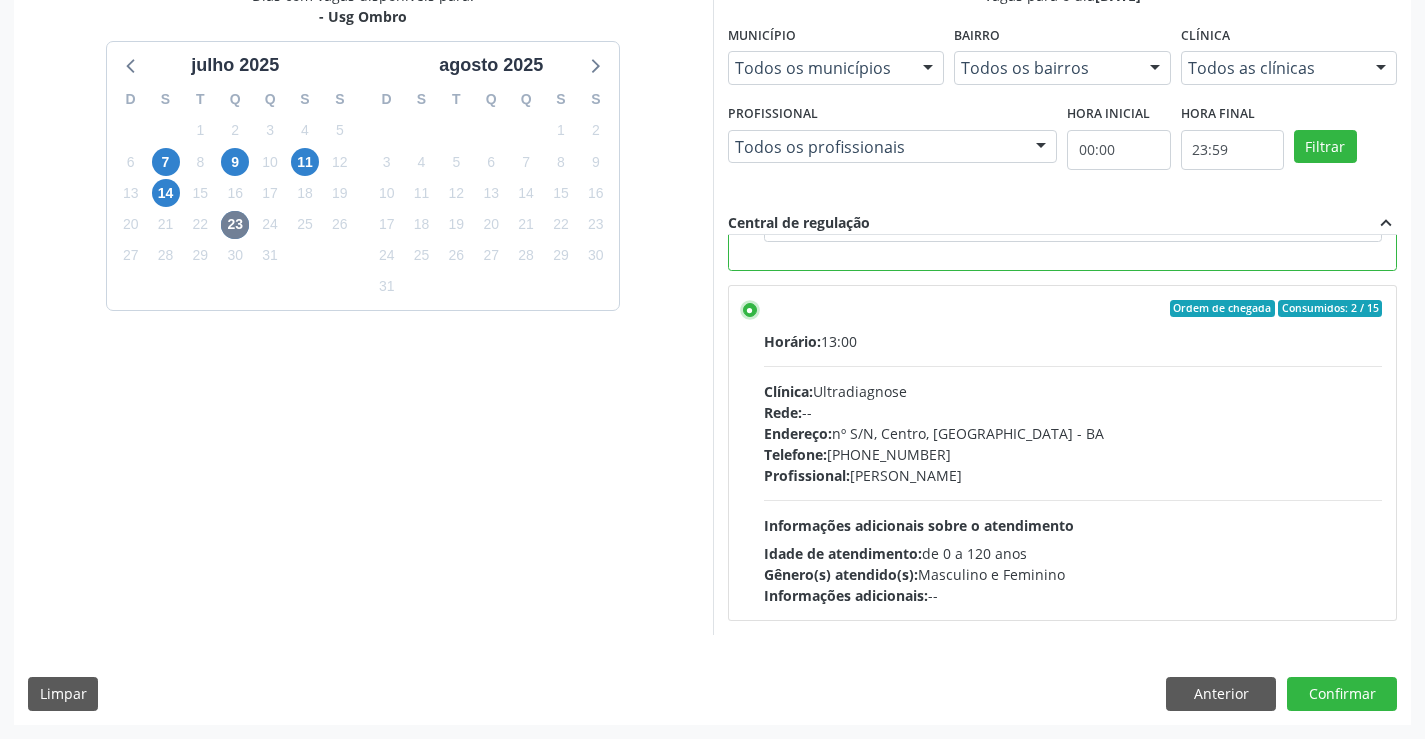 scroll, scrollTop: 188, scrollLeft: 0, axis: vertical 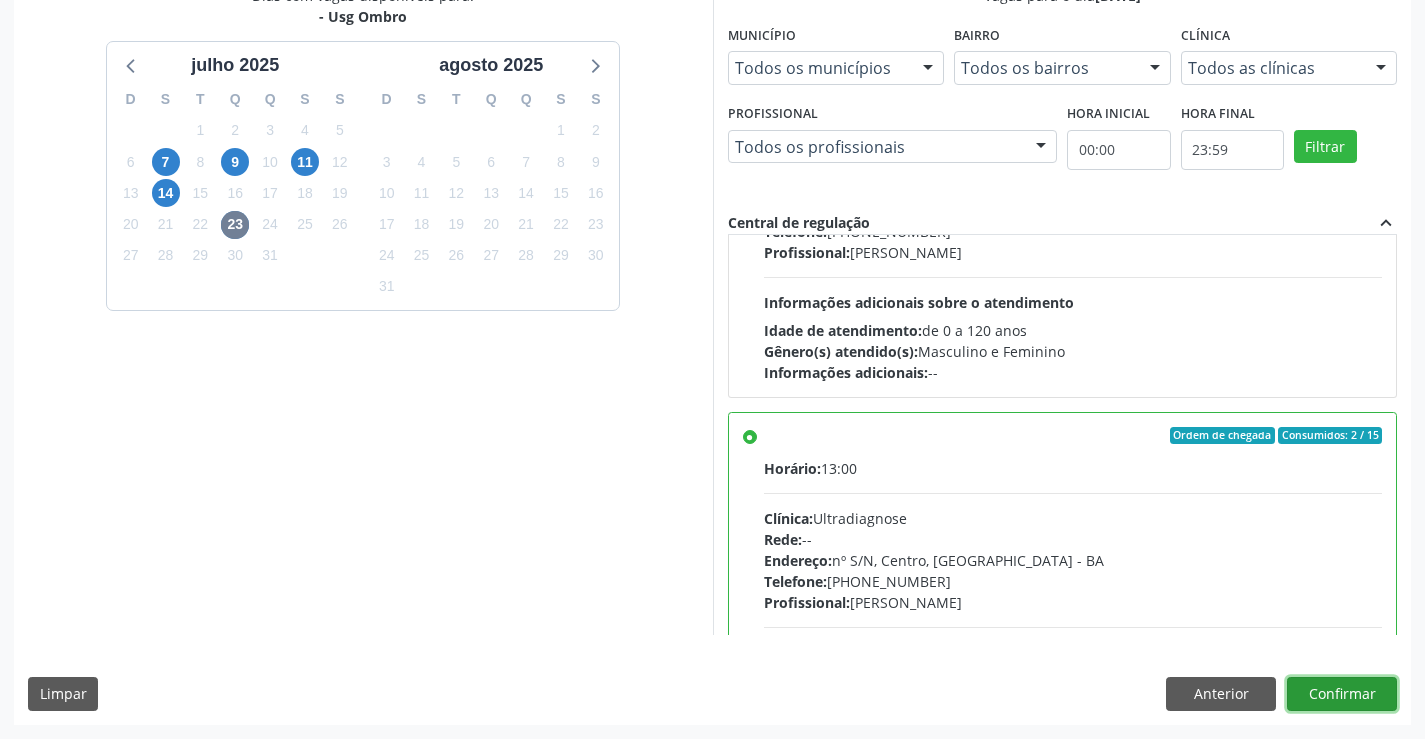 click on "Confirmar" at bounding box center (1342, 694) 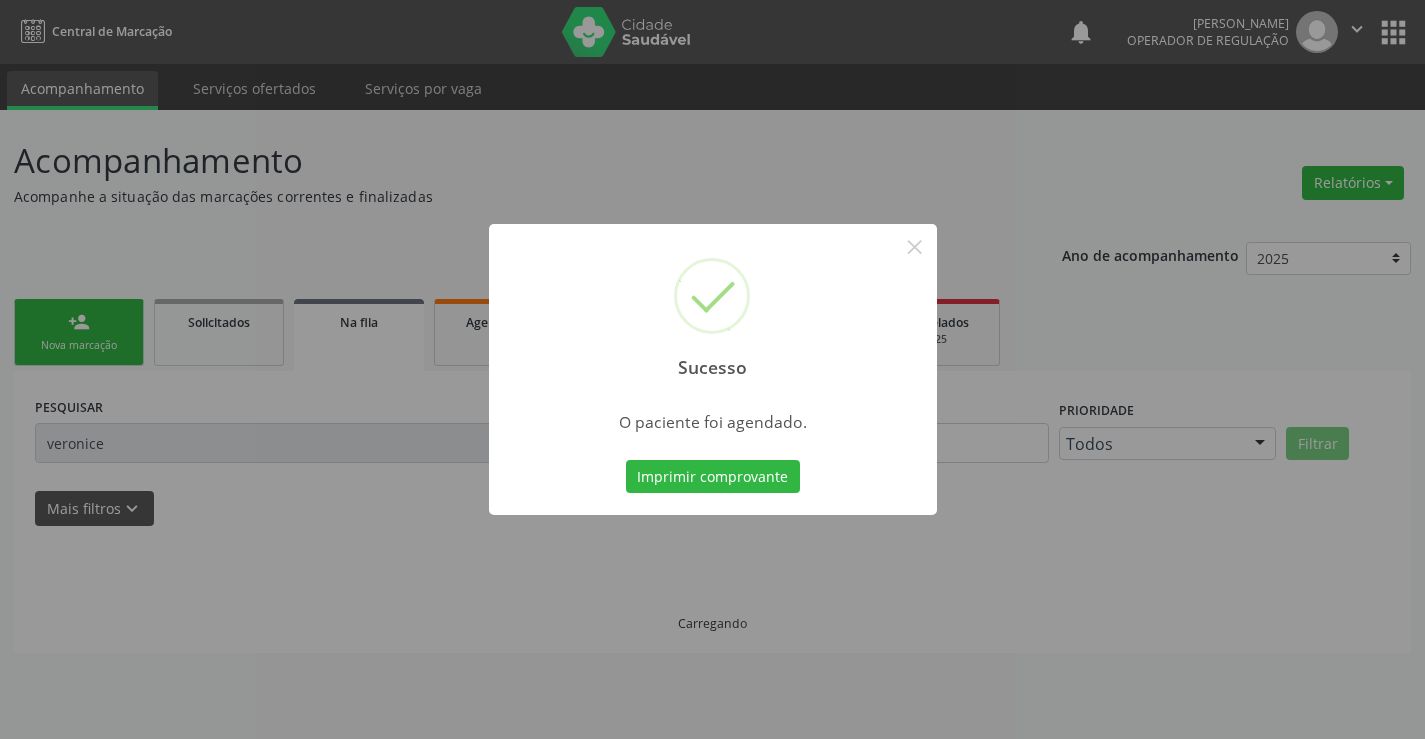scroll, scrollTop: 0, scrollLeft: 0, axis: both 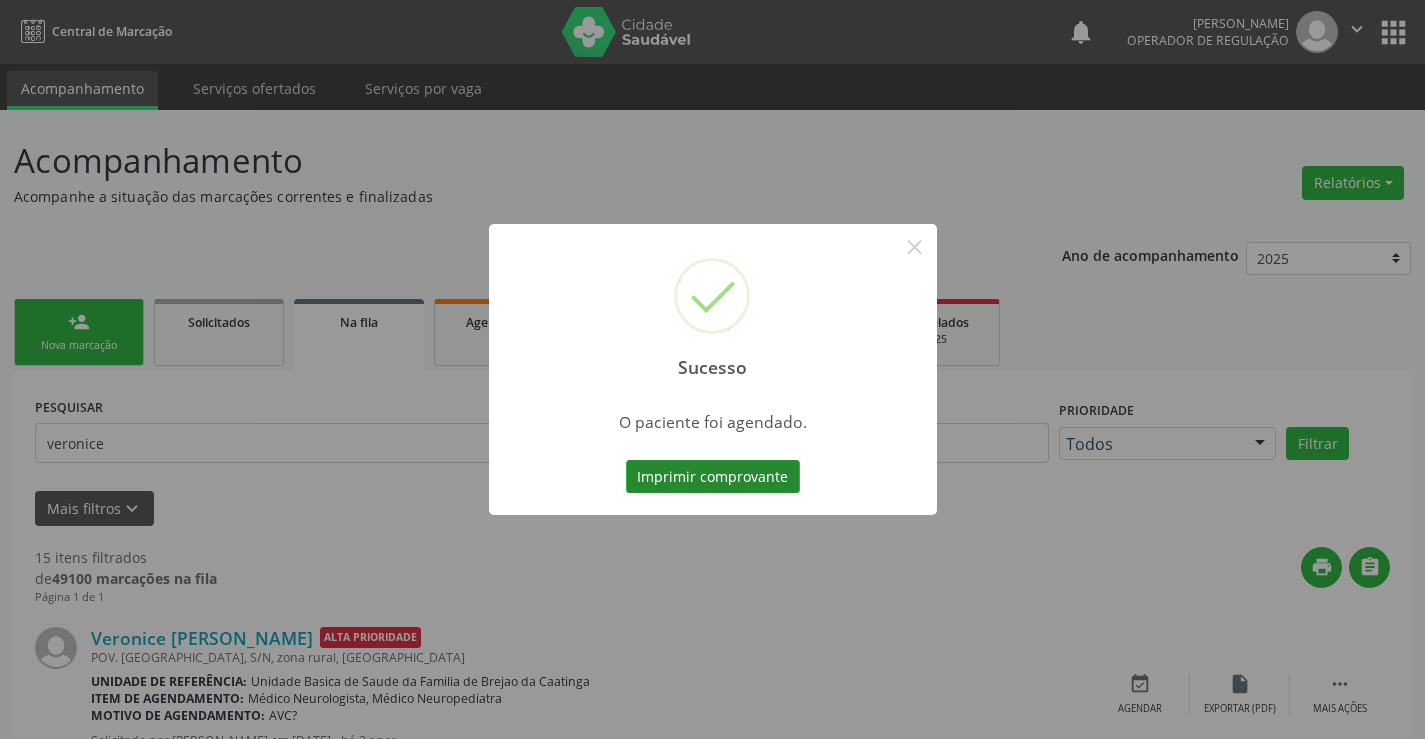 click on "Imprimir comprovante" at bounding box center [713, 477] 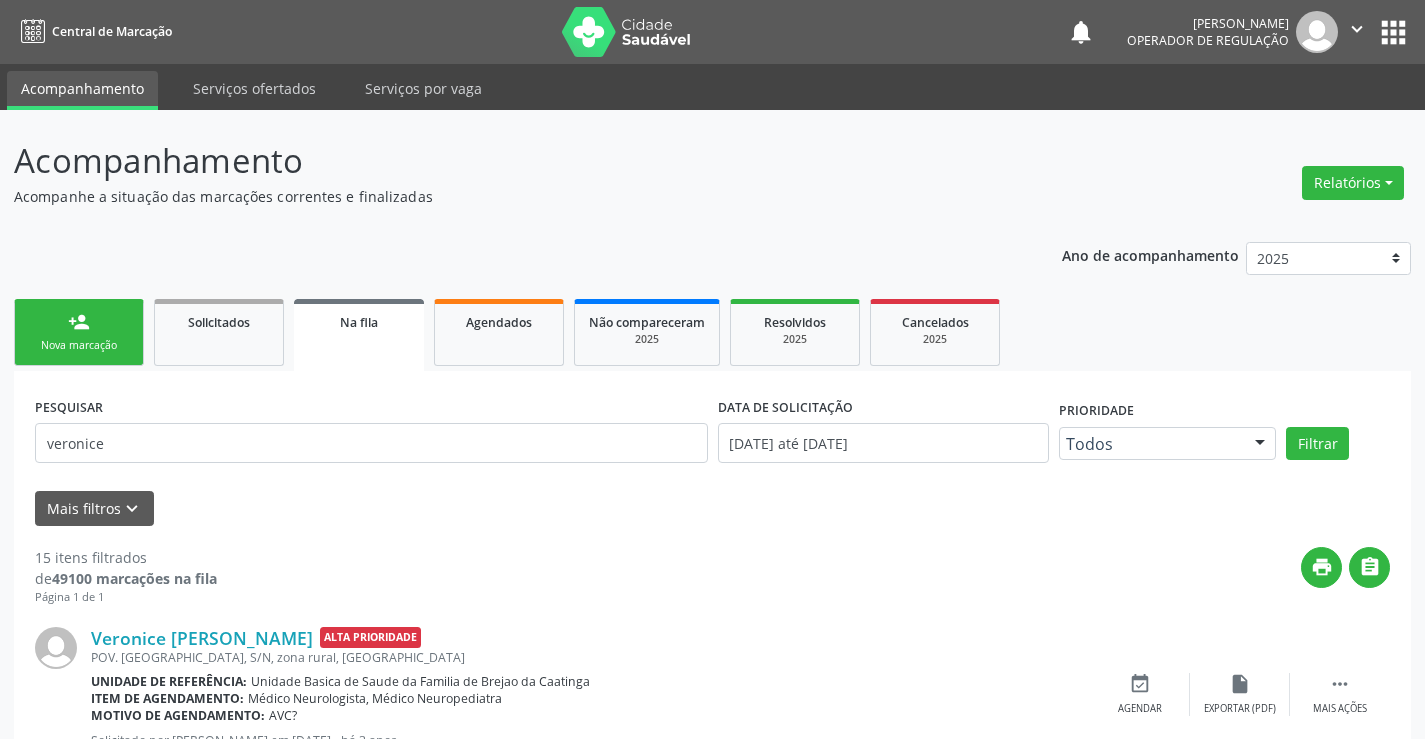 click on "person_add
Nova marcação" at bounding box center (79, 332) 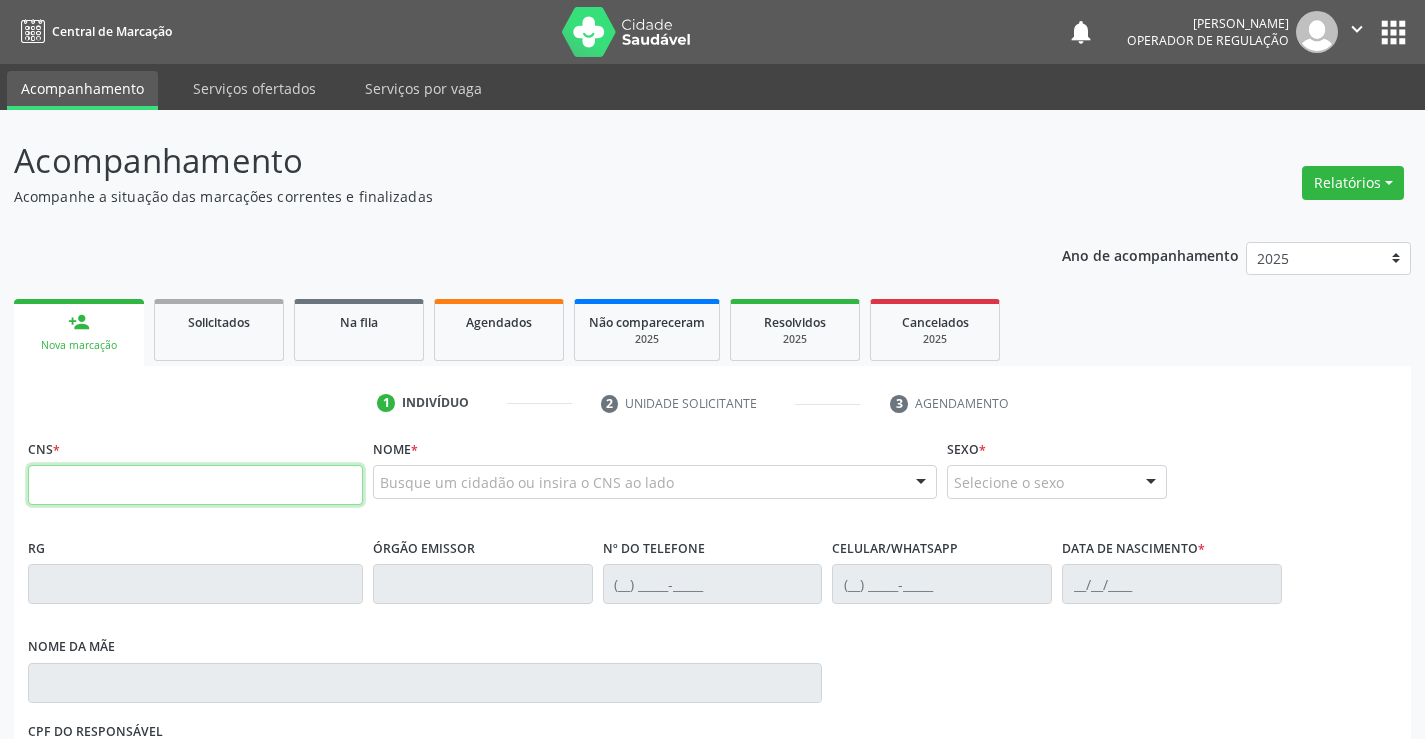 click at bounding box center [195, 485] 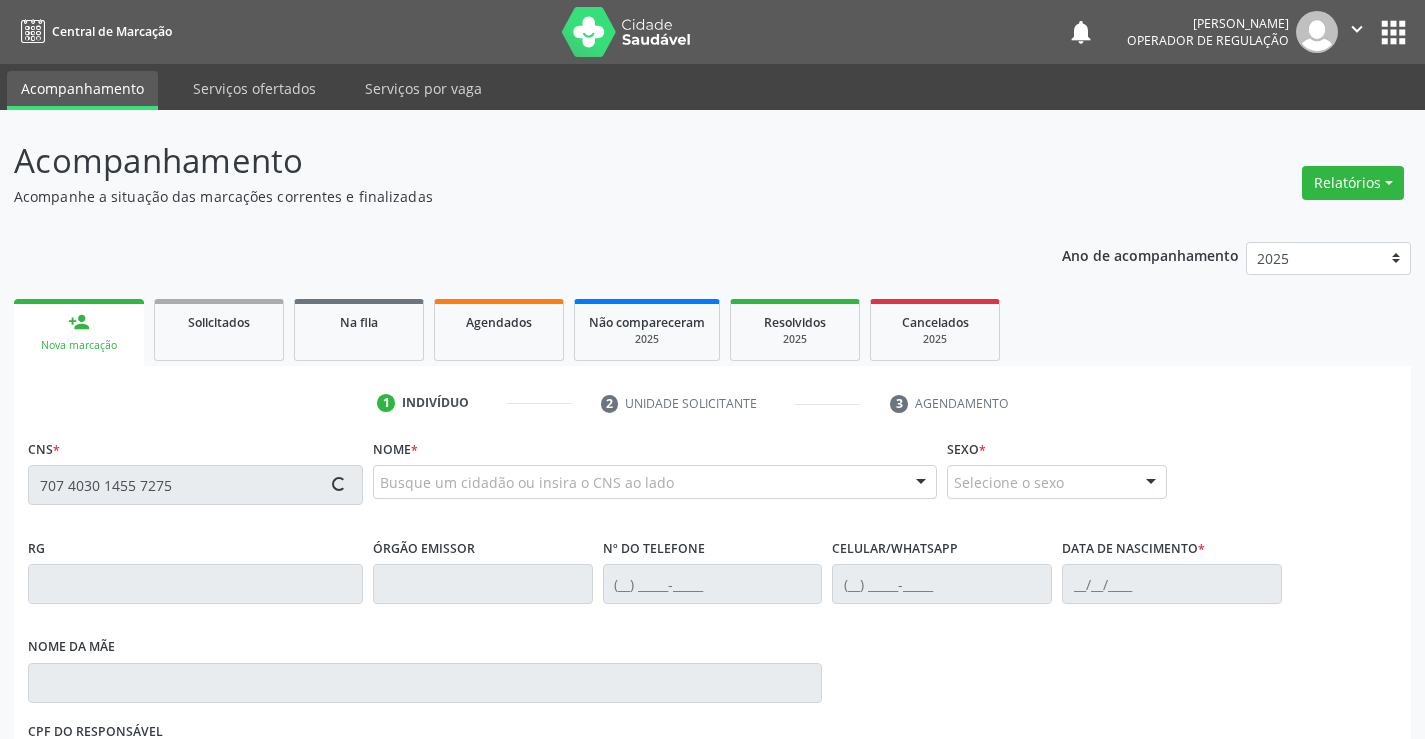 type on "707 4030 1455 7275" 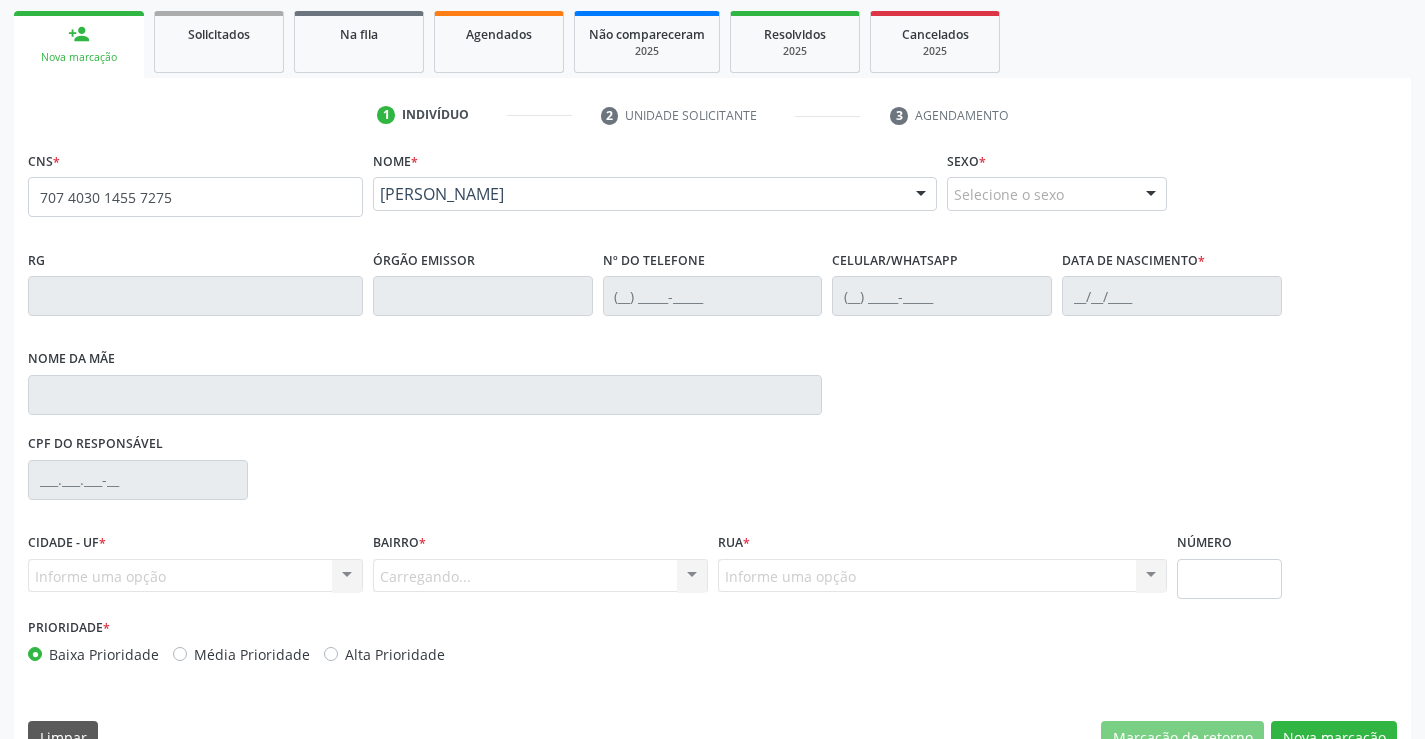 scroll, scrollTop: 331, scrollLeft: 0, axis: vertical 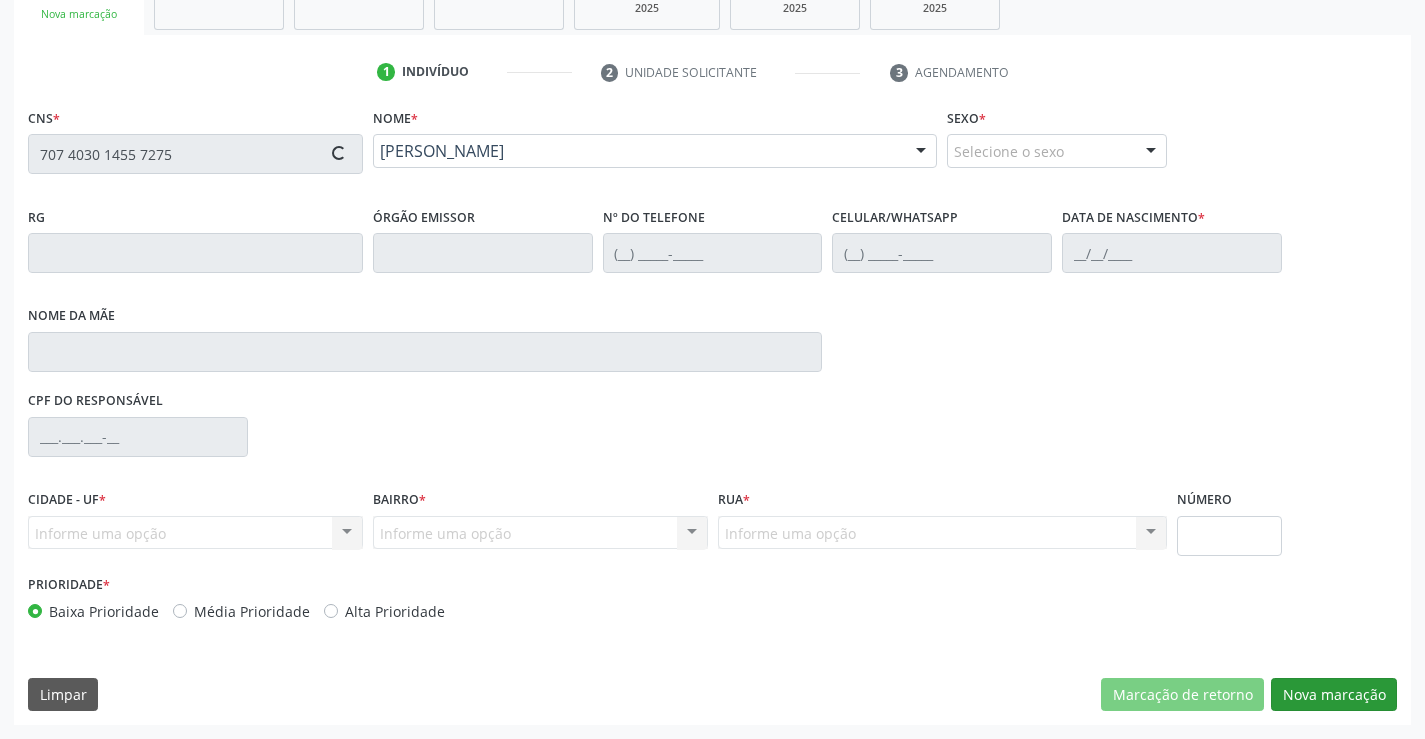 type on "2145543252" 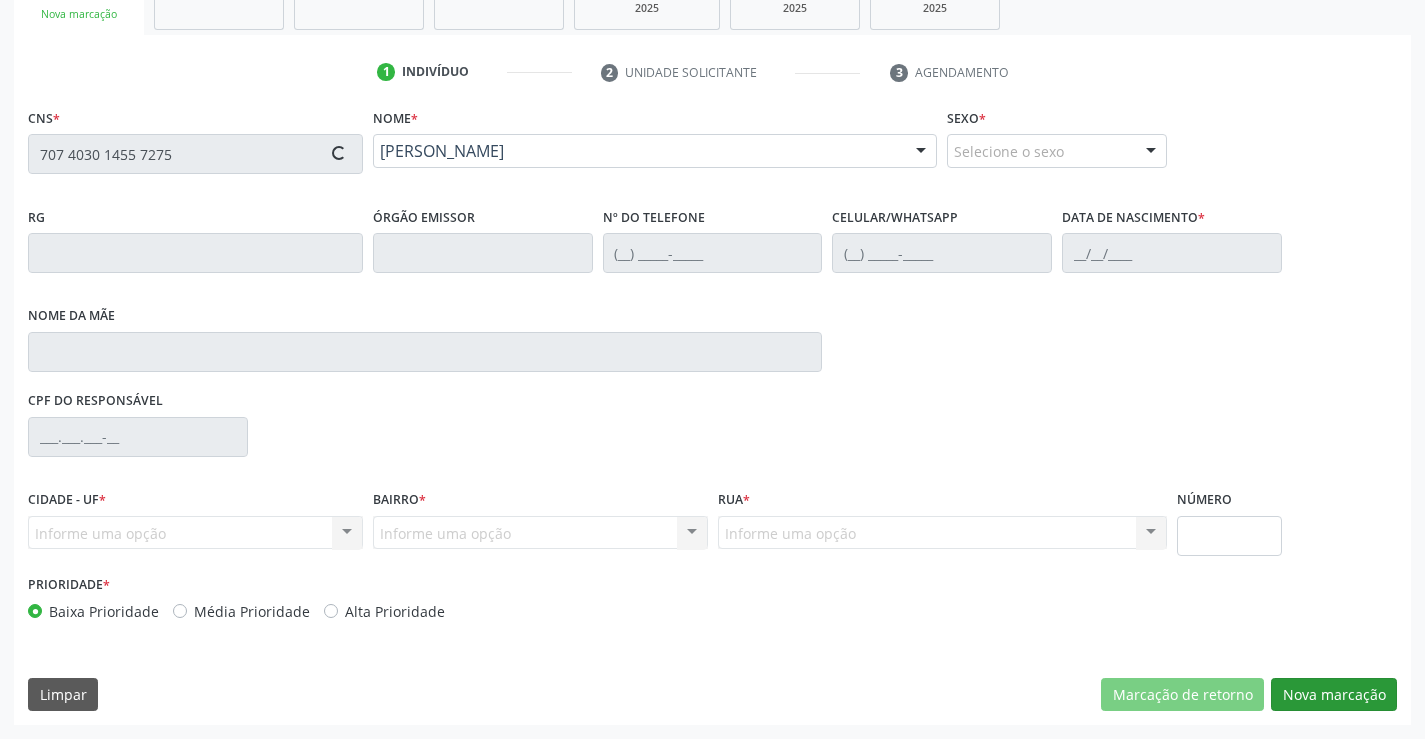 type on "(74) 98812-3513" 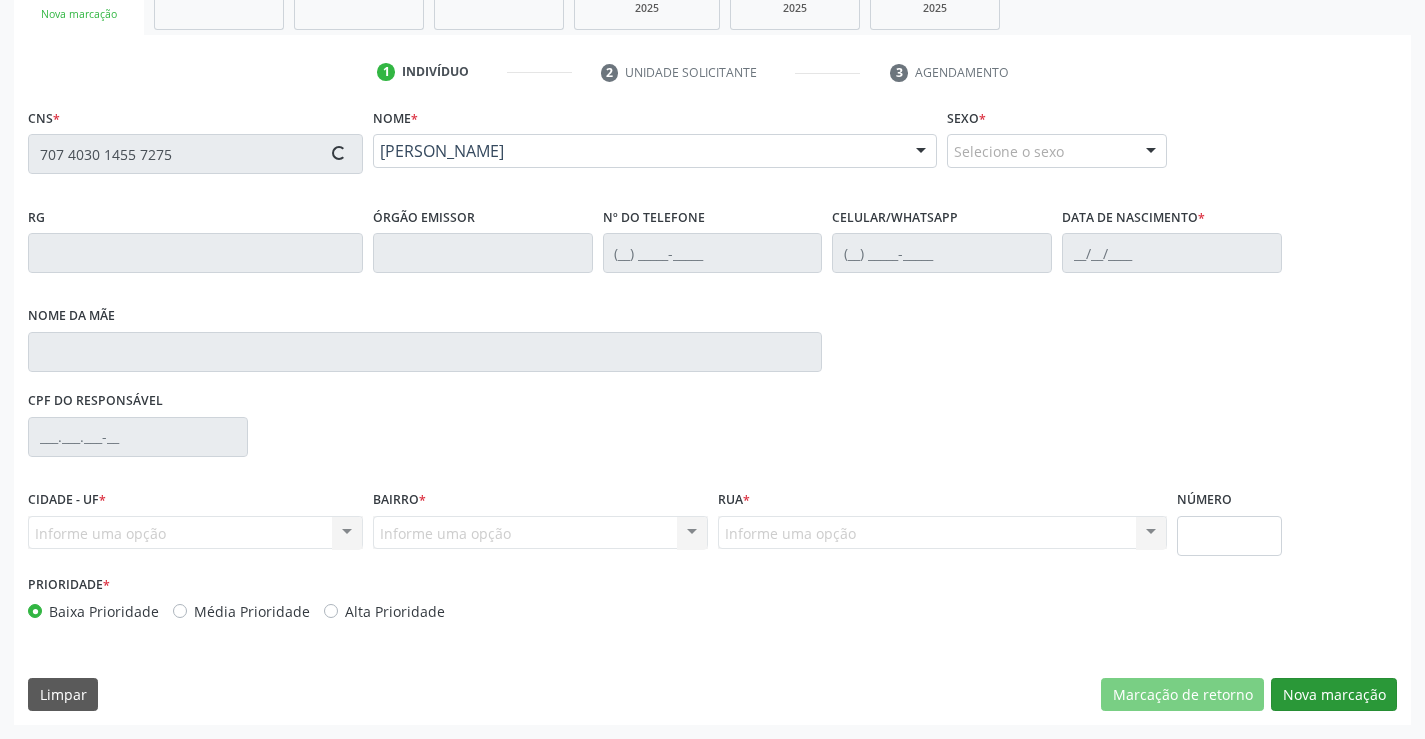 type on "S/N" 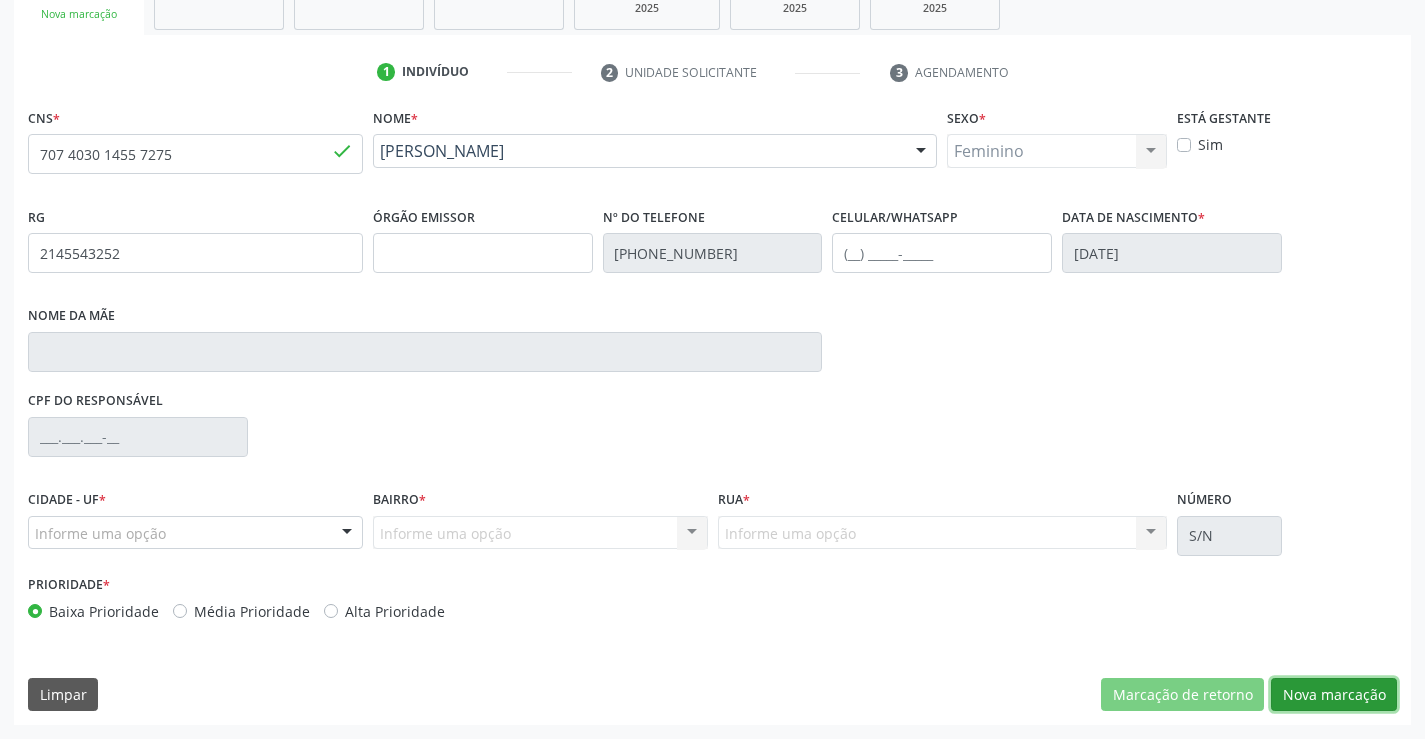 click on "Nova marcação" at bounding box center [1334, 695] 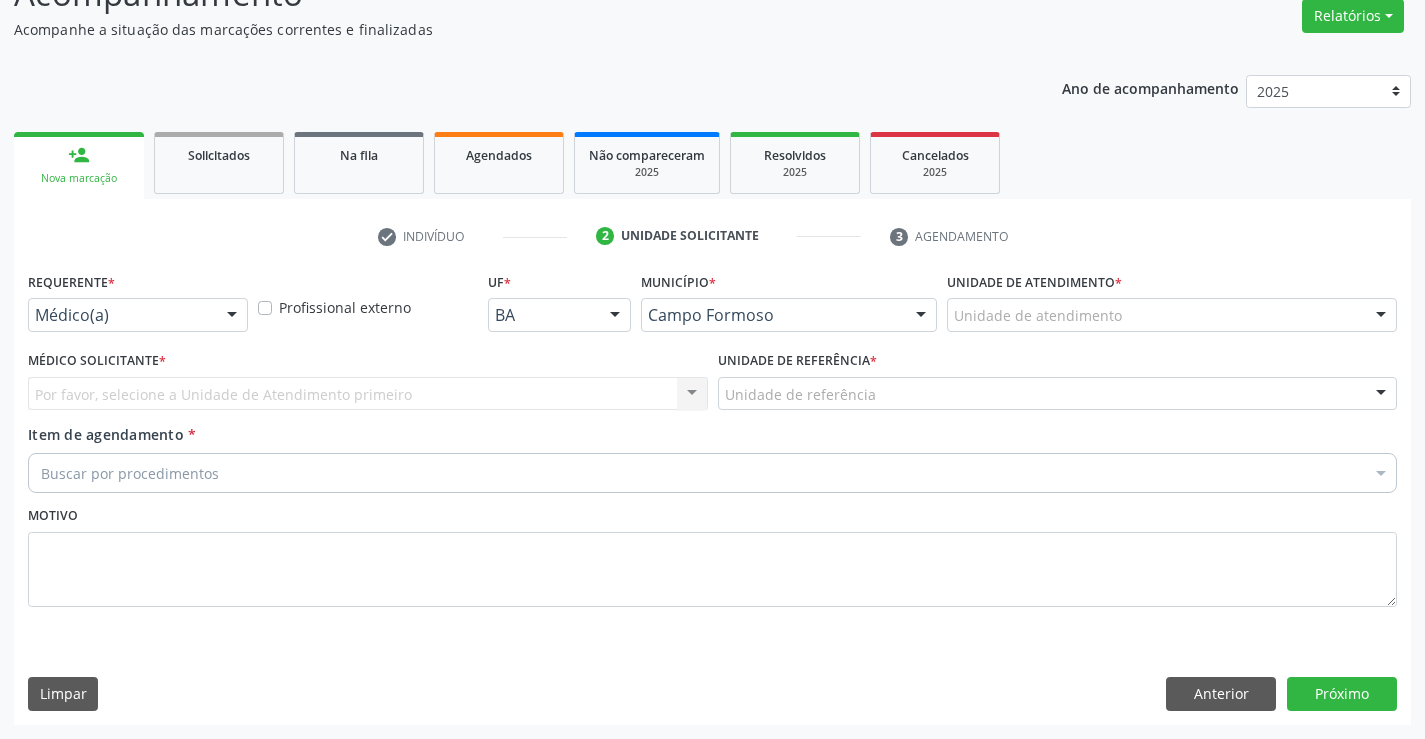 scroll, scrollTop: 167, scrollLeft: 0, axis: vertical 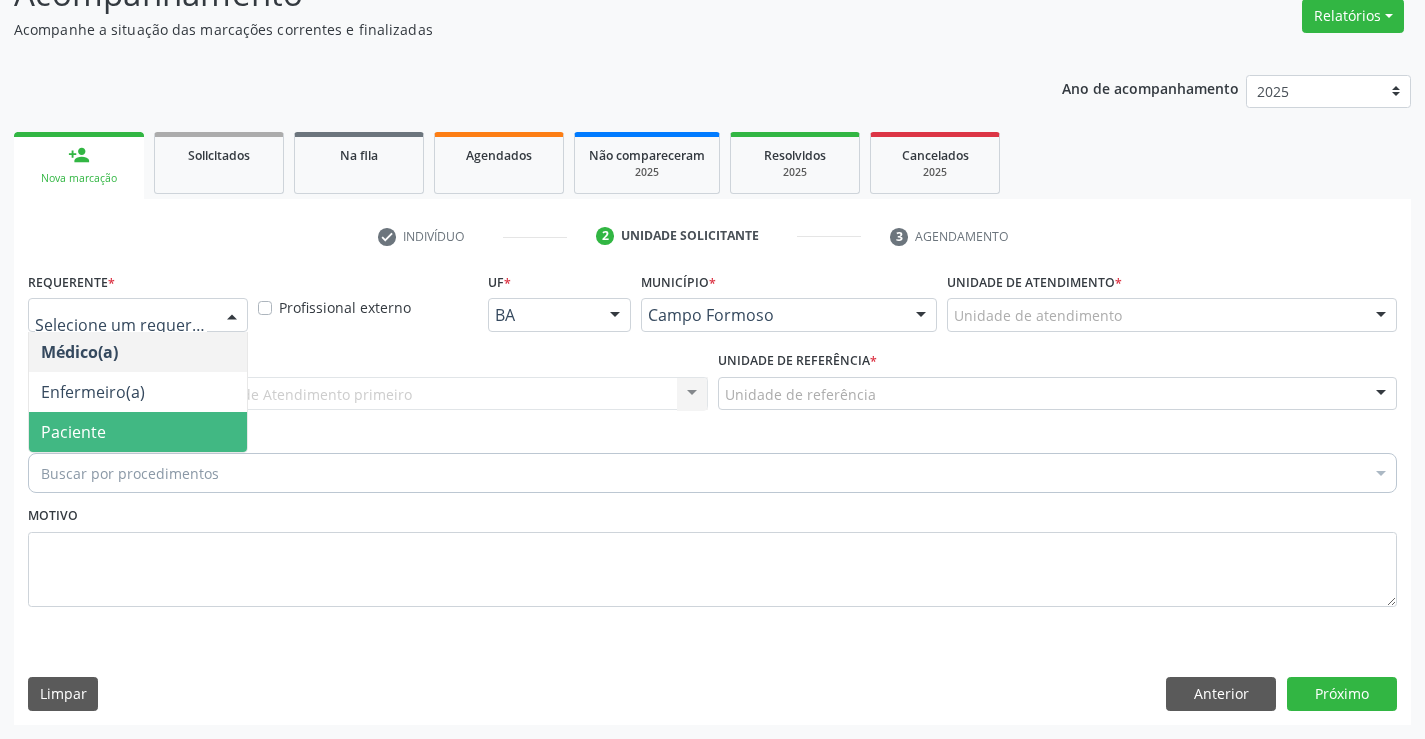 click on "Paciente" at bounding box center [138, 432] 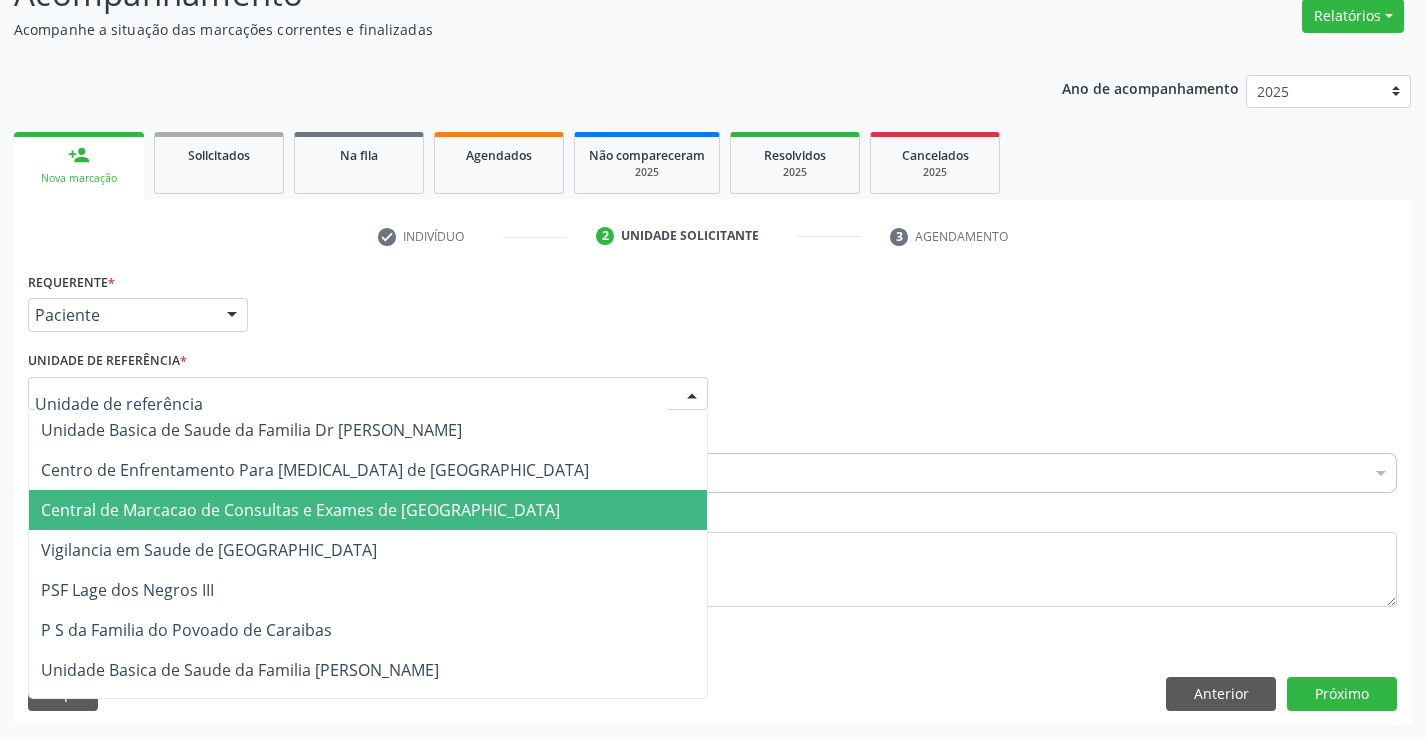 click on "Central de Marcacao de Consultas e Exames de [GEOGRAPHIC_DATA]" at bounding box center [300, 510] 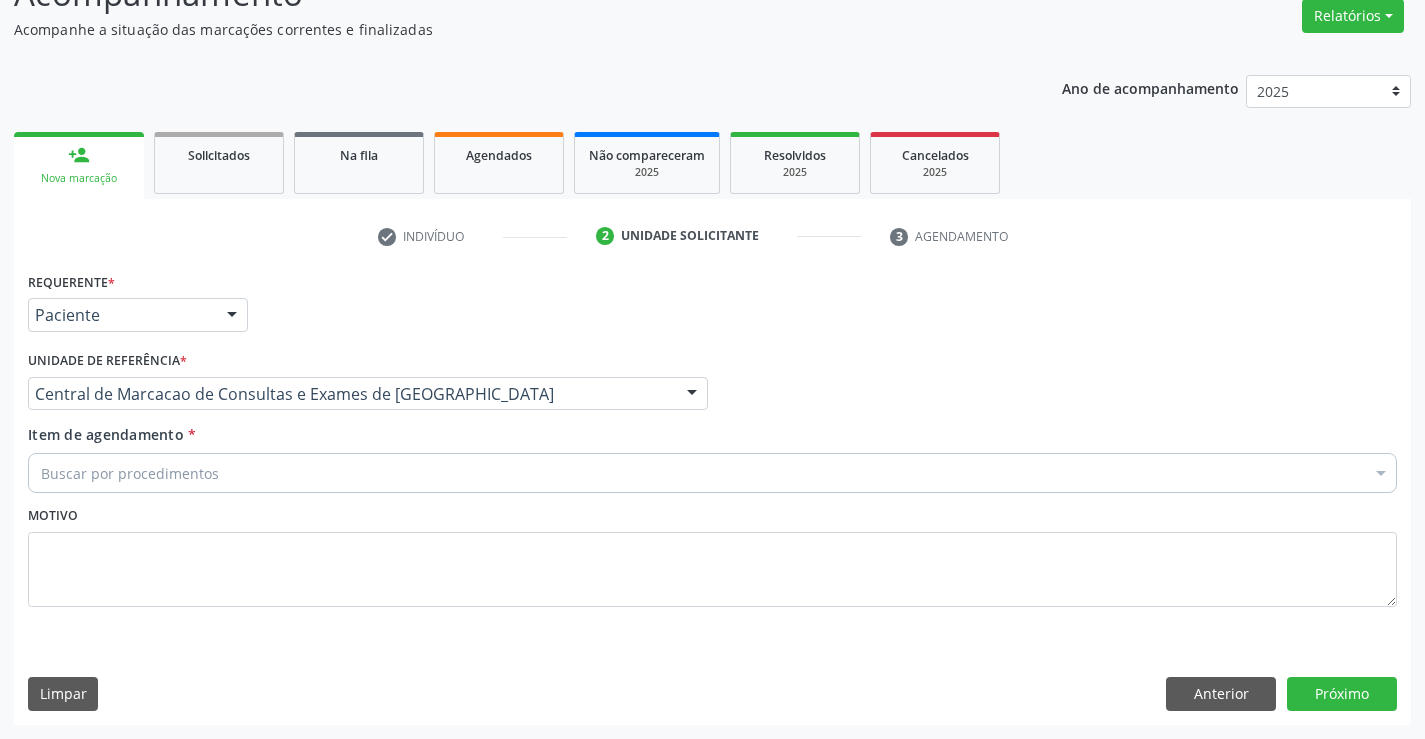 click on "Buscar por procedimentos" at bounding box center (712, 473) 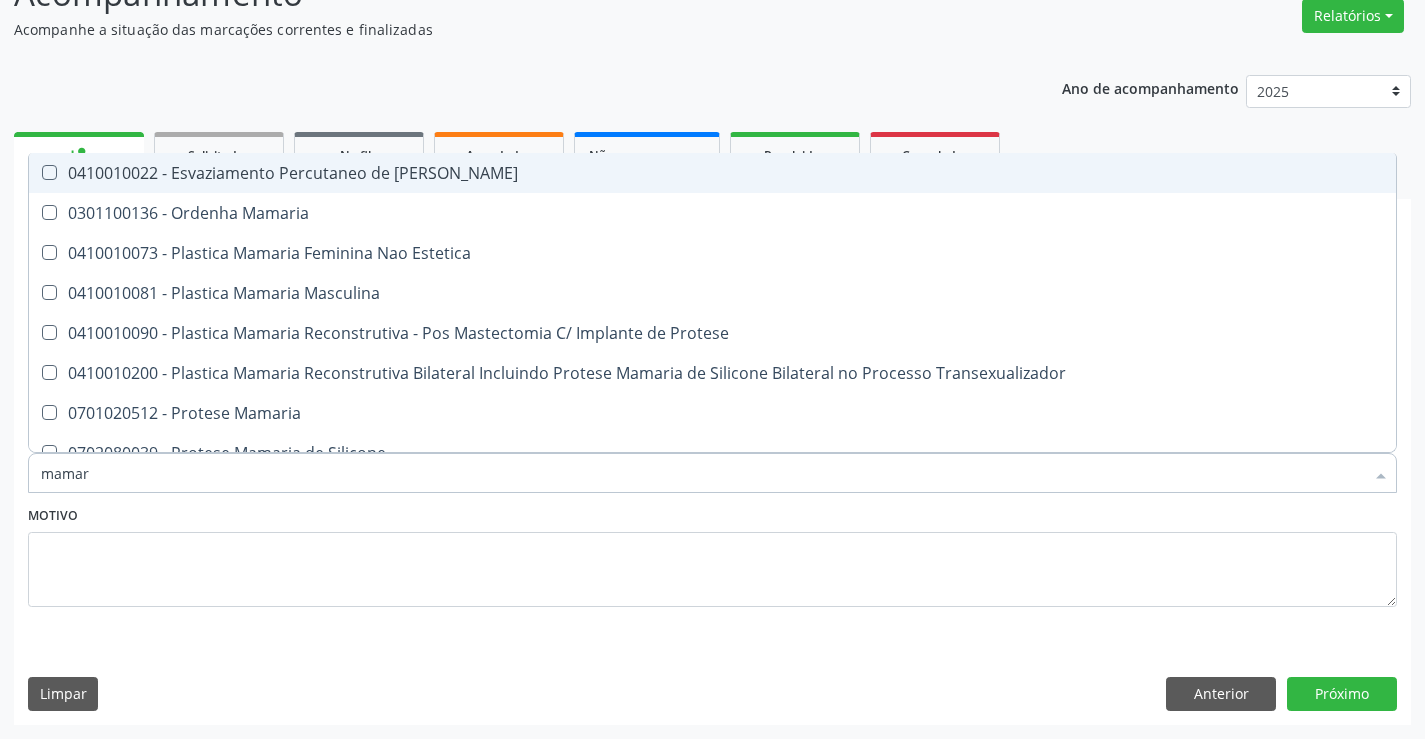 type on "mamari" 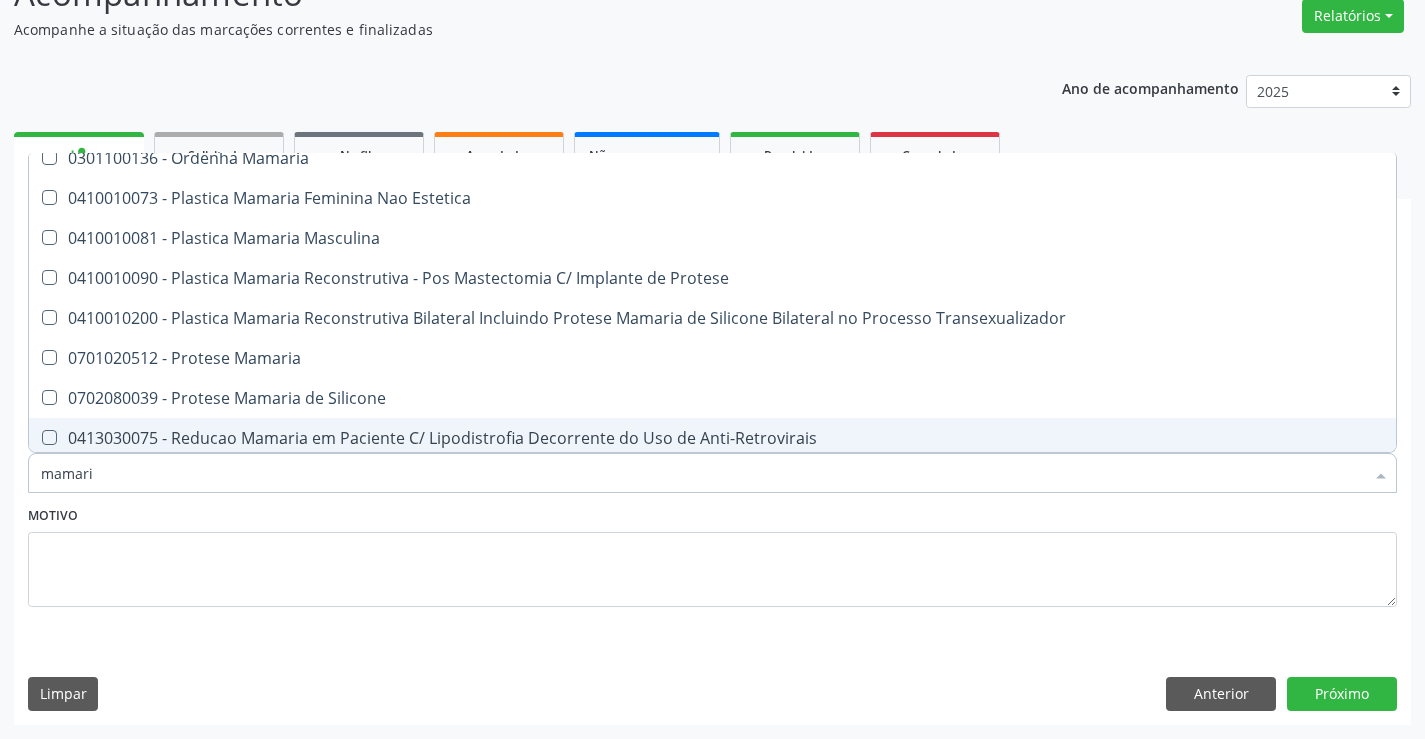scroll, scrollTop: 101, scrollLeft: 0, axis: vertical 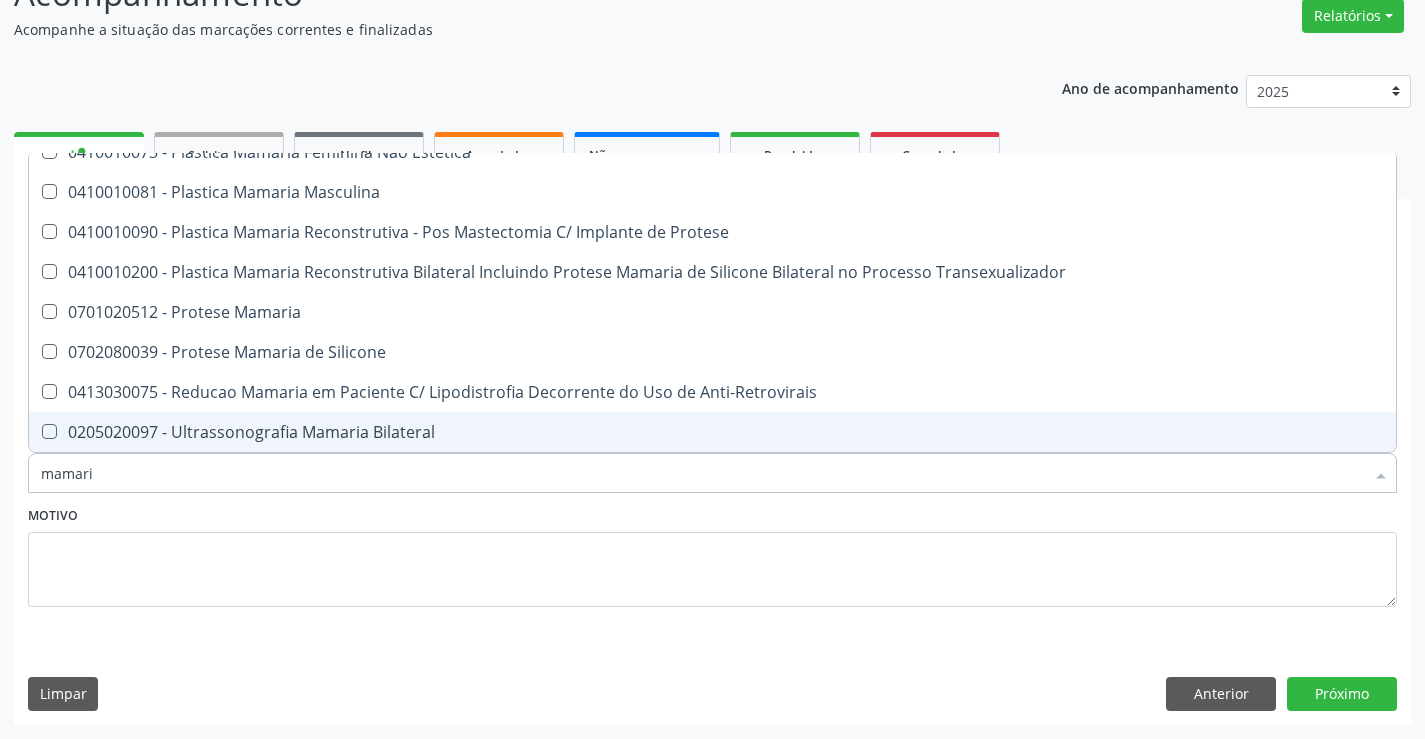 click on "0205020097 - Ultrassonografia Mamaria Bilateral" at bounding box center (712, 432) 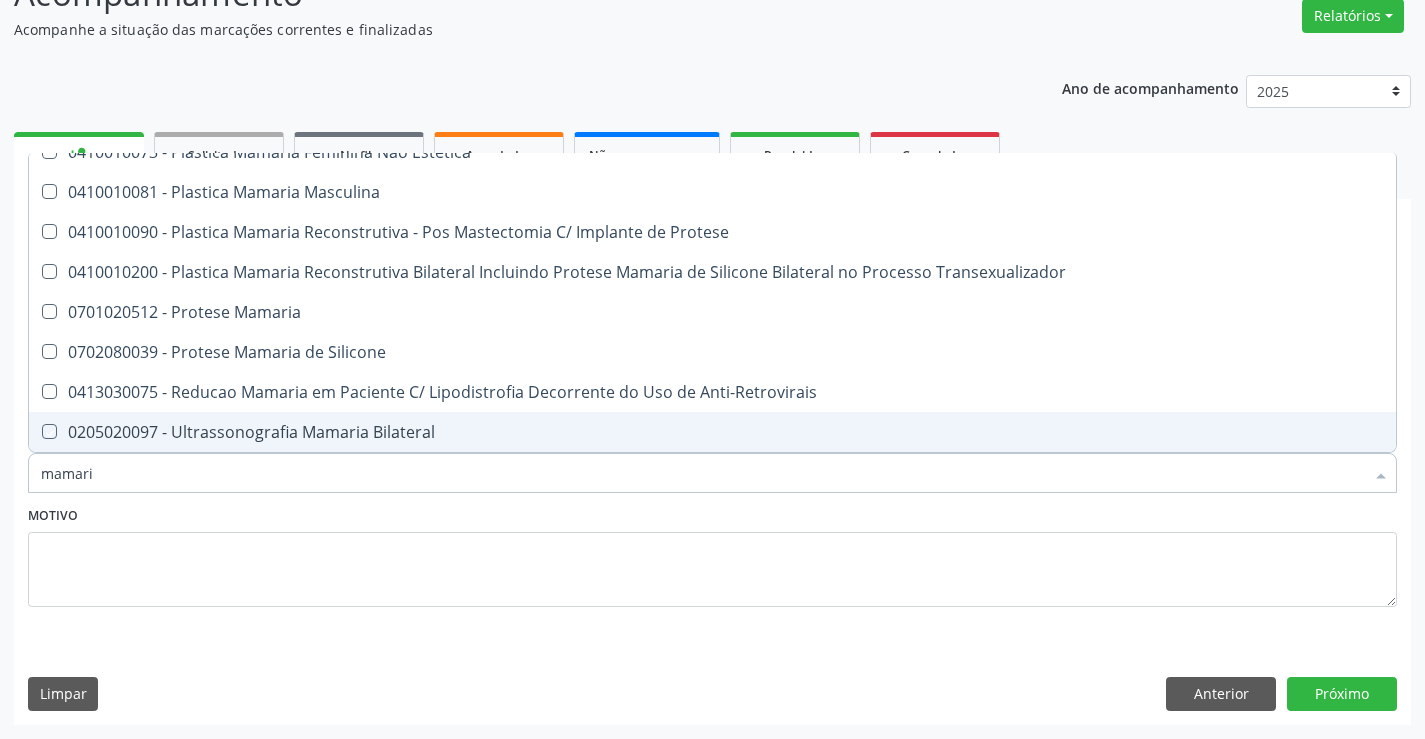 checkbox on "true" 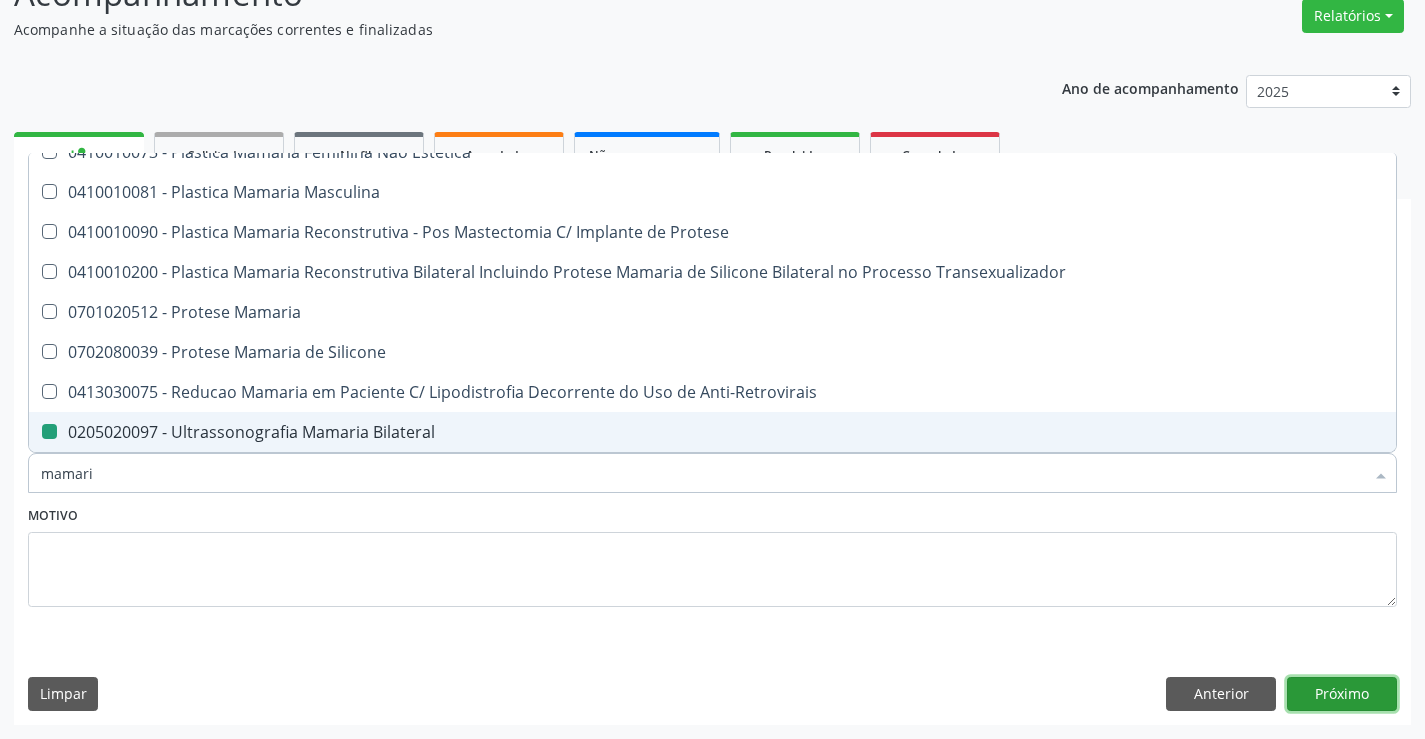 click on "Próximo" at bounding box center [1342, 694] 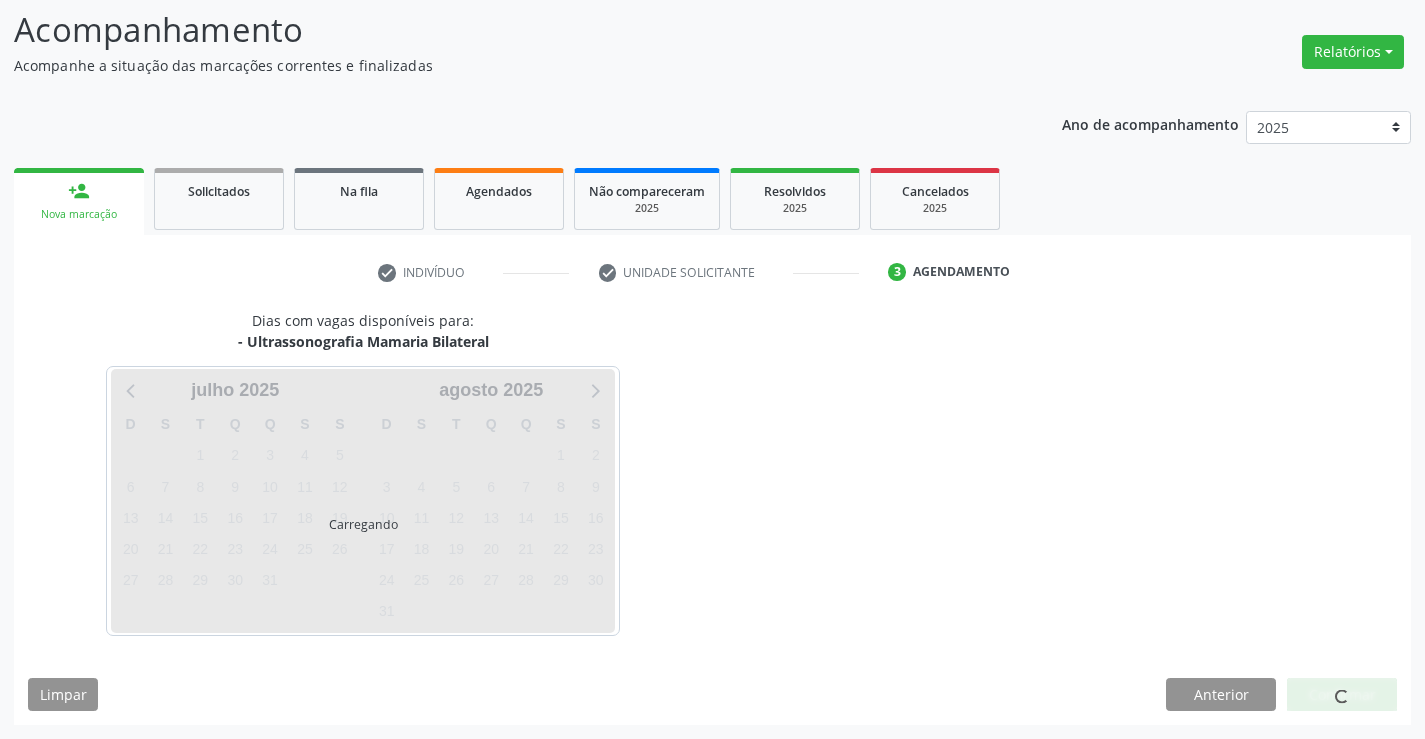 scroll, scrollTop: 131, scrollLeft: 0, axis: vertical 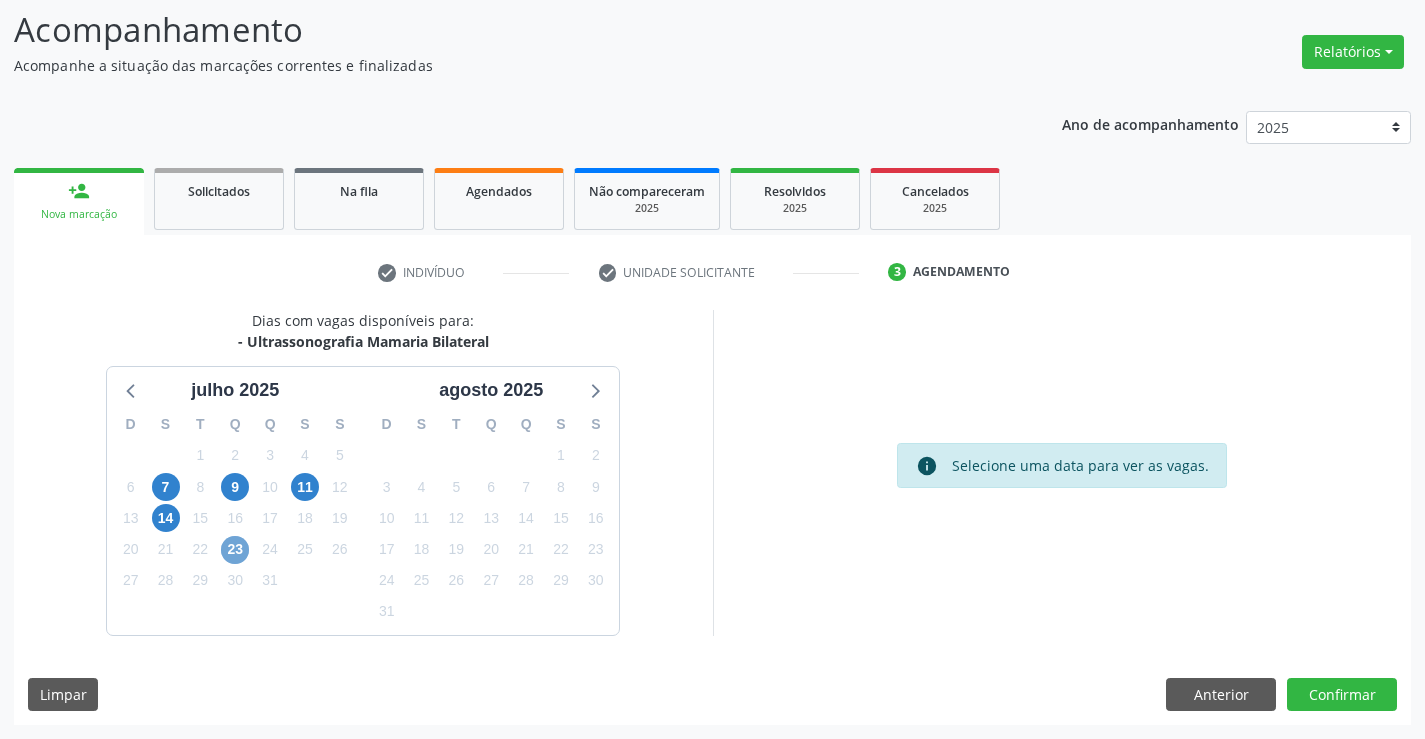 click on "23" at bounding box center (235, 550) 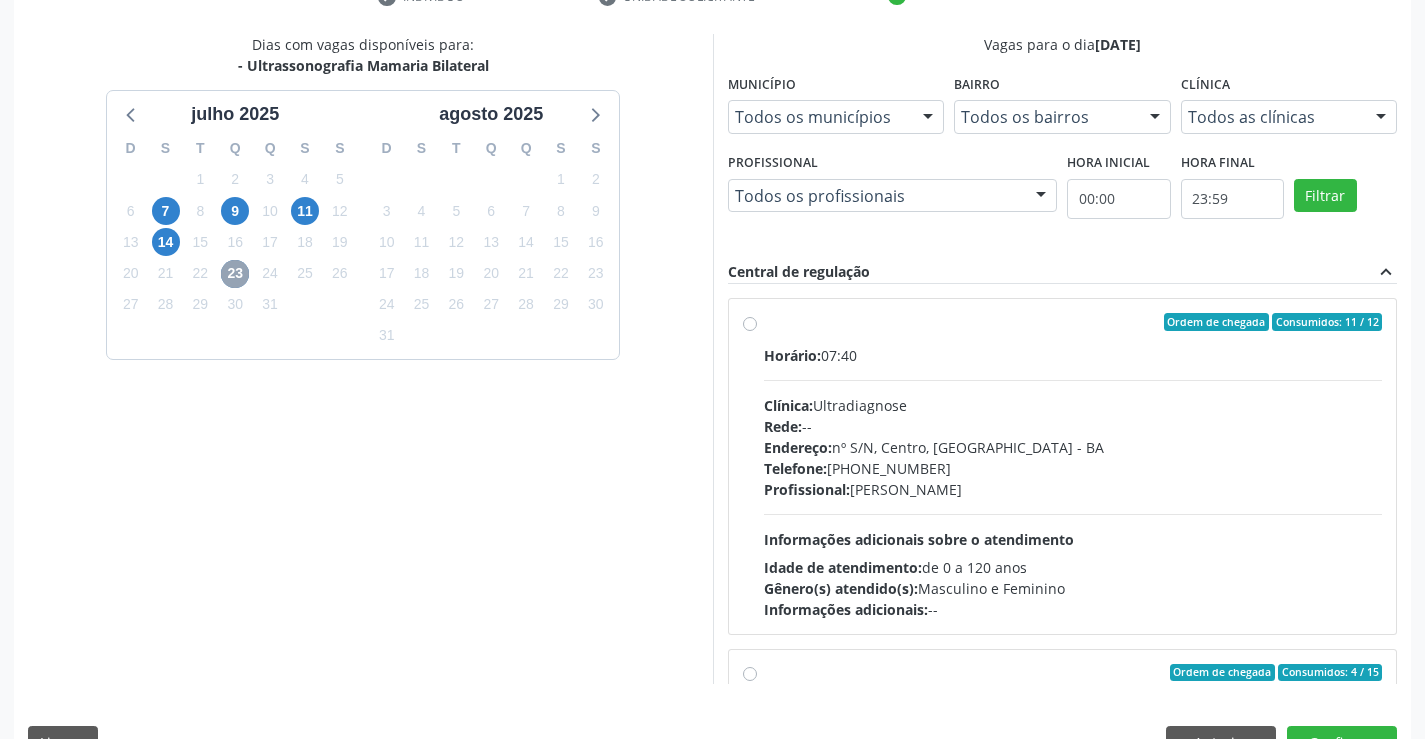 scroll, scrollTop: 456, scrollLeft: 0, axis: vertical 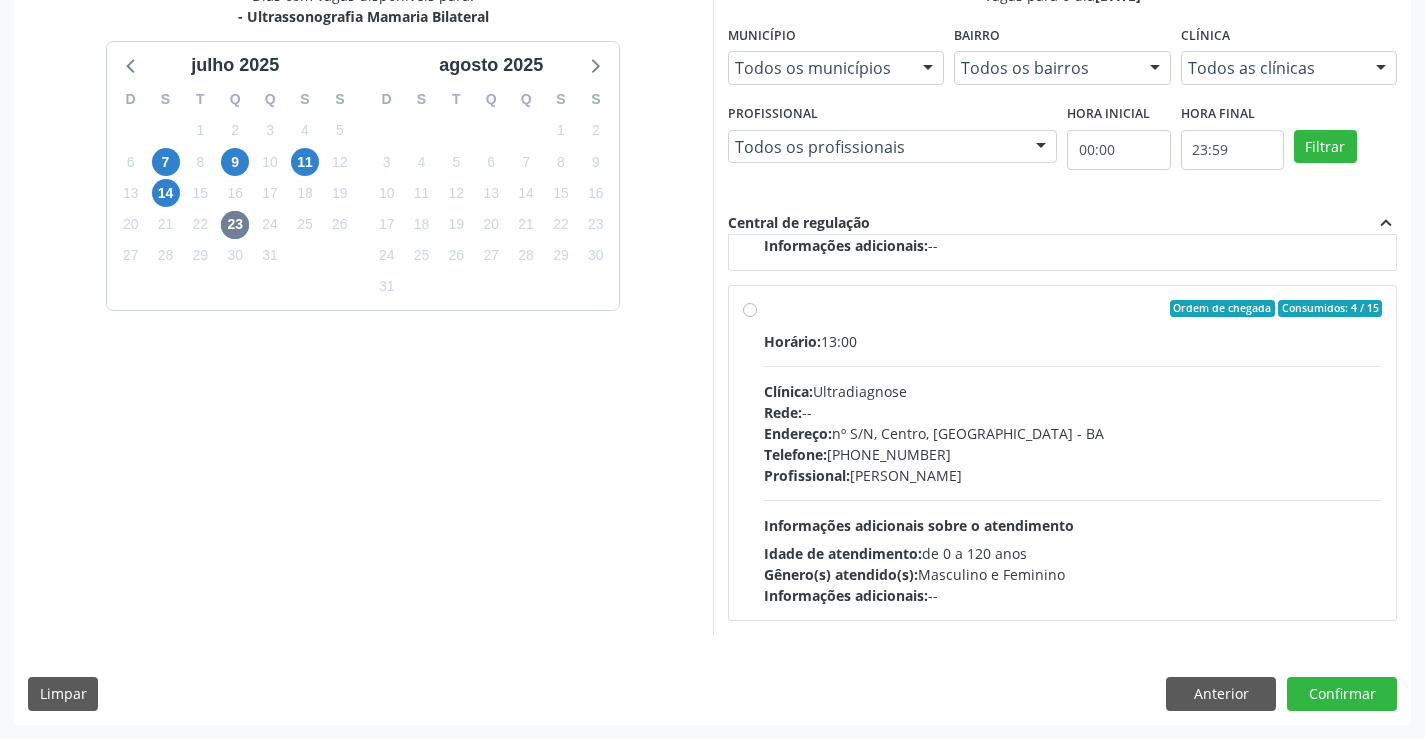 click on "Telefone:   (74) 36452857" at bounding box center [1073, 454] 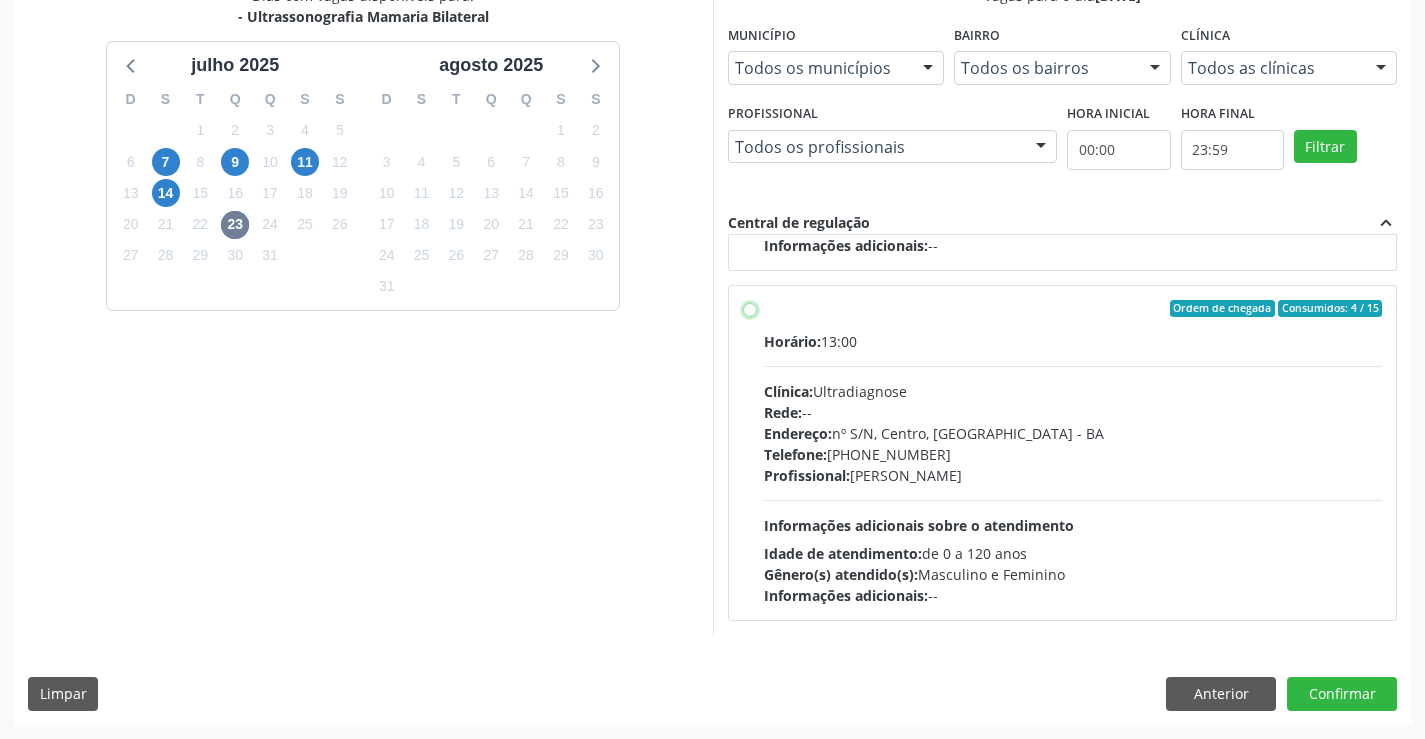 click on "Ordem de chegada
Consumidos: 4 / 15
Horário:   13:00
Clínica:  Ultradiagnose
Rede:
--
Endereço:   nº S/N, Centro, Campo Formoso - BA
Telefone:   (74) 36452857
Profissional:
Alciole Mendes Muritiba
Informações adicionais sobre o atendimento
Idade de atendimento:
de 0 a 120 anos
Gênero(s) atendido(s):
Masculino e Feminino
Informações adicionais:
--" at bounding box center (750, 309) 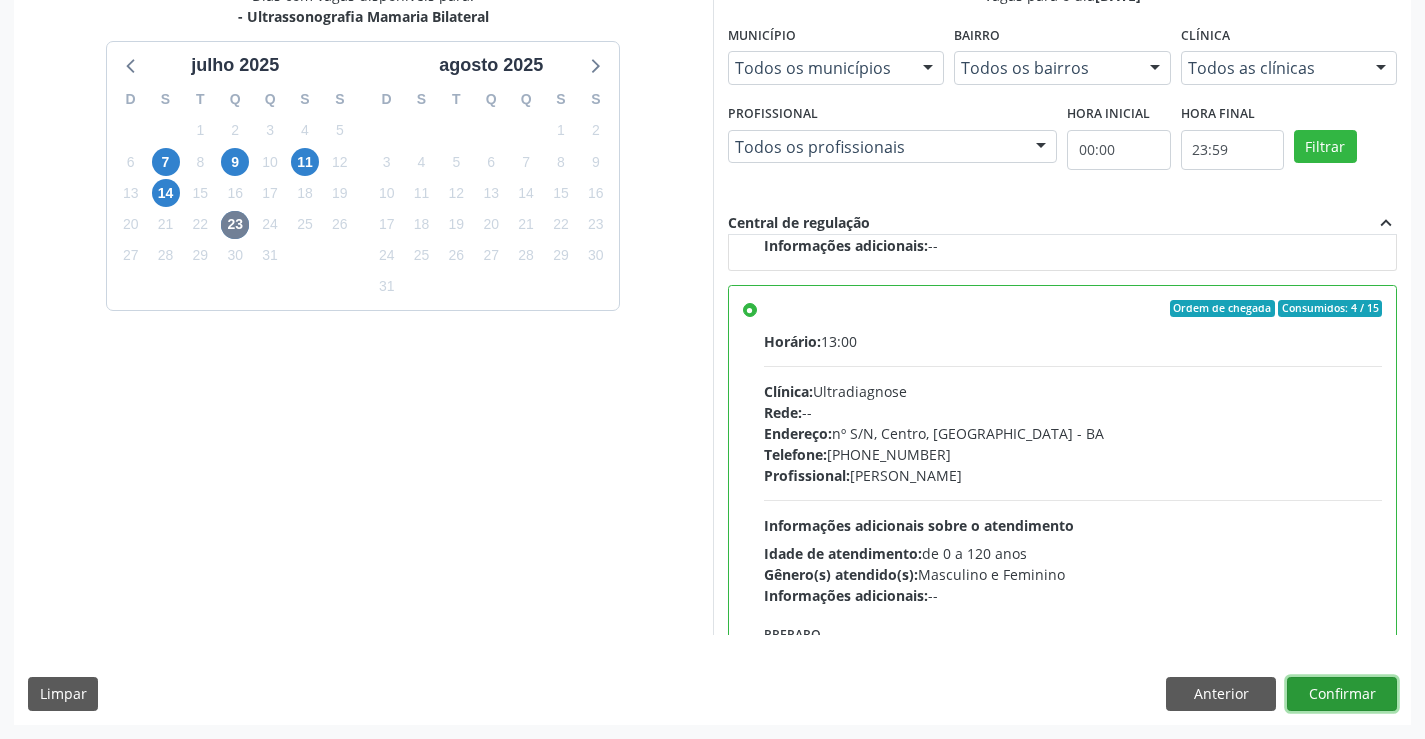 click on "Confirmar" at bounding box center [1342, 694] 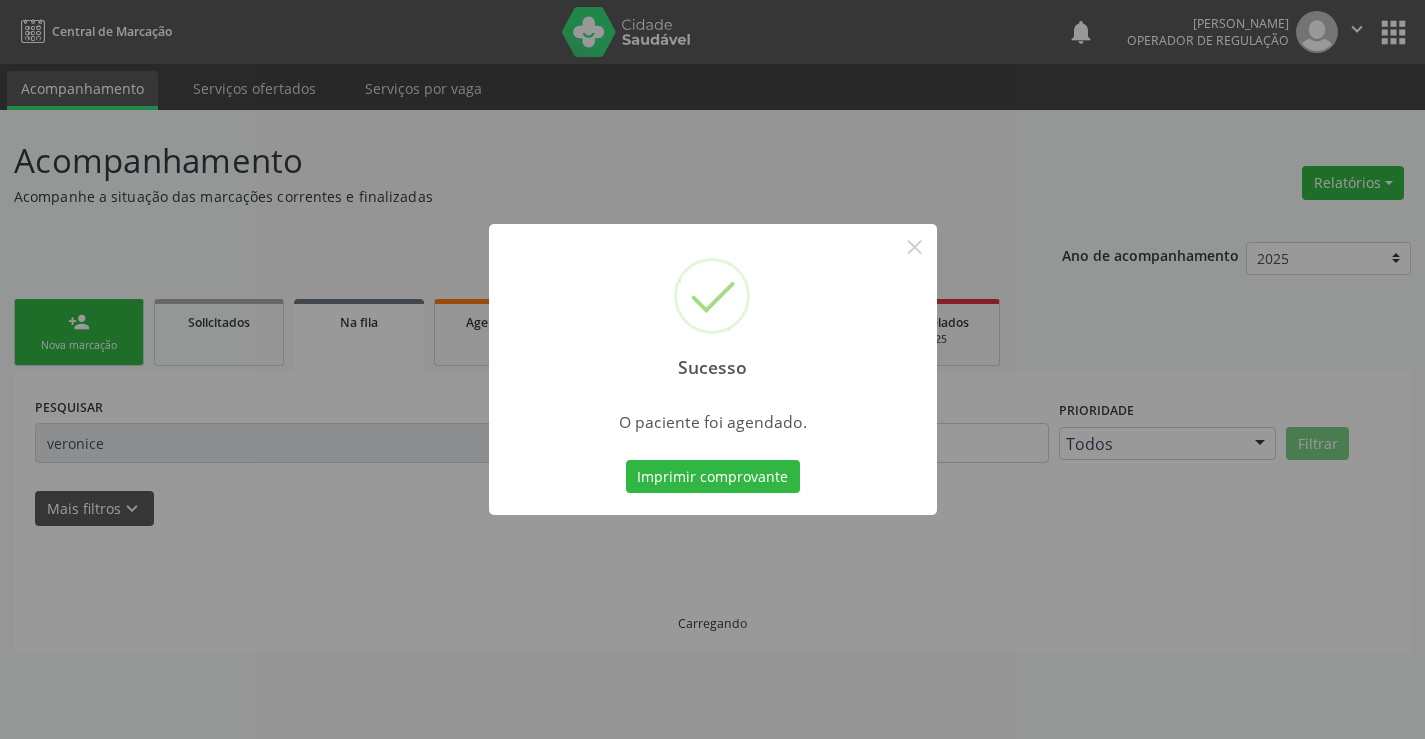 scroll, scrollTop: 0, scrollLeft: 0, axis: both 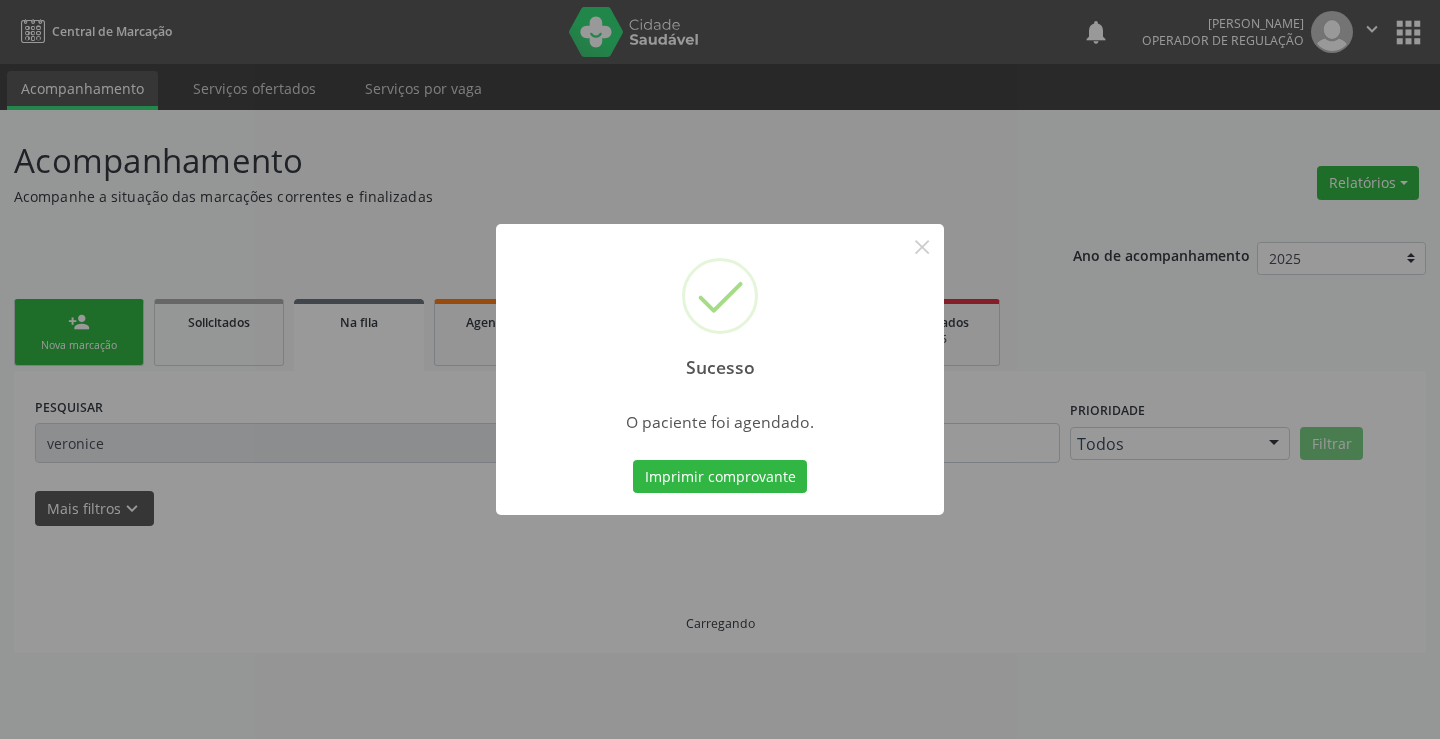 click on "Sucesso × O paciente foi agendado. Imprimir comprovante Cancel" at bounding box center (720, 370) 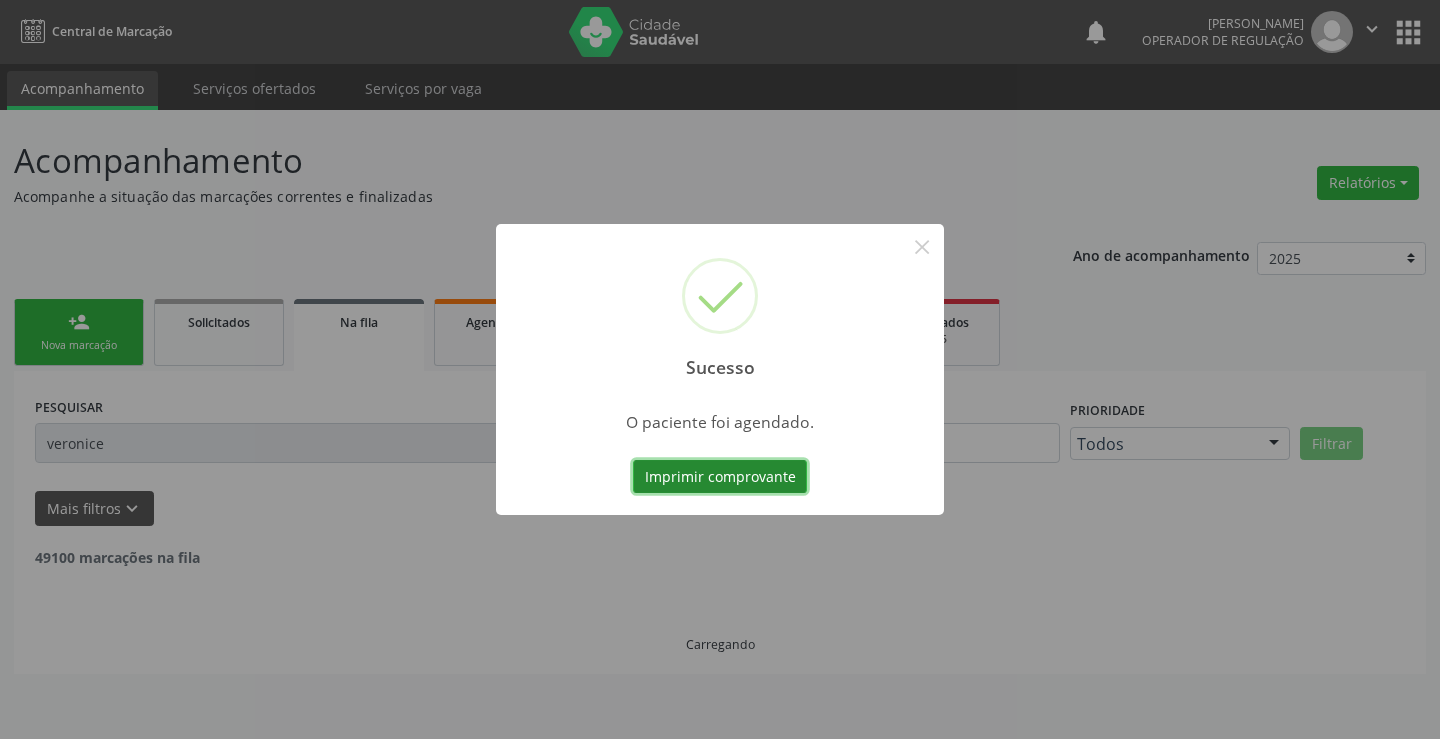 click on "Imprimir comprovante" at bounding box center (720, 477) 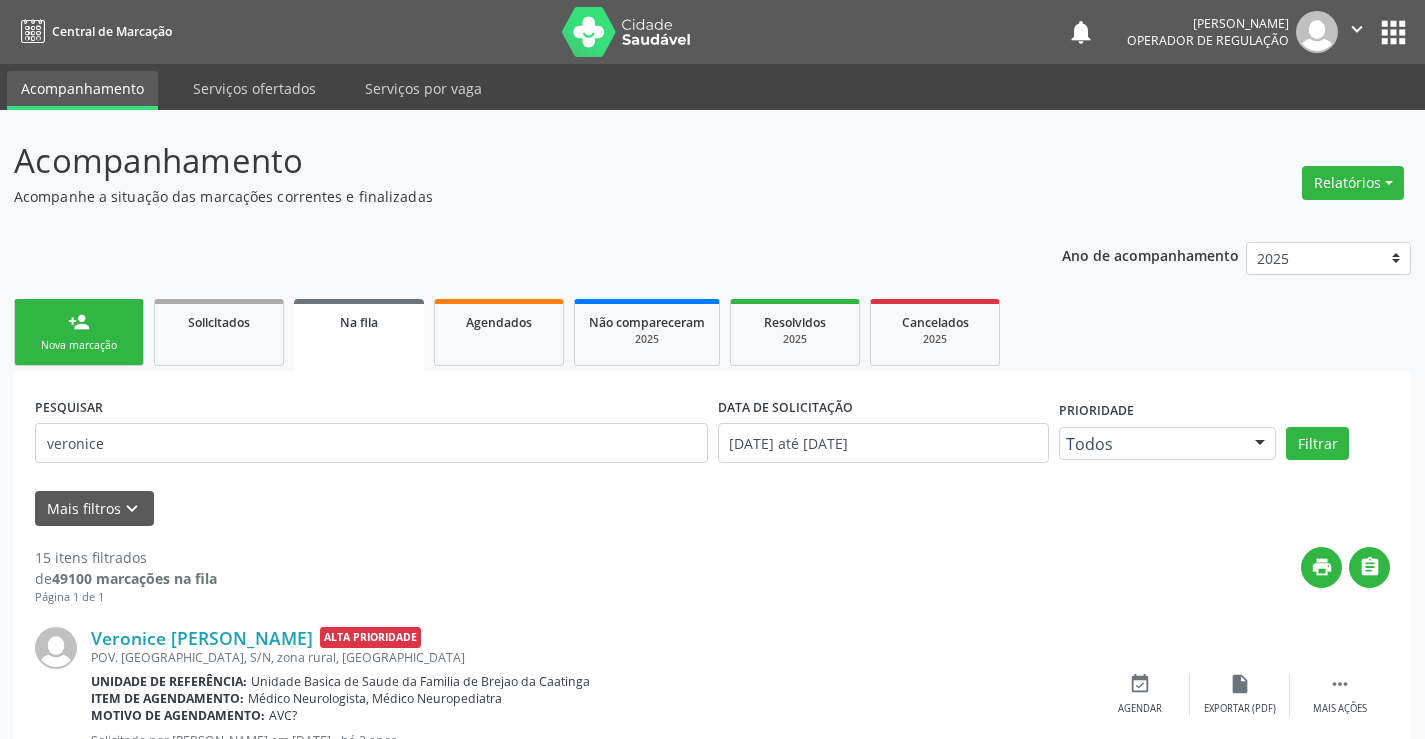 click on "person_add
Nova marcação" at bounding box center [79, 332] 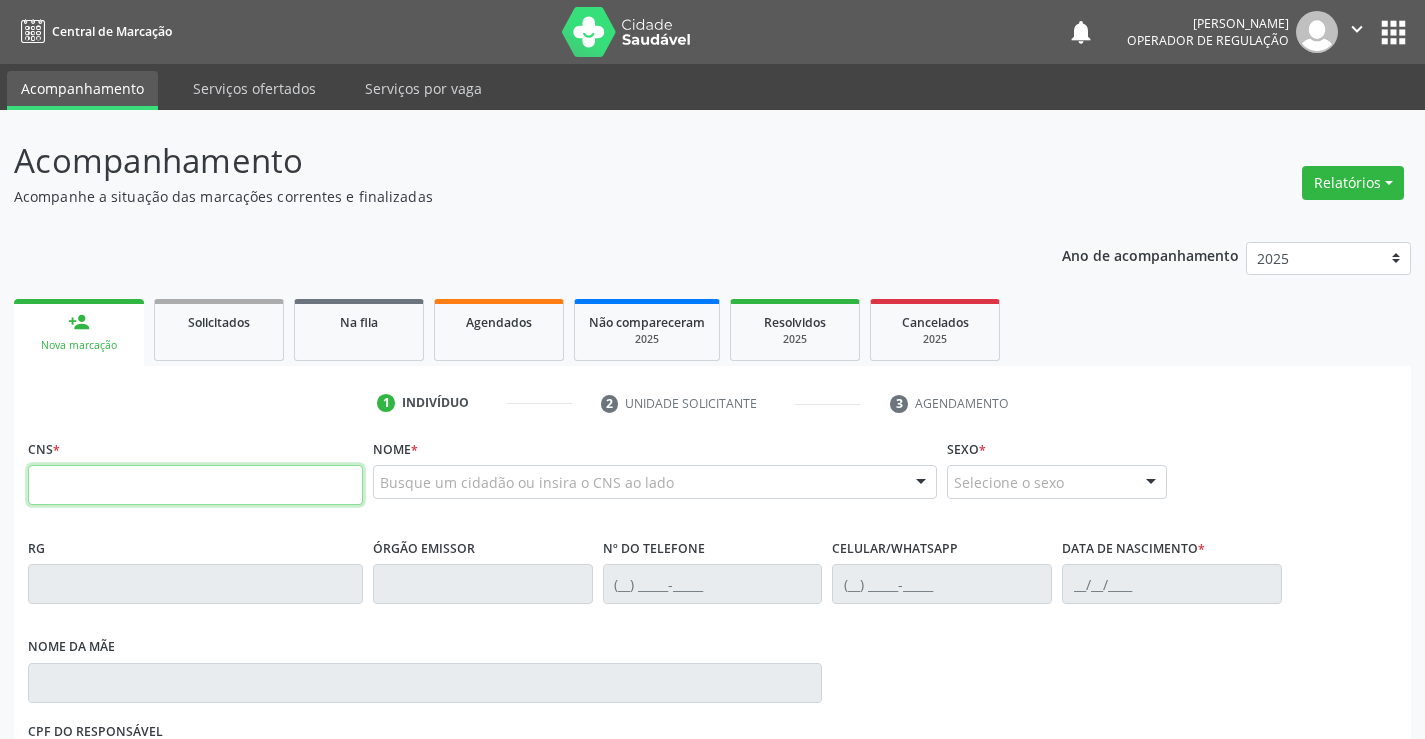 click at bounding box center (195, 485) 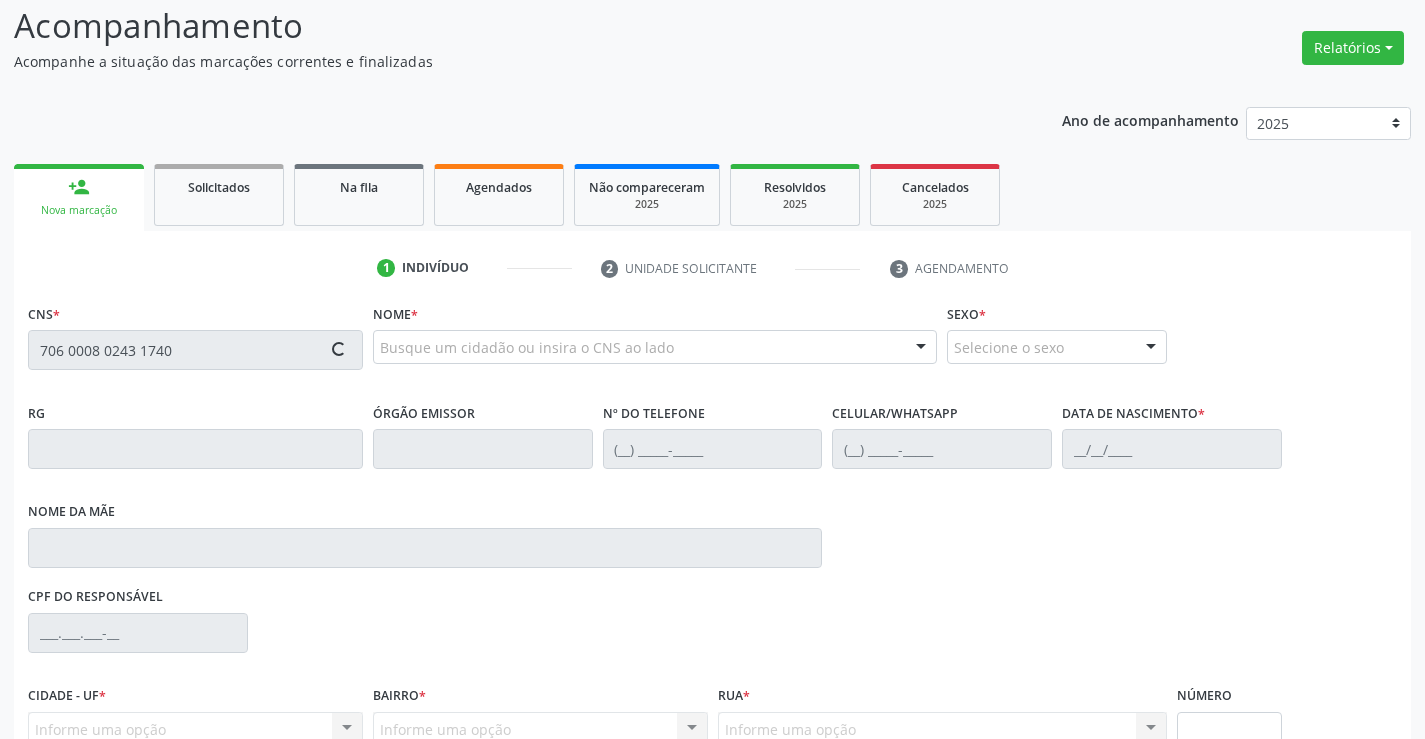 scroll, scrollTop: 331, scrollLeft: 0, axis: vertical 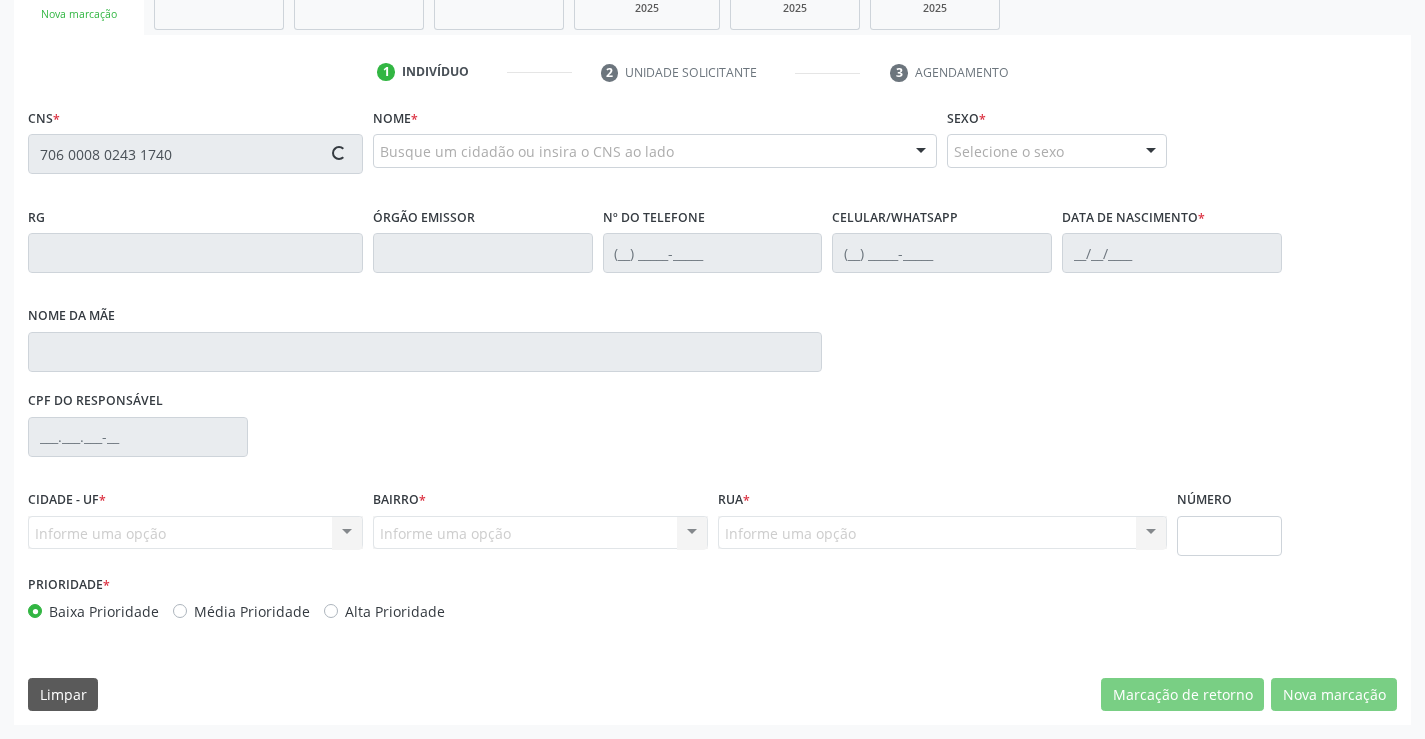 type on "706 0008 0243 1740" 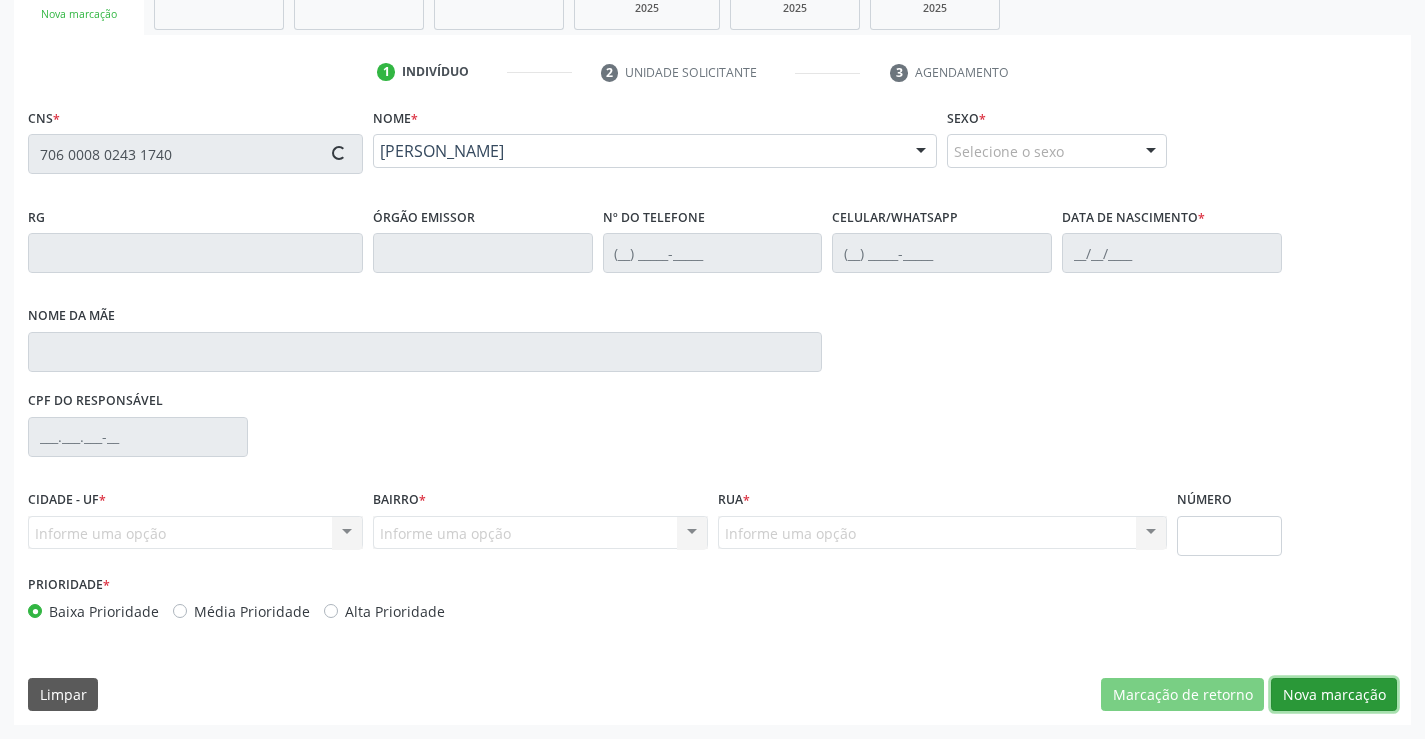 click on "Nova marcação" at bounding box center (1334, 695) 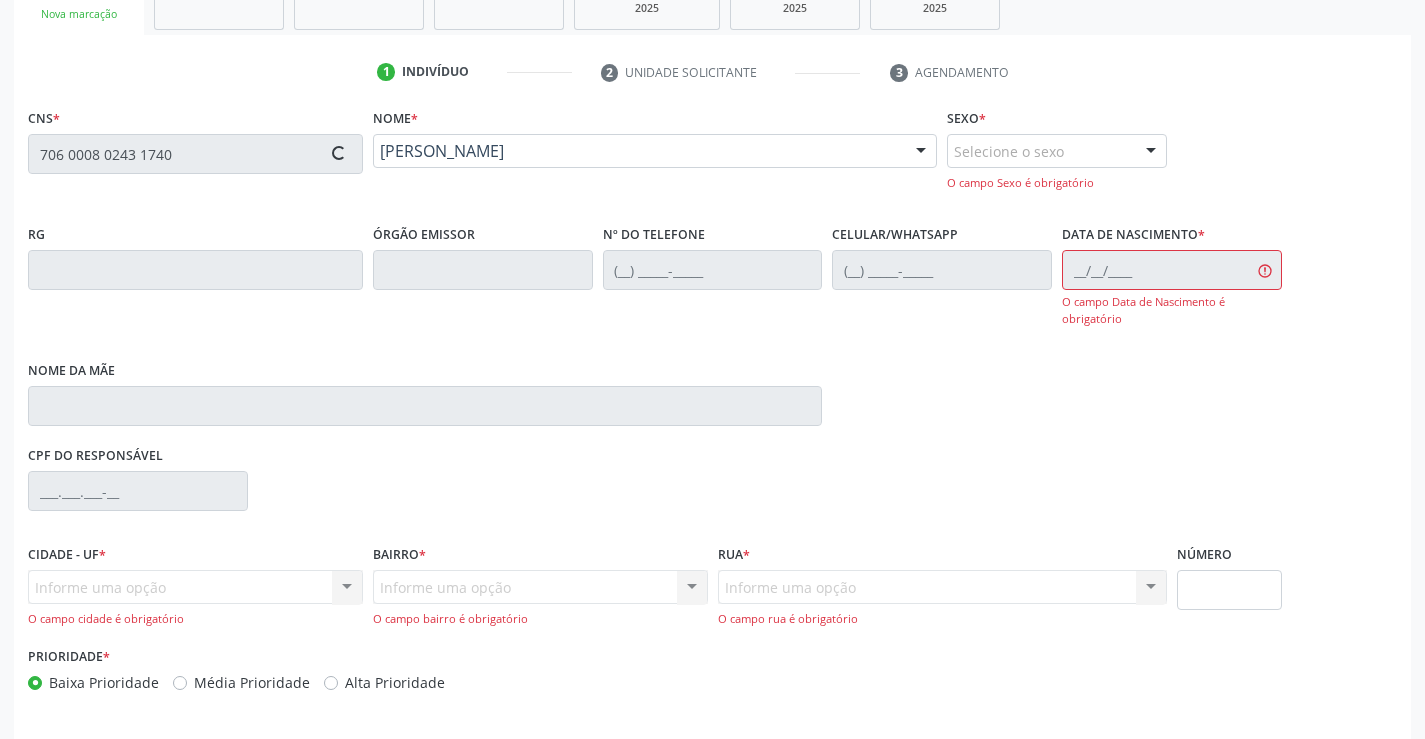 type on "1117723704" 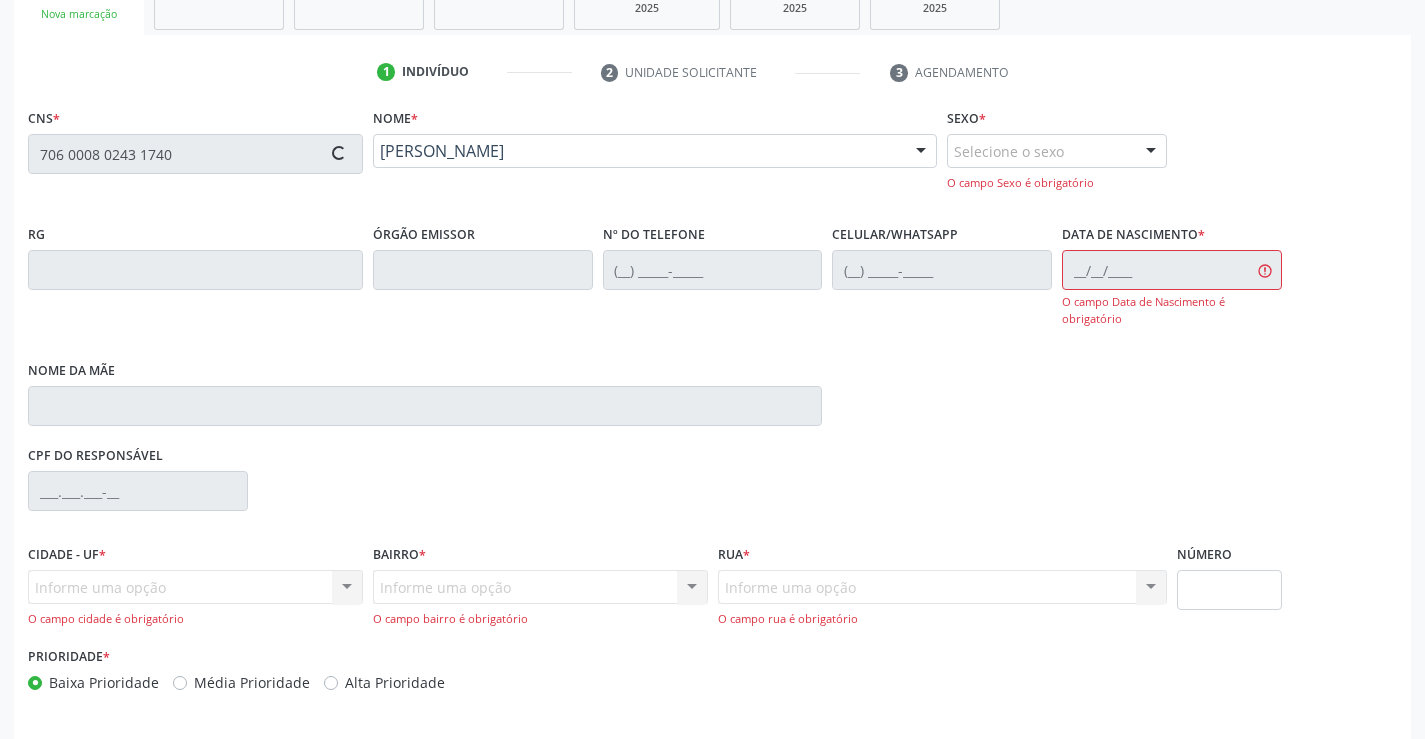 type on "(74) 9137-5400" 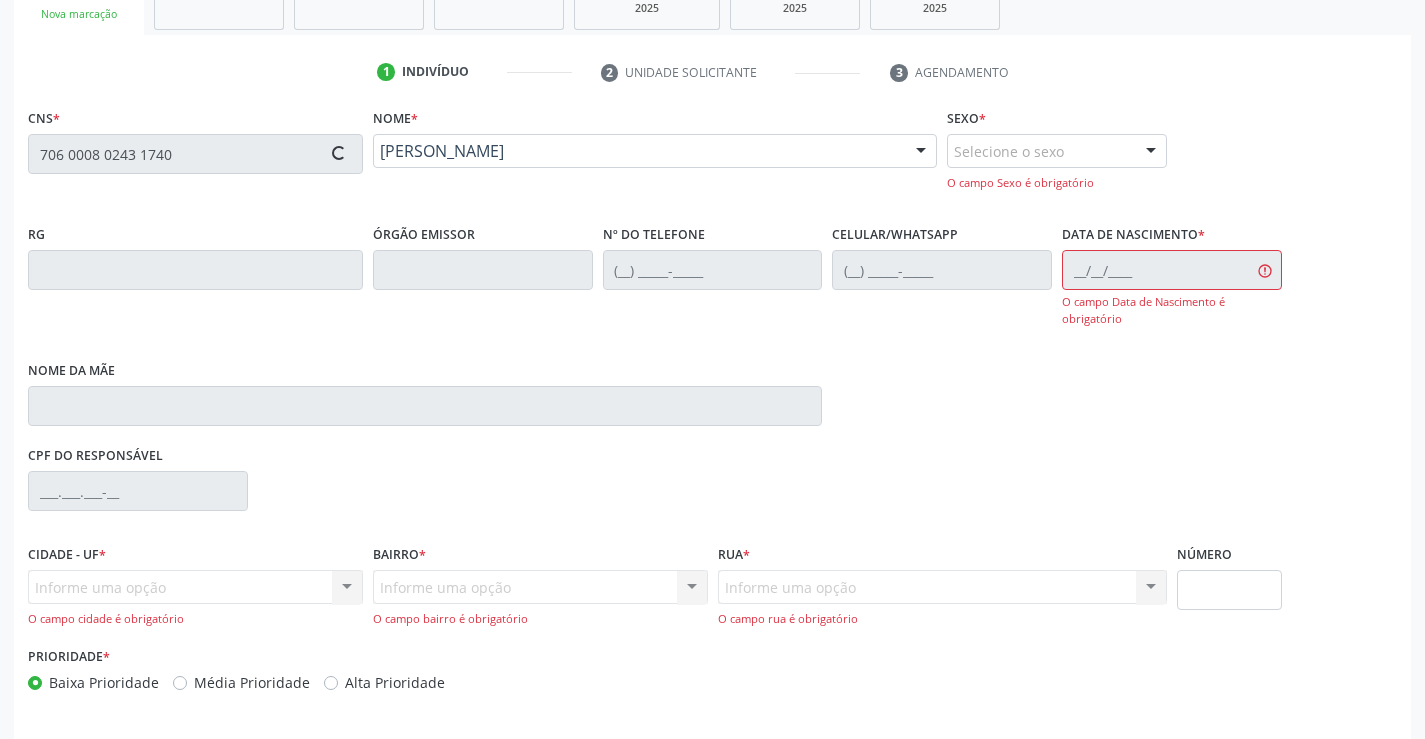 type on "10/03/1983" 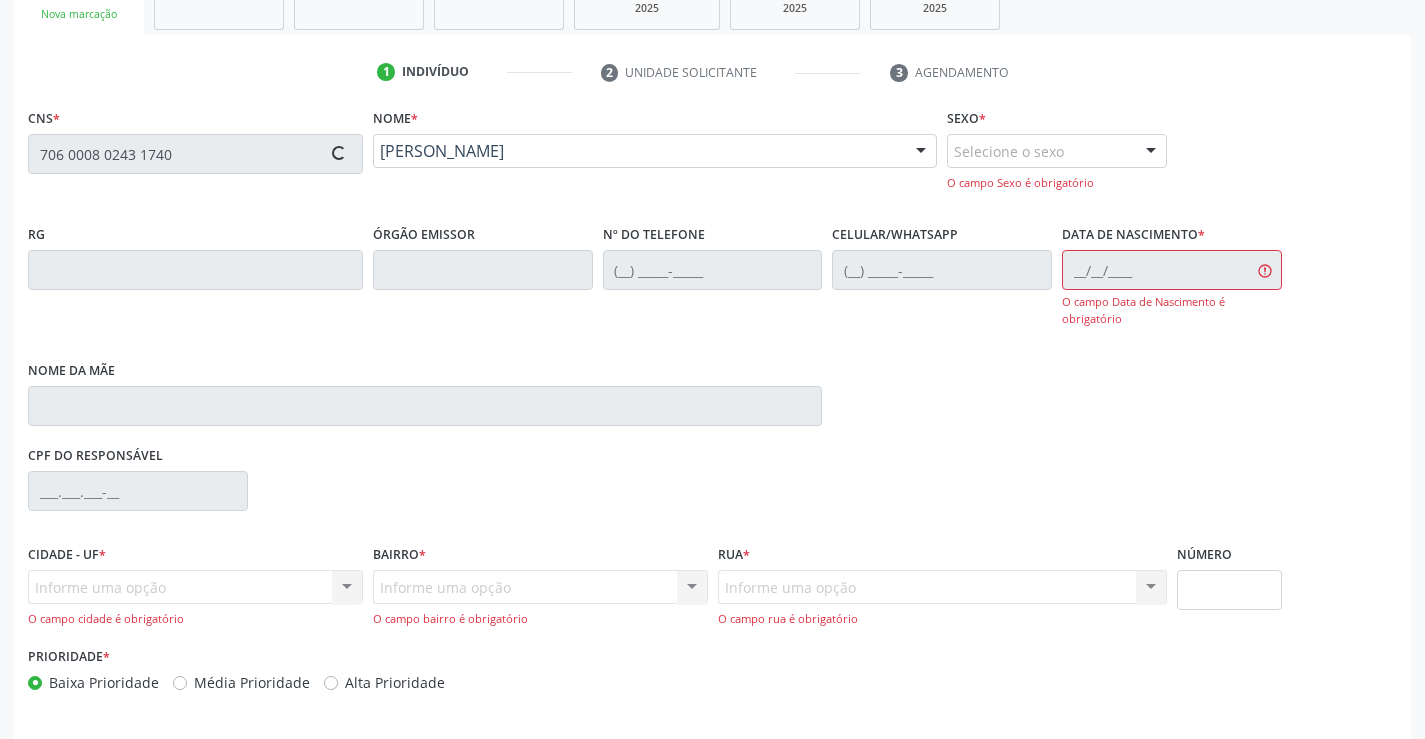 type on "S/N" 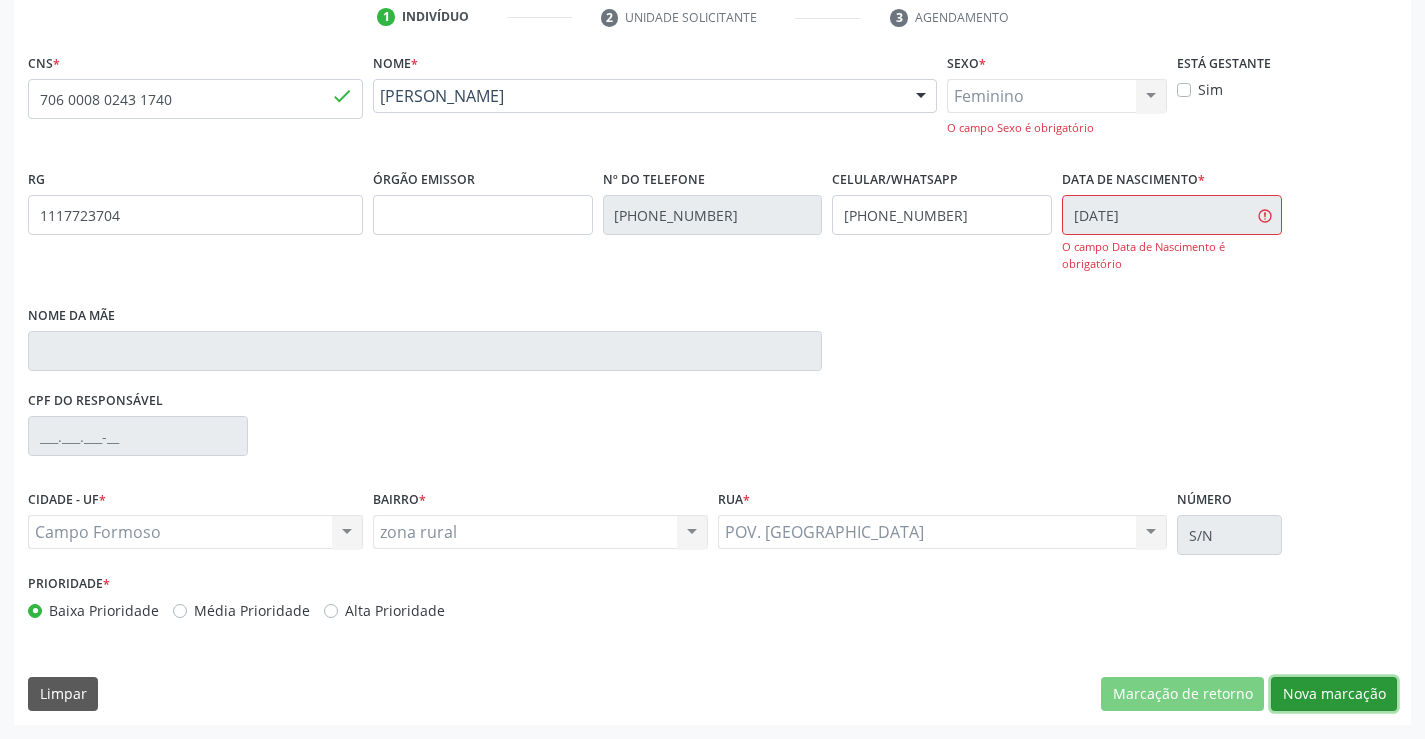 click on "Nova marcação" at bounding box center (1334, 694) 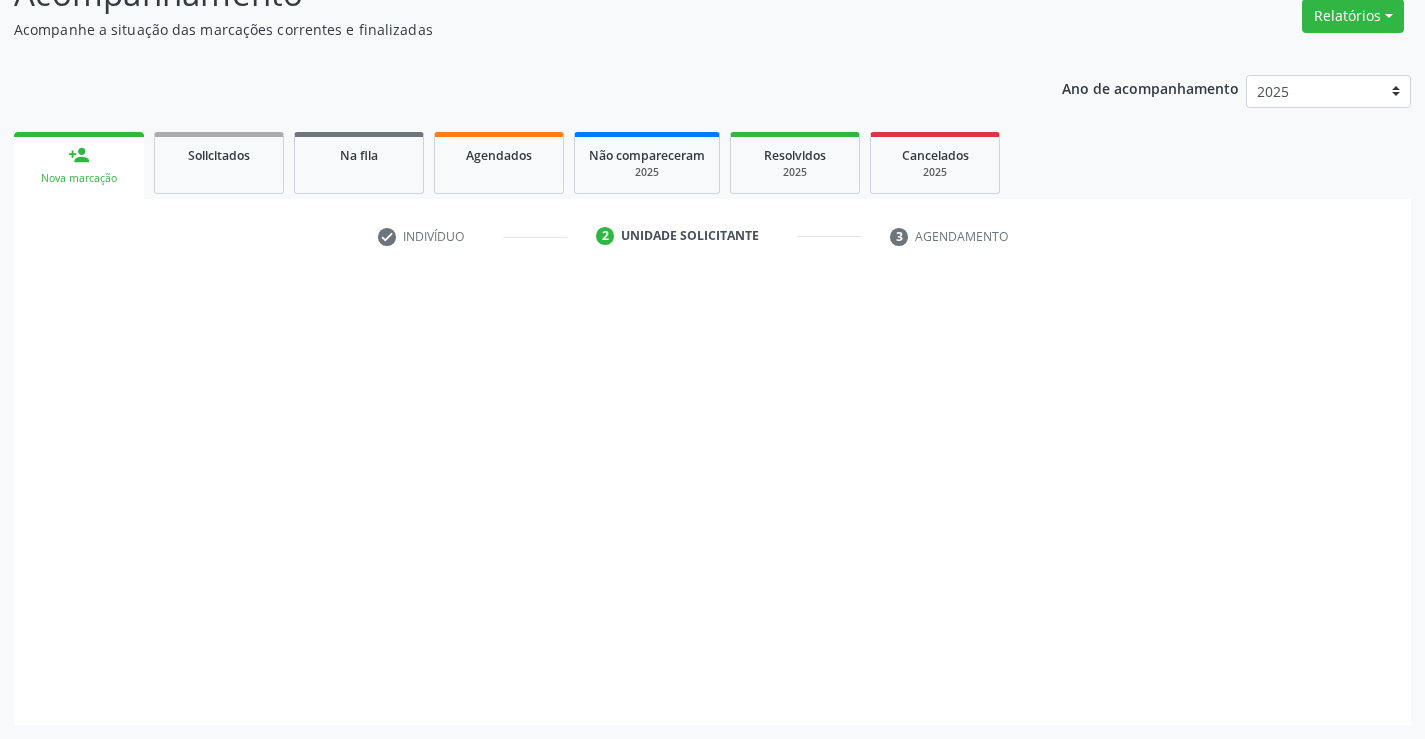 scroll, scrollTop: 167, scrollLeft: 0, axis: vertical 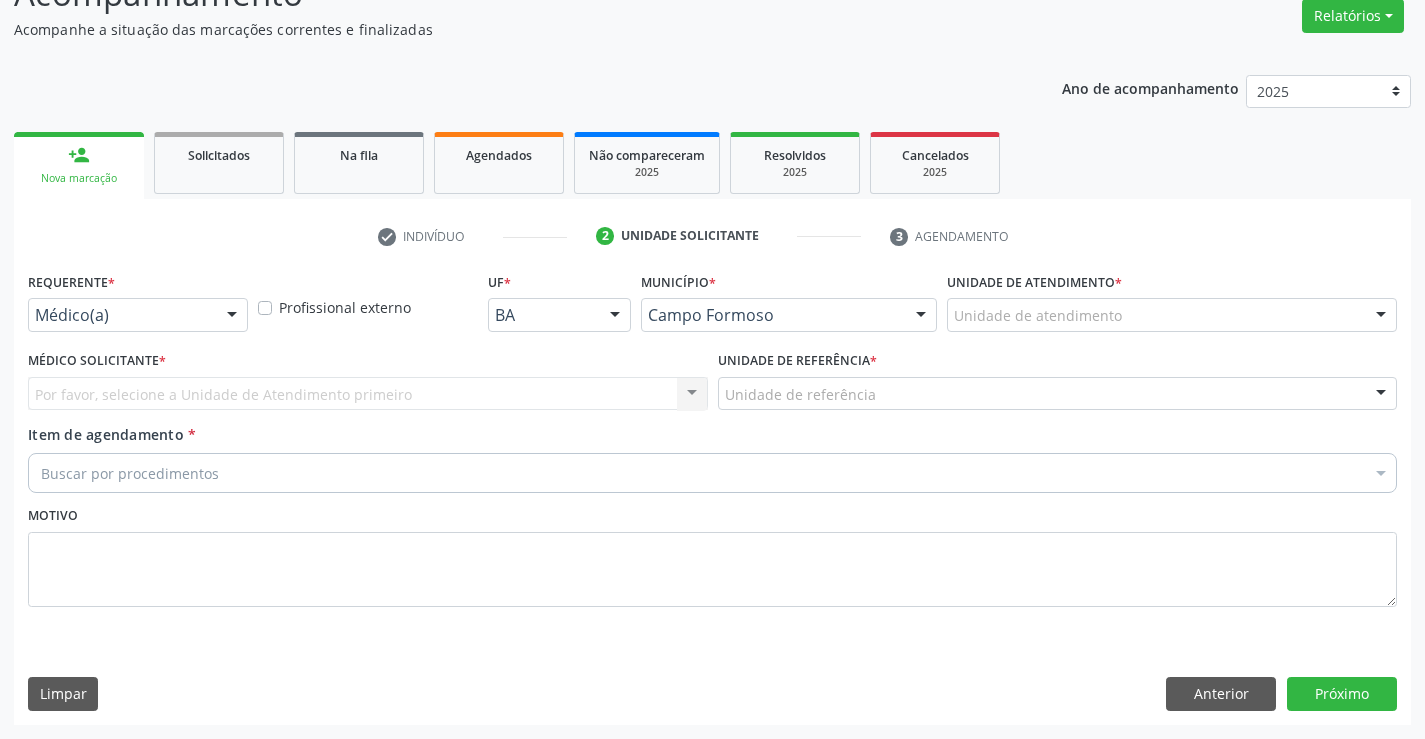 drag, startPoint x: 227, startPoint y: 311, endPoint x: 219, endPoint y: 328, distance: 18.788294 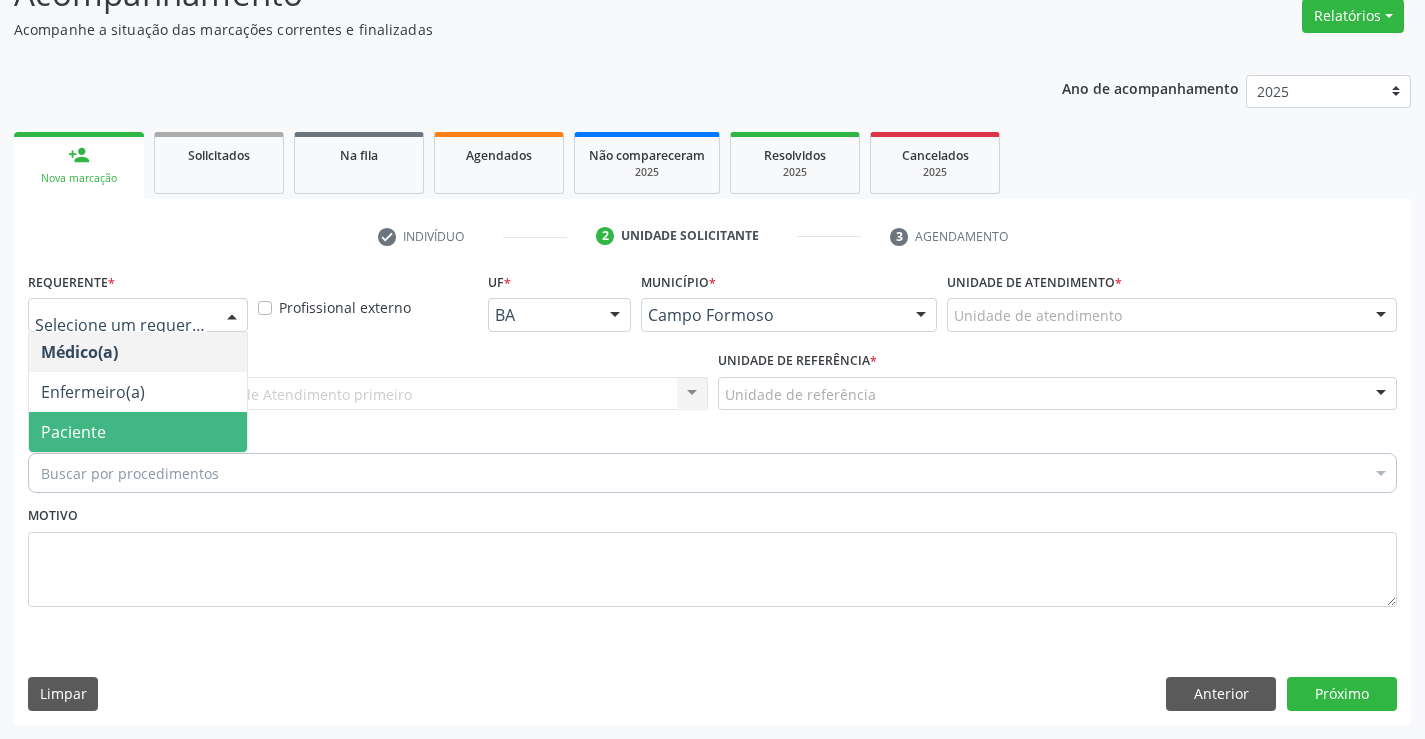 click on "Paciente" at bounding box center (138, 432) 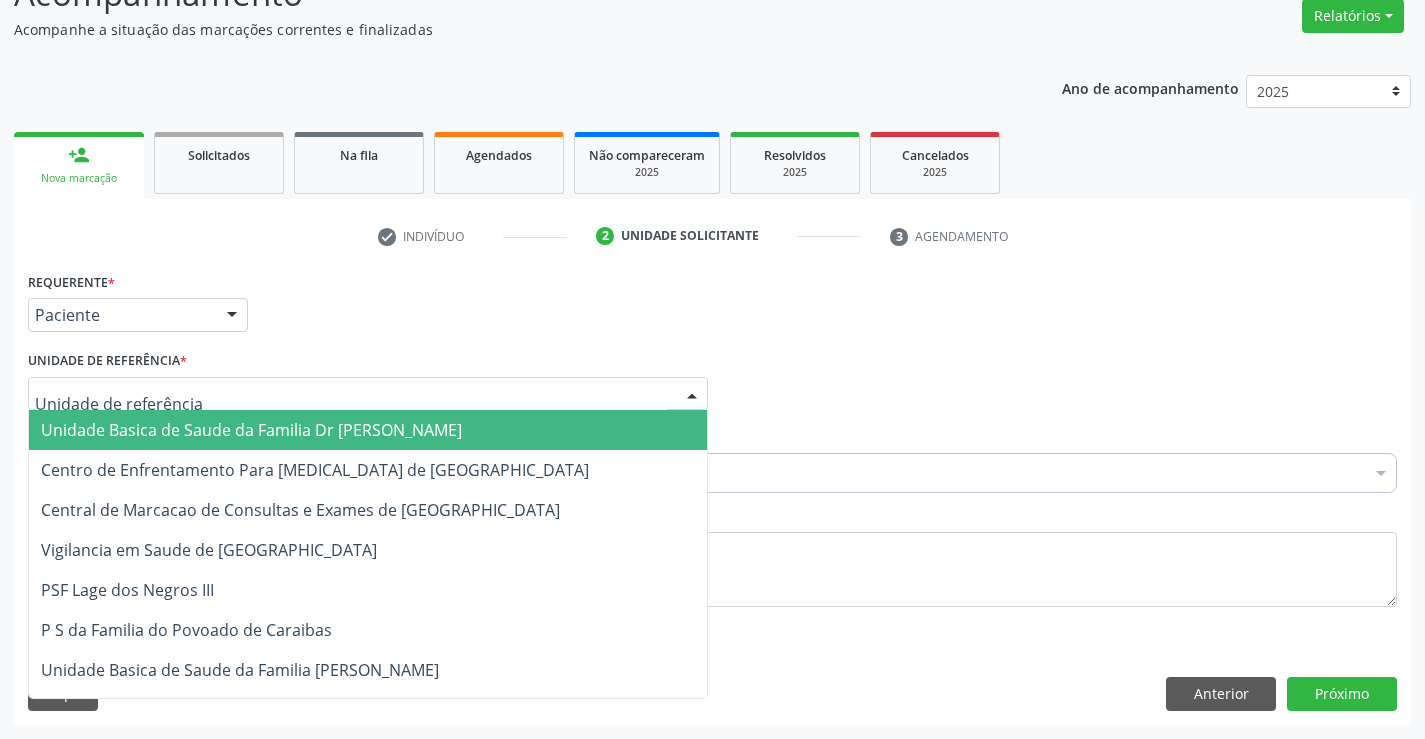 drag, startPoint x: 259, startPoint y: 396, endPoint x: 283, endPoint y: 470, distance: 77.7946 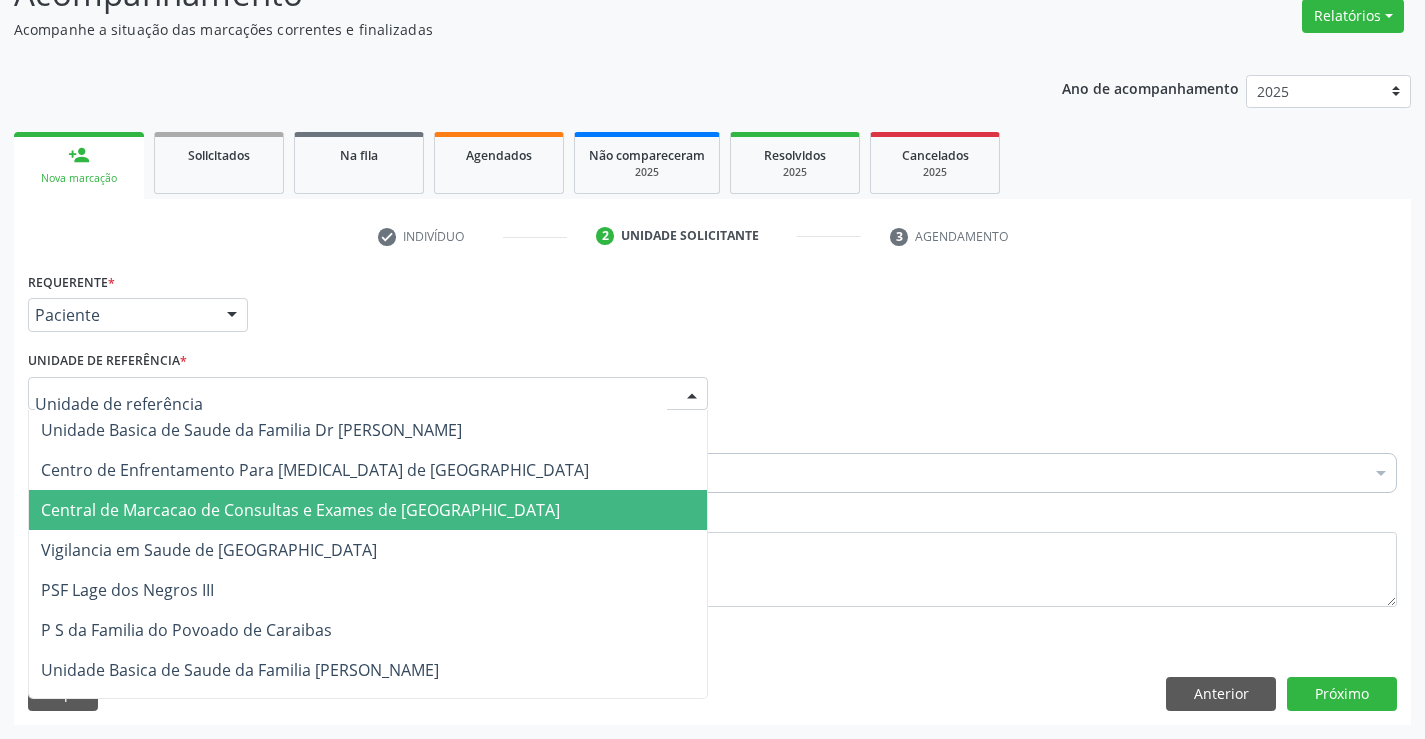 click on "Central de Marcacao de Consultas e Exames de [GEOGRAPHIC_DATA]" at bounding box center [300, 510] 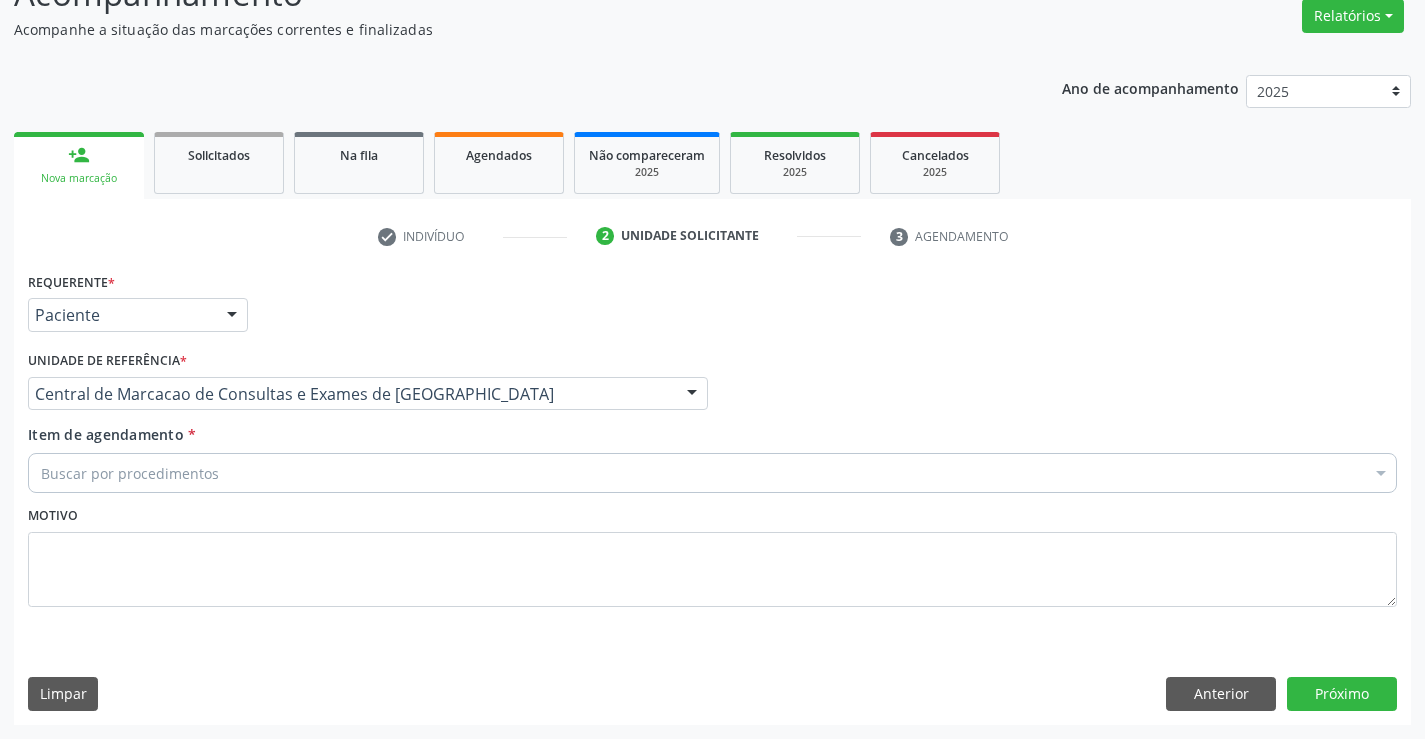 click on "Buscar por procedimentos" at bounding box center (712, 473) 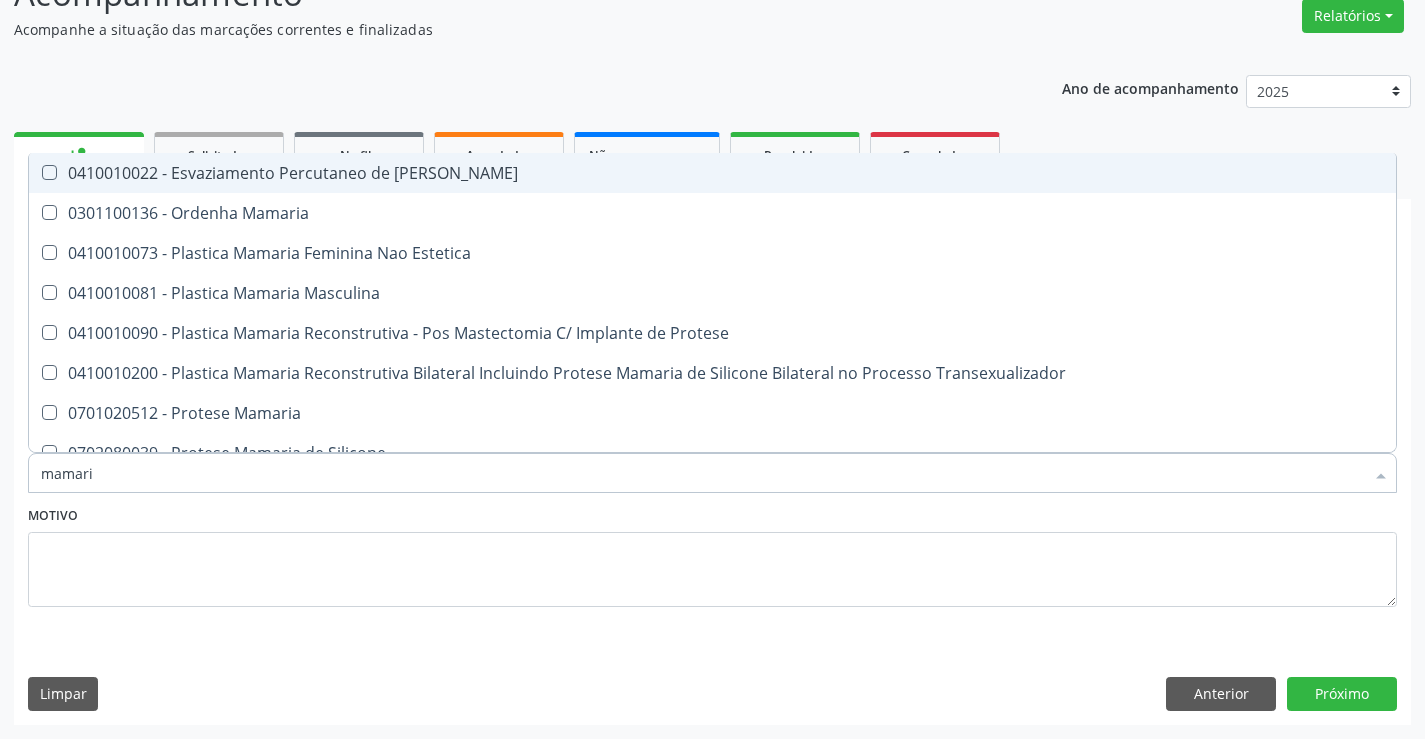 type on "mamaria" 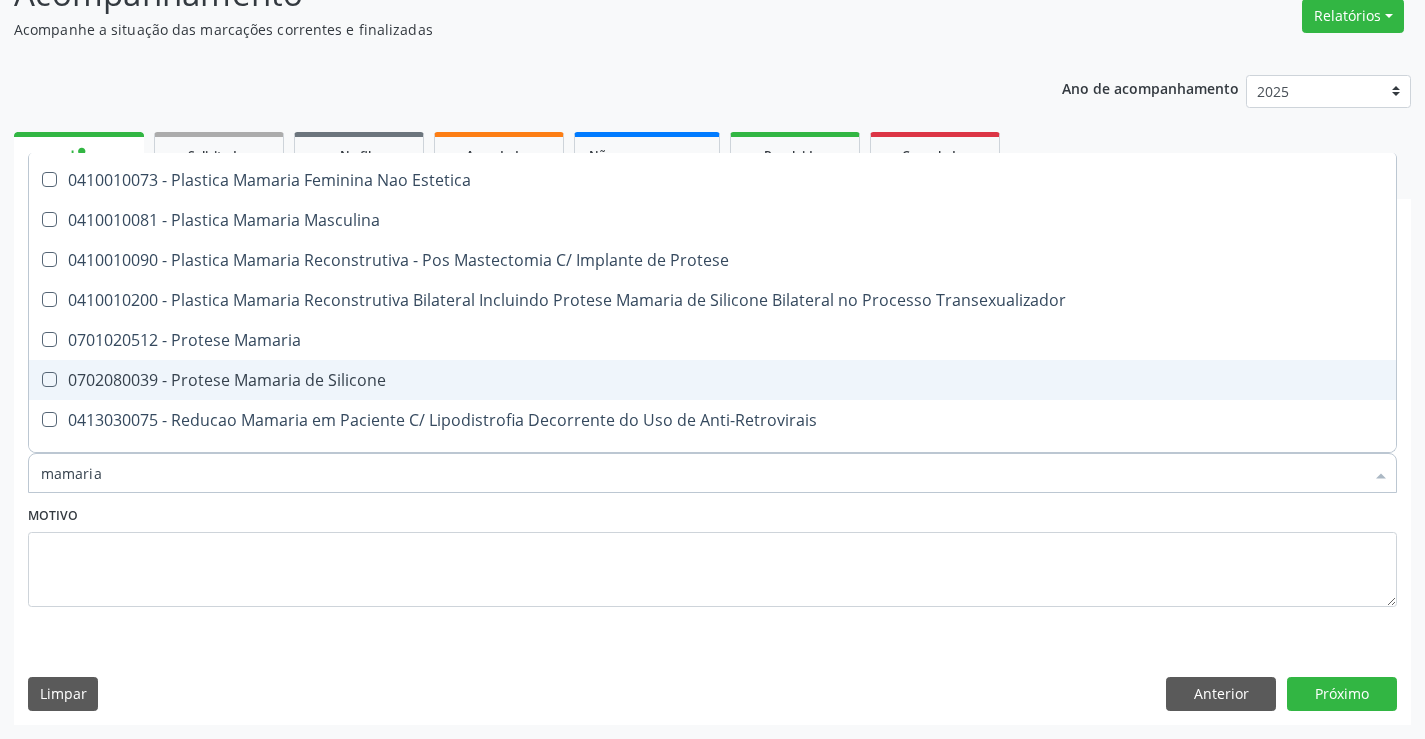 scroll, scrollTop: 61, scrollLeft: 0, axis: vertical 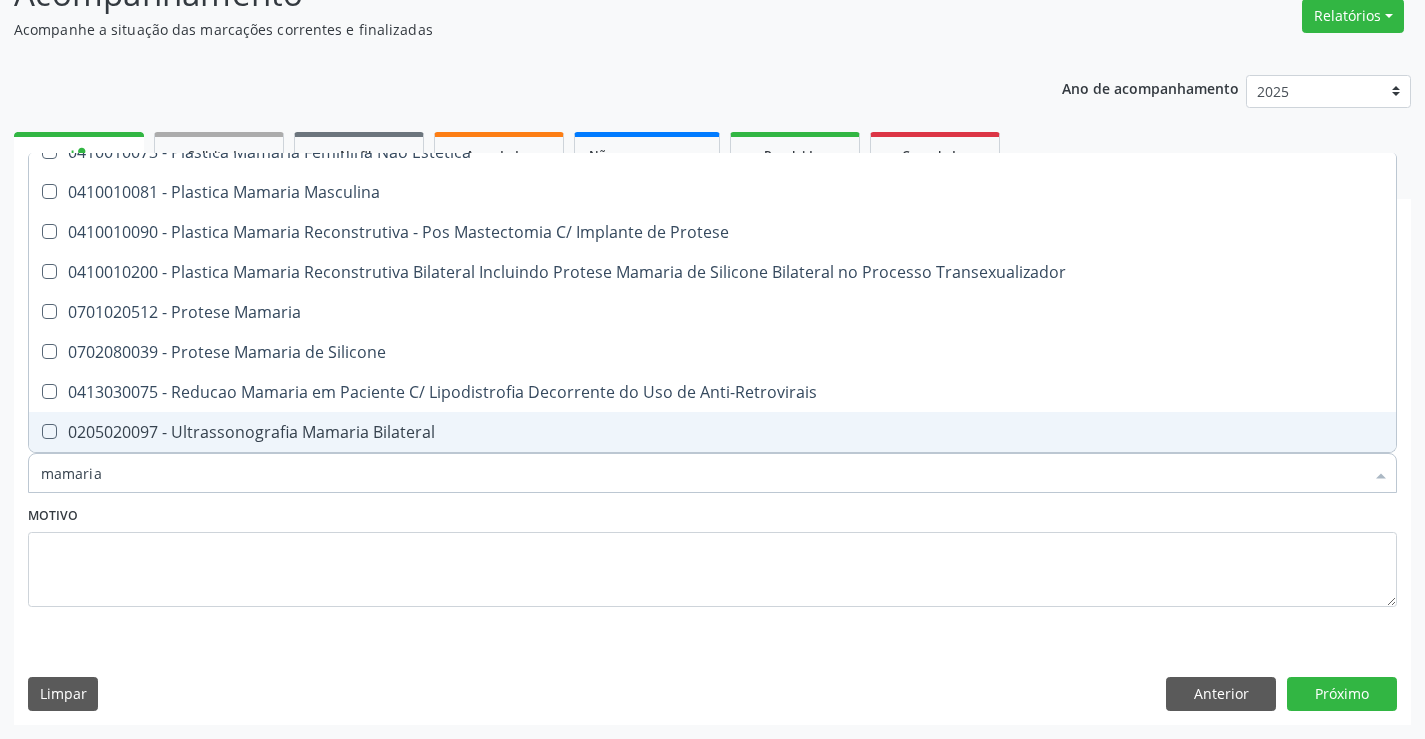 click on "0205020097 - Ultrassonografia Mamaria Bilateral" at bounding box center (712, 432) 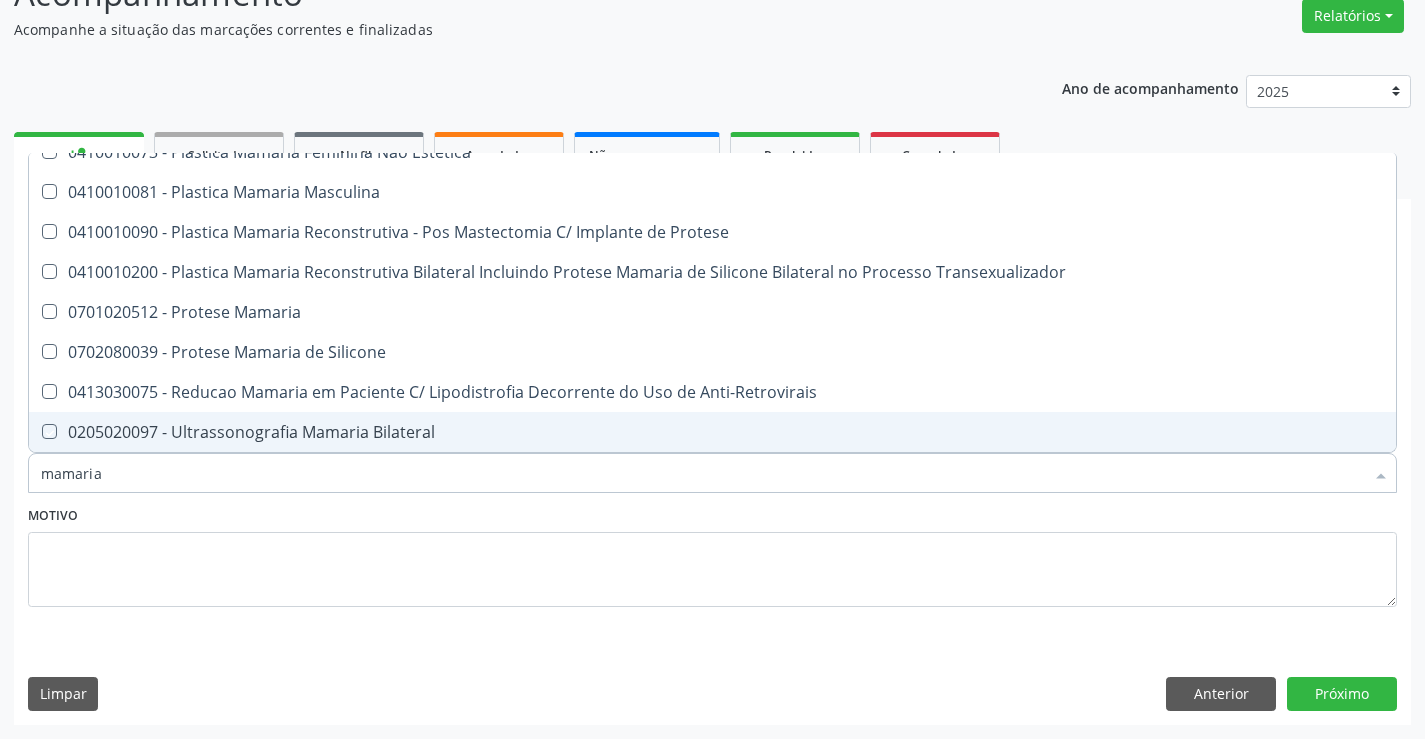 checkbox on "true" 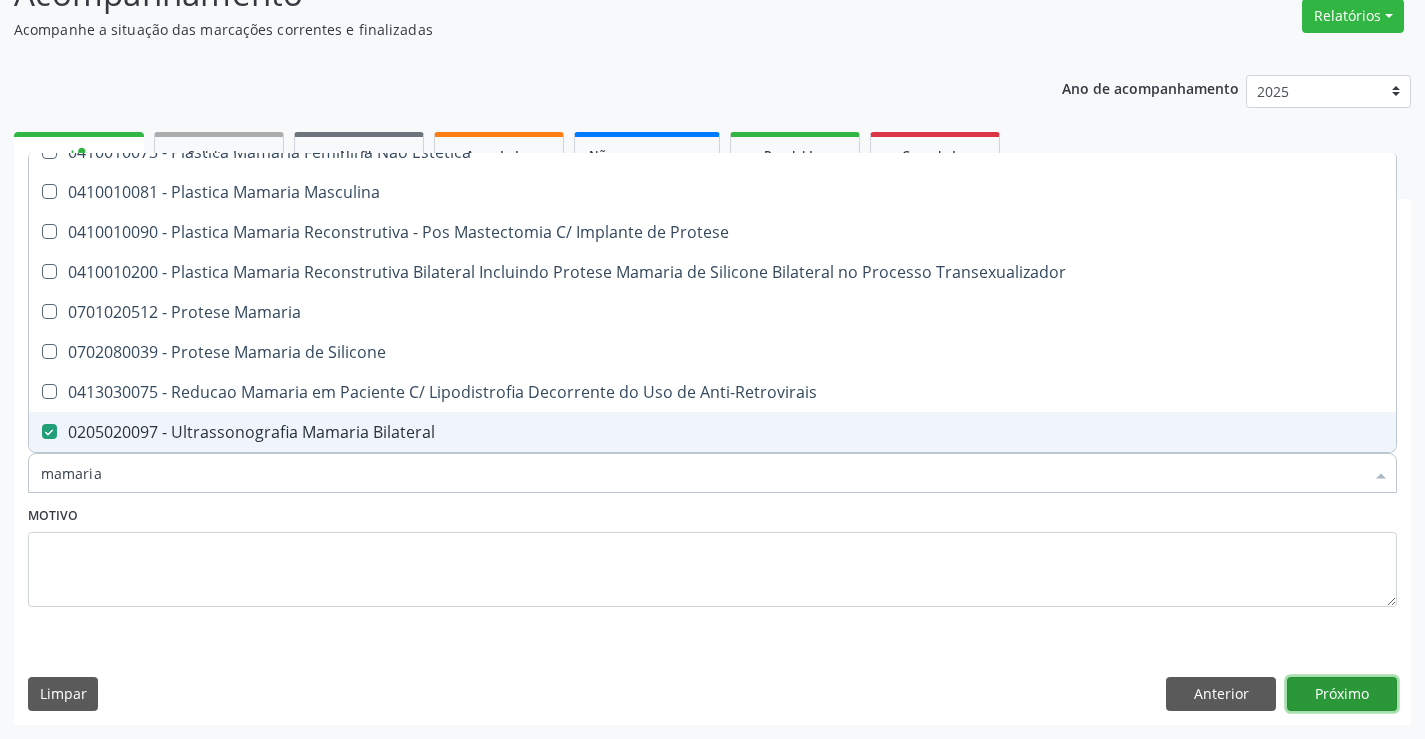 click on "Próximo" at bounding box center [1342, 694] 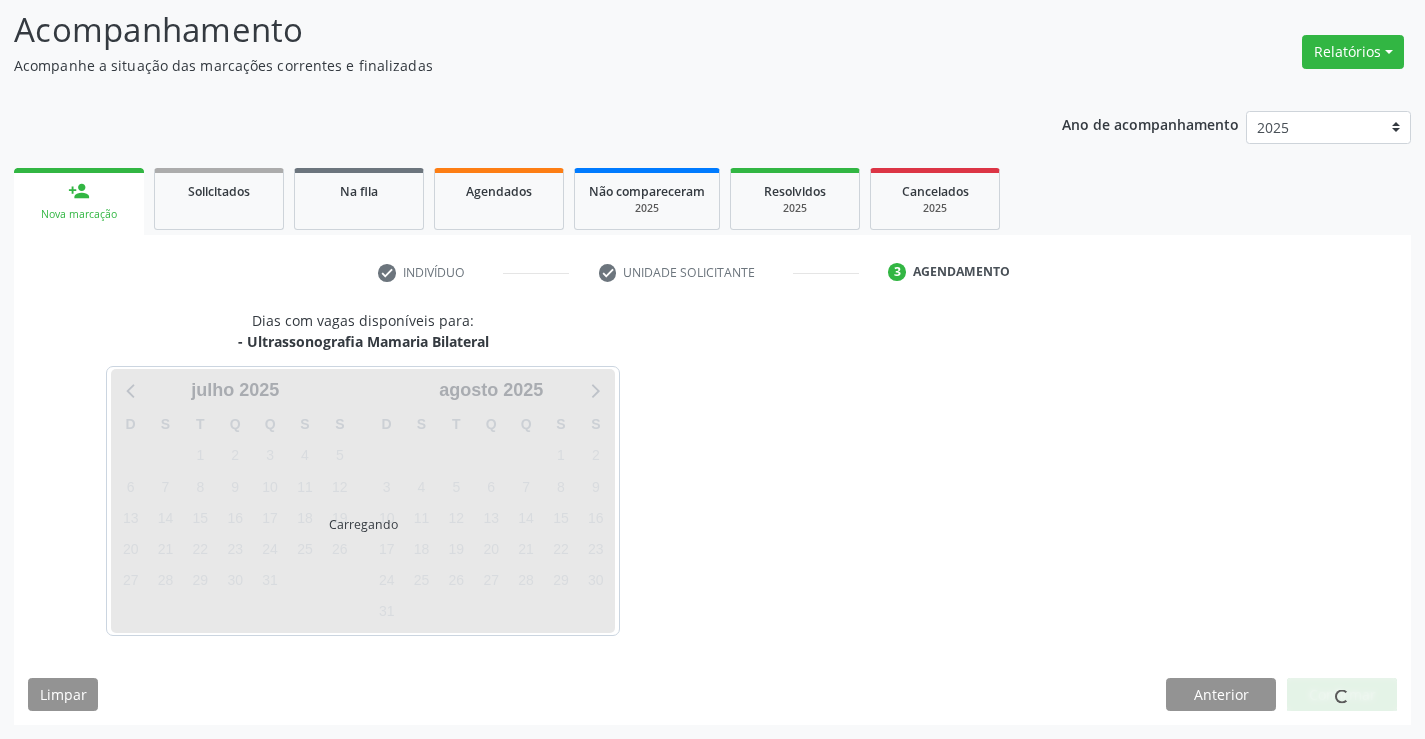 scroll, scrollTop: 131, scrollLeft: 0, axis: vertical 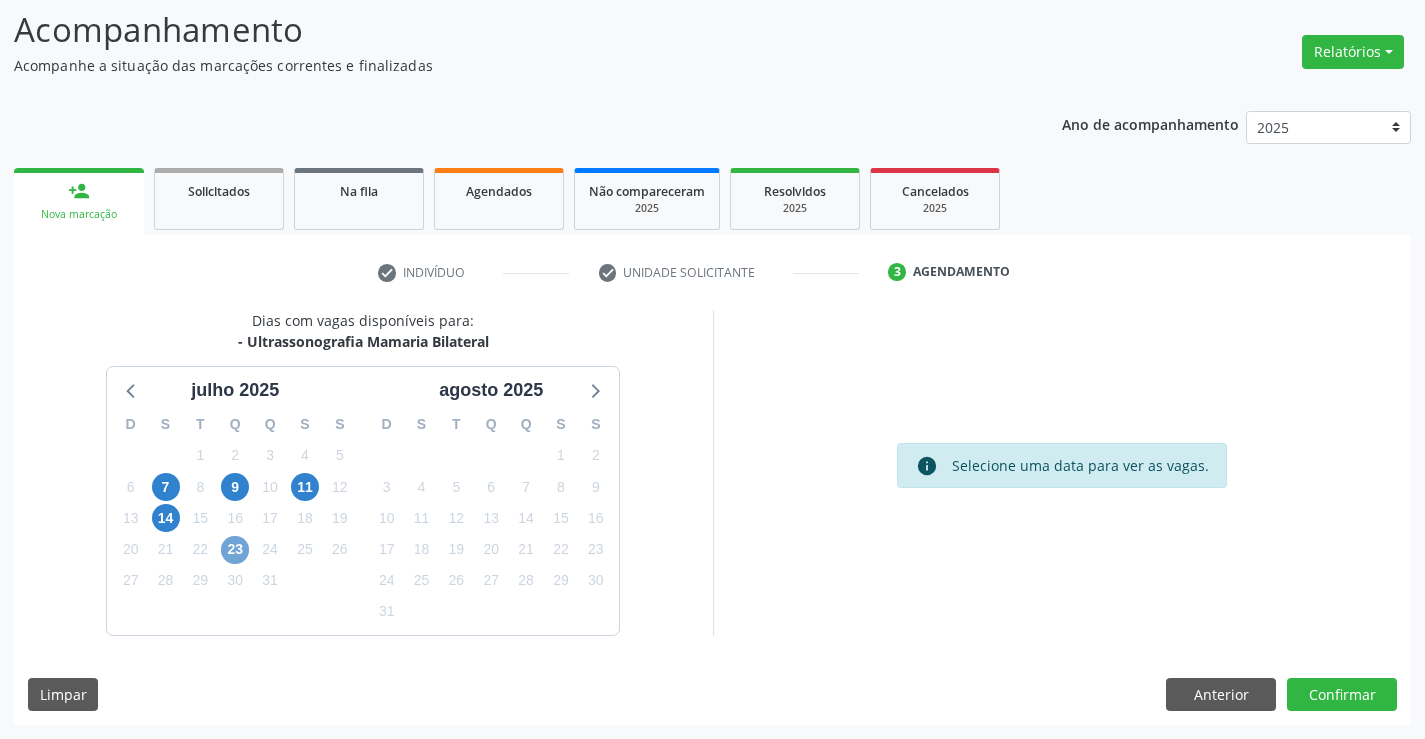 click on "23" at bounding box center [235, 550] 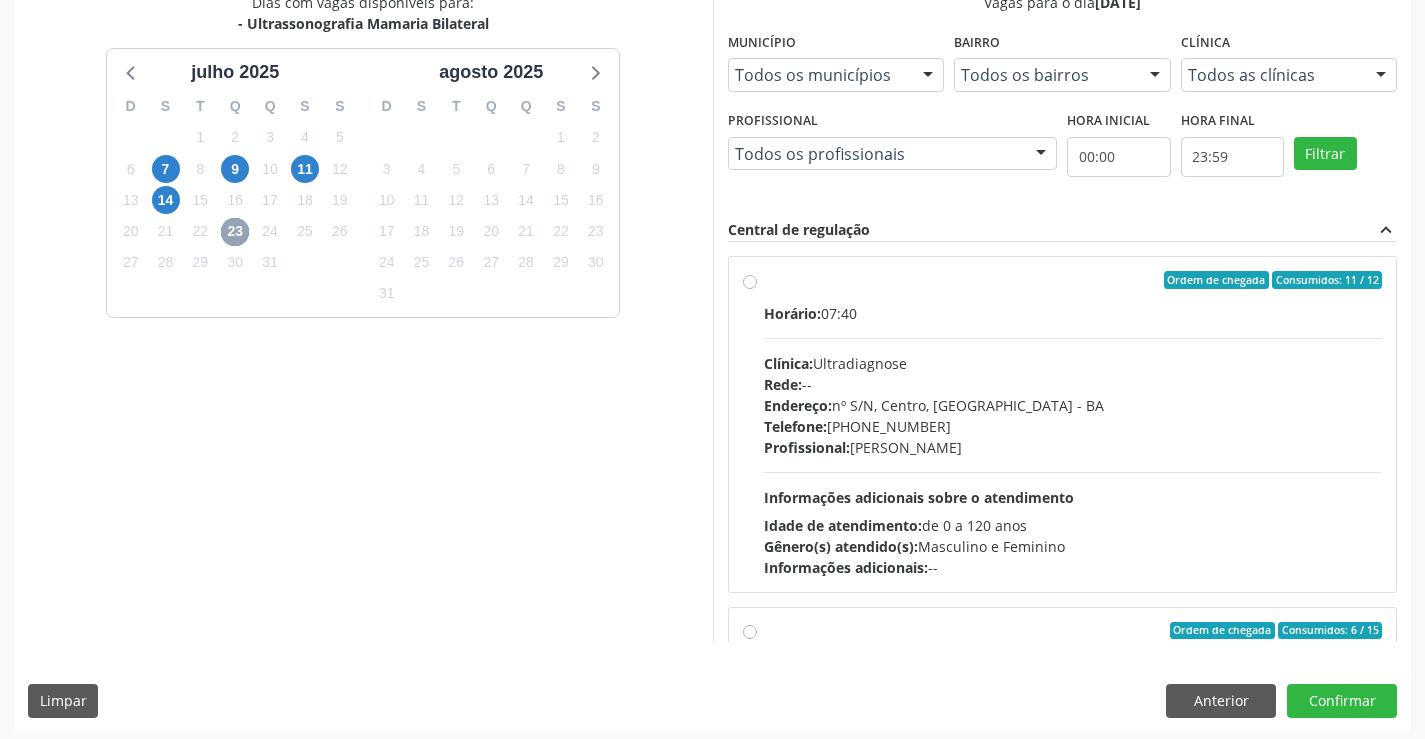 scroll, scrollTop: 456, scrollLeft: 0, axis: vertical 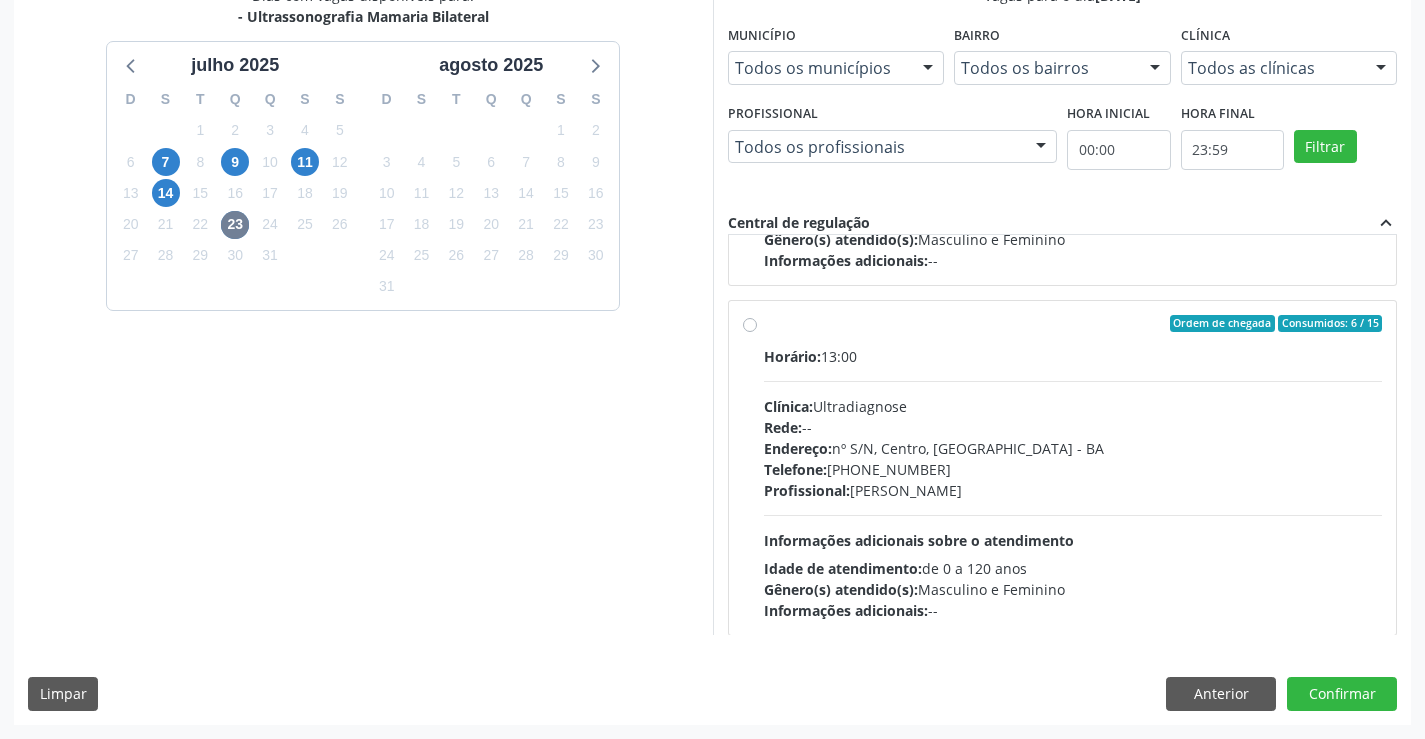 click on "Horário:   13:00
Clínica:  Ultradiagnose
Rede:
--
Endereço:   nº S/N, Centro, Campo Formoso - BA
Telefone:   (74) 36452857
Profissional:
Alciole Mendes Muritiba
Informações adicionais sobre o atendimento
Idade de atendimento:
de 0 a 120 anos
Gênero(s) atendido(s):
Masculino e Feminino
Informações adicionais:
--" at bounding box center (1073, 483) 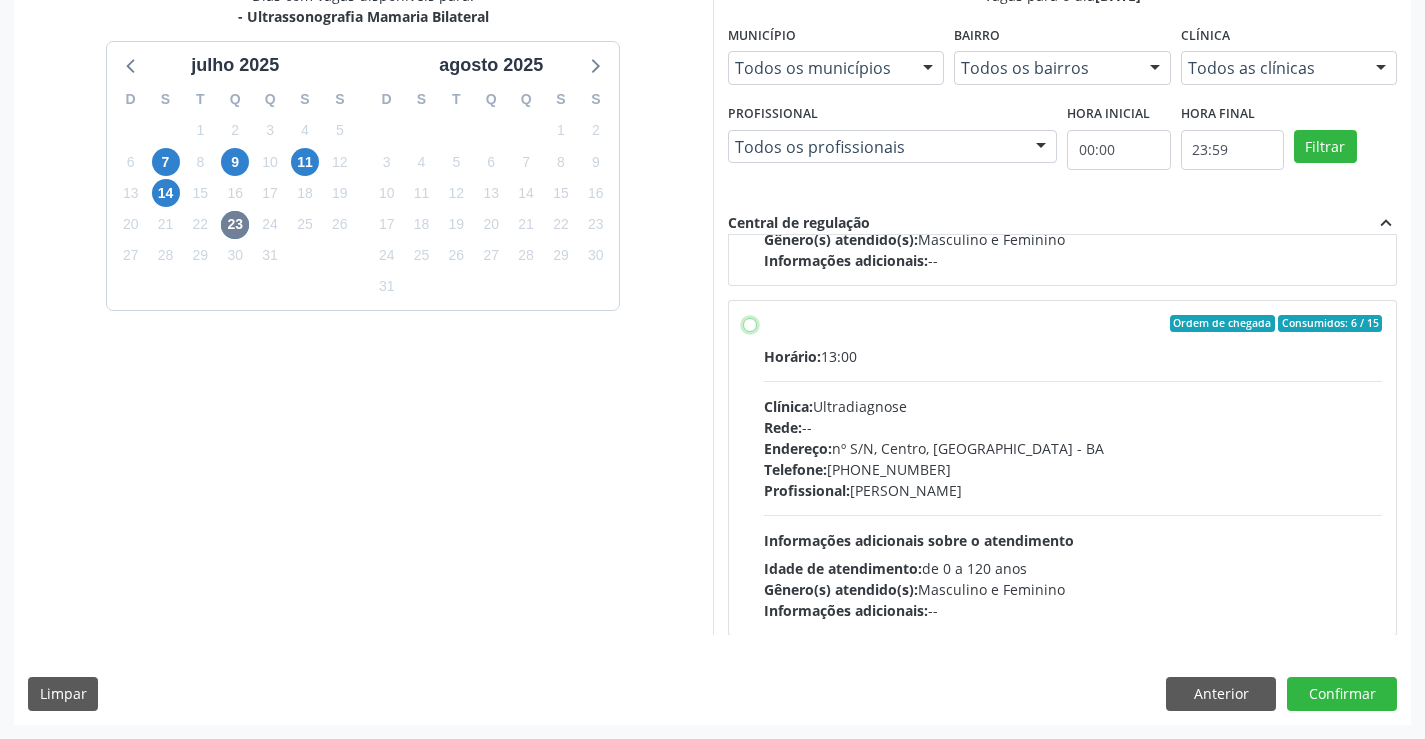 click on "Ordem de chegada
Consumidos: 6 / 15
Horário:   13:00
Clínica:  Ultradiagnose
Rede:
--
Endereço:   nº S/N, Centro, Campo Formoso - BA
Telefone:   (74) 36452857
Profissional:
Alciole Mendes Muritiba
Informações adicionais sobre o atendimento
Idade de atendimento:
de 0 a 120 anos
Gênero(s) atendido(s):
Masculino e Feminino
Informações adicionais:
--" at bounding box center [750, 324] 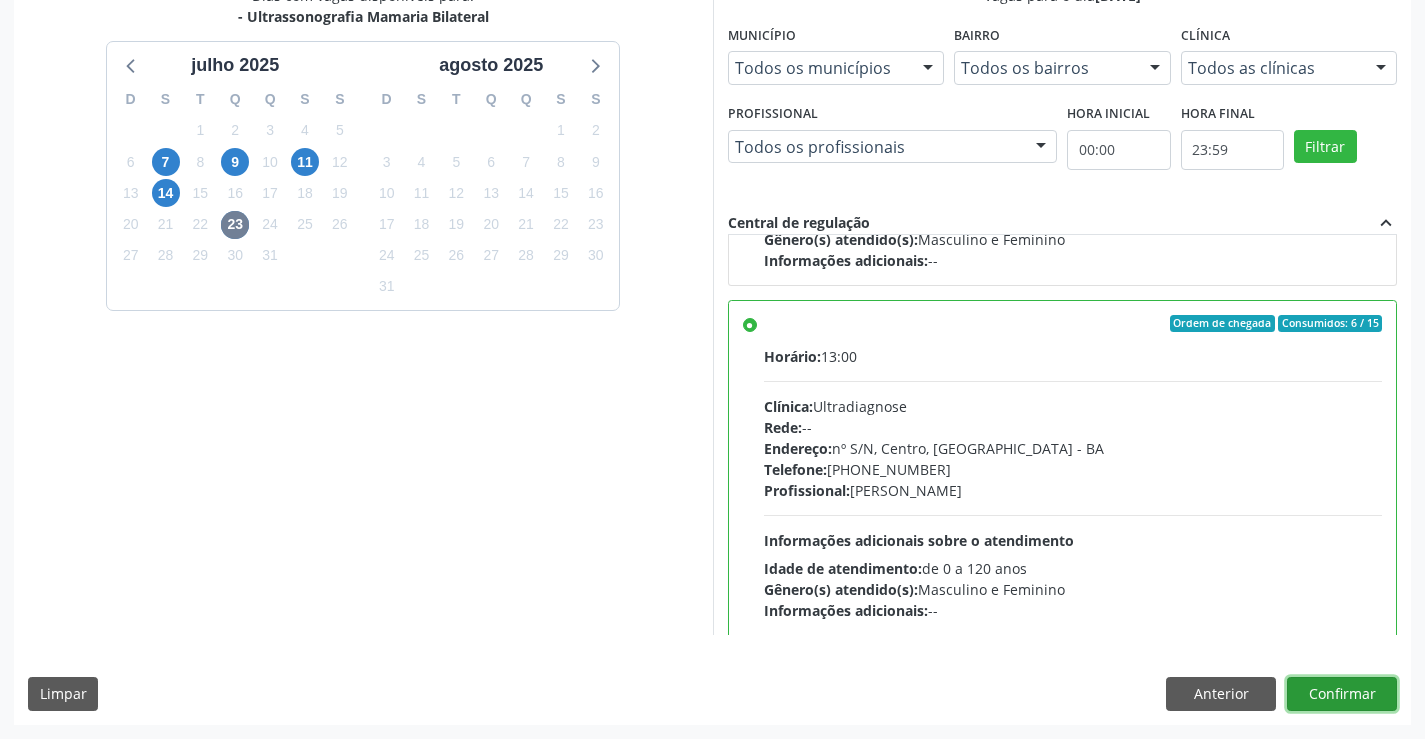 click on "Confirmar" at bounding box center [1342, 694] 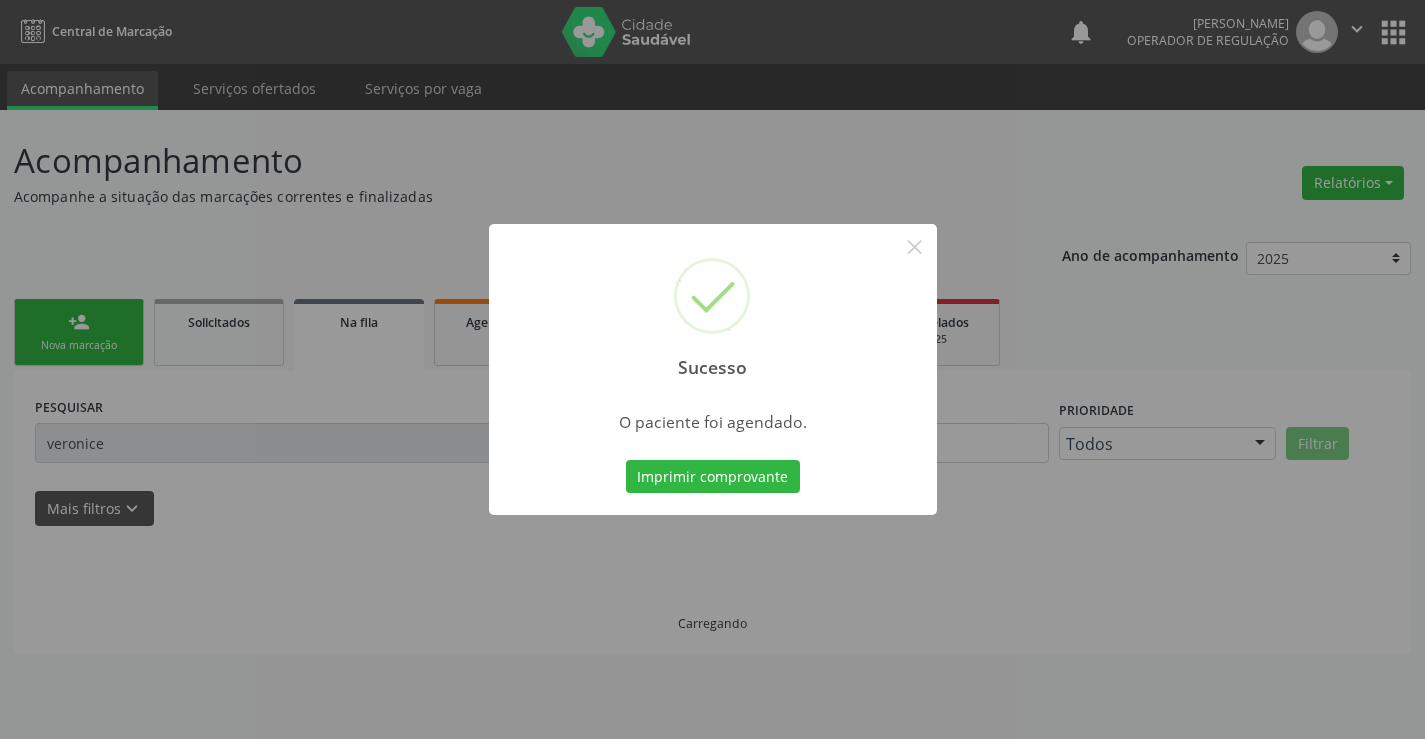 scroll, scrollTop: 0, scrollLeft: 0, axis: both 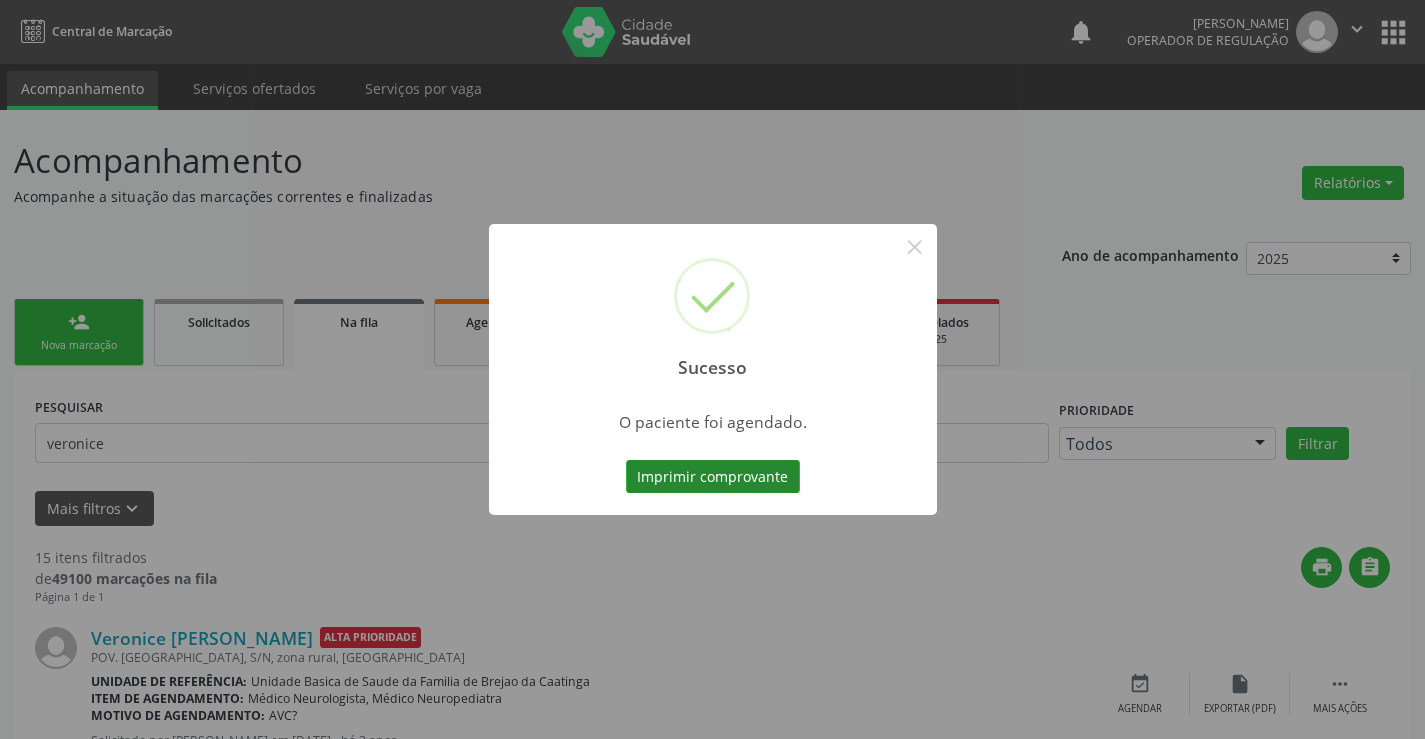 click on "Imprimir comprovante" at bounding box center [713, 477] 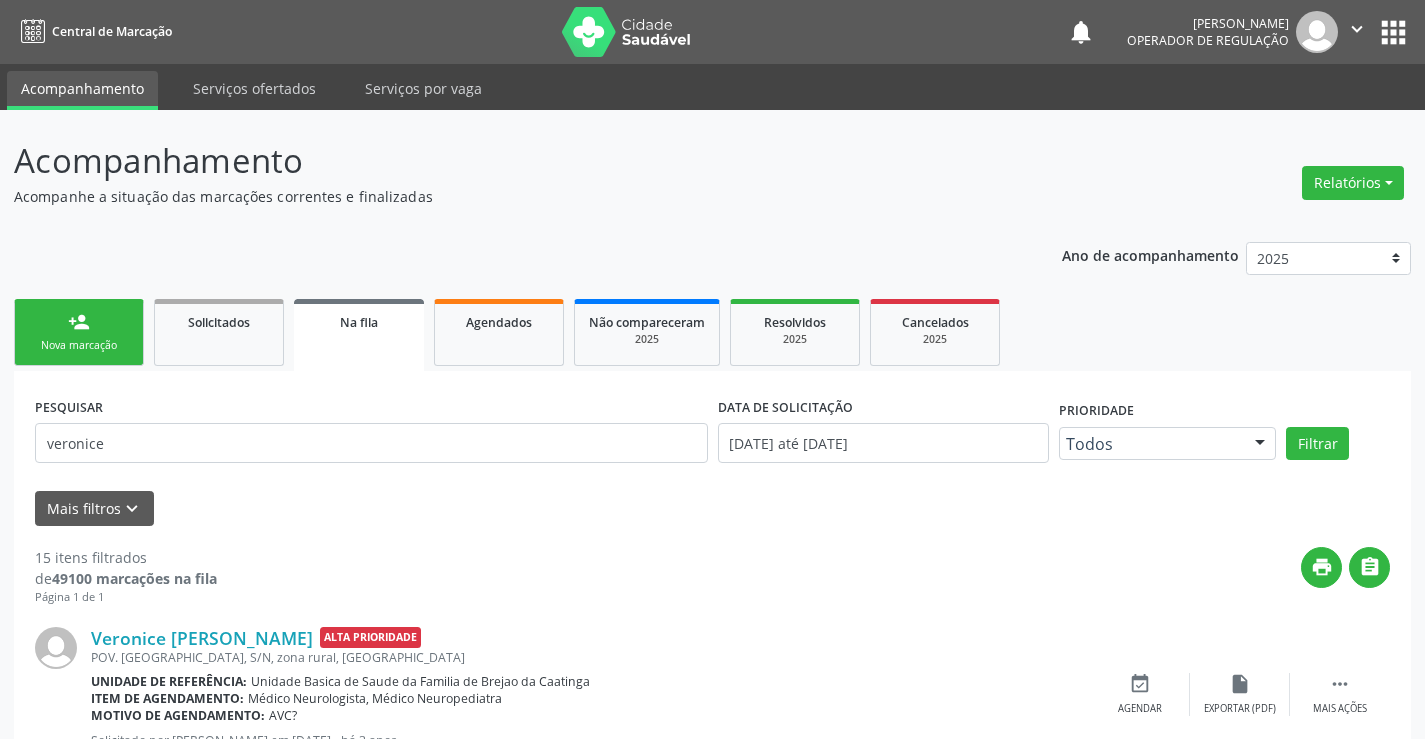 click on "person_add
Nova marcação" at bounding box center [79, 332] 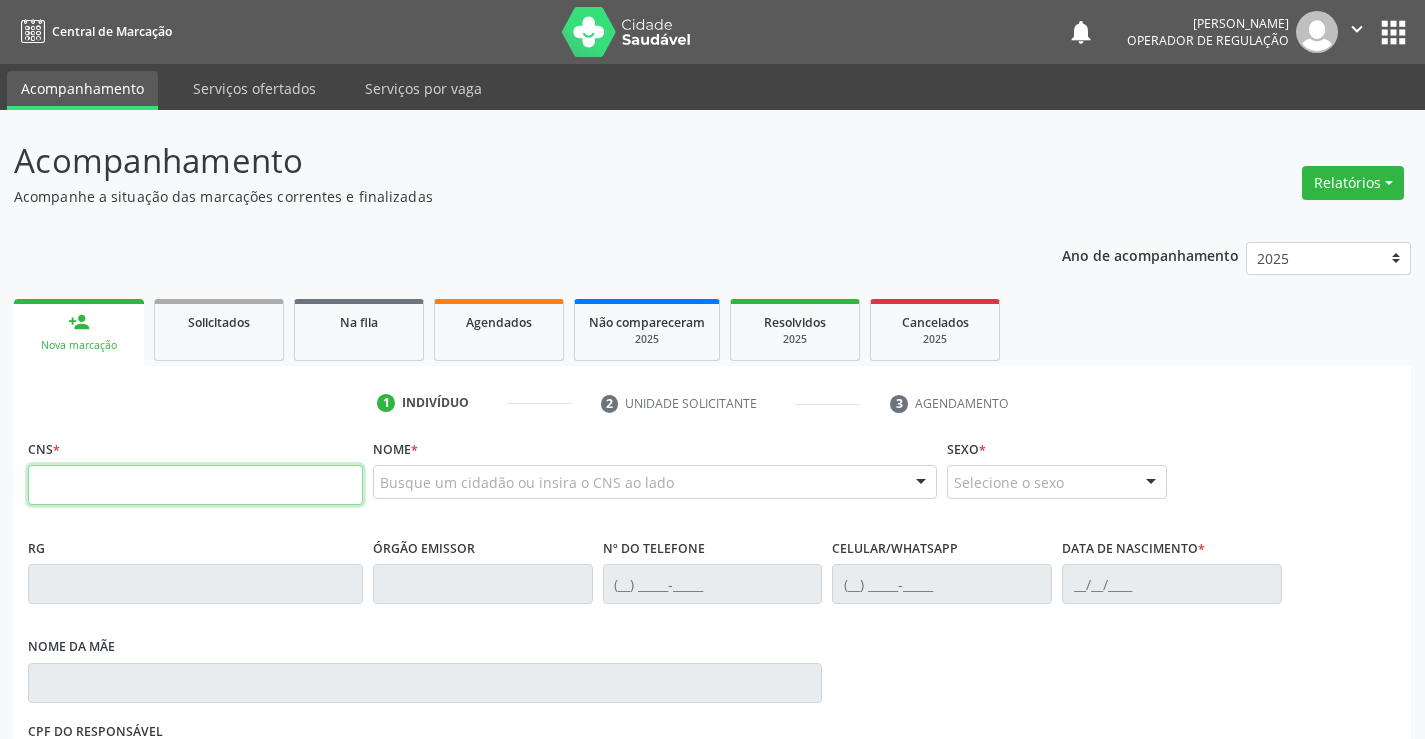 click at bounding box center [195, 485] 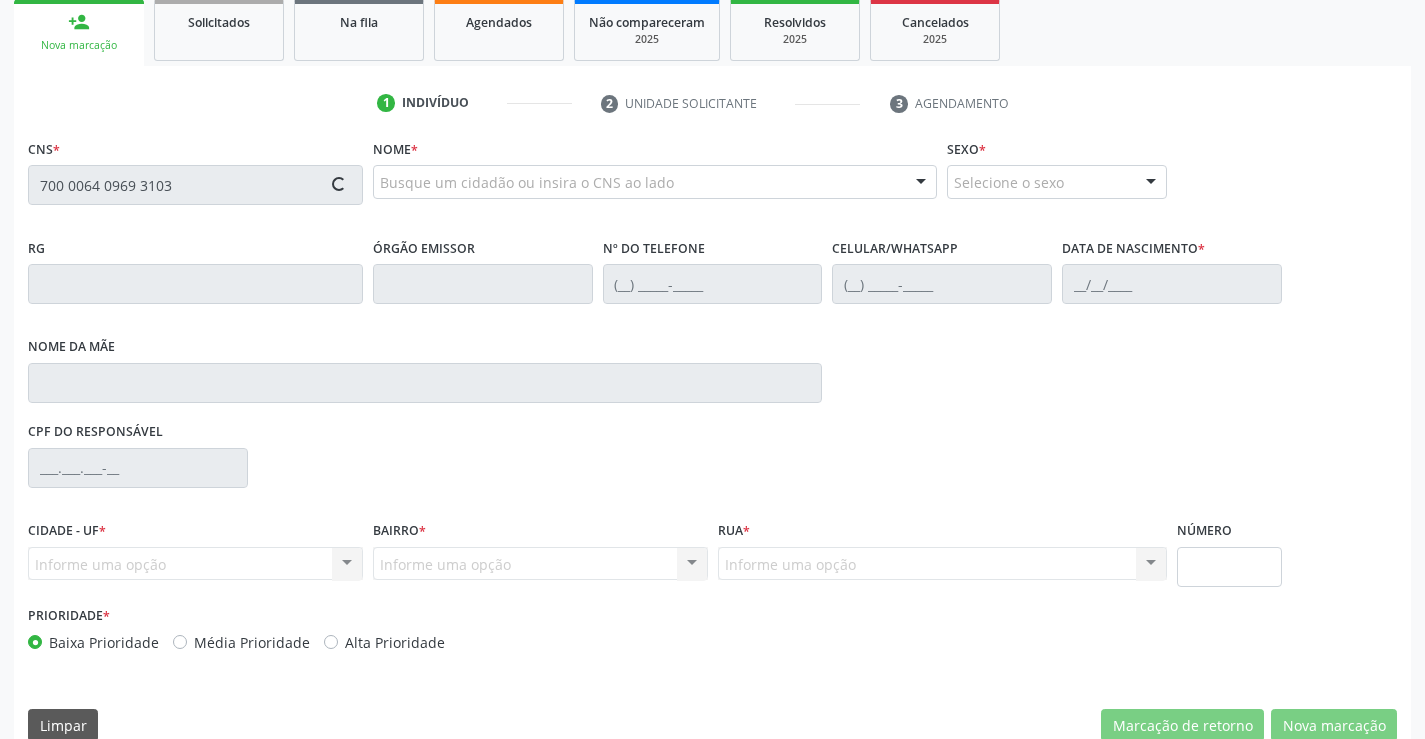 type on "700 0064 0969 3103" 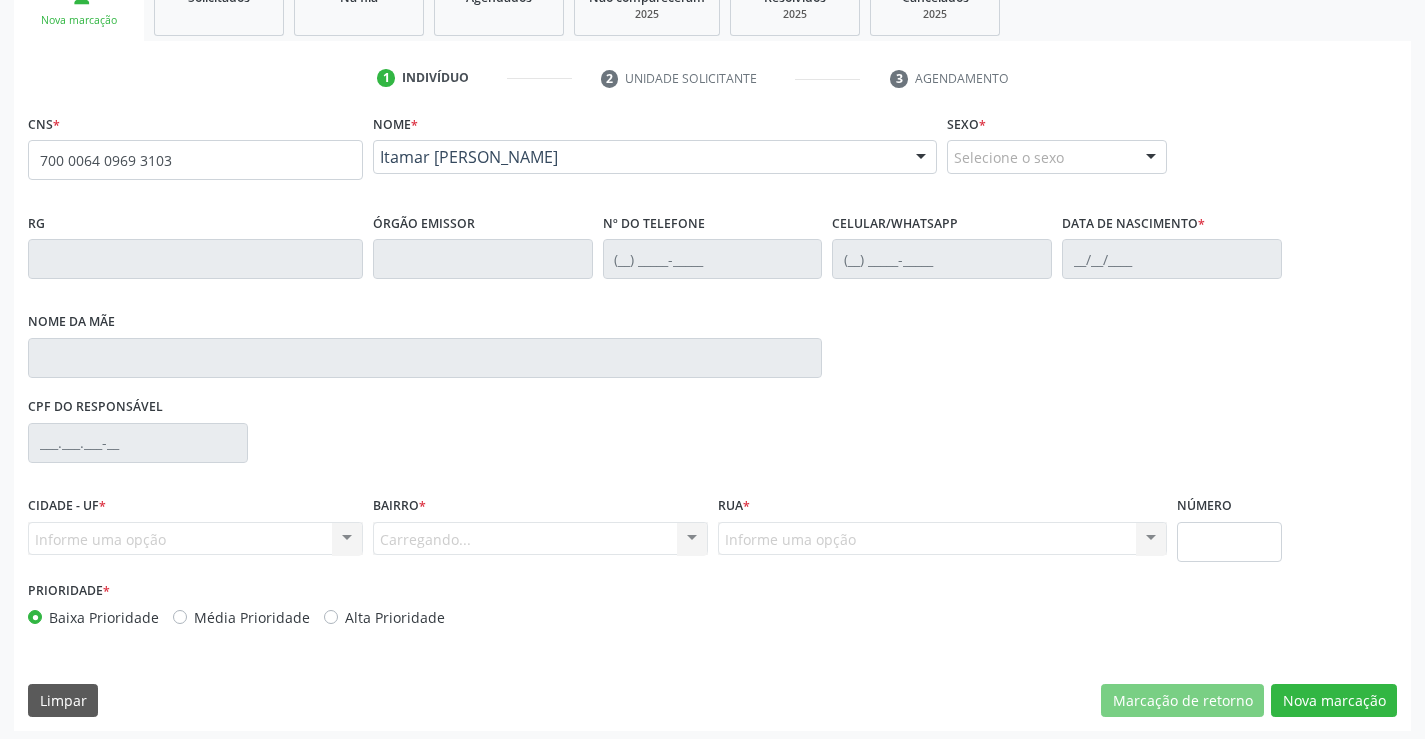 scroll, scrollTop: 331, scrollLeft: 0, axis: vertical 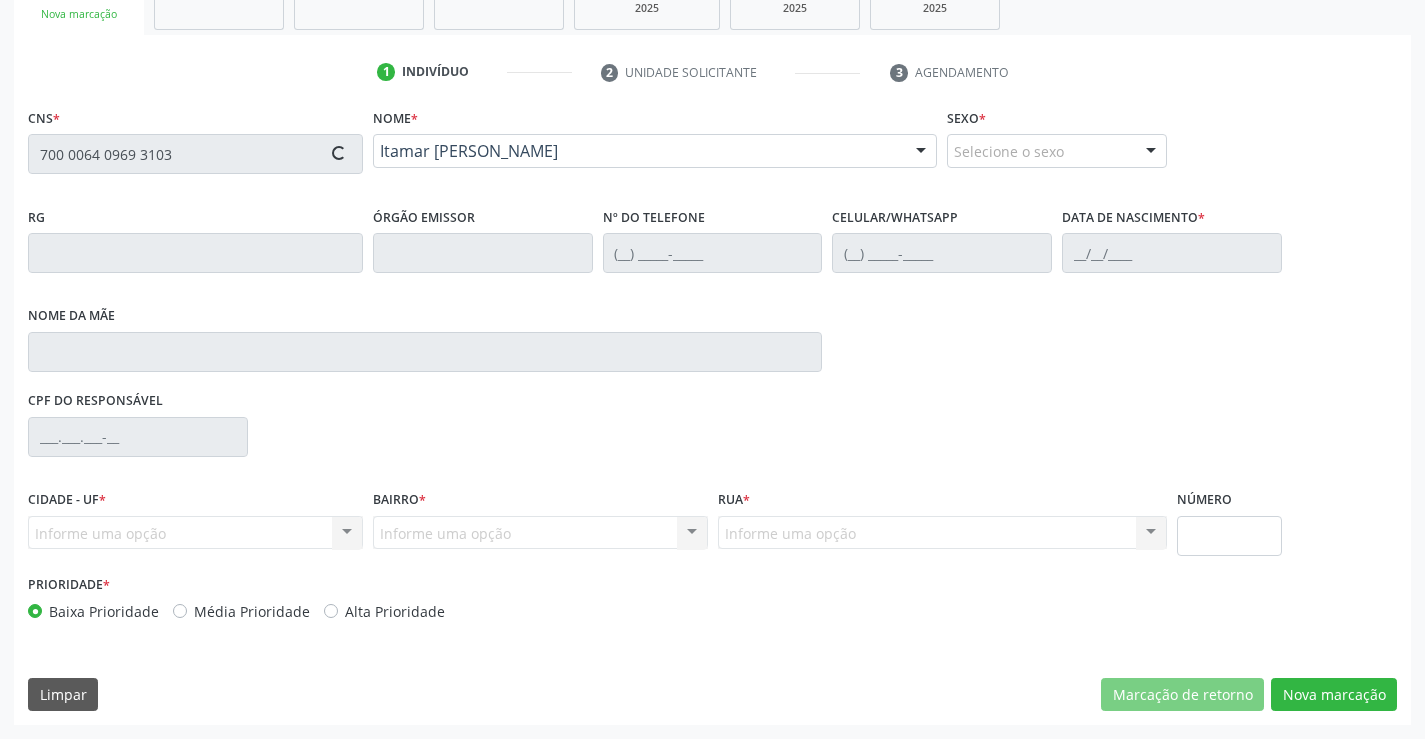 type on "0427440750" 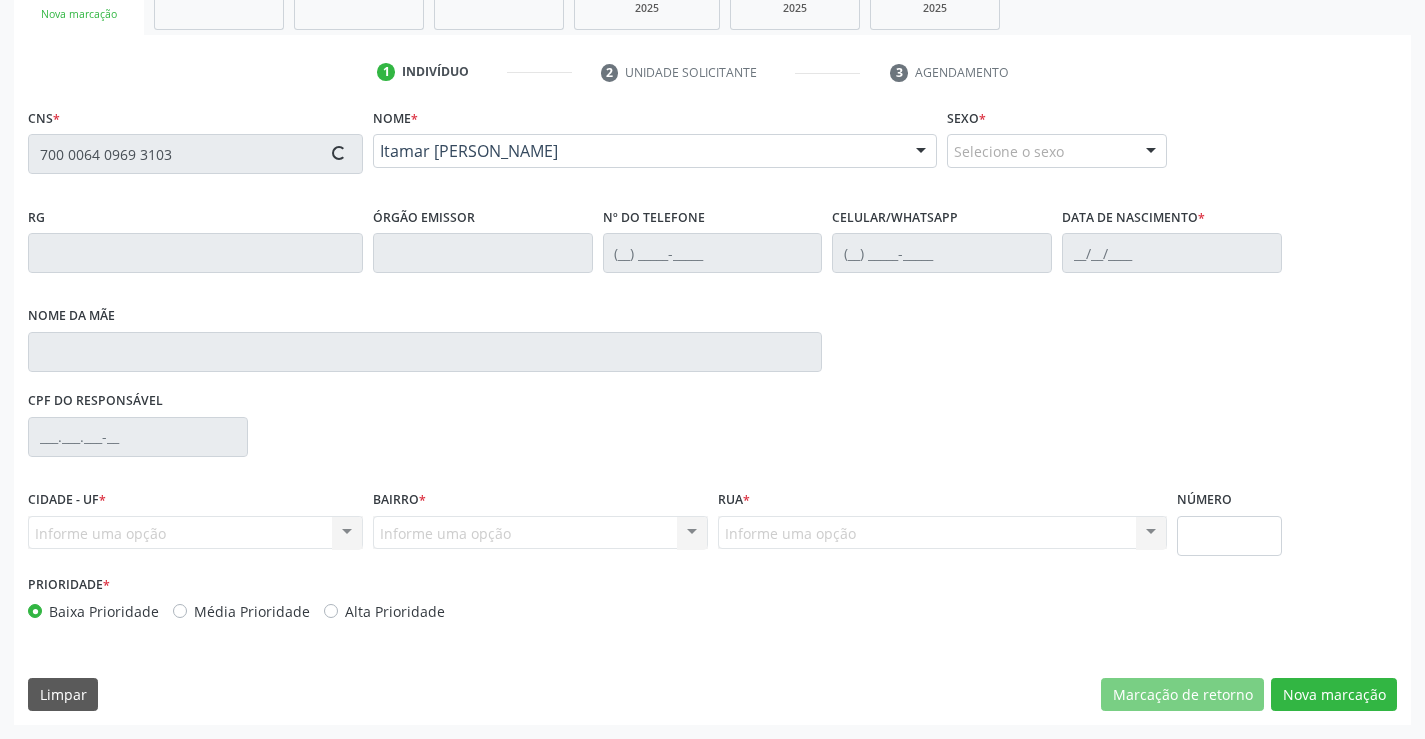 type on "(74) 99195-4810" 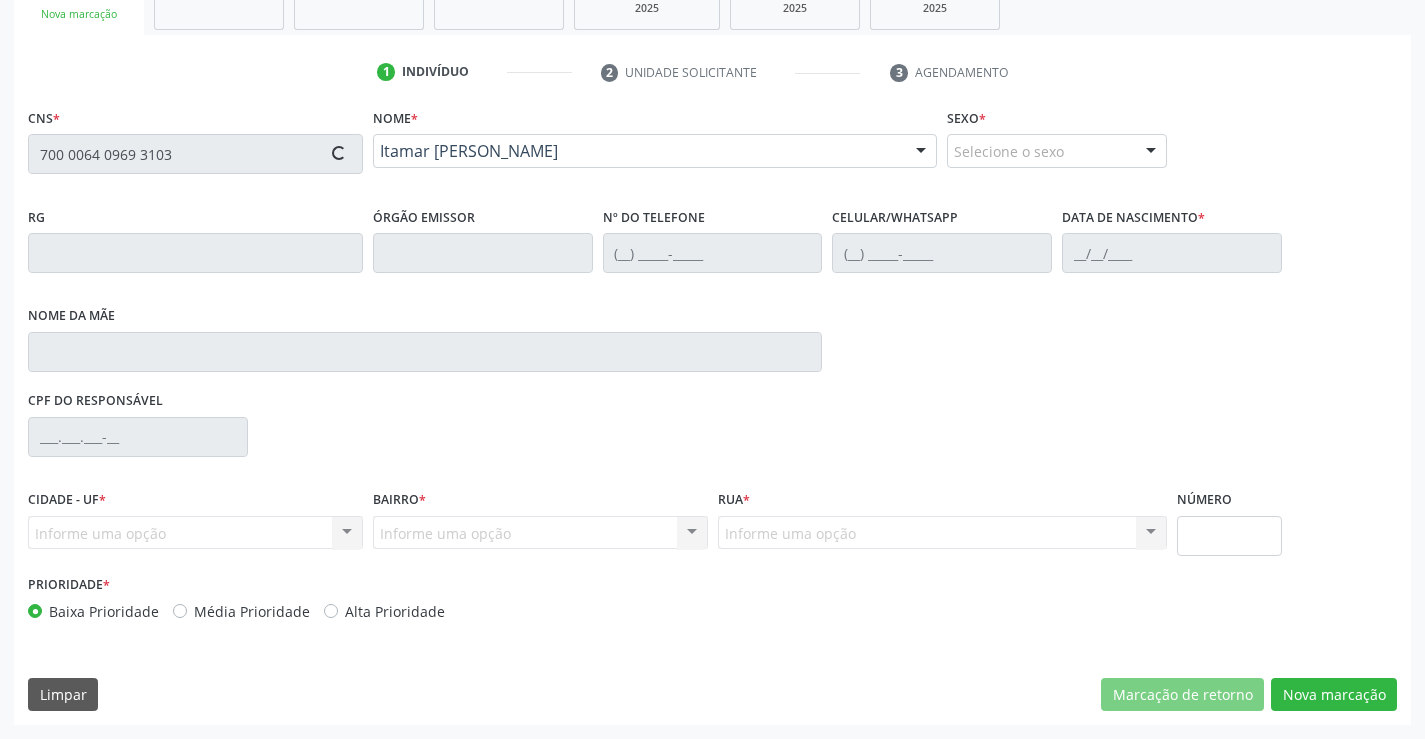 type on "19/05/1967" 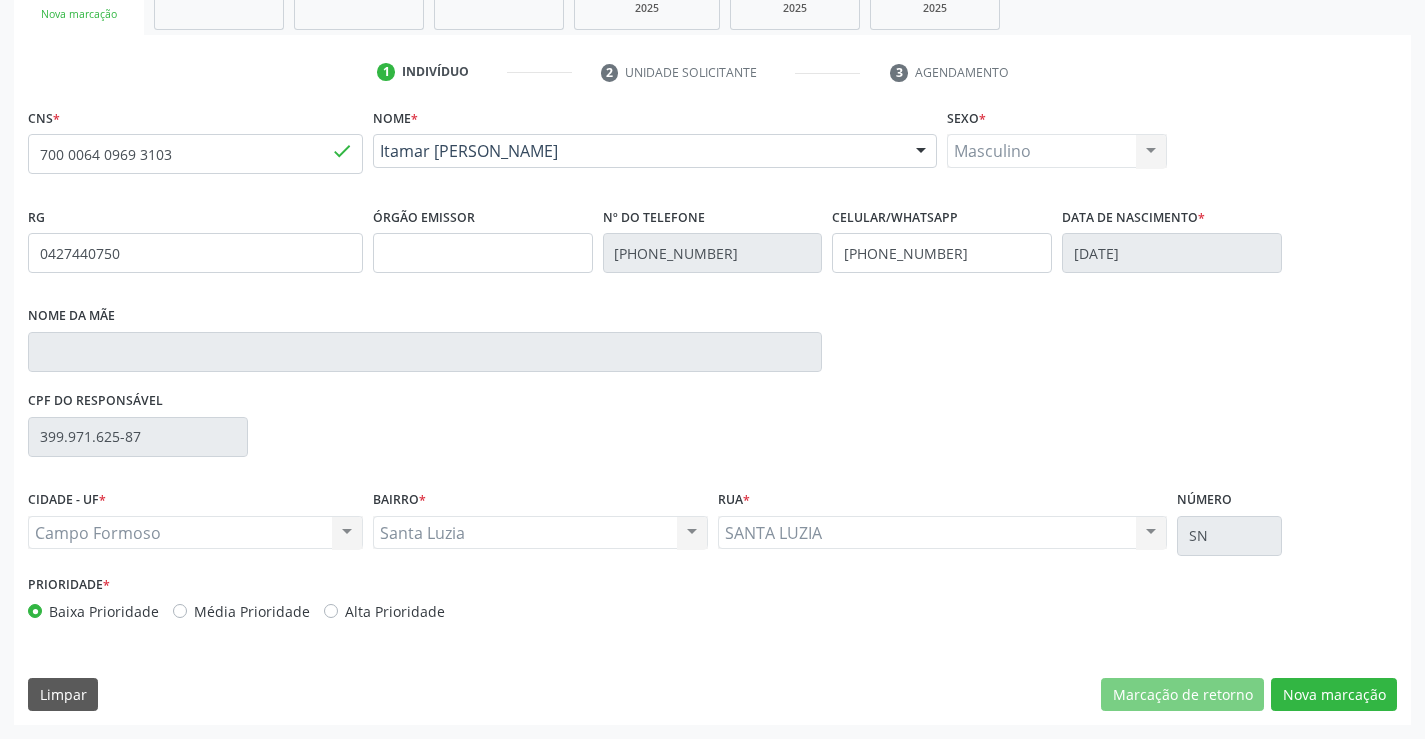 click on "CNS
*
700 0064 0969 3103       done
Nome
*
Itamar Paulino Santana
Itamar Paulino Santana
CNS:
700 0064 0969 3103
CPF:    --   Nascimento:
19/05/1967
Nenhum resultado encontrado para: "   "
Digite o nome ou CNS para buscar um indivíduo
Sexo
*
Masculino         Masculino   Feminino
Nenhum resultado encontrado para: "   "
Não há nenhuma opção para ser exibida.
RG
0427440750
Órgão emissor
Nº do Telefone
(74) 99195-4810
Celular/WhatsApp
(74) 99195-4810
Data de nascimento
*
19/05/1967
Nome da mãe
CPF do responsável
399.971.625-87
CIDADE - UF
*
Campo Formoso         Campo Formoso       "
BAIRRO
*" at bounding box center (712, 414) 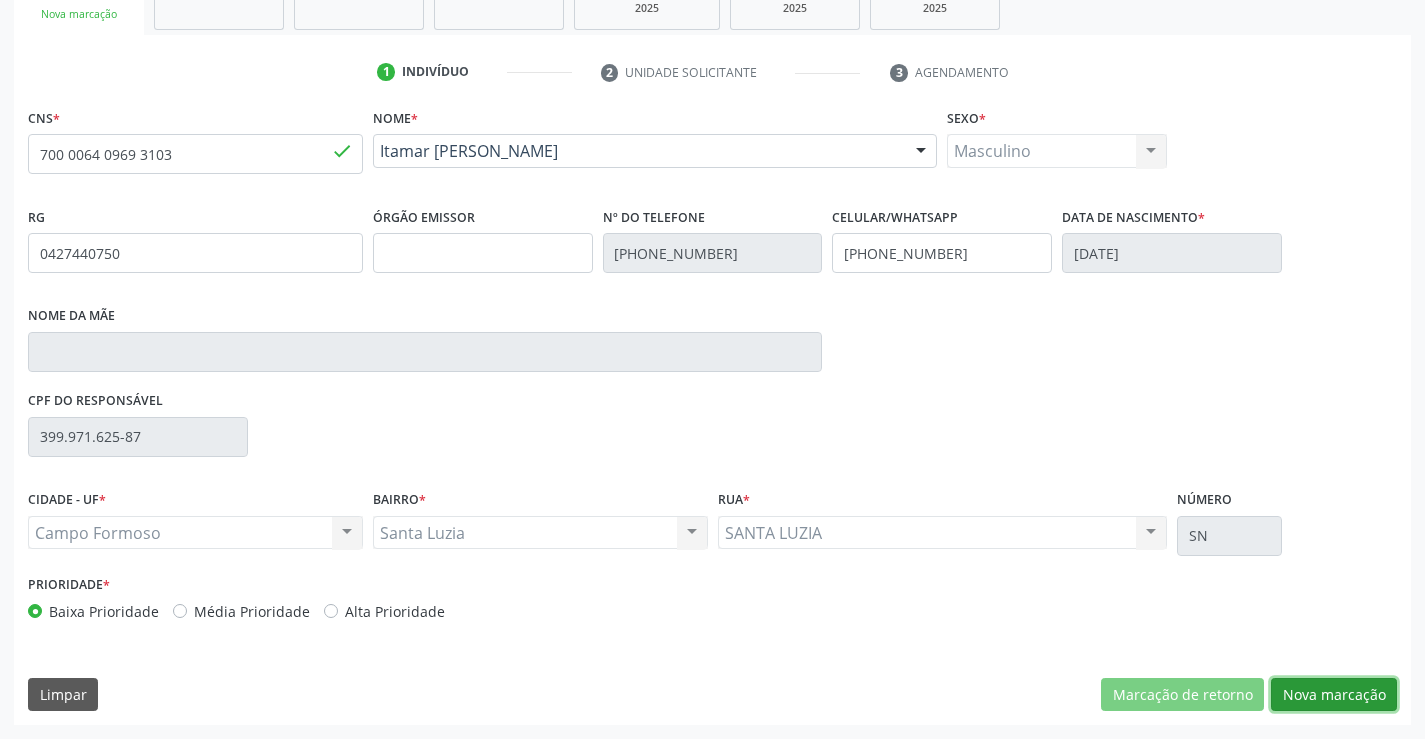 click on "Nova marcação" at bounding box center [1334, 695] 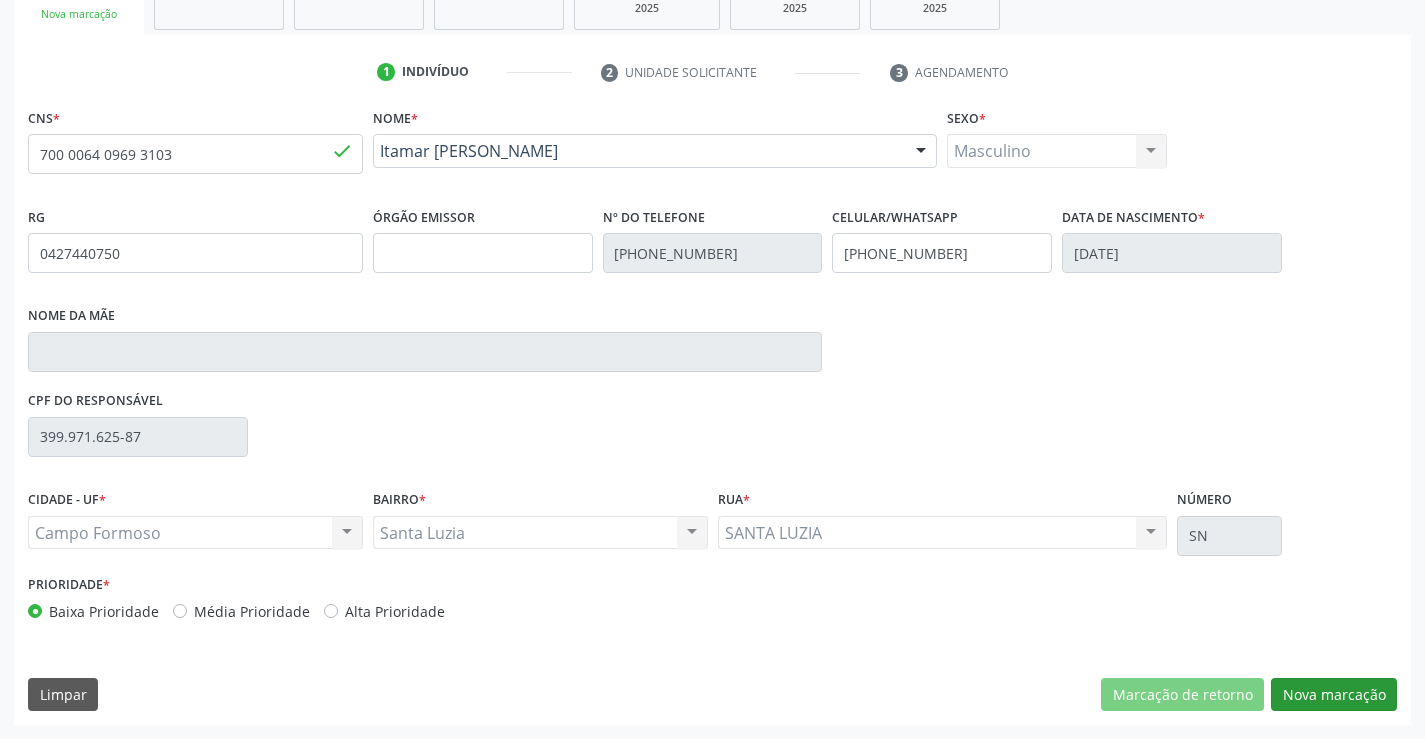 scroll, scrollTop: 167, scrollLeft: 0, axis: vertical 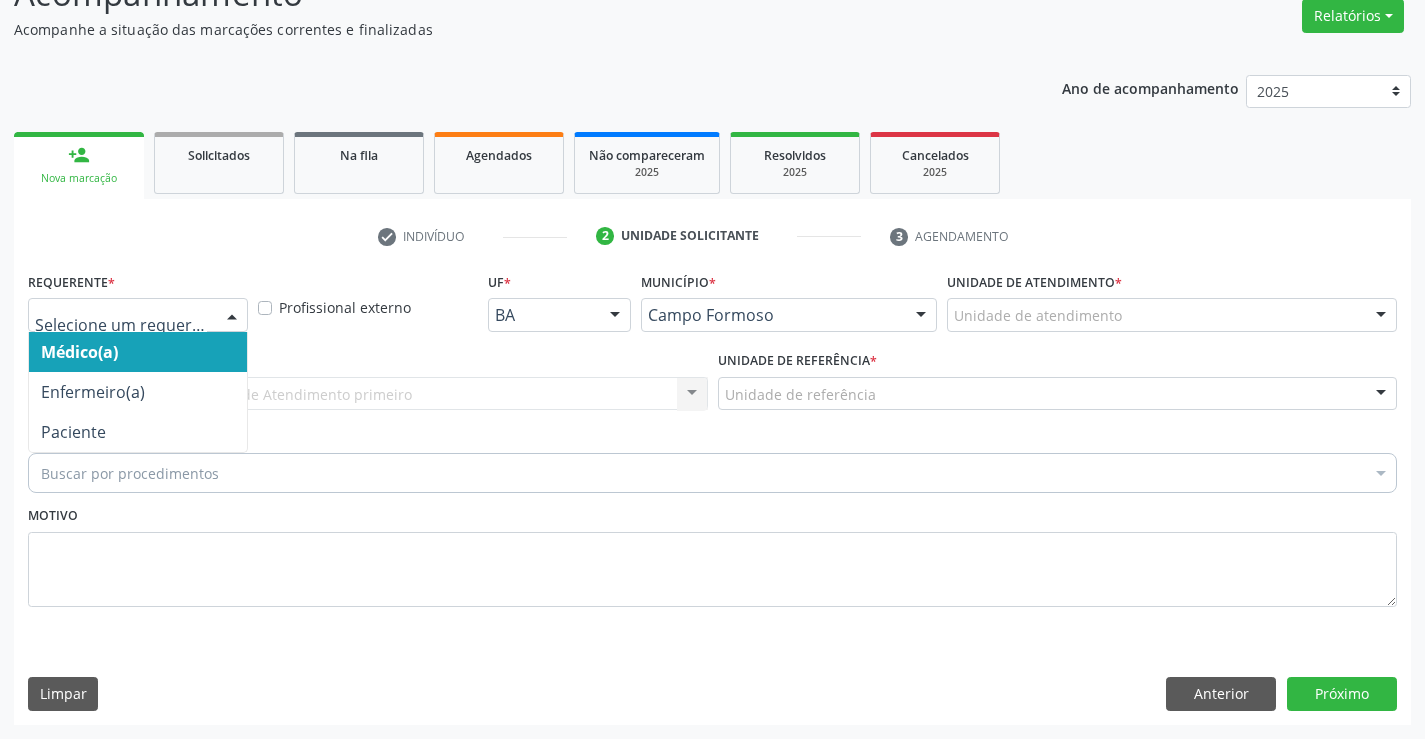 click at bounding box center (232, 316) 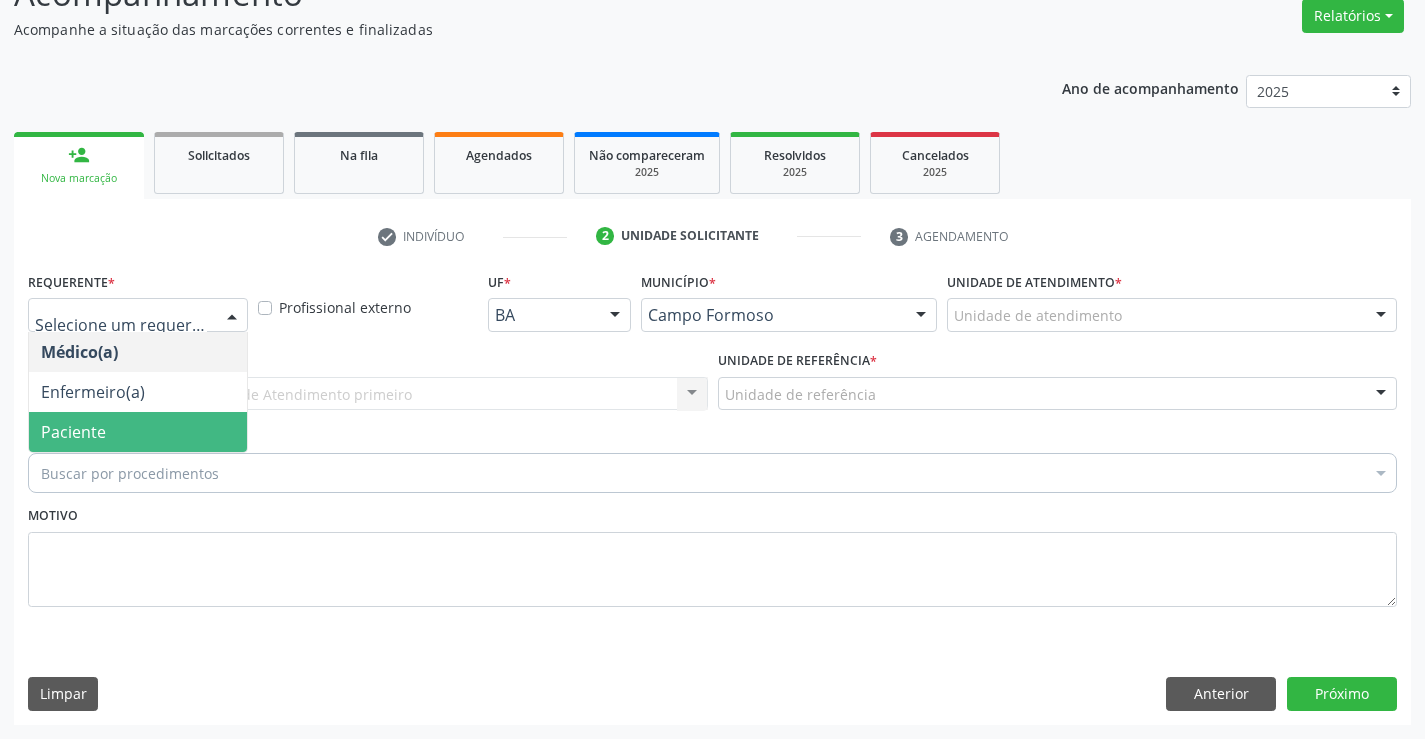 click on "Paciente" at bounding box center [138, 432] 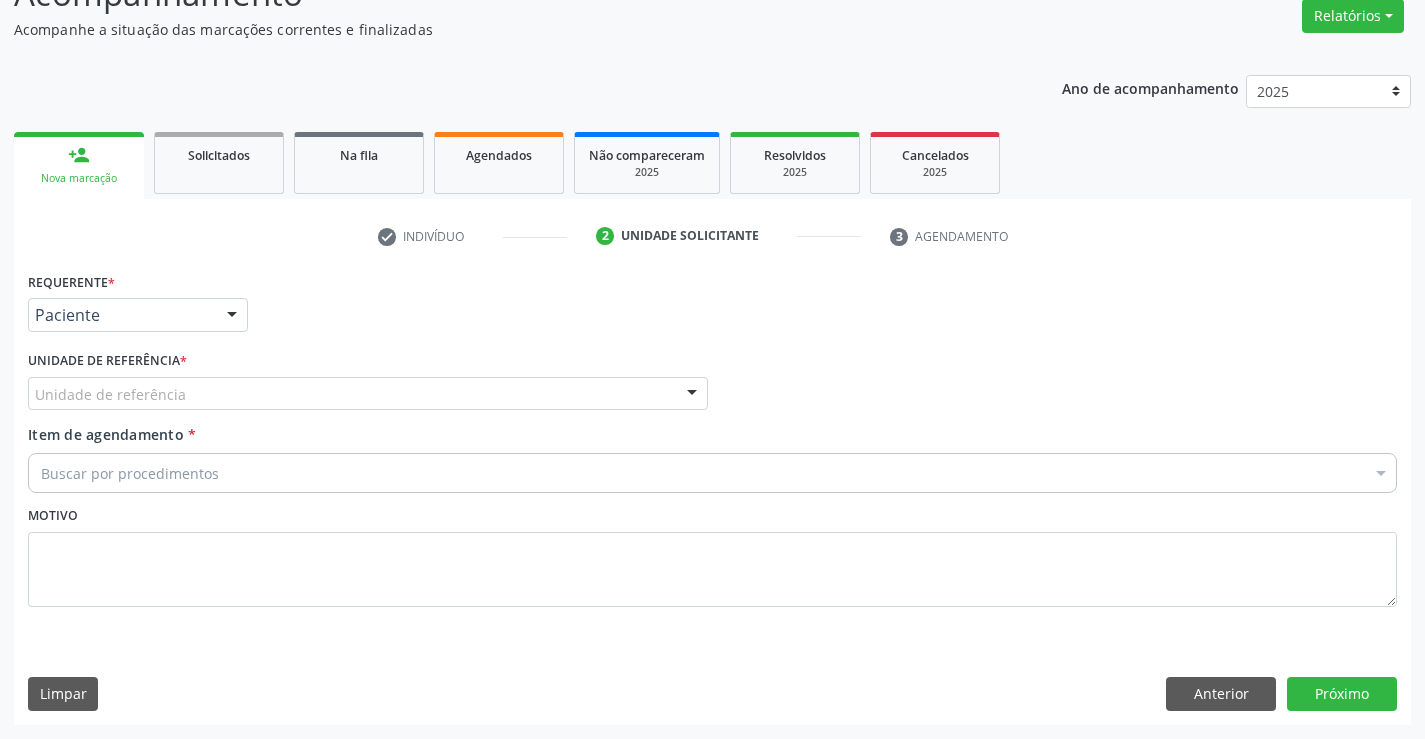 click on "Unidade de referência" at bounding box center [368, 394] 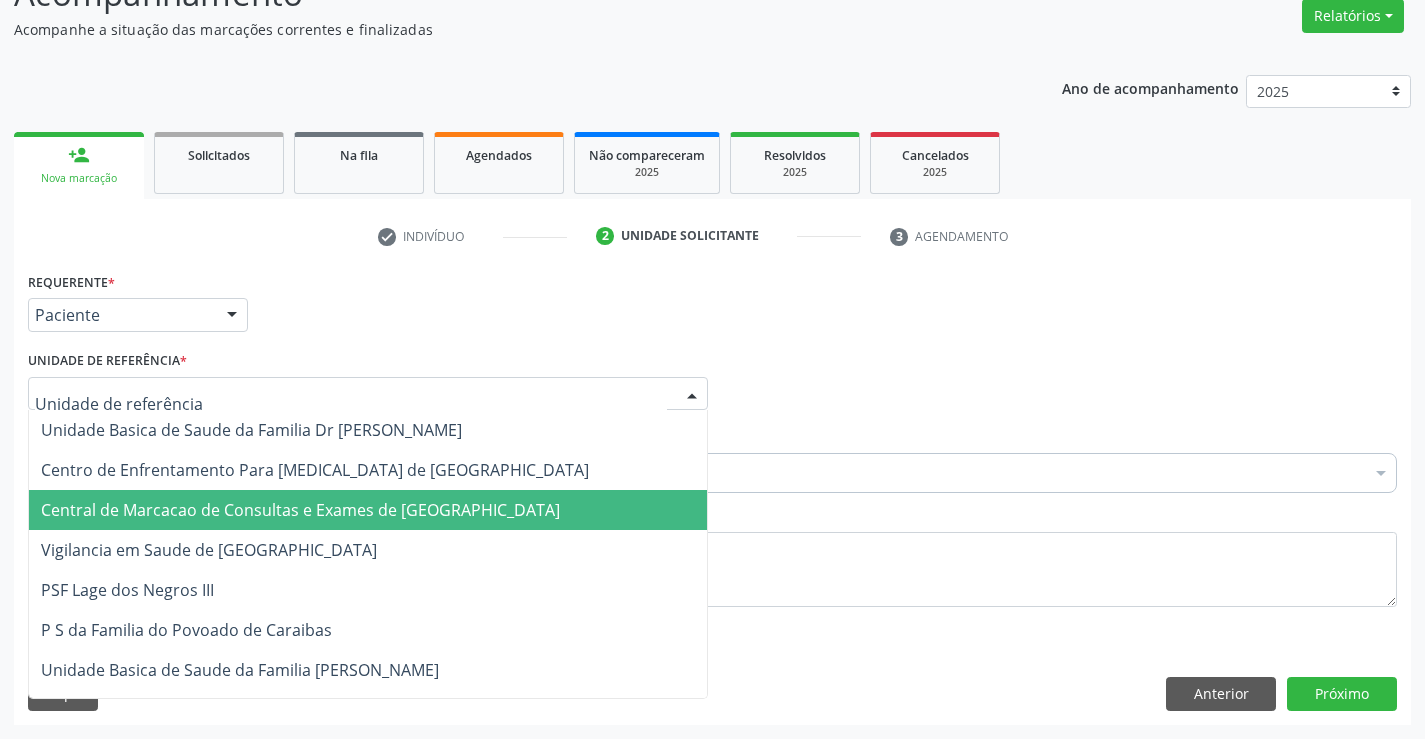 click on "Central de Marcacao de Consultas e Exames de [GEOGRAPHIC_DATA]" at bounding box center (300, 510) 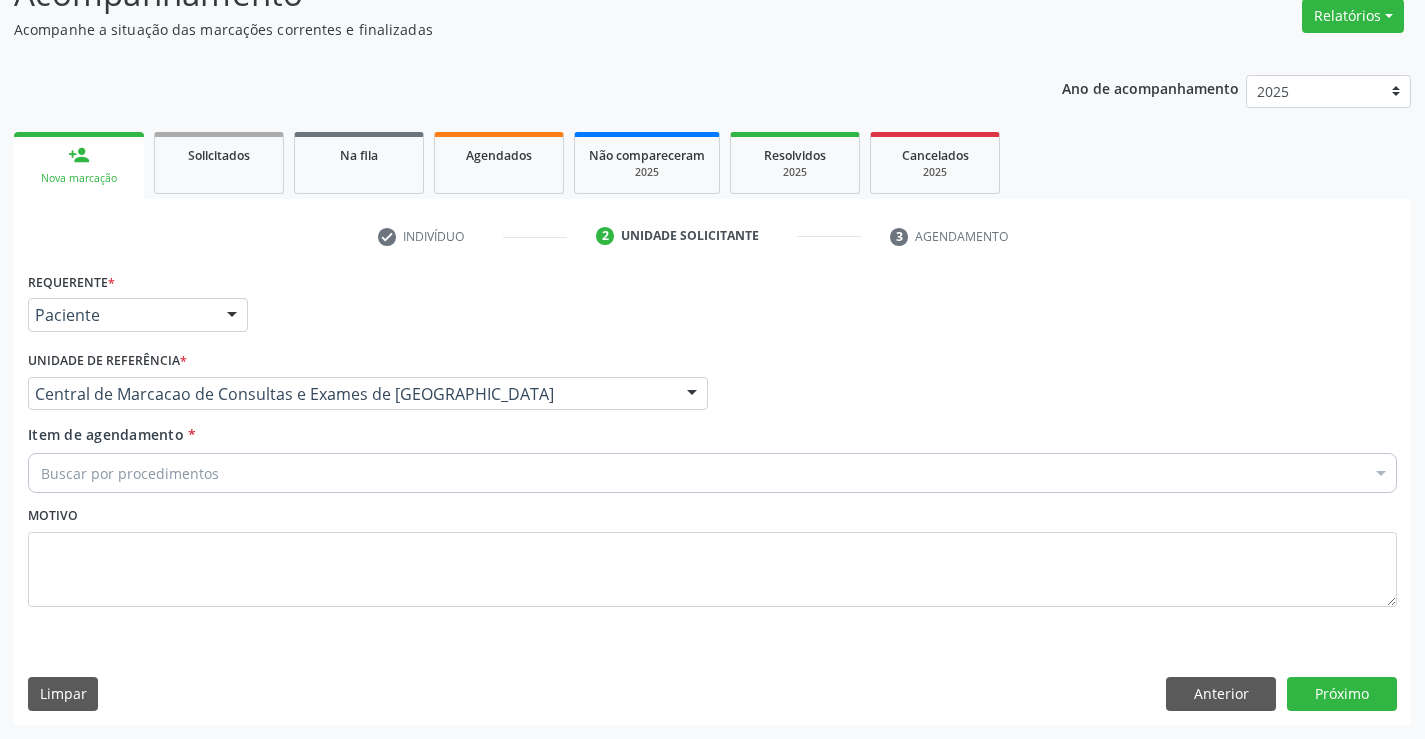 click on "Buscar por procedimentos" at bounding box center [712, 473] 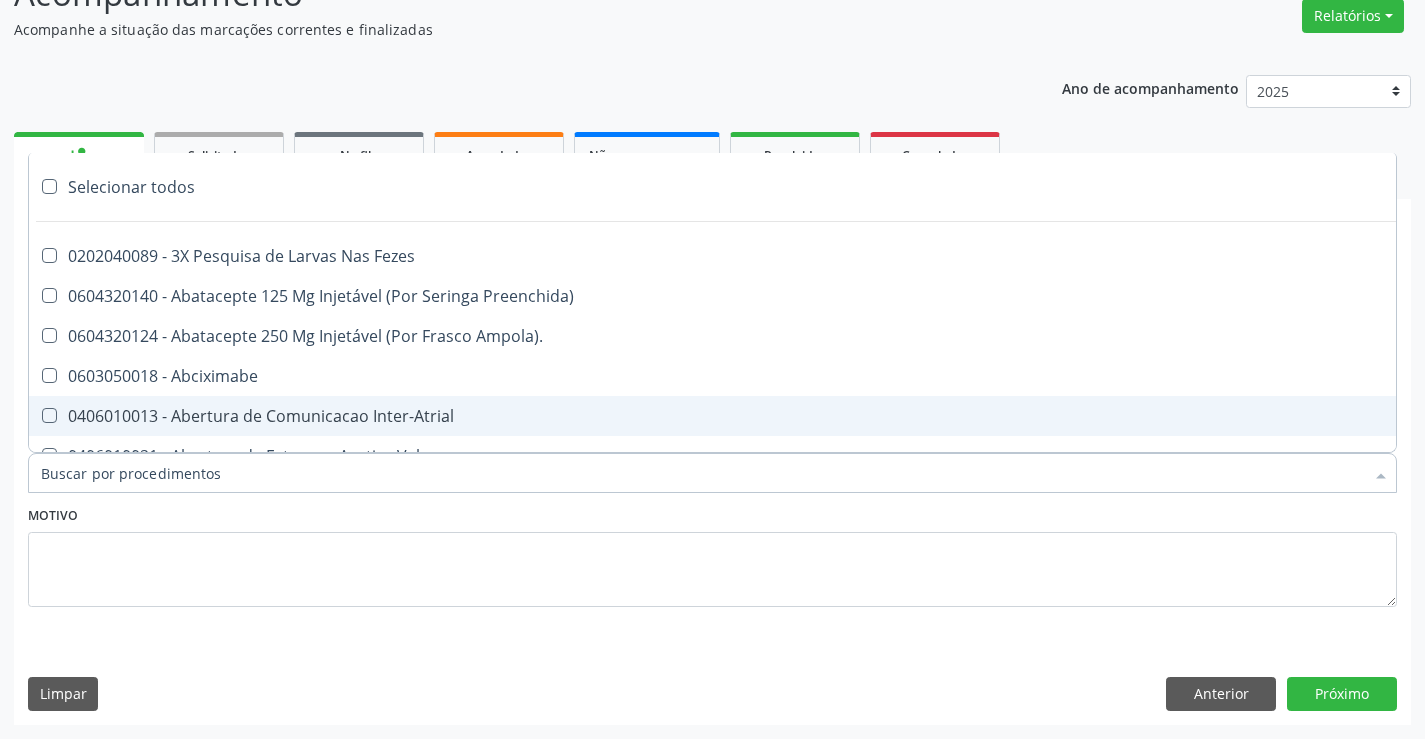 click on "Item de agendamento
*" at bounding box center (702, 473) 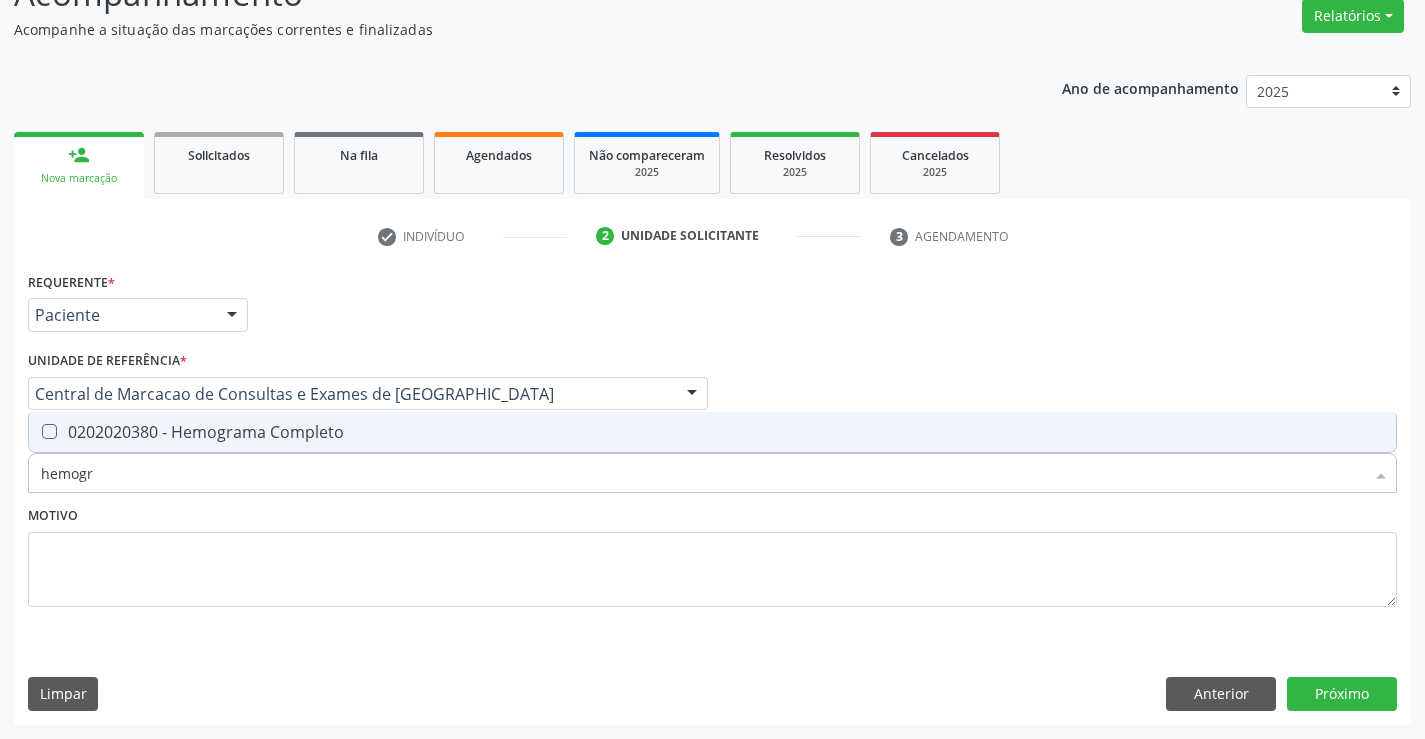 type on "hemogra" 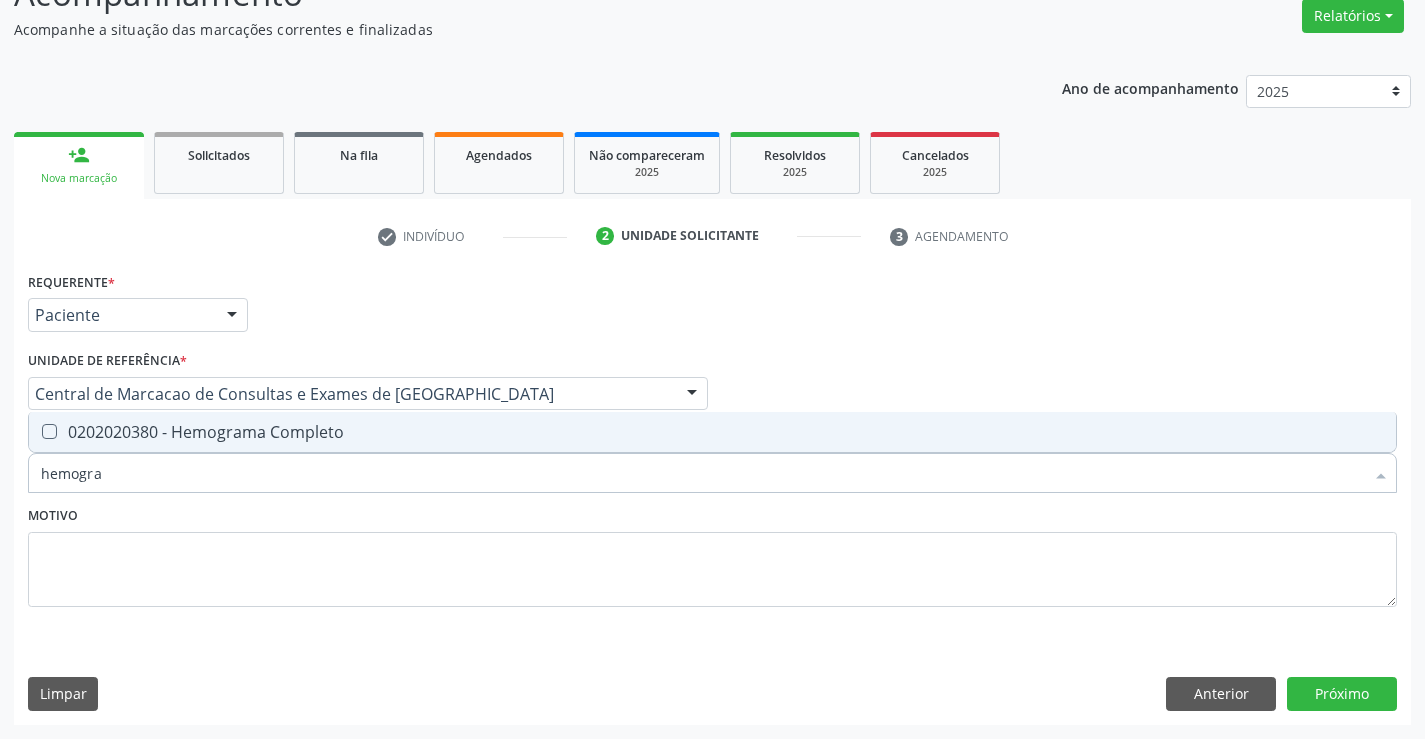 click on "0202020380 - Hemograma Completo" at bounding box center [712, 432] 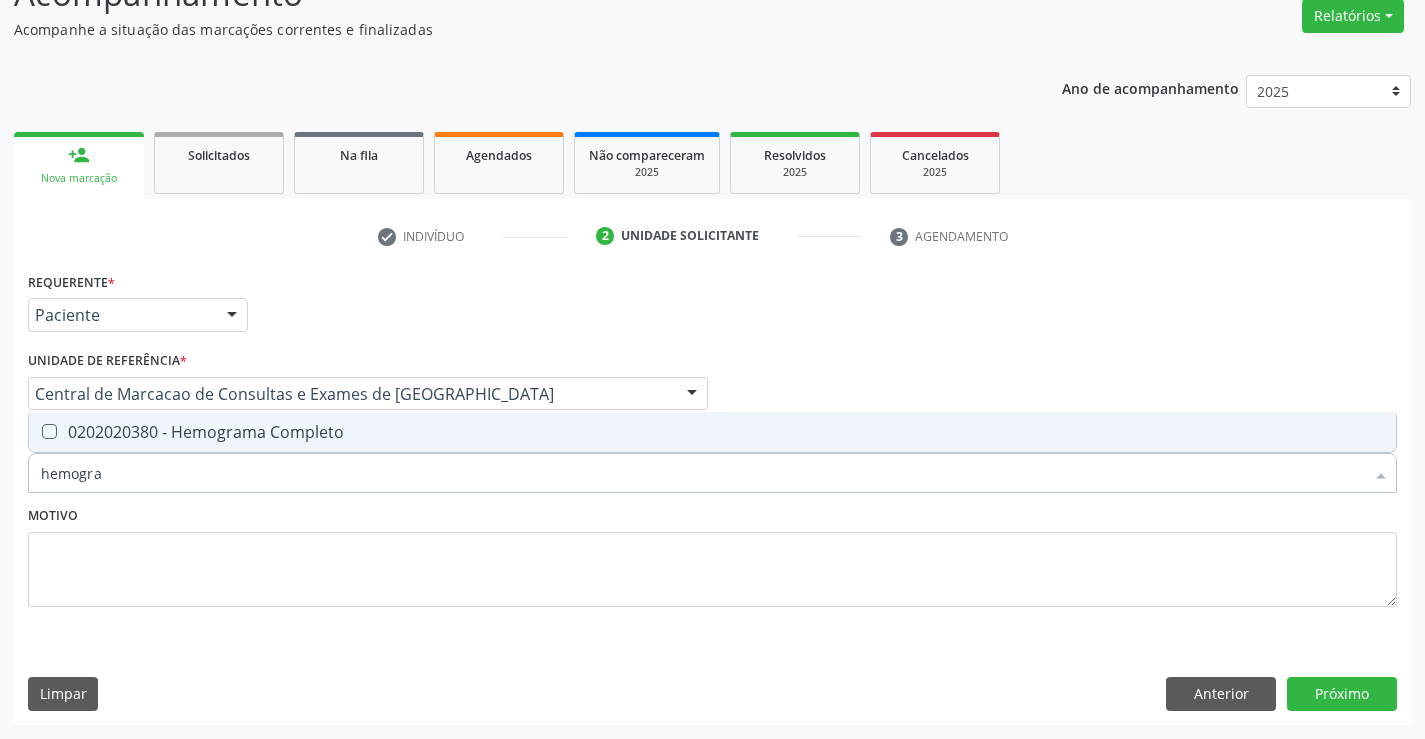 checkbox on "true" 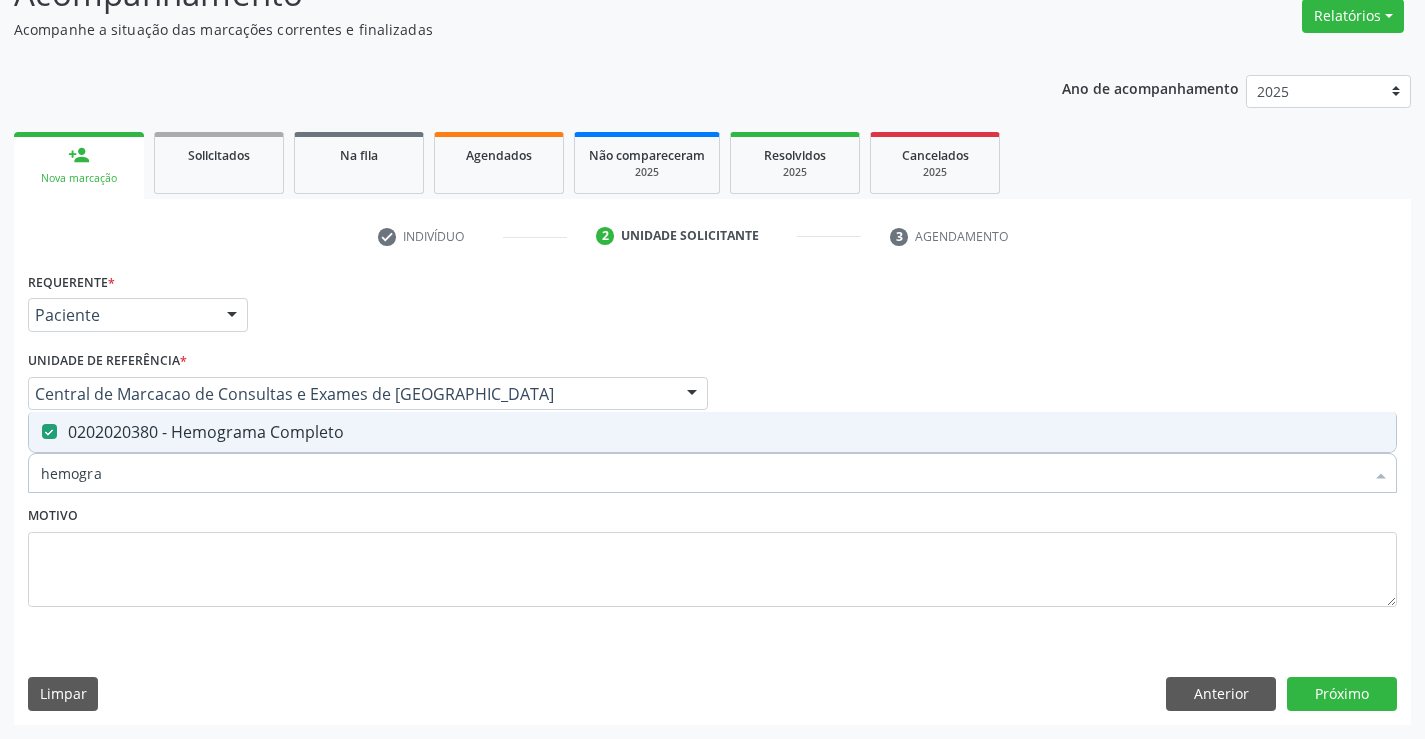 click on "hemogra" at bounding box center (702, 473) 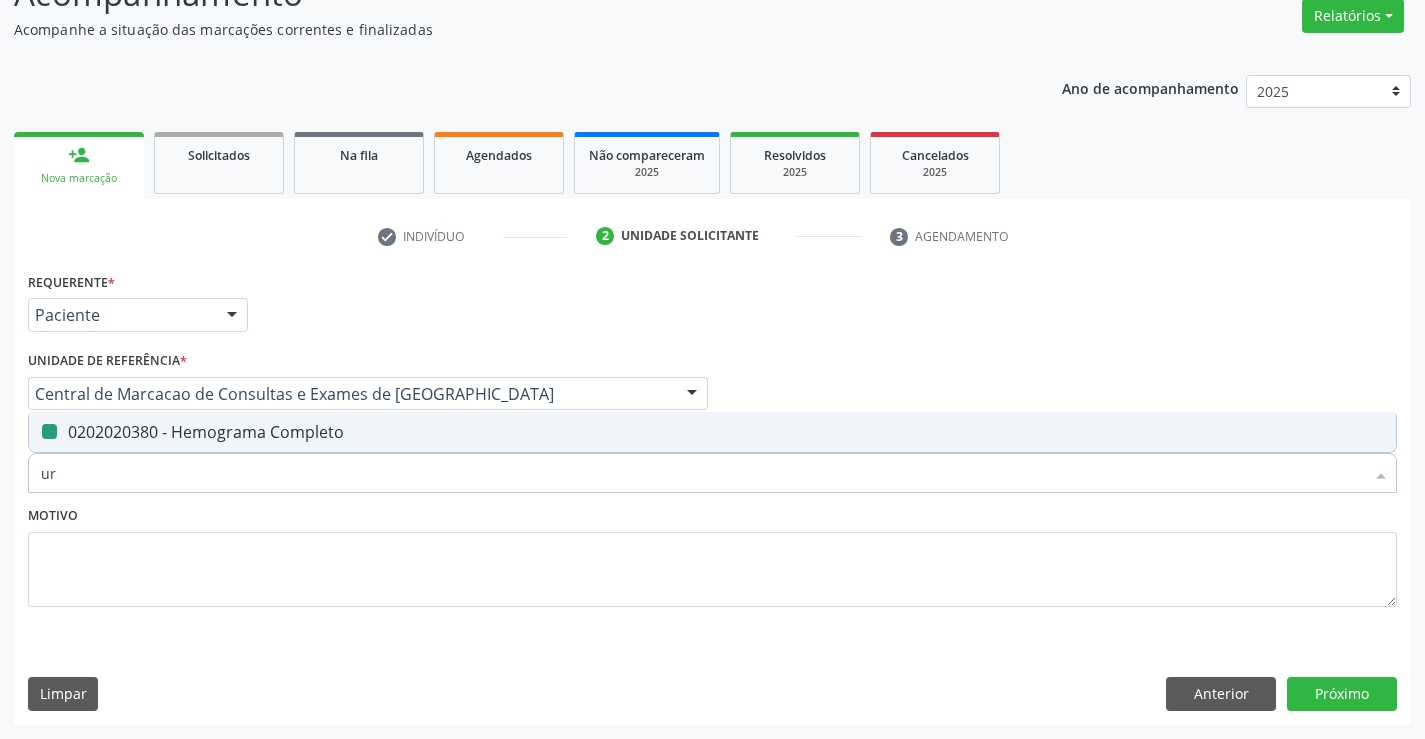type on "ure" 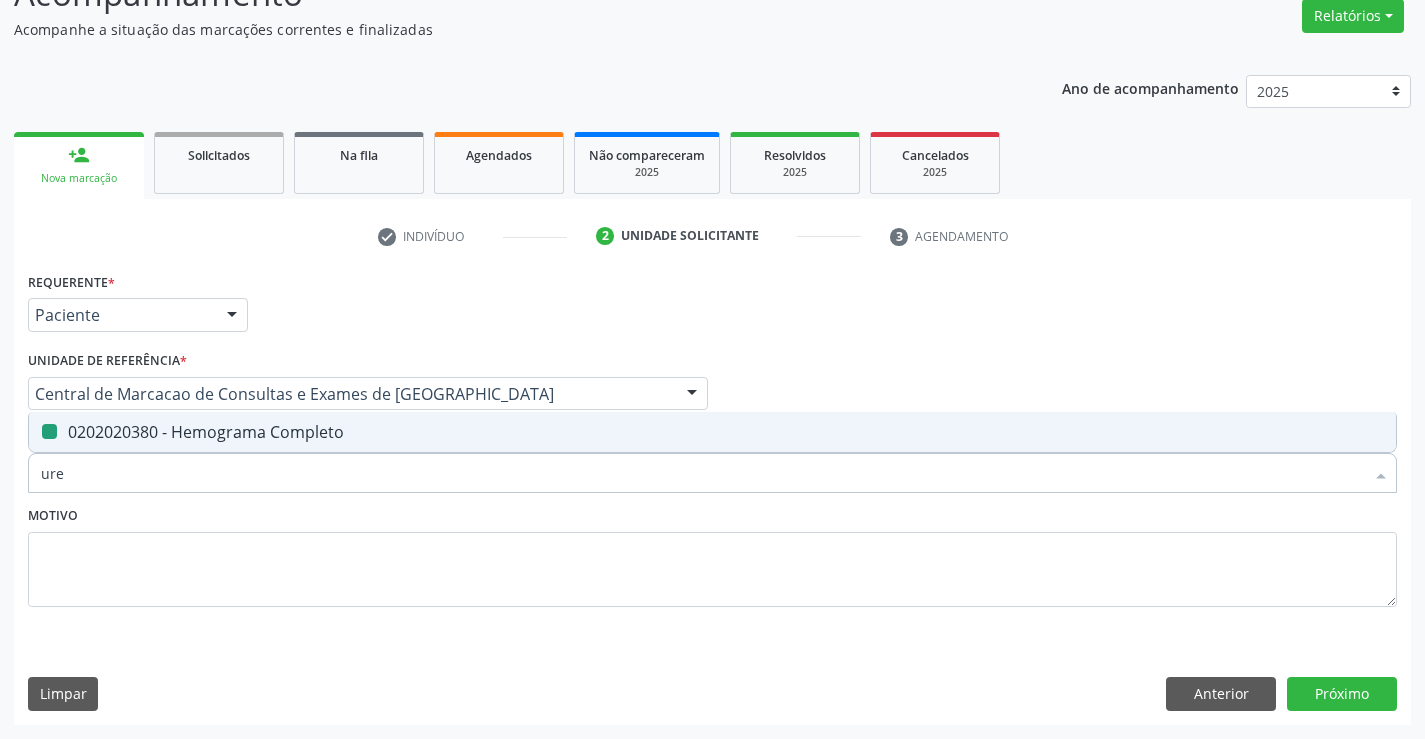 checkbox on "false" 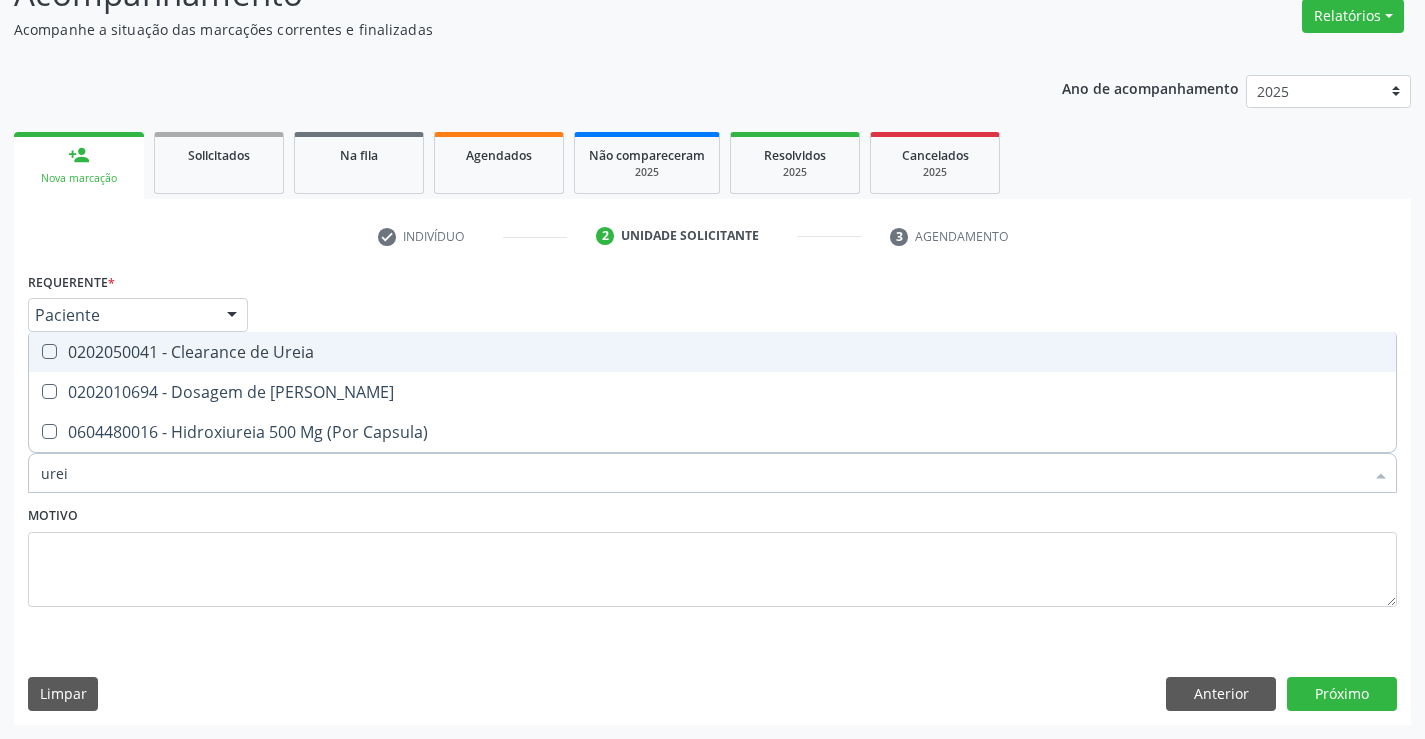 type on "ureia" 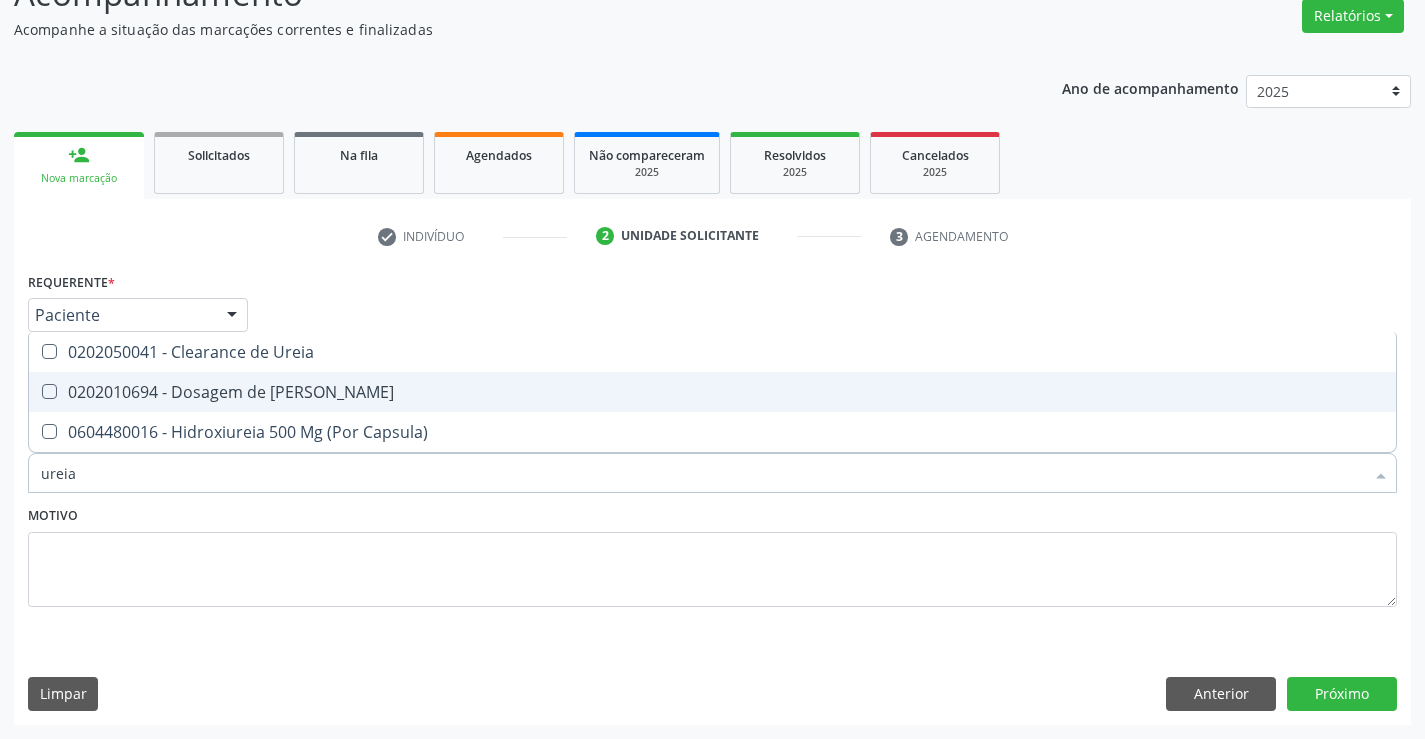 click on "0202010694 - Dosagem de Ureia" at bounding box center (712, 392) 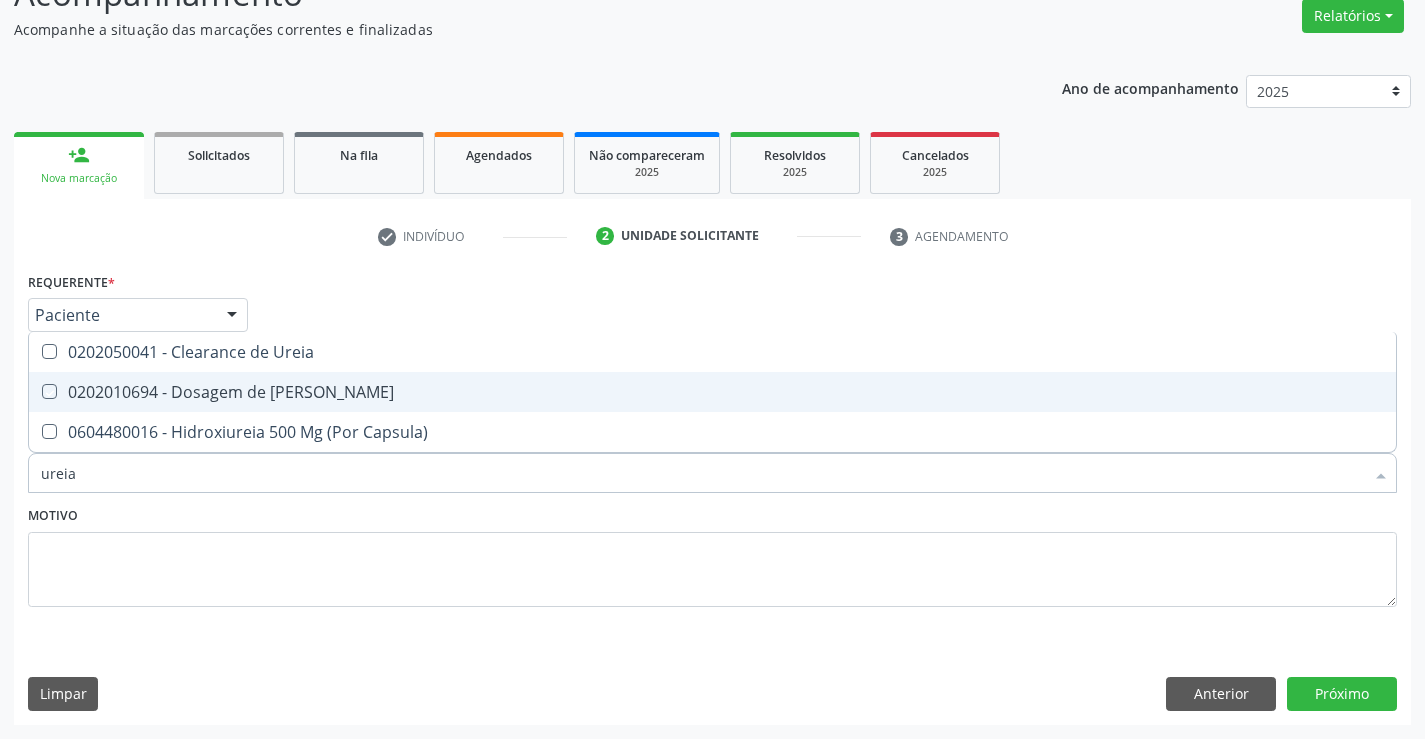 checkbox on "true" 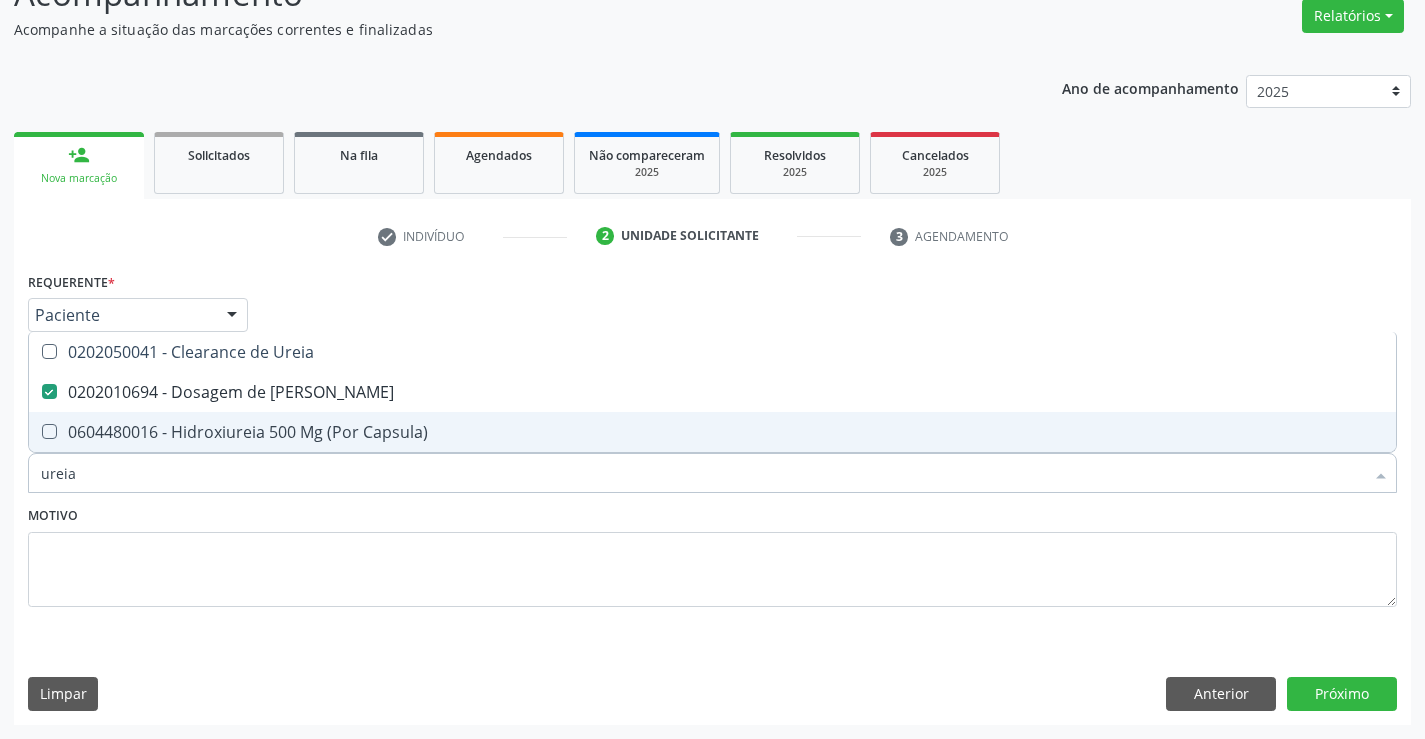 click on "ureia" at bounding box center (702, 473) 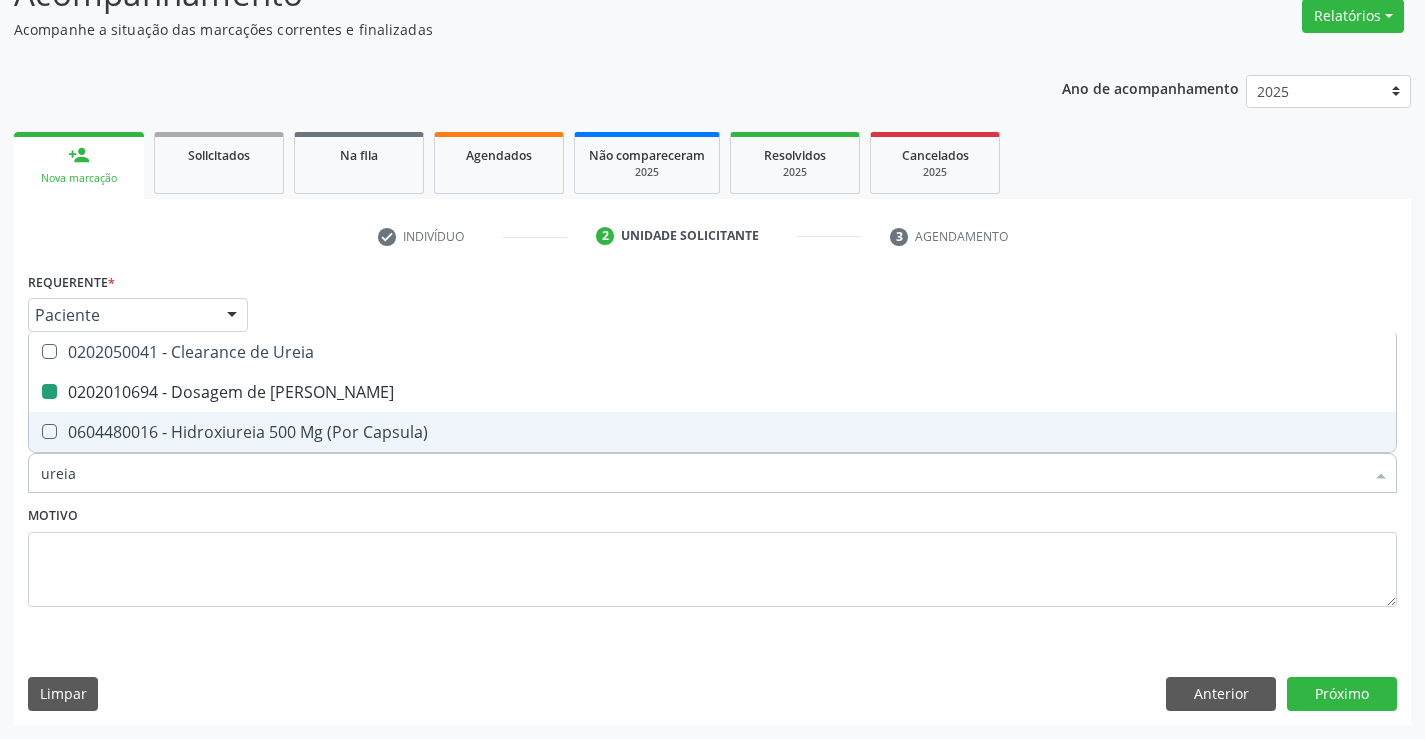 type on "c" 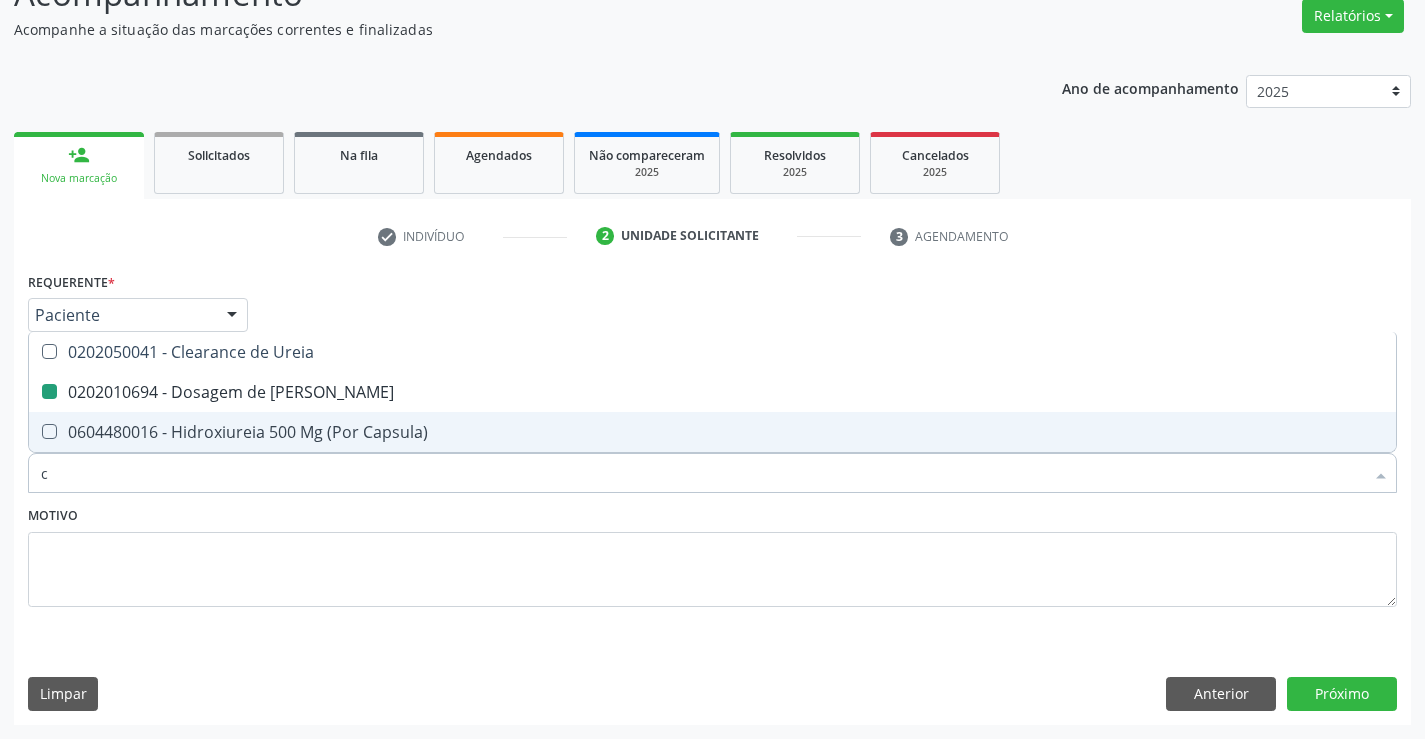 checkbox on "false" 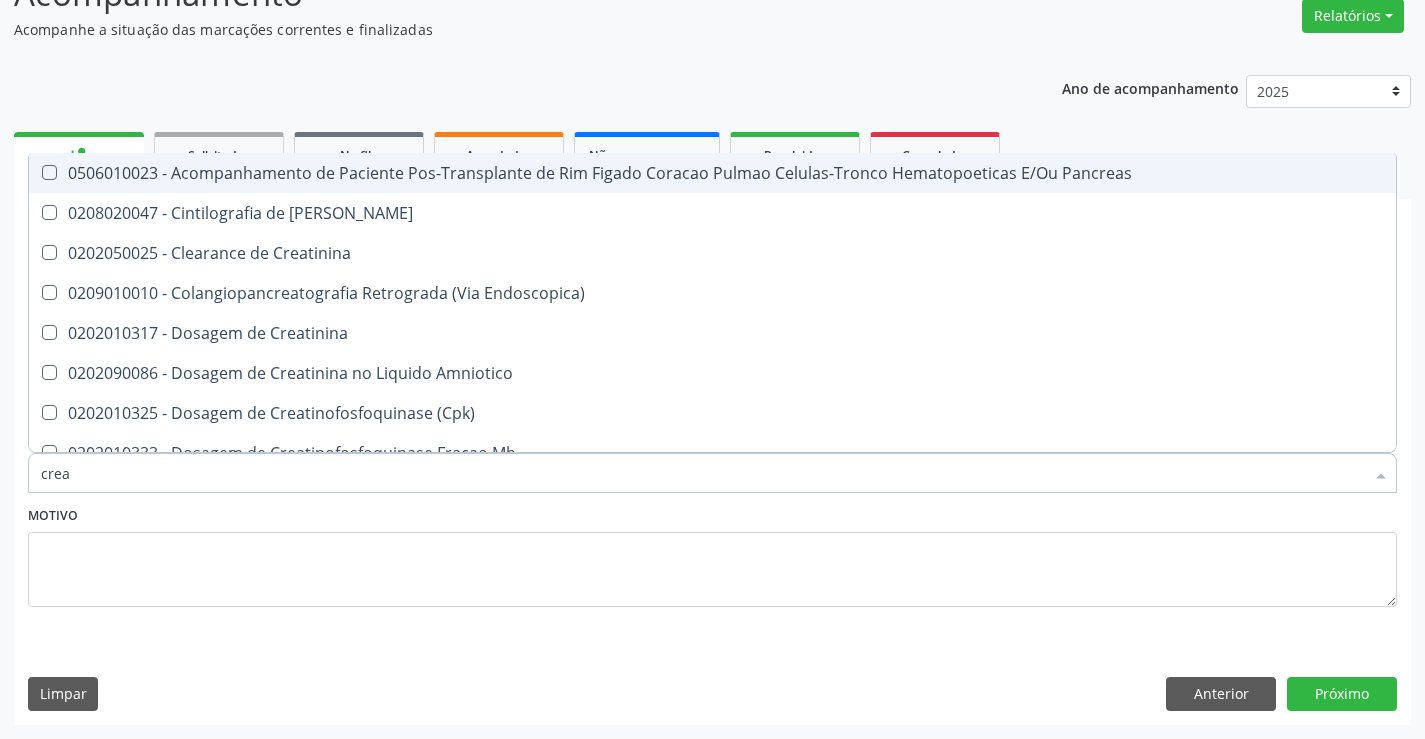 type on "creat" 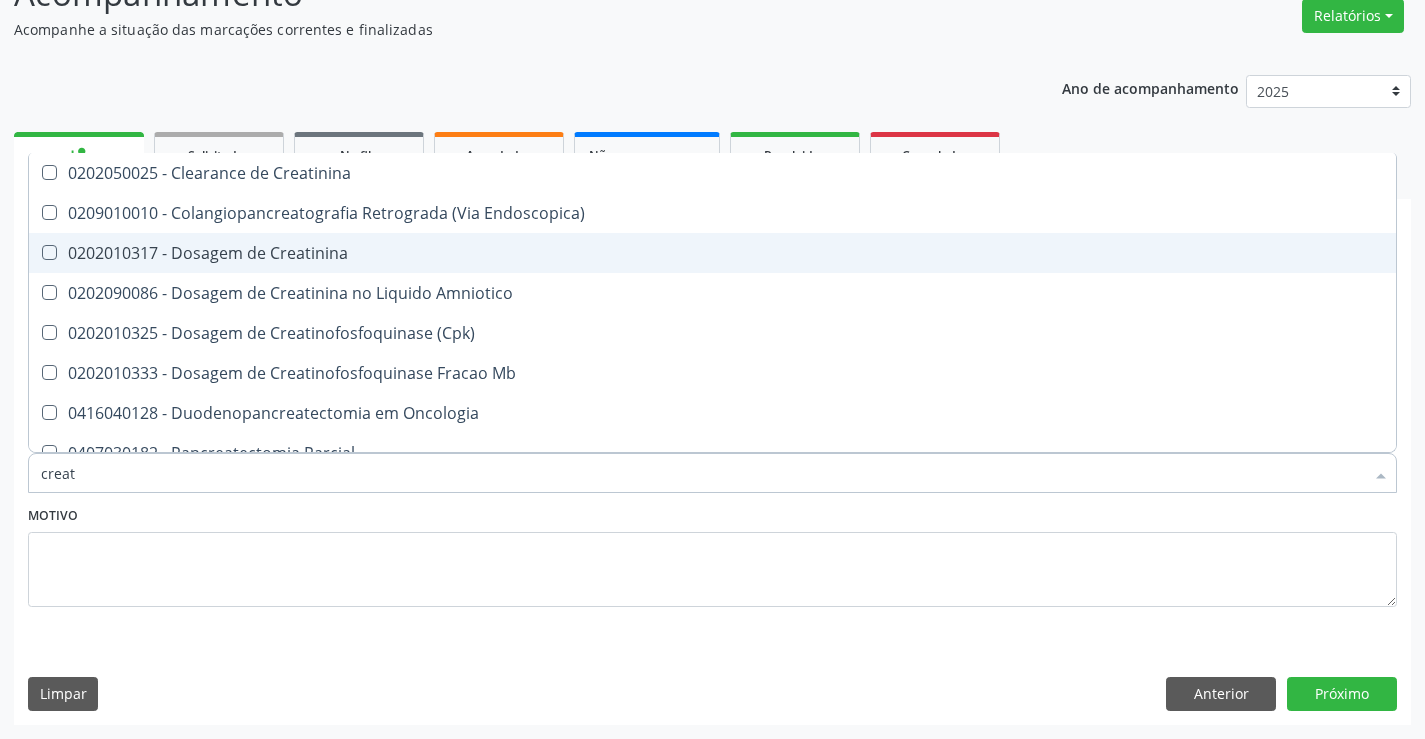 click on "0202010317 - Dosagem de Creatinina" at bounding box center (712, 253) 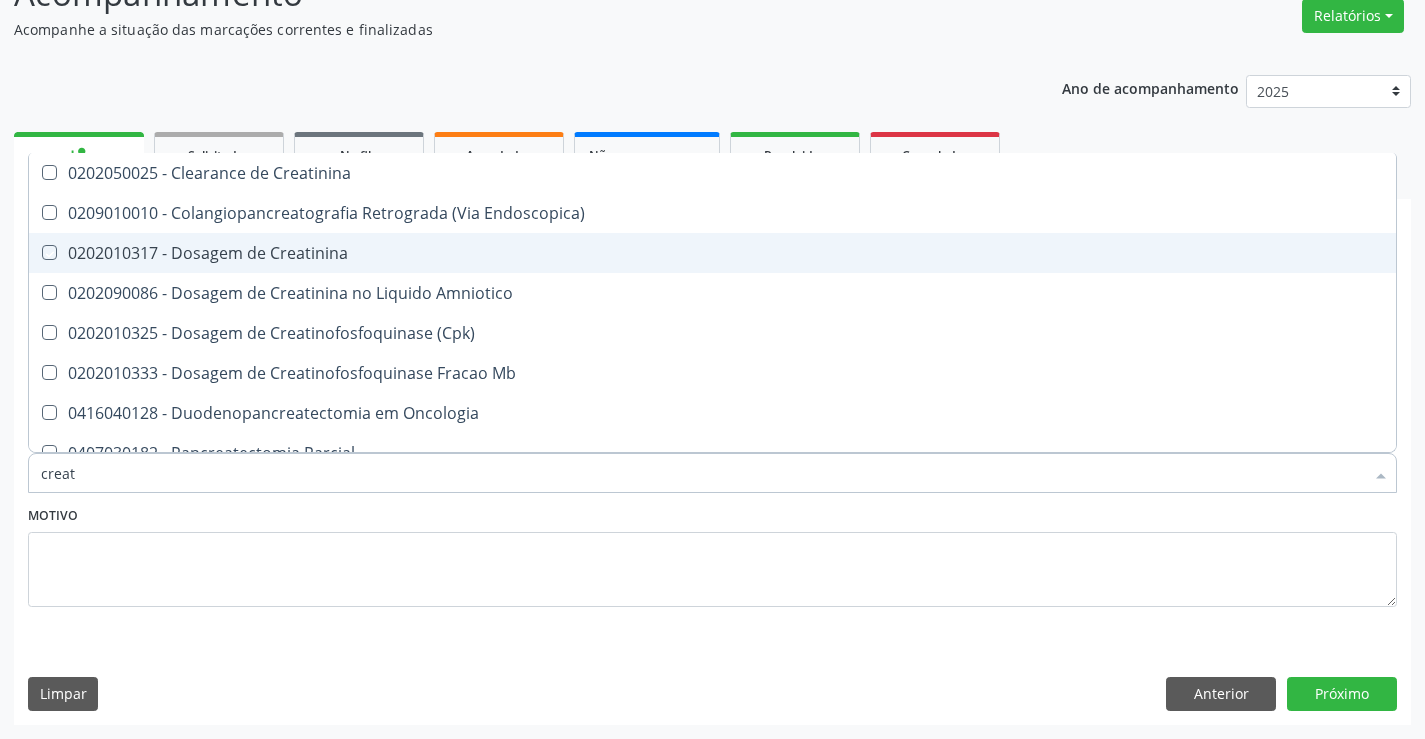 checkbox on "true" 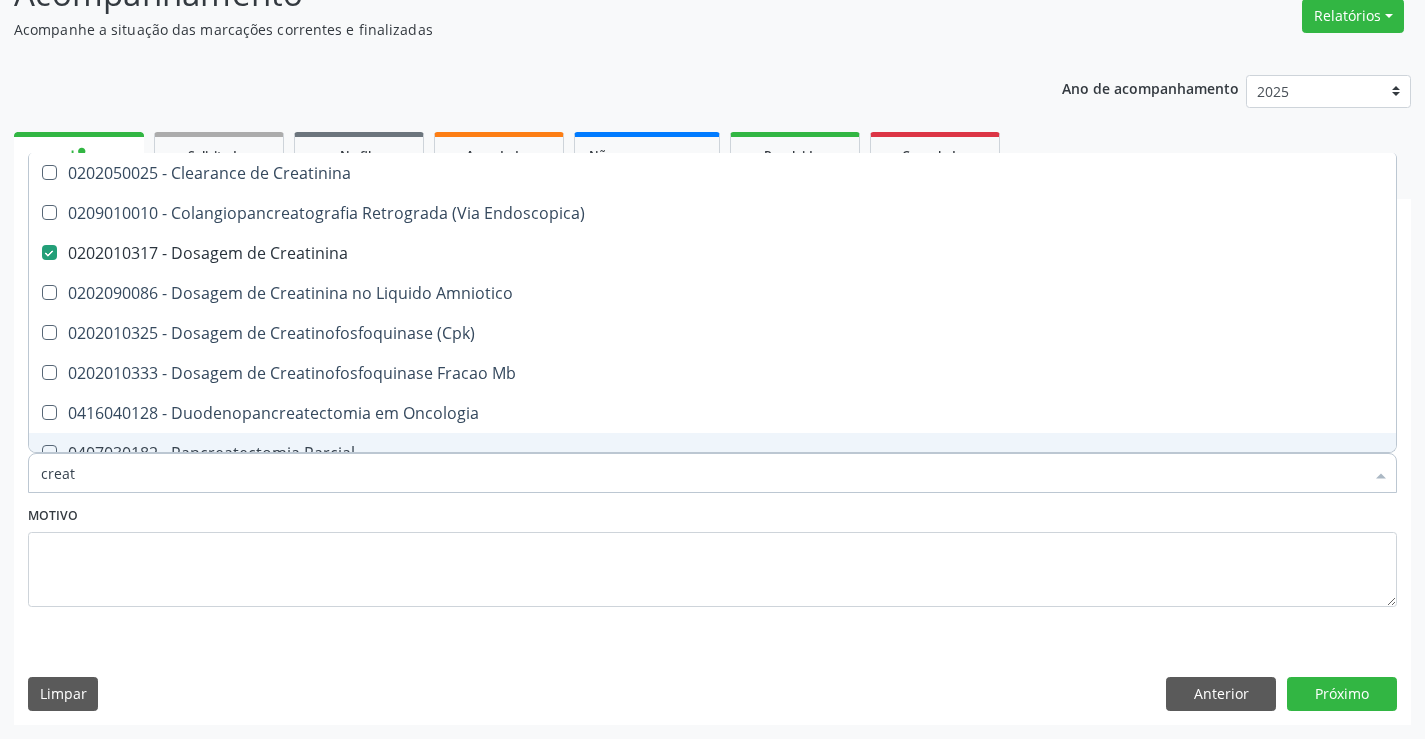 click on "creat" at bounding box center (702, 473) 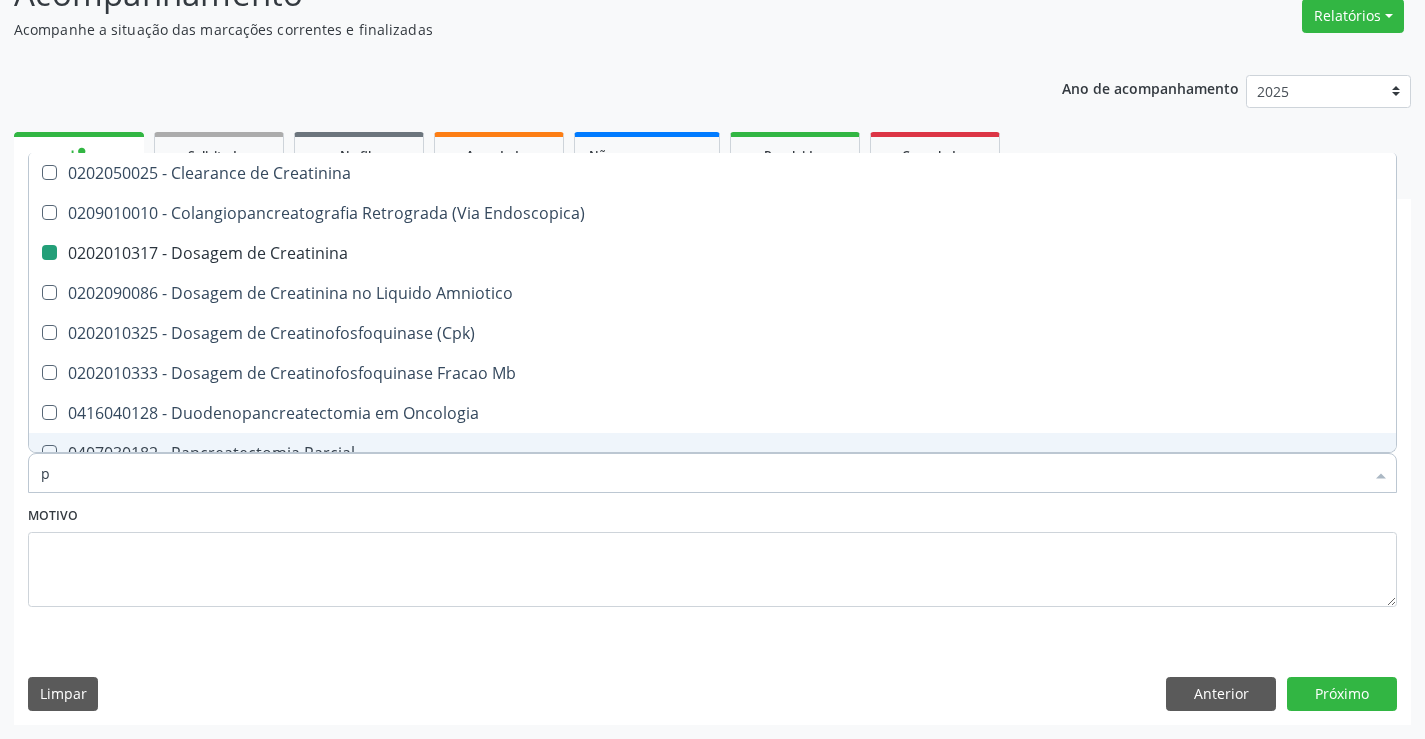 type on "po" 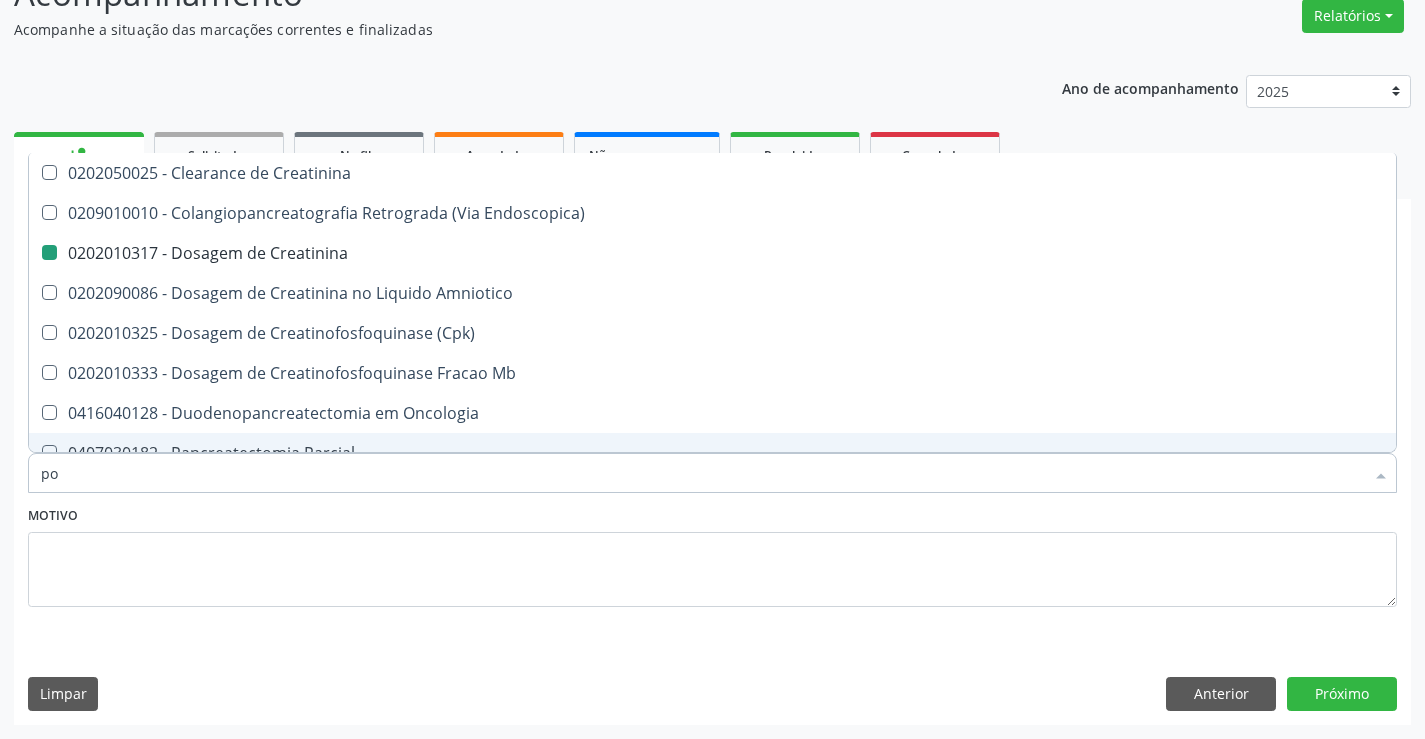 checkbox on "false" 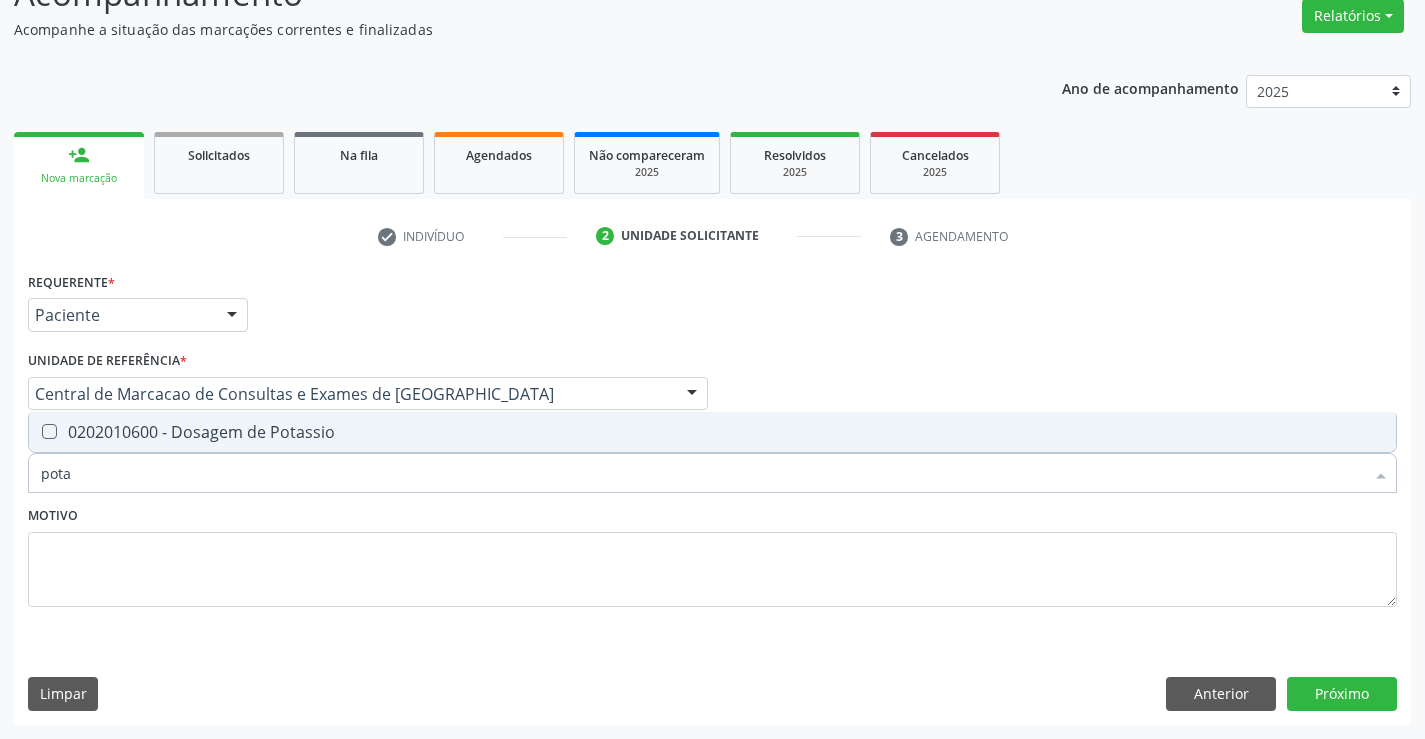 type on "potas" 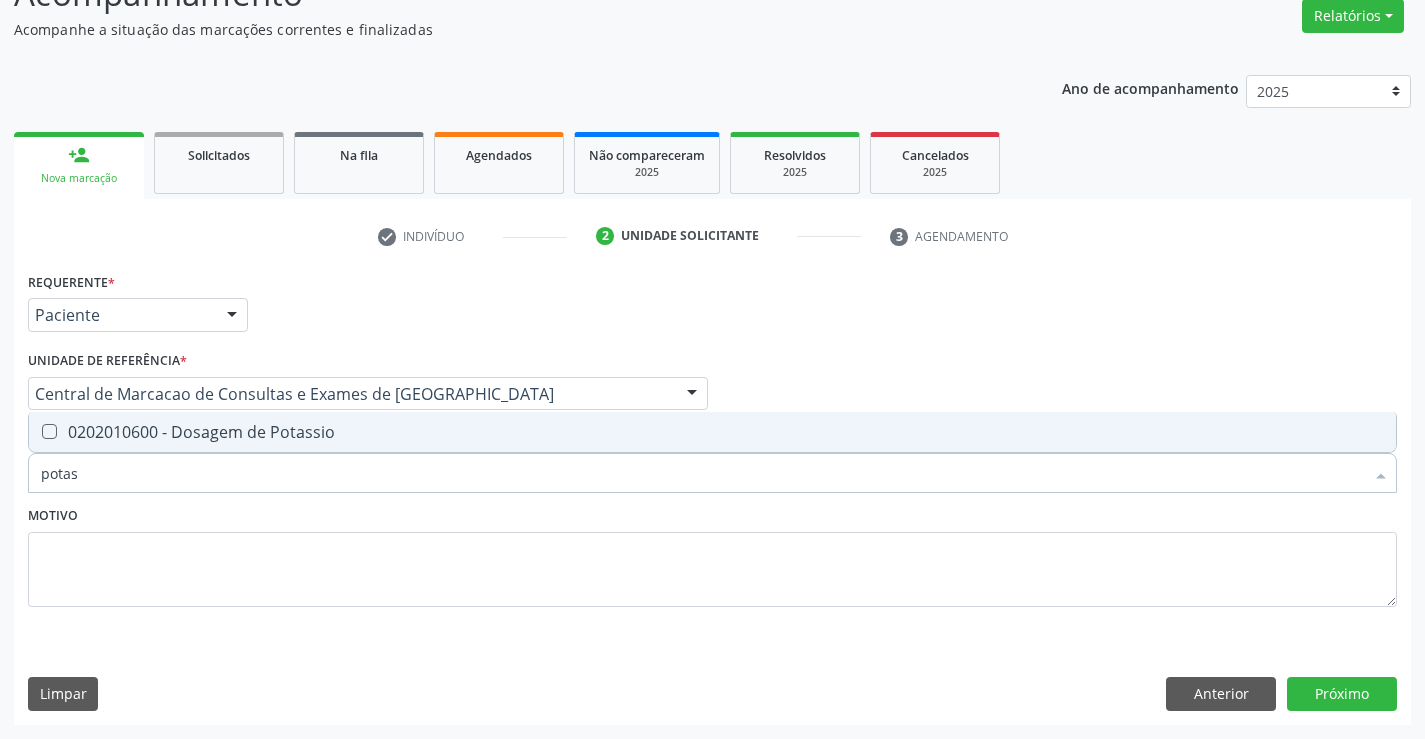 drag, startPoint x: 432, startPoint y: 429, endPoint x: 413, endPoint y: 484, distance: 58.189346 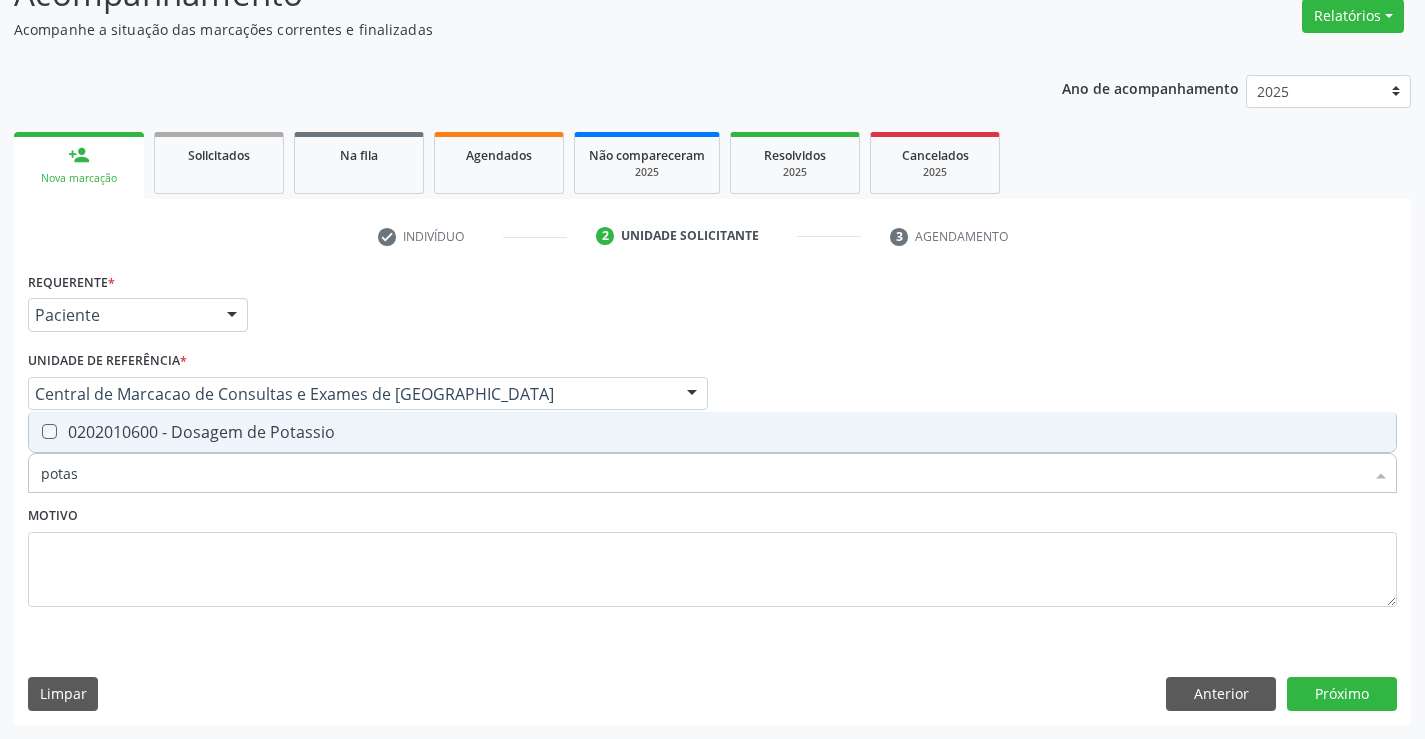 checkbox on "true" 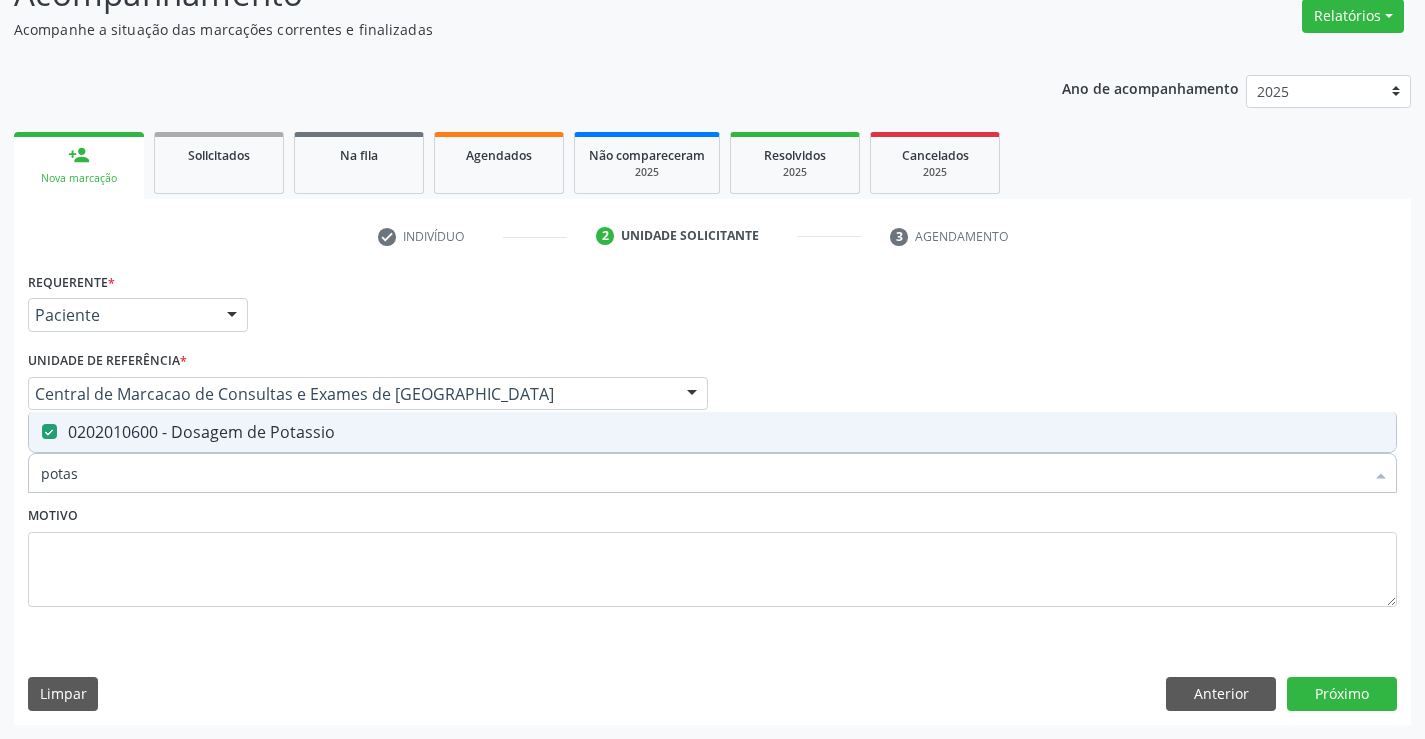 click on "potas" at bounding box center (702, 473) 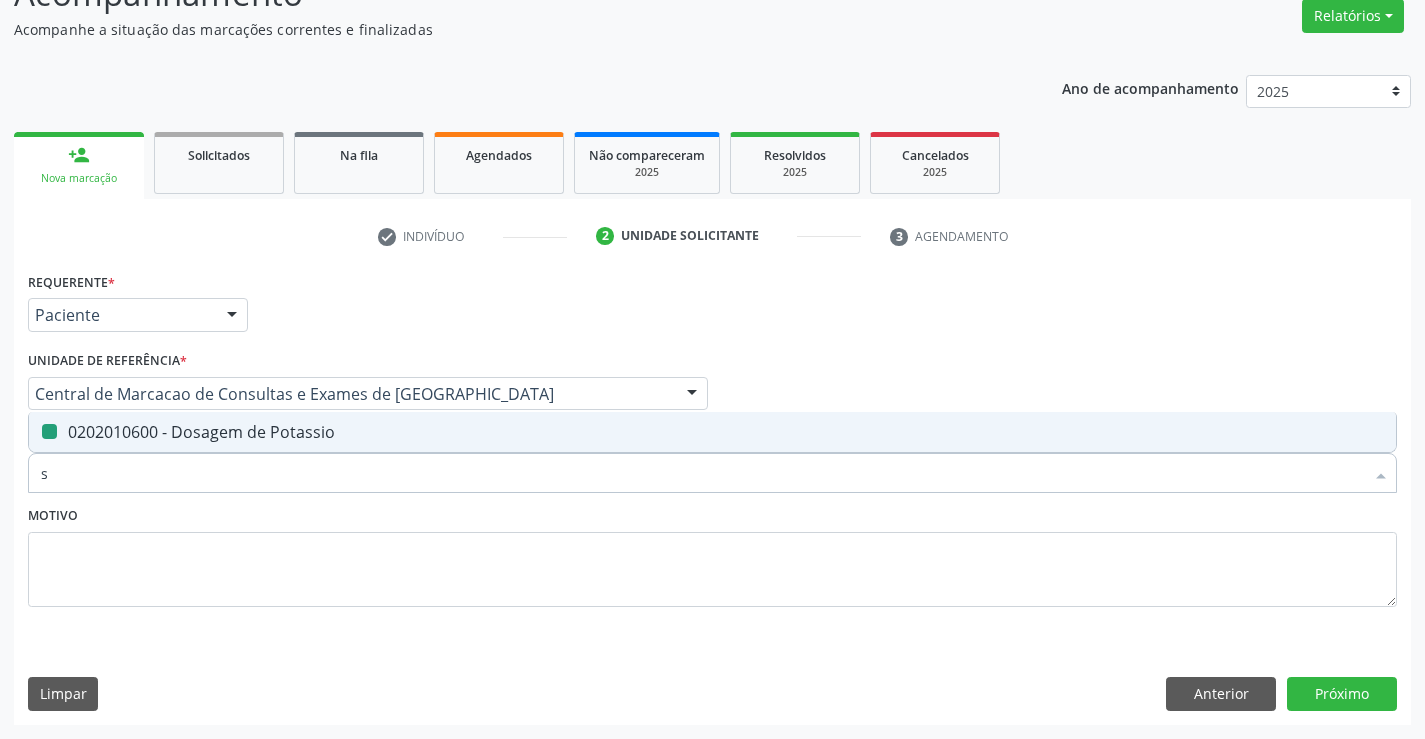 type on "so" 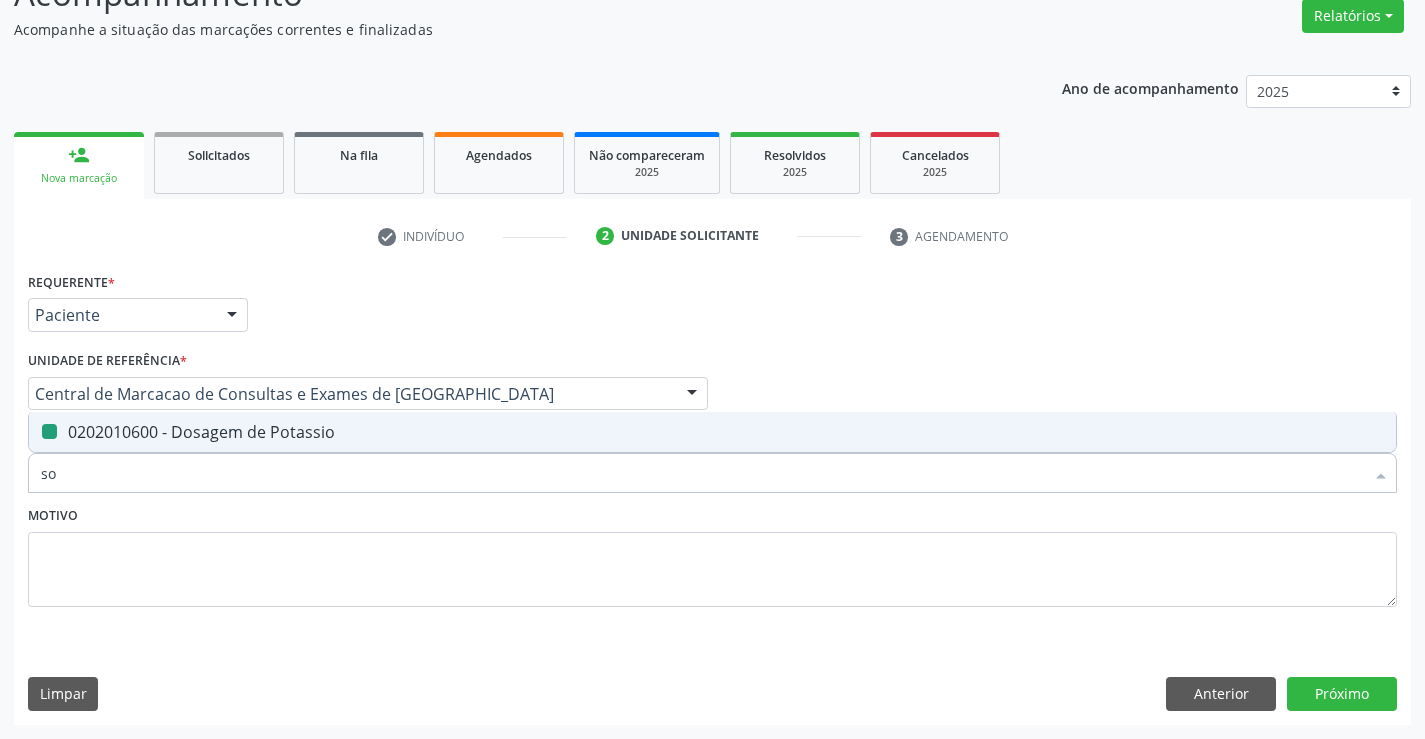 checkbox on "false" 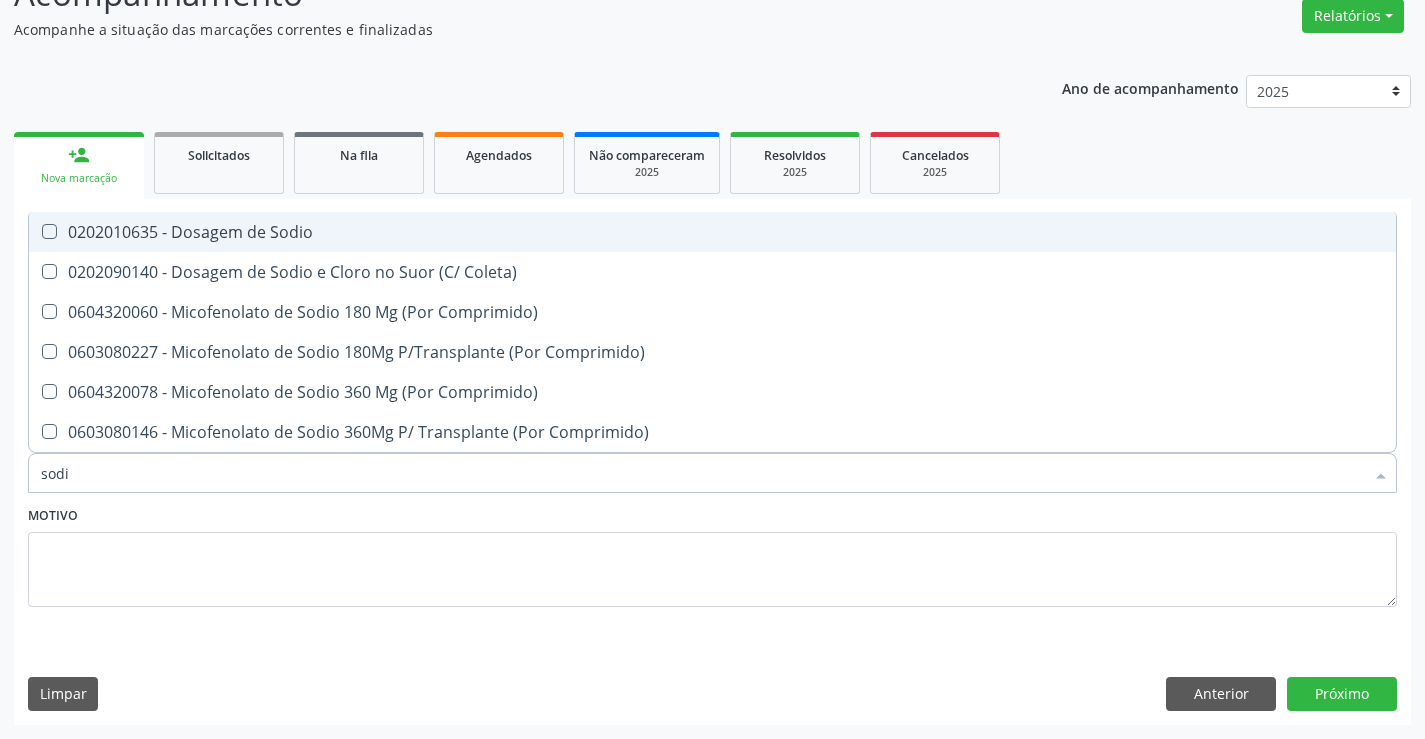 type on "sodio" 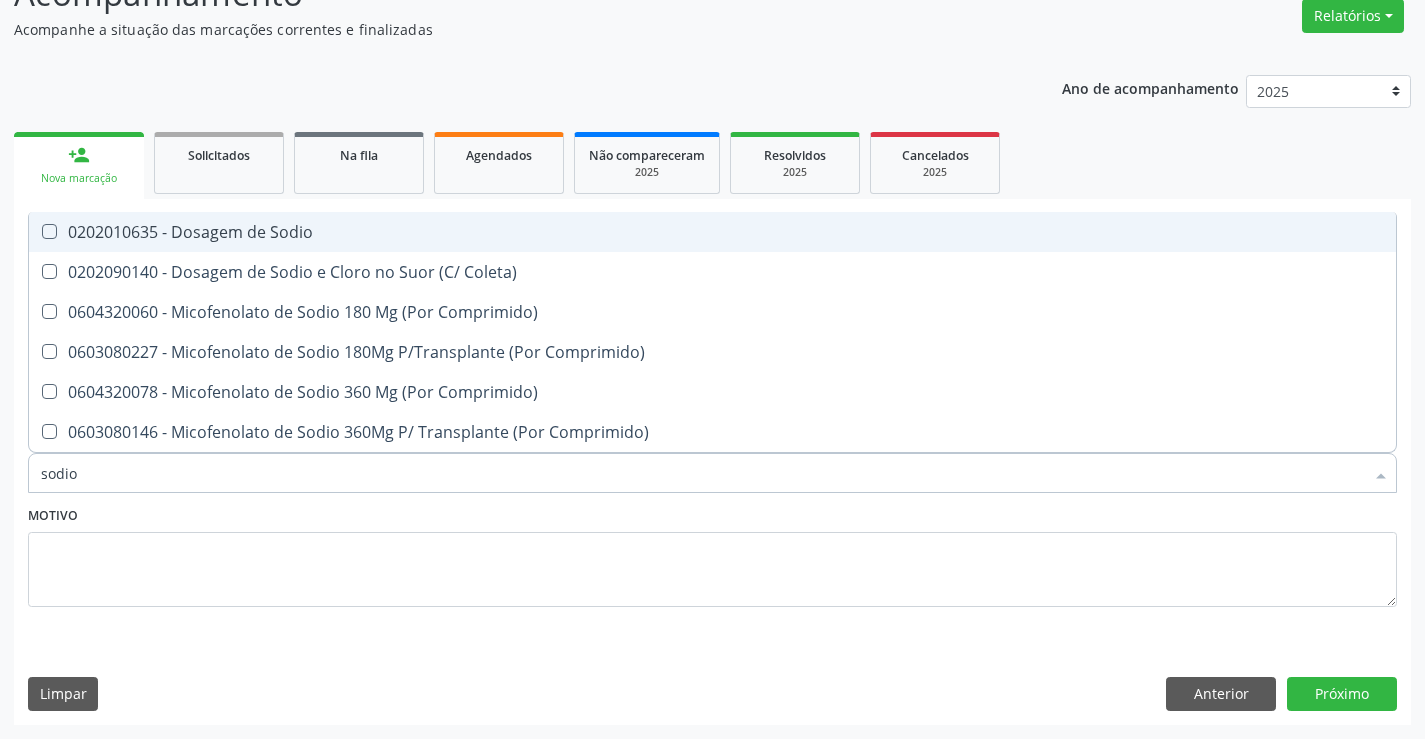 click on "0202010635 - Dosagem de Sodio" at bounding box center [712, 232] 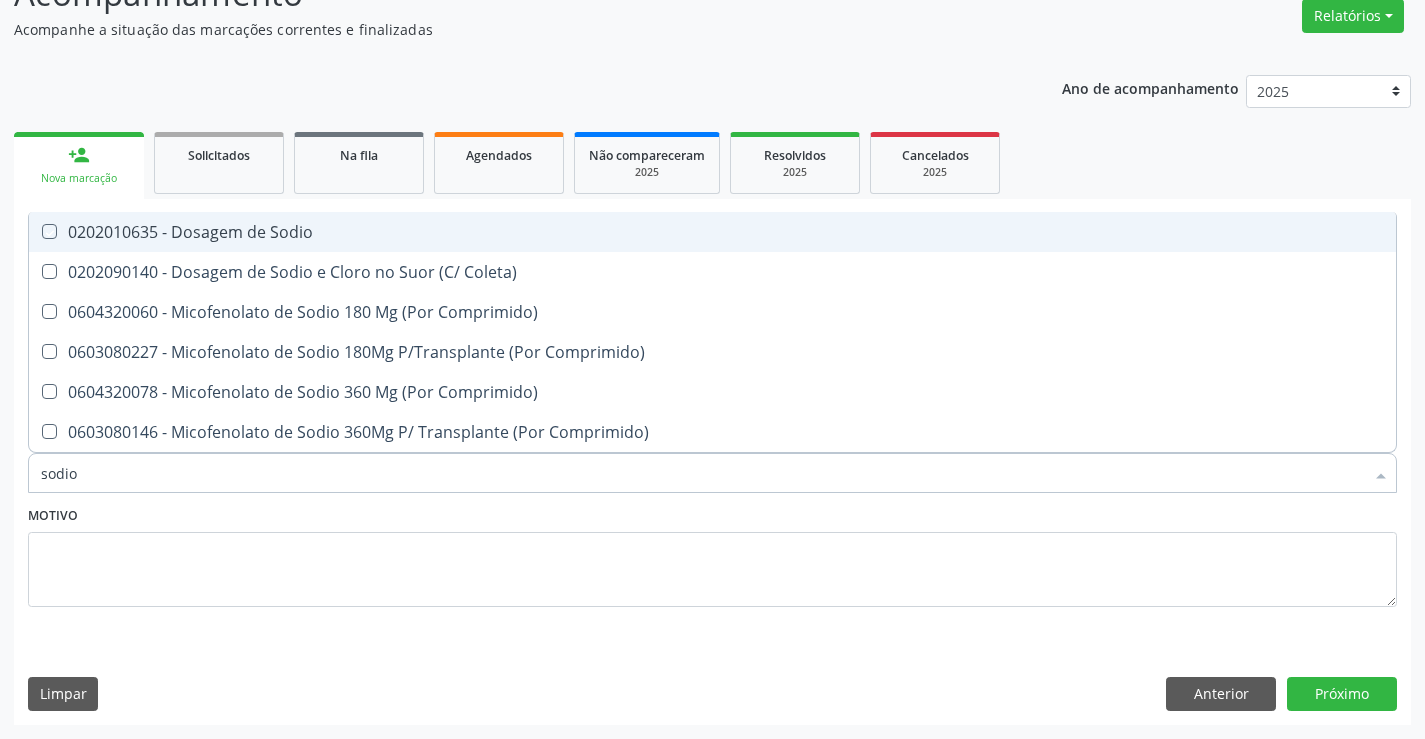 checkbox on "true" 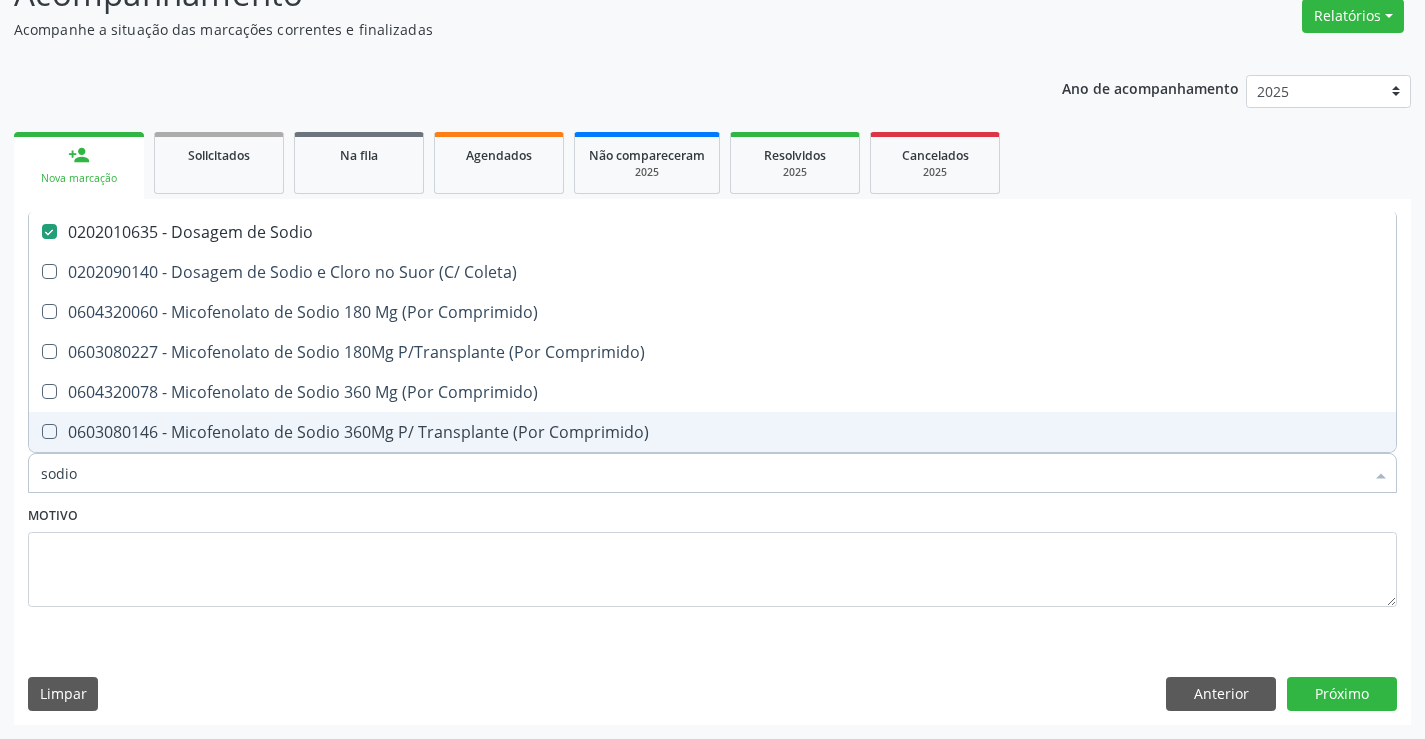 click on "sodio" at bounding box center (702, 473) 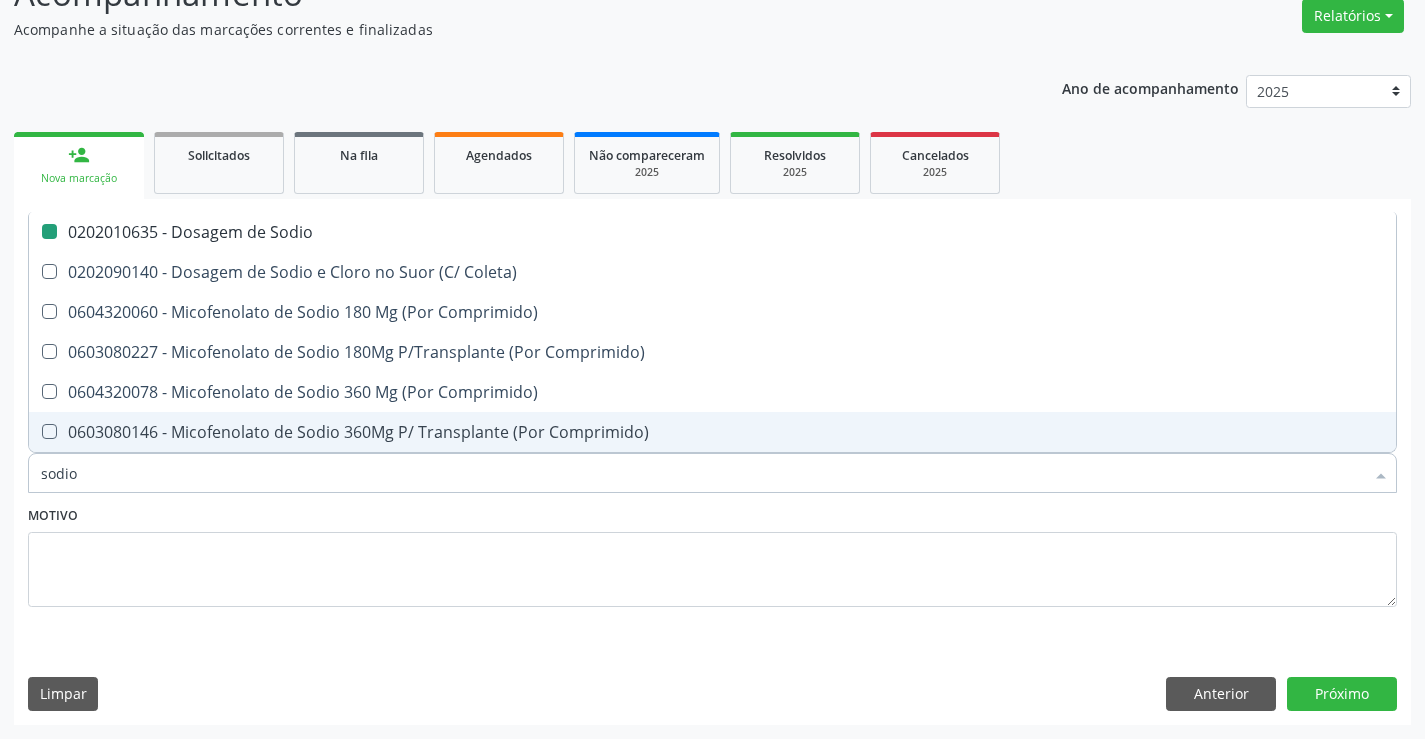 type on "t" 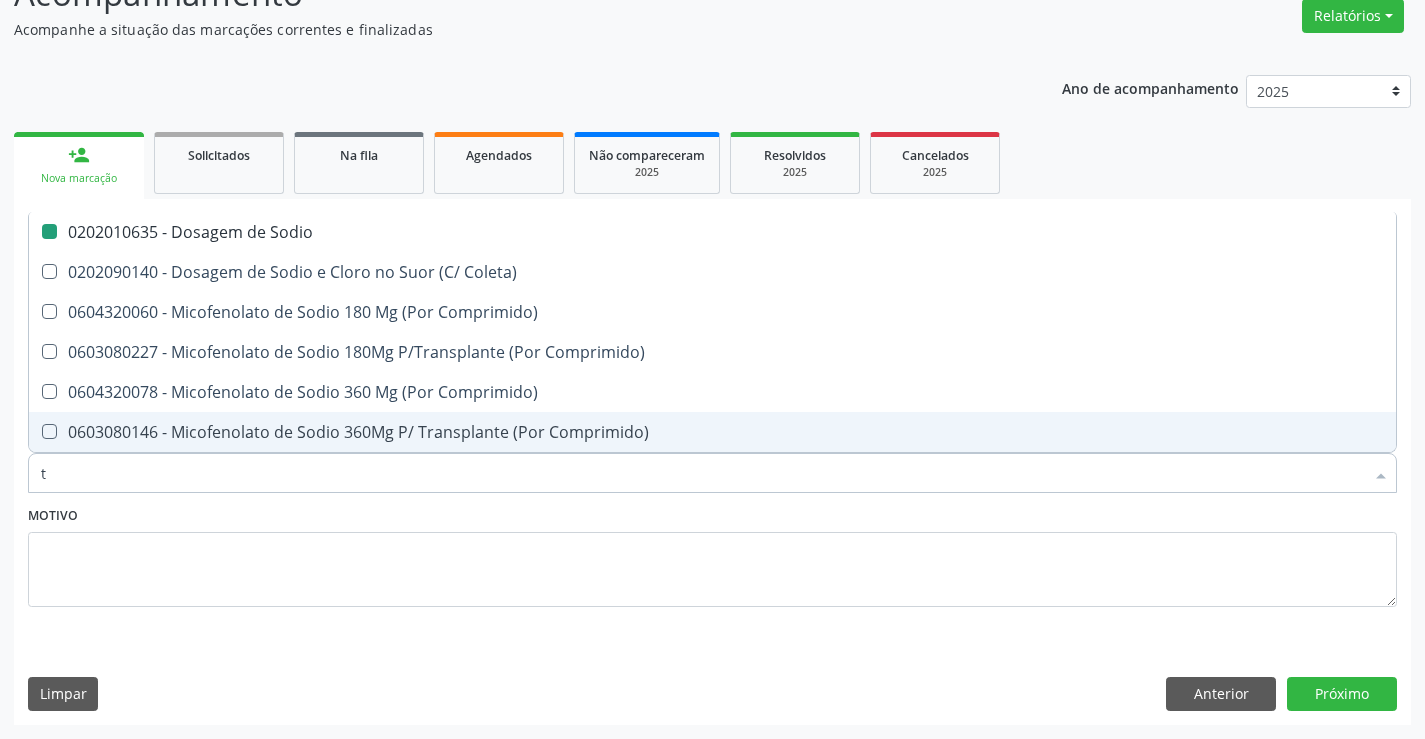 checkbox on "false" 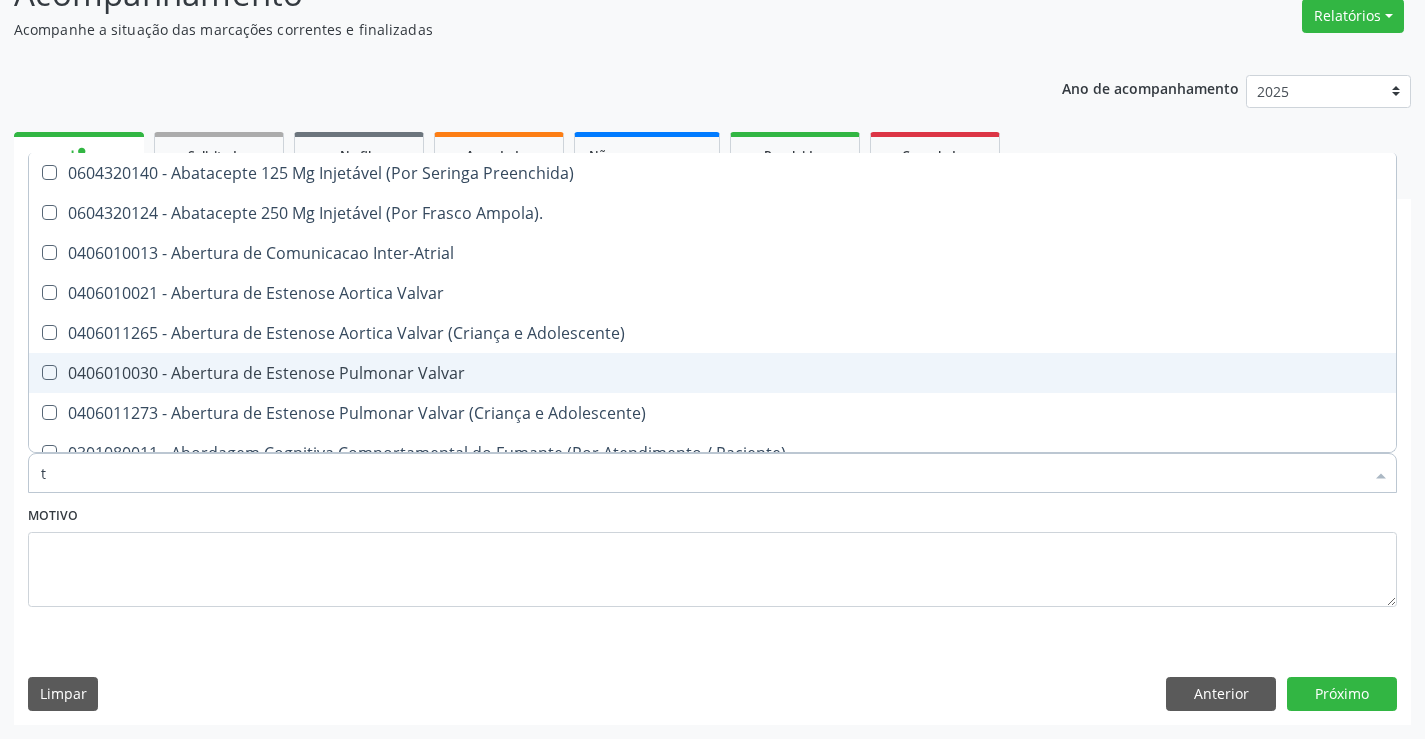 type on "tg" 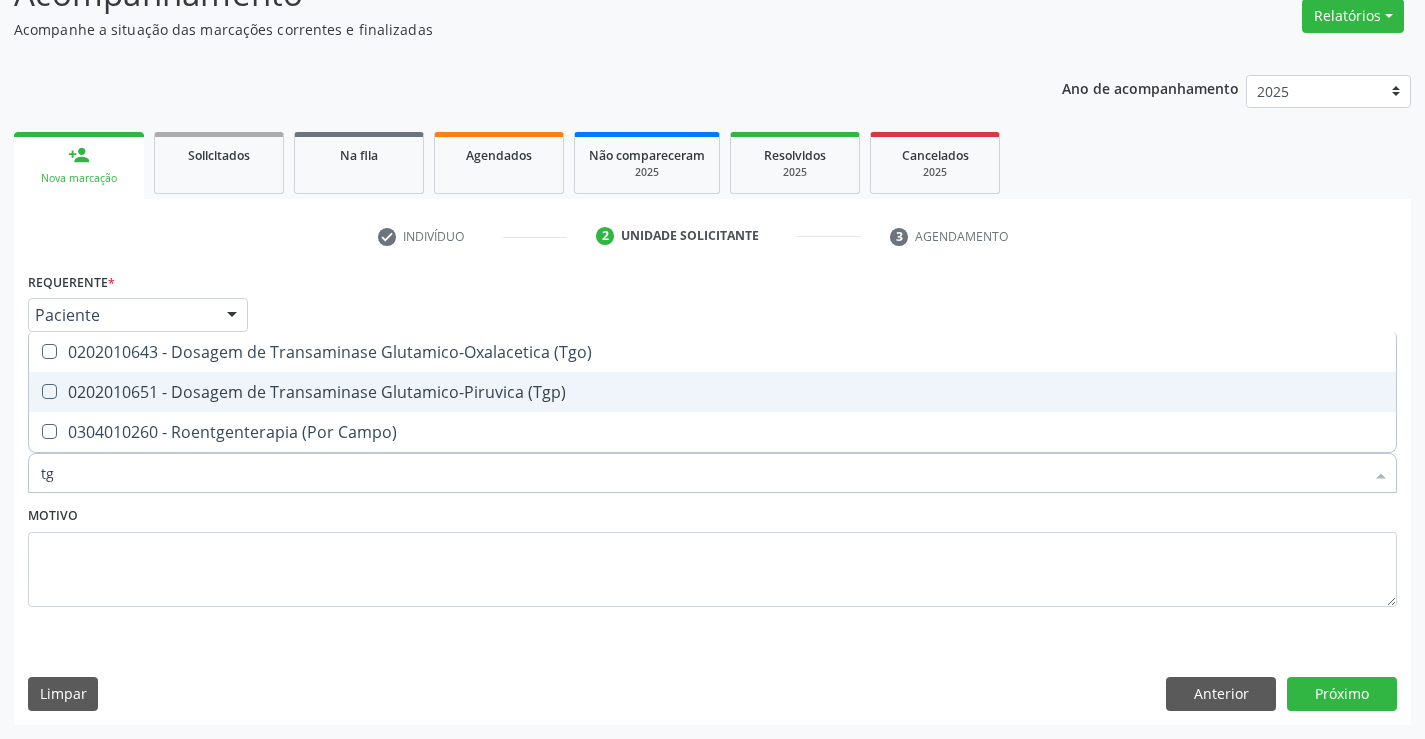 click on "0202010651 - Dosagem de Transaminase Glutamico-Piruvica (Tgp)" at bounding box center [712, 392] 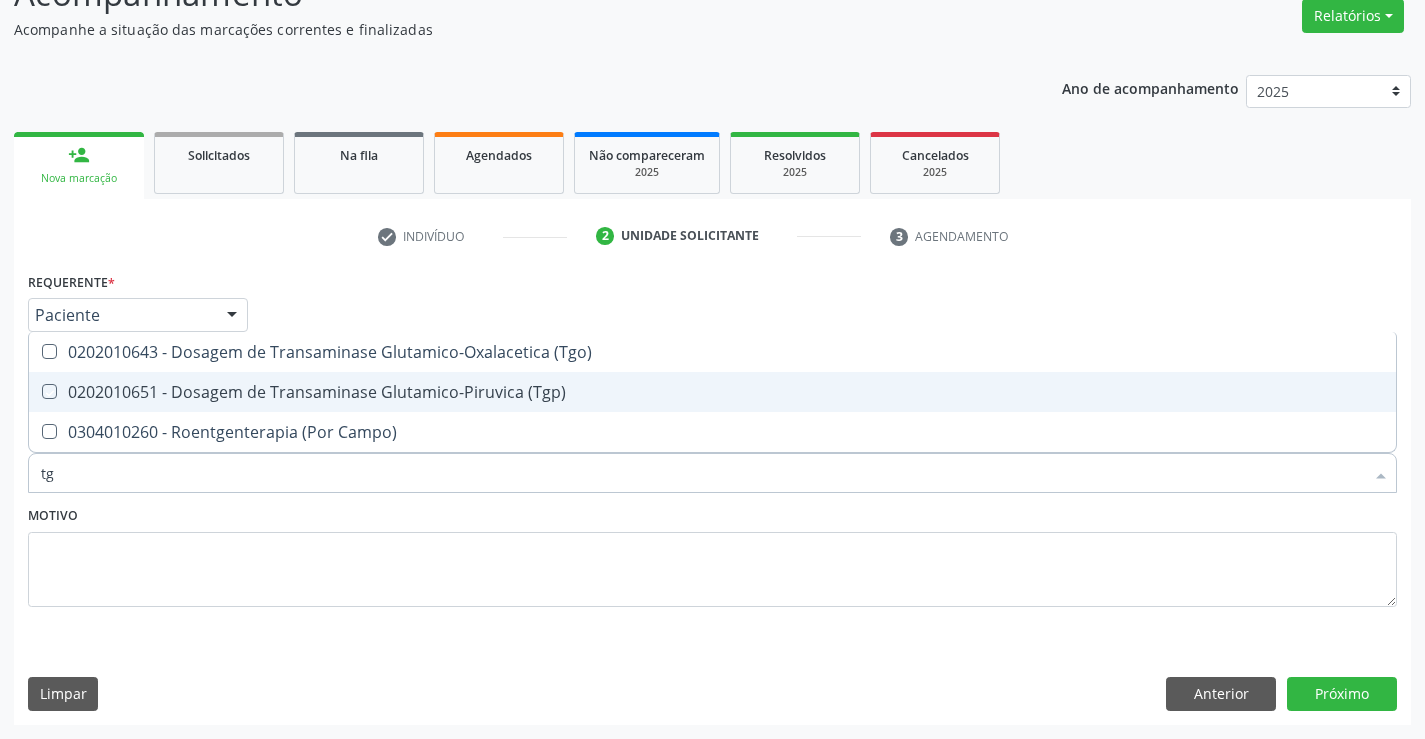 checkbox on "true" 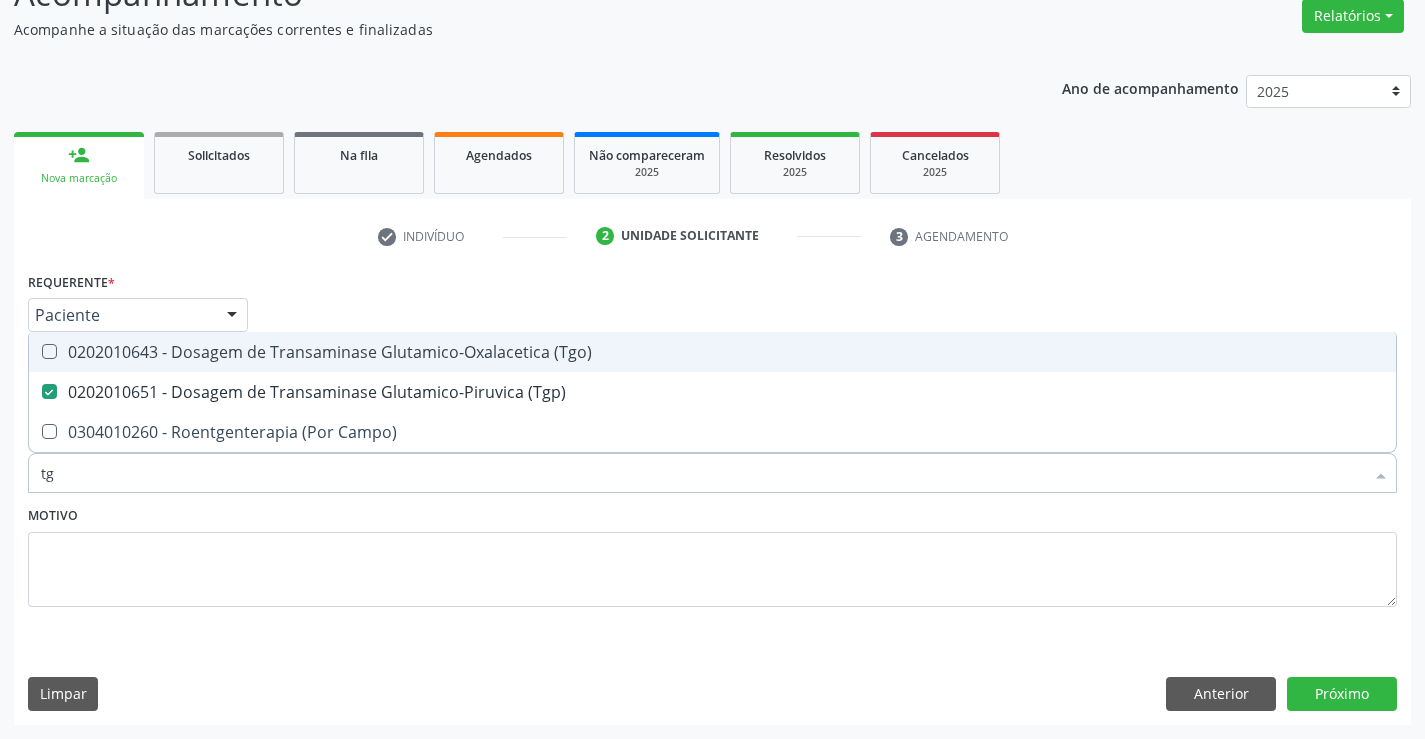 drag, startPoint x: 450, startPoint y: 351, endPoint x: 432, endPoint y: 406, distance: 57.870544 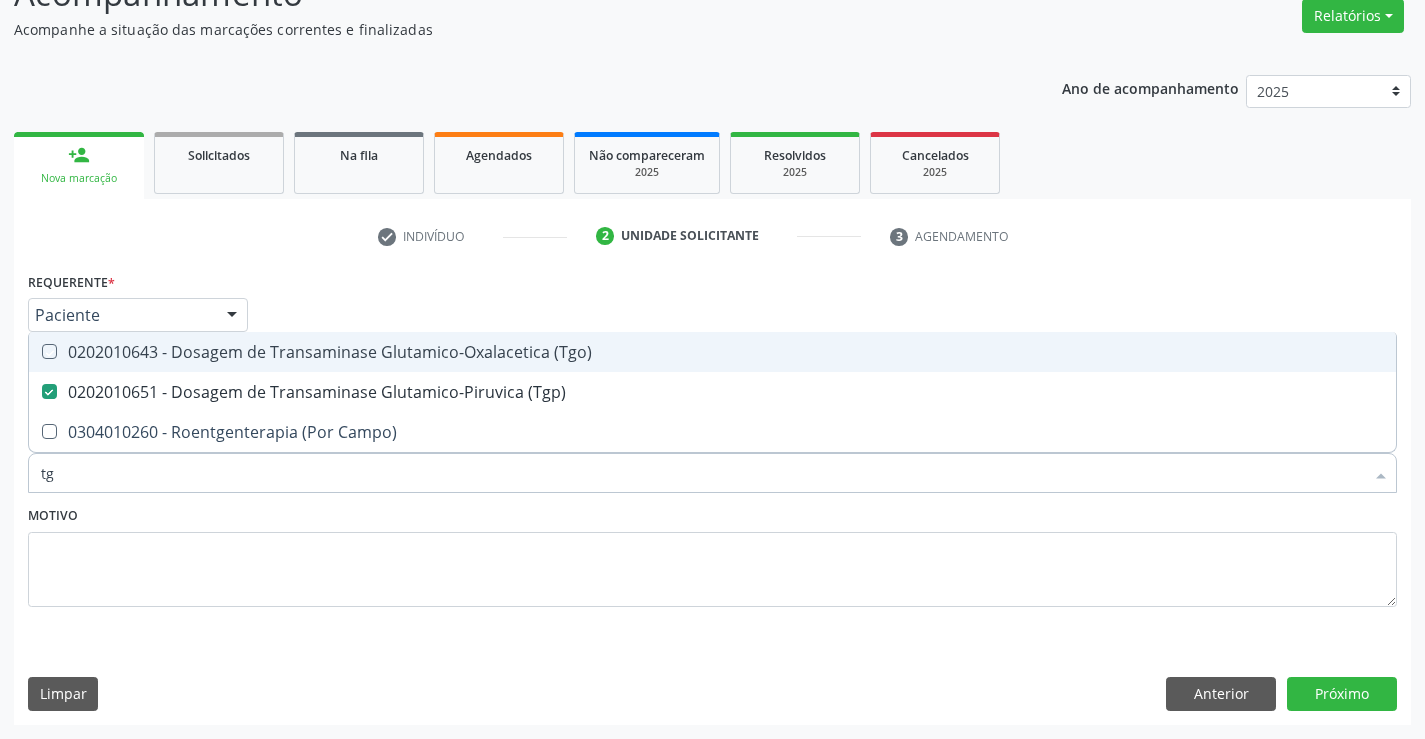 checkbox on "true" 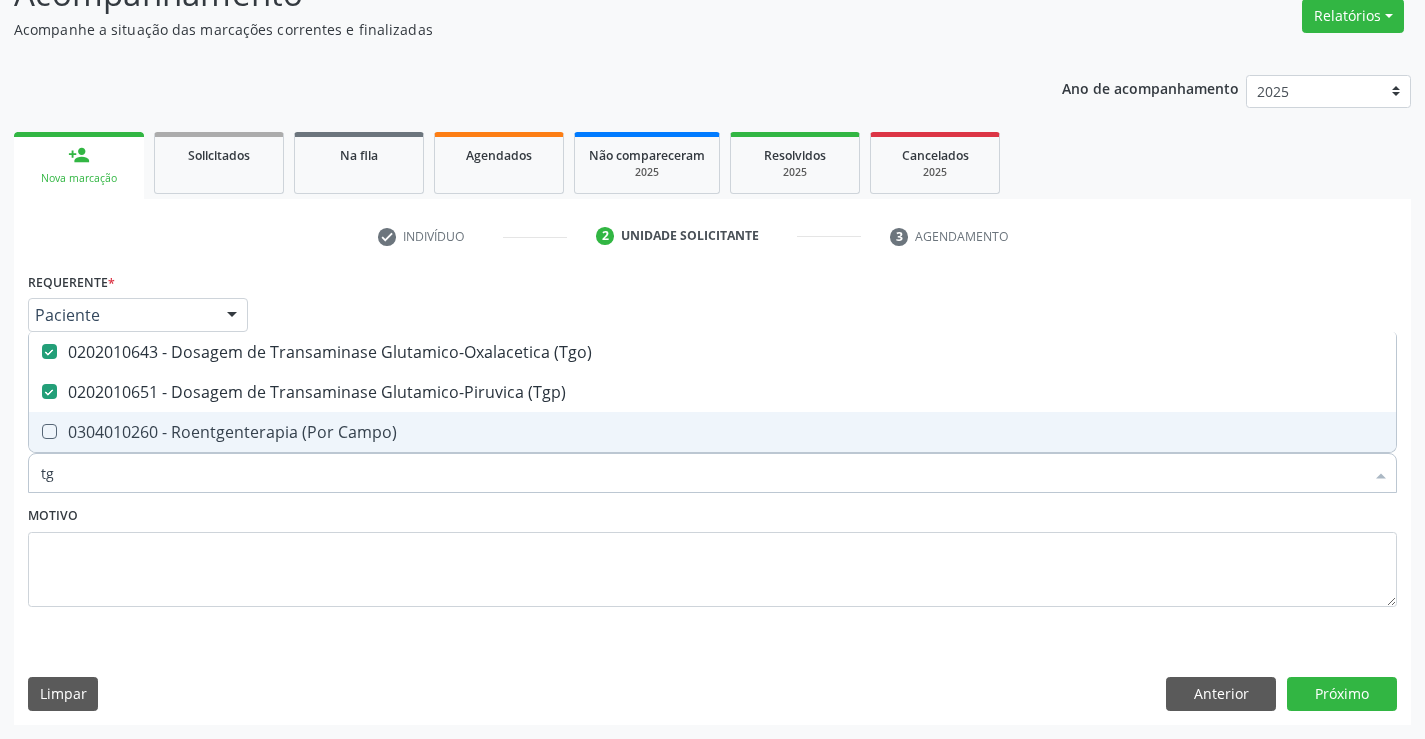 click on "tg" at bounding box center (702, 473) 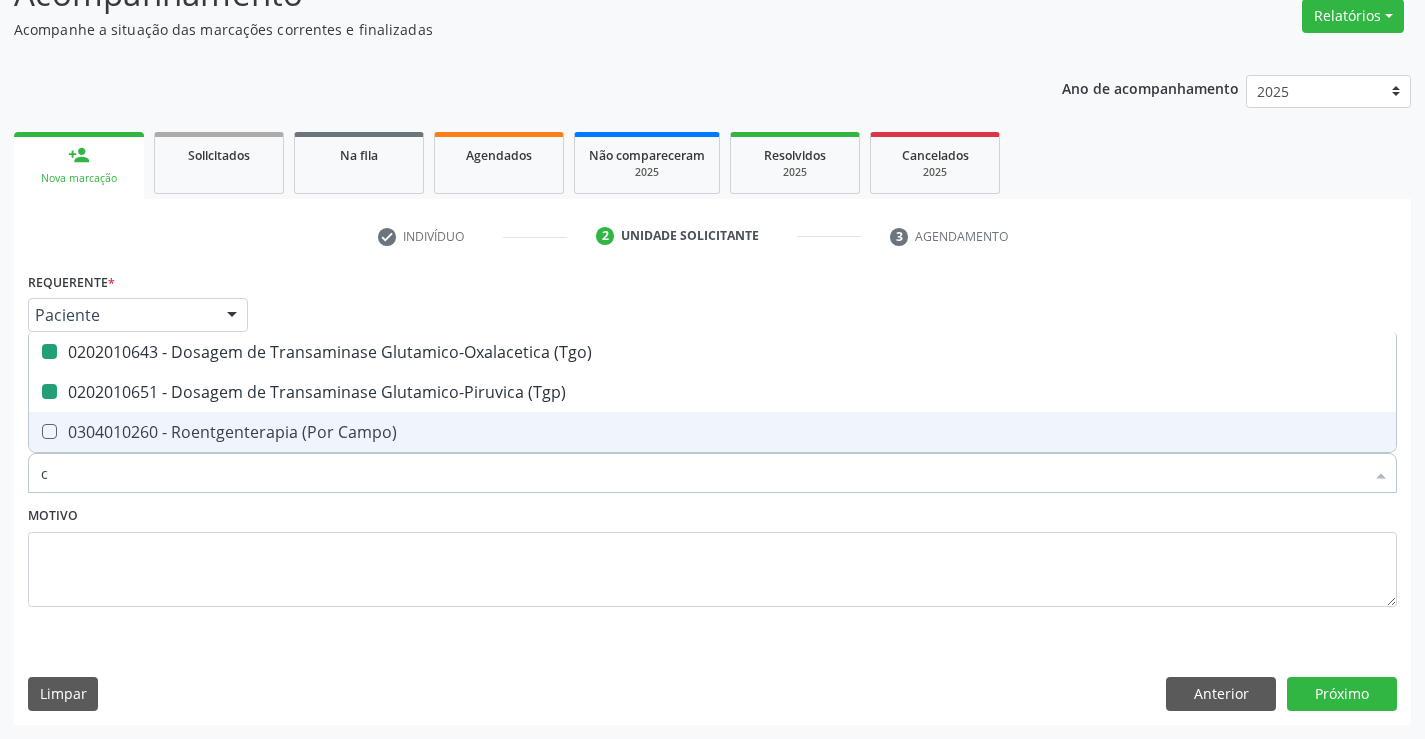 type on "co" 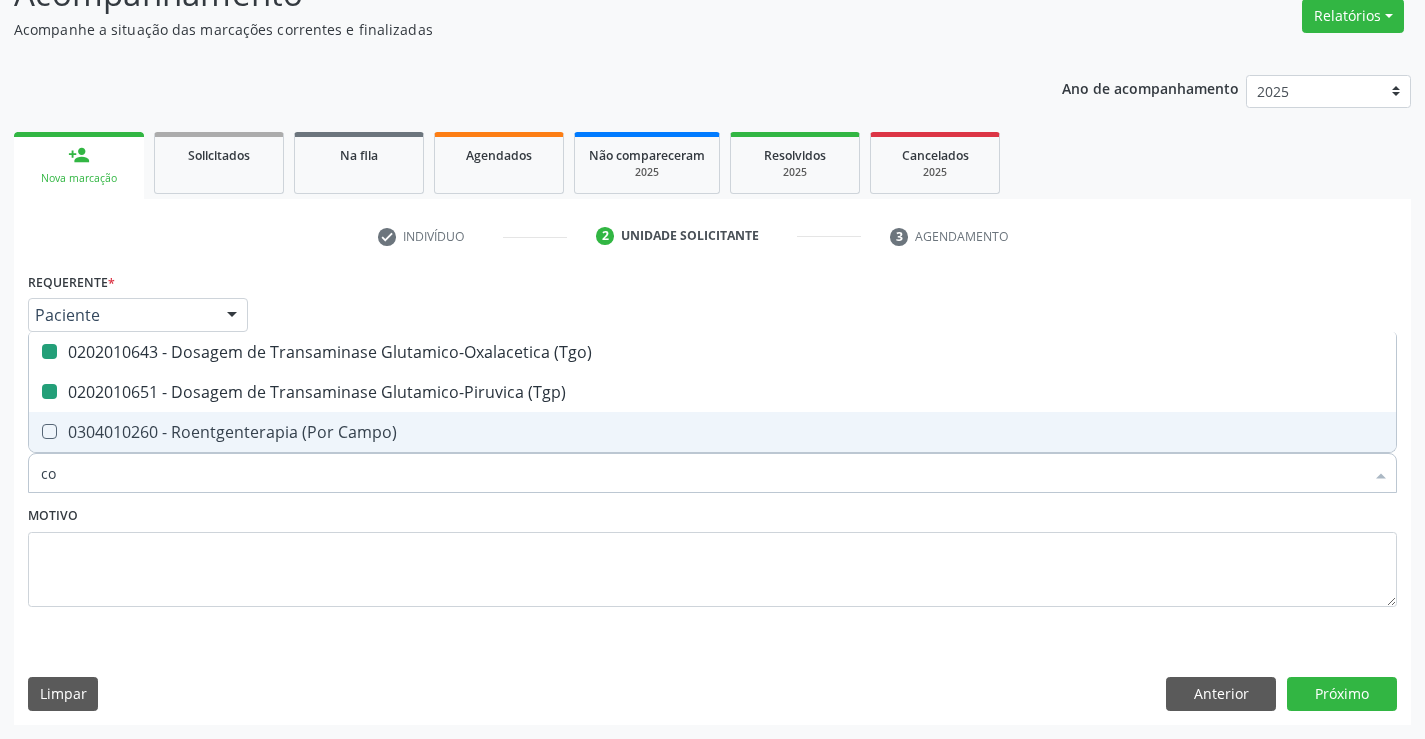 checkbox on "false" 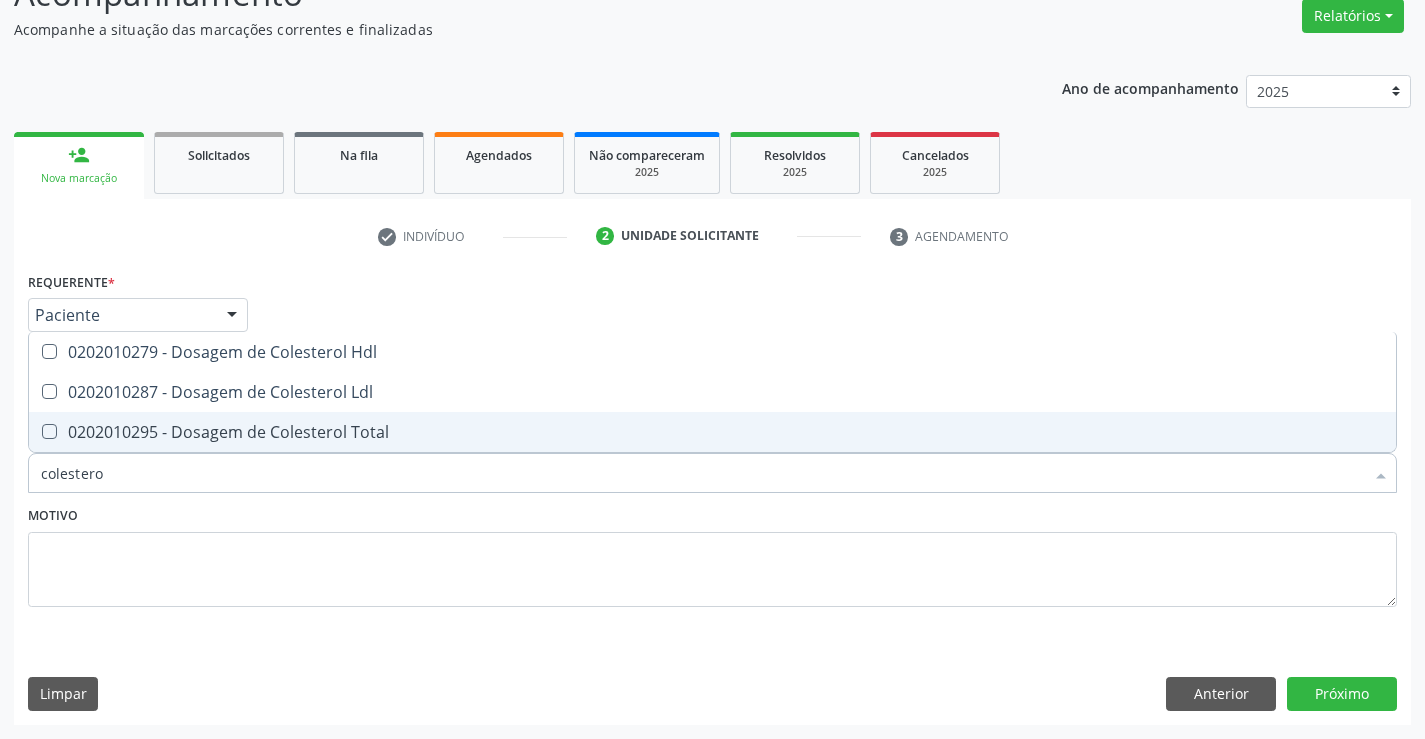 type on "colesterol" 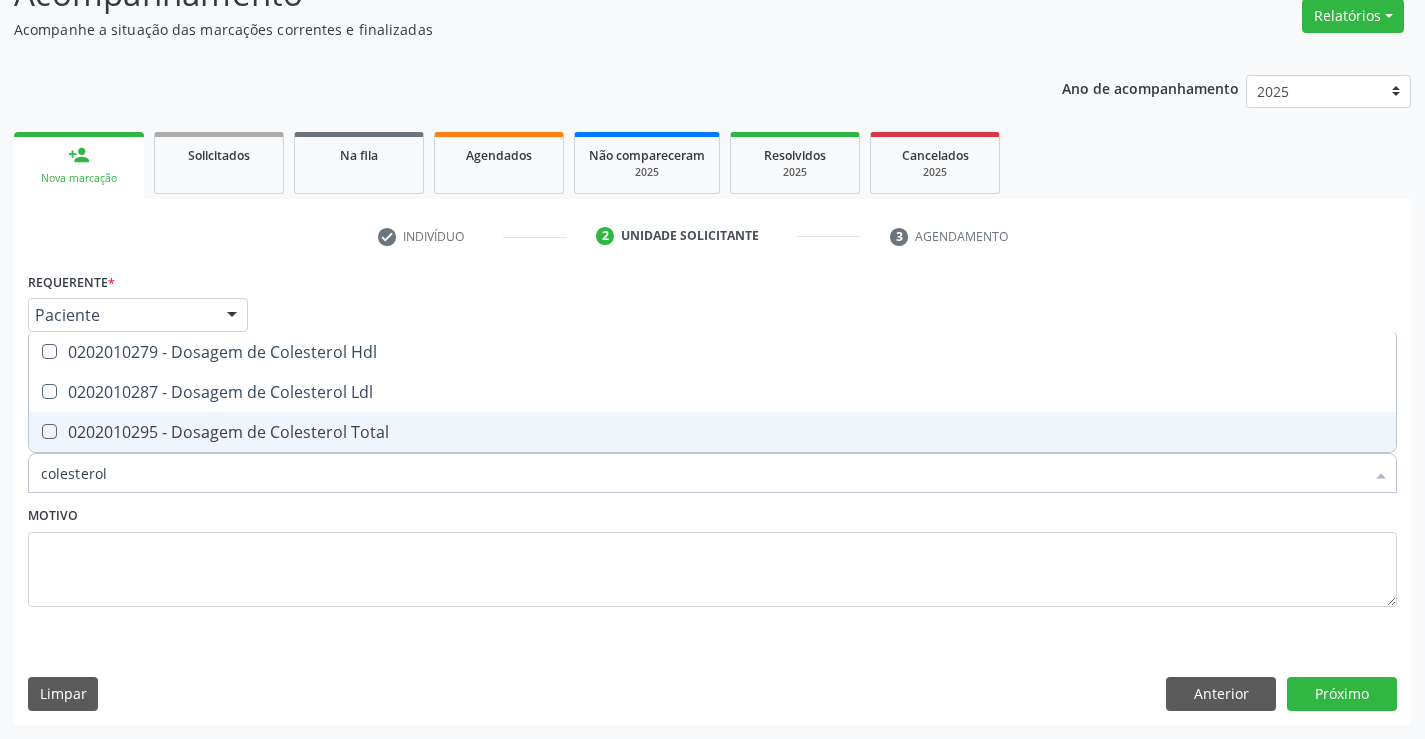 click on "0202010295 - Dosagem de Colesterol Total" at bounding box center [712, 432] 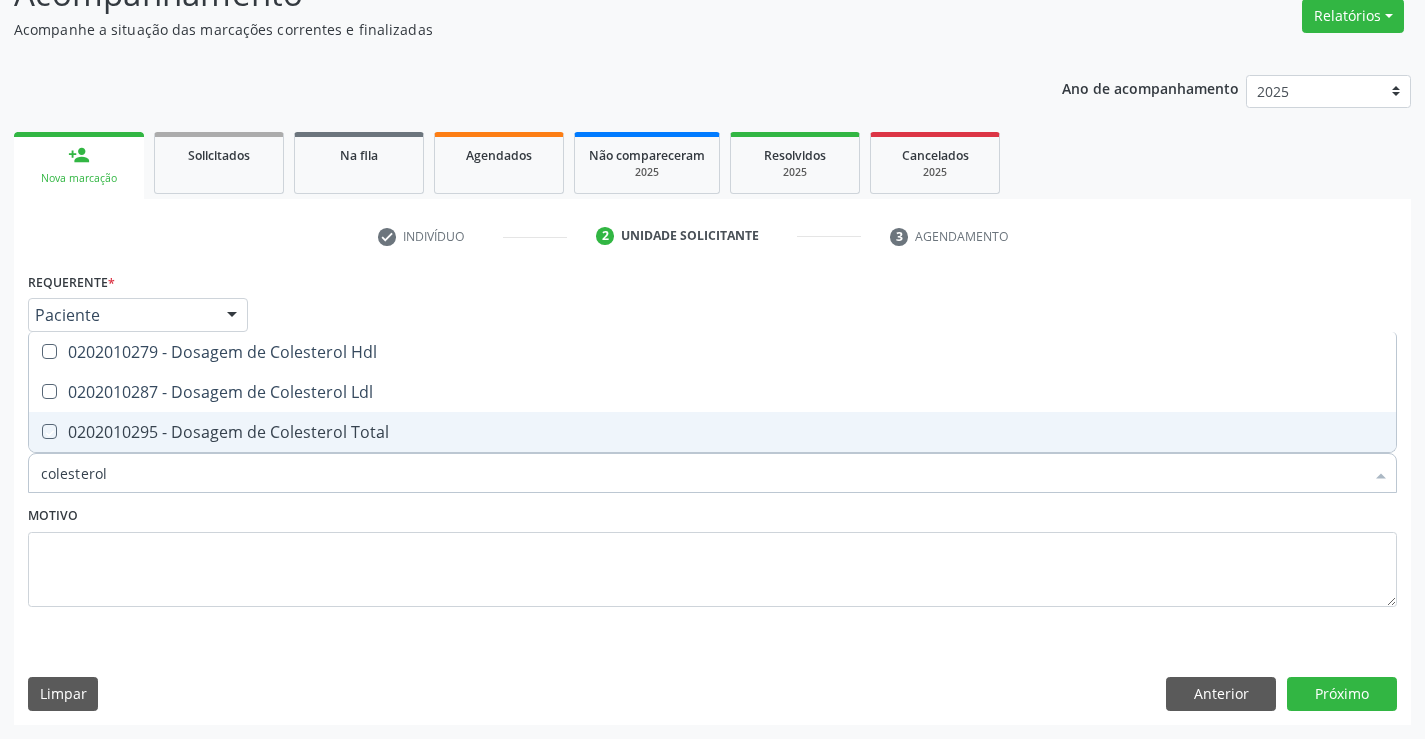 checkbox on "true" 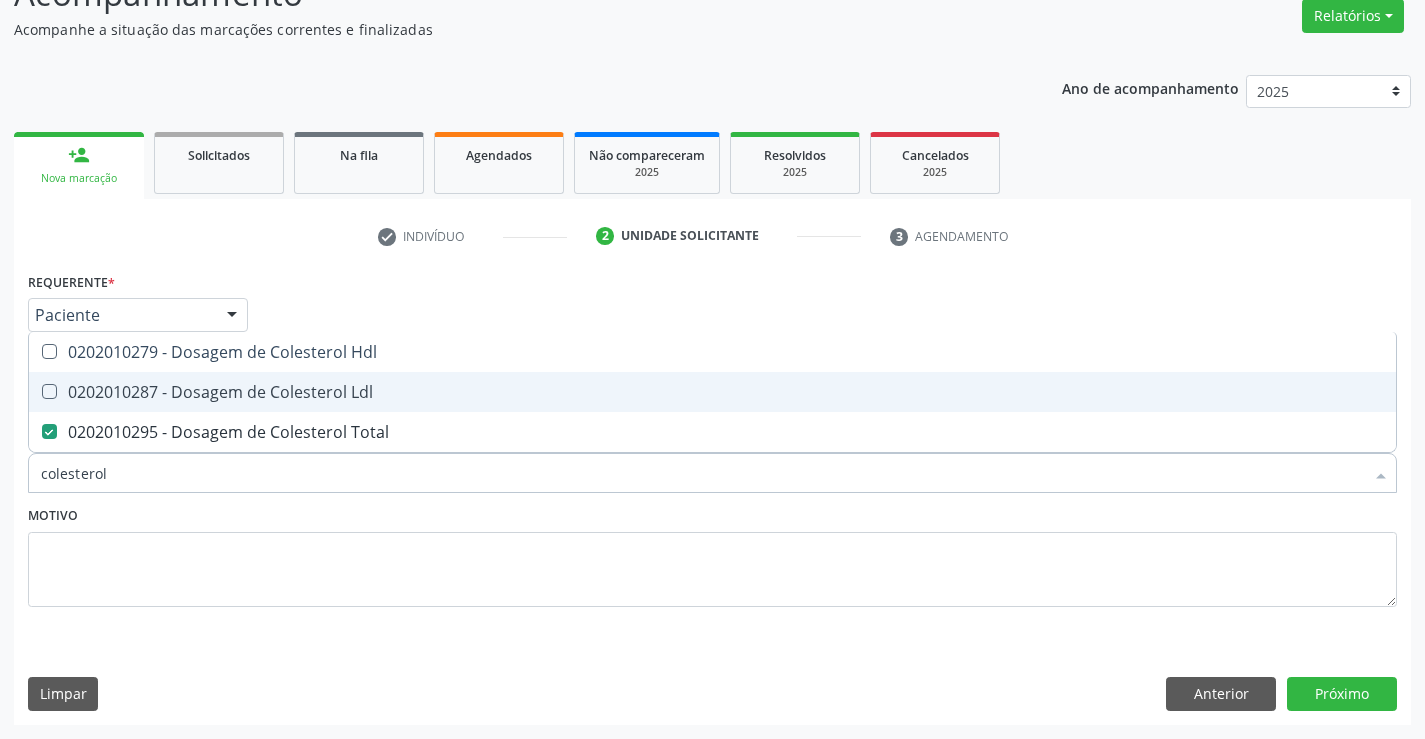click on "0202010287 - Dosagem de Colesterol Ldl" at bounding box center (712, 392) 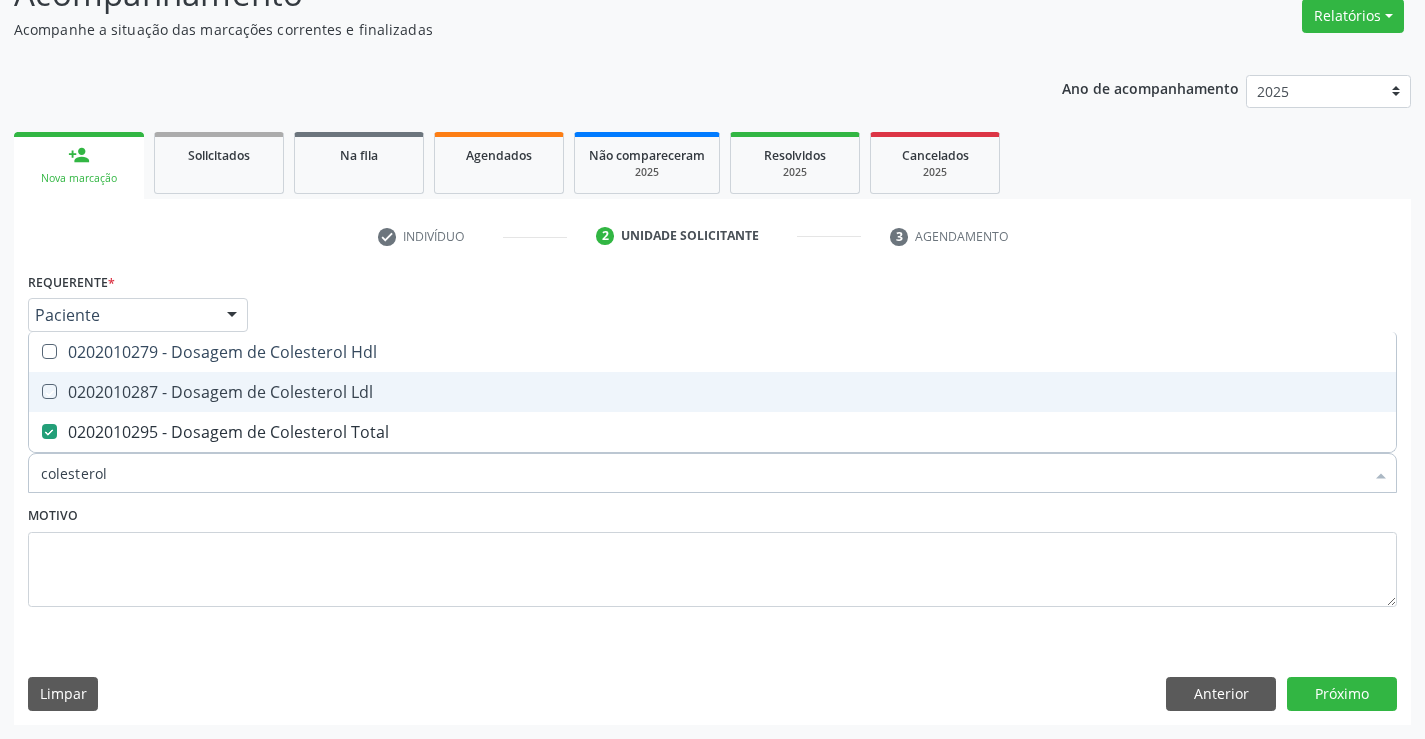 checkbox on "true" 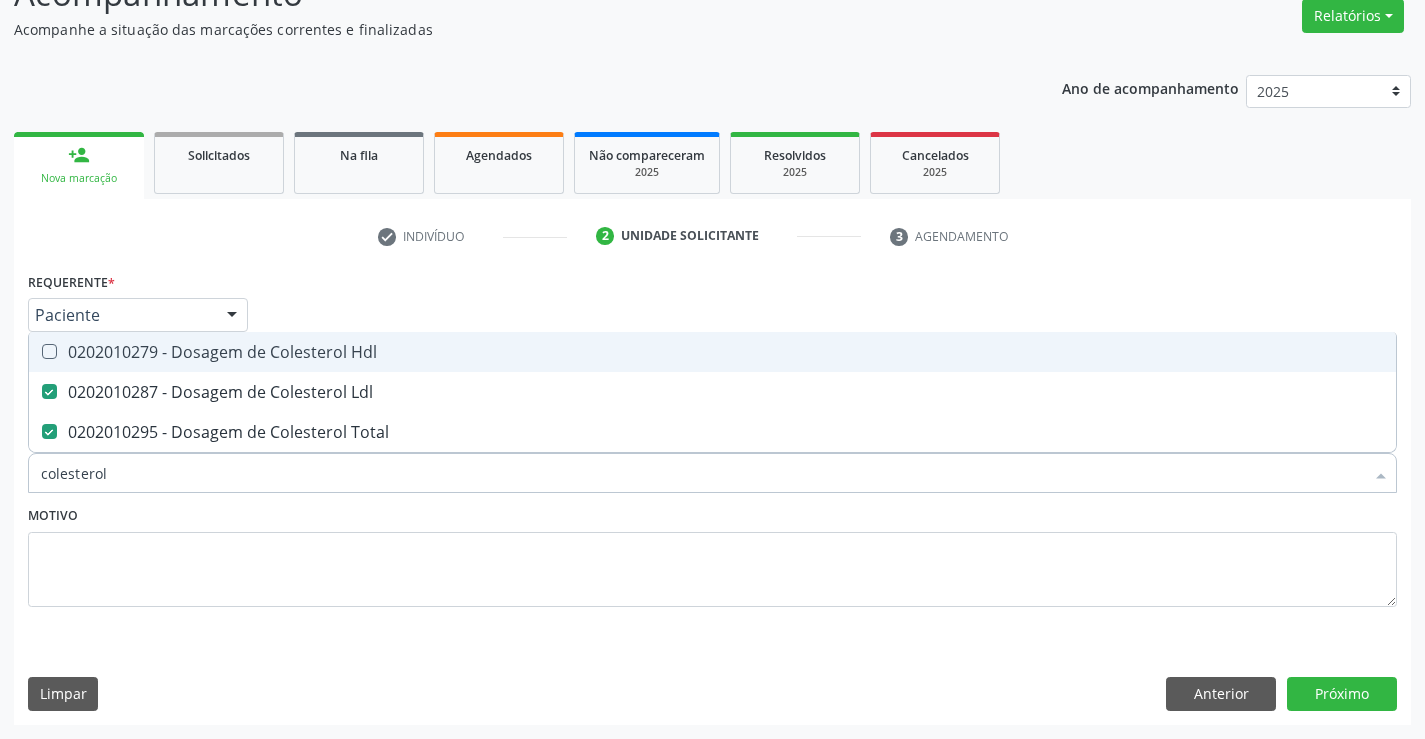 click on "0202010279 - Dosagem de Colesterol Hdl" at bounding box center (712, 352) 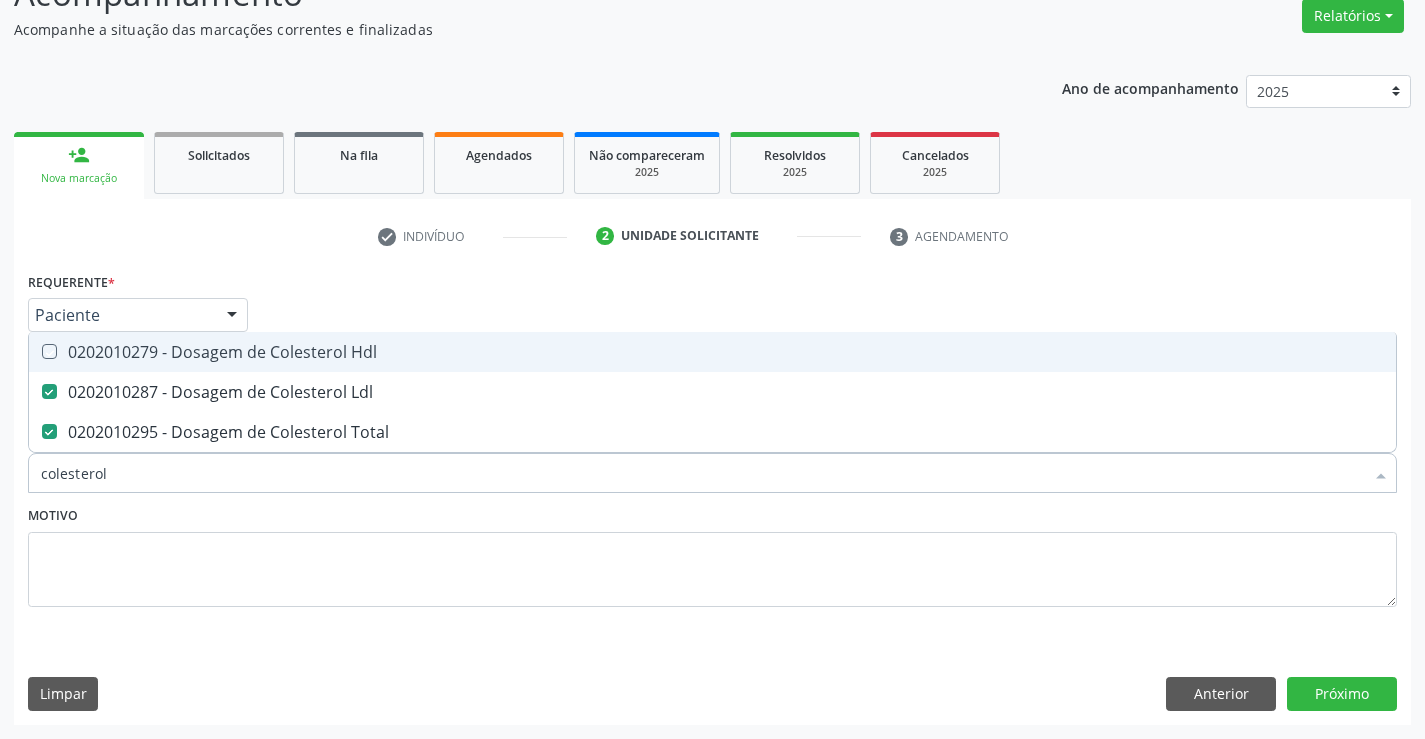 checkbox on "true" 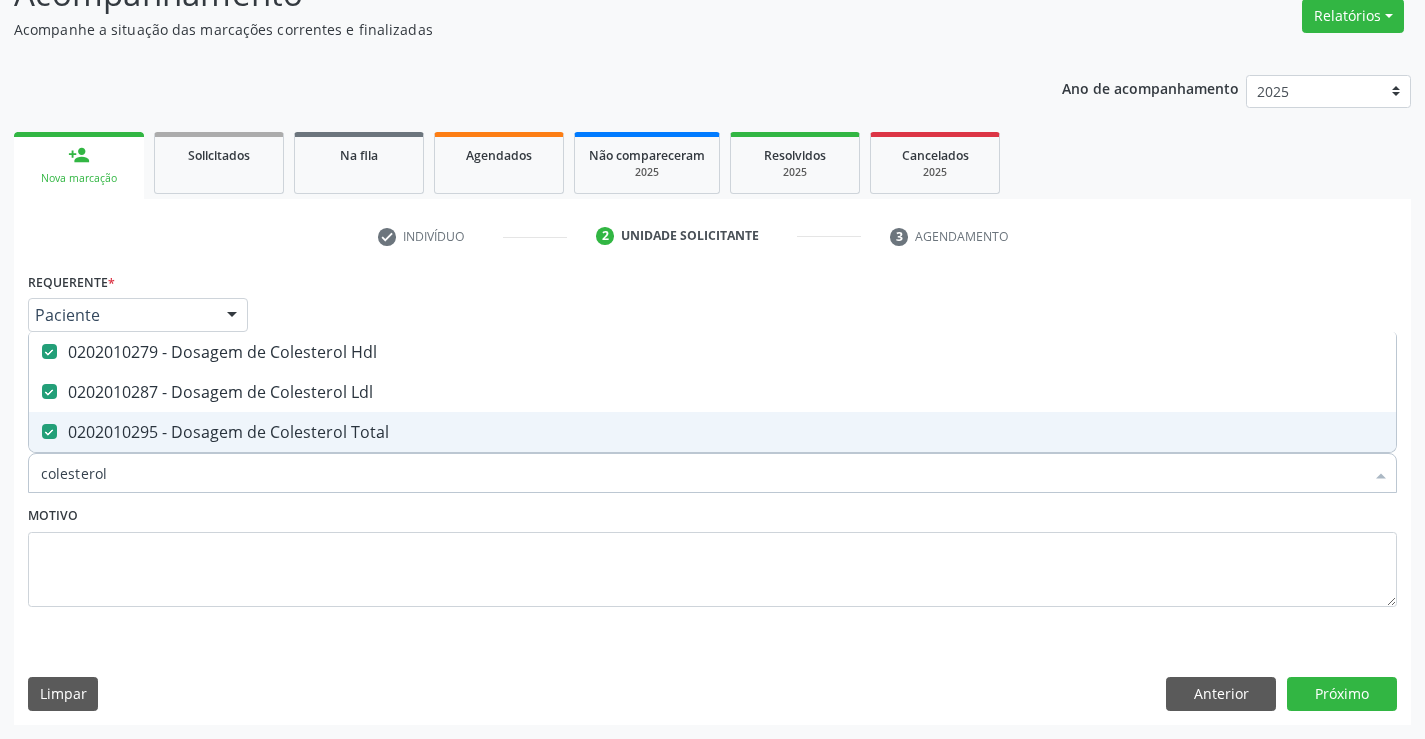 click on "colesterol" at bounding box center (702, 473) 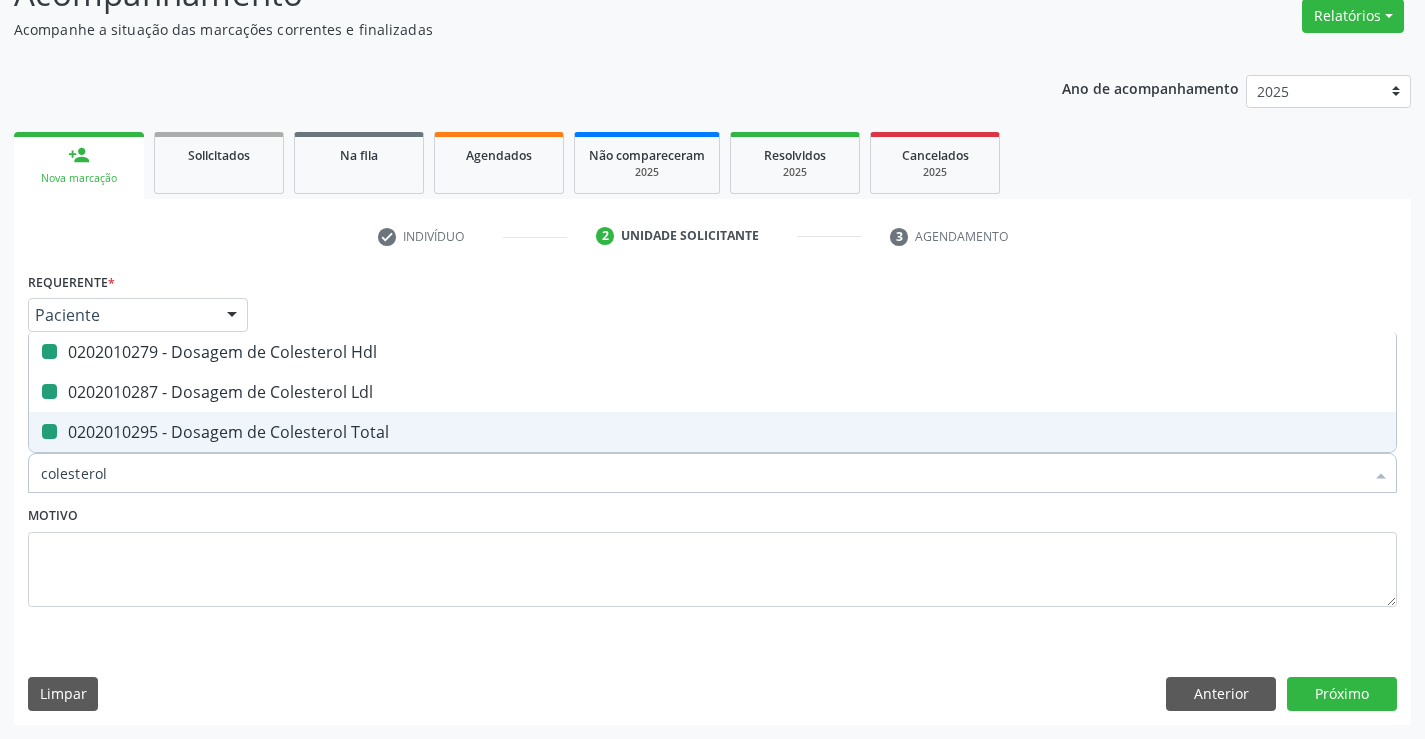type on "g" 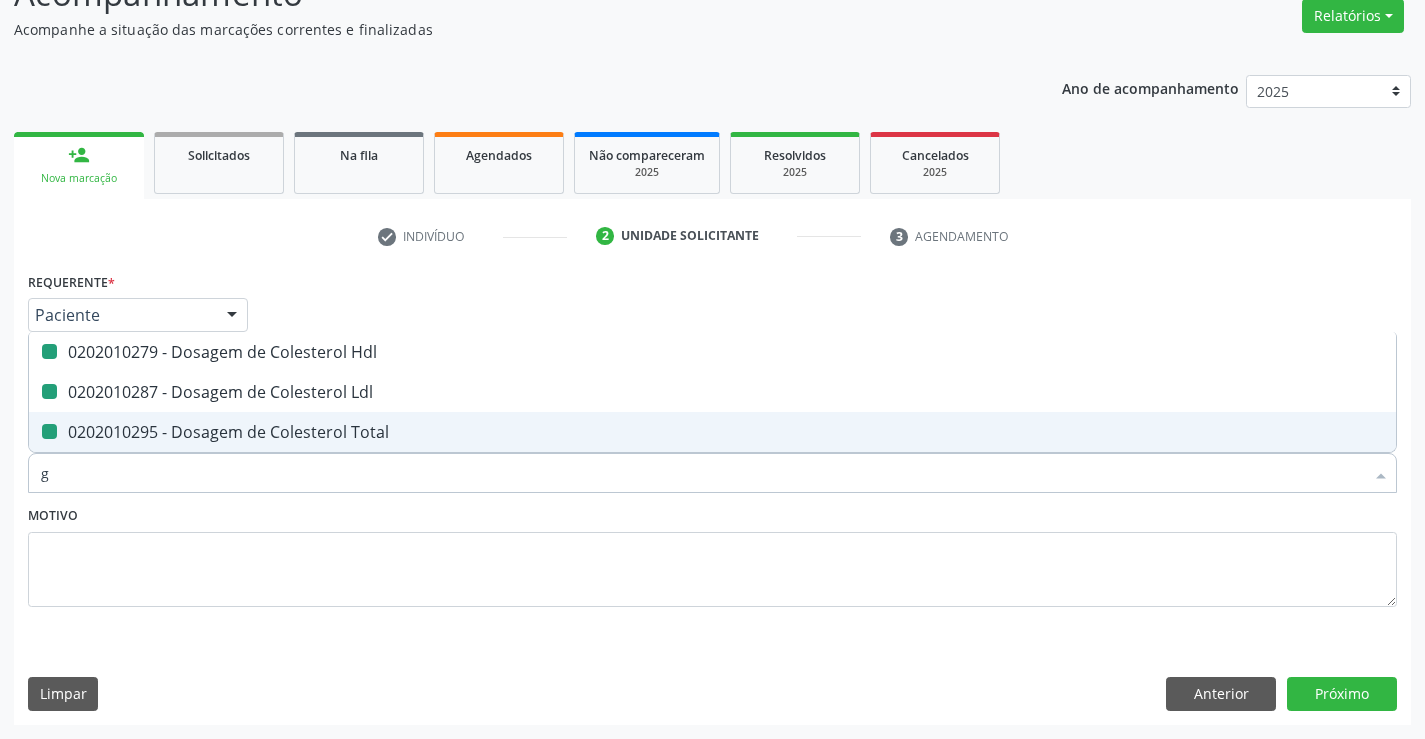 checkbox on "false" 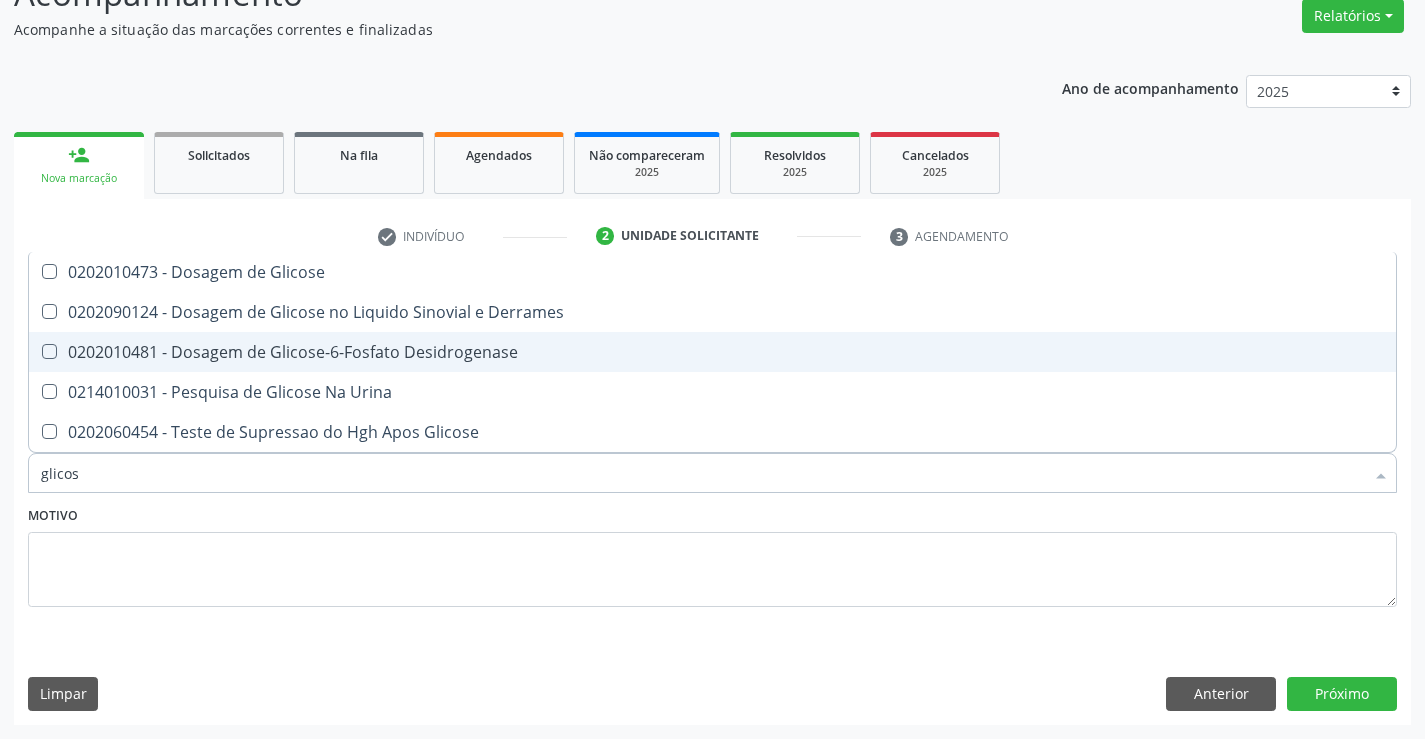 type on "glicose" 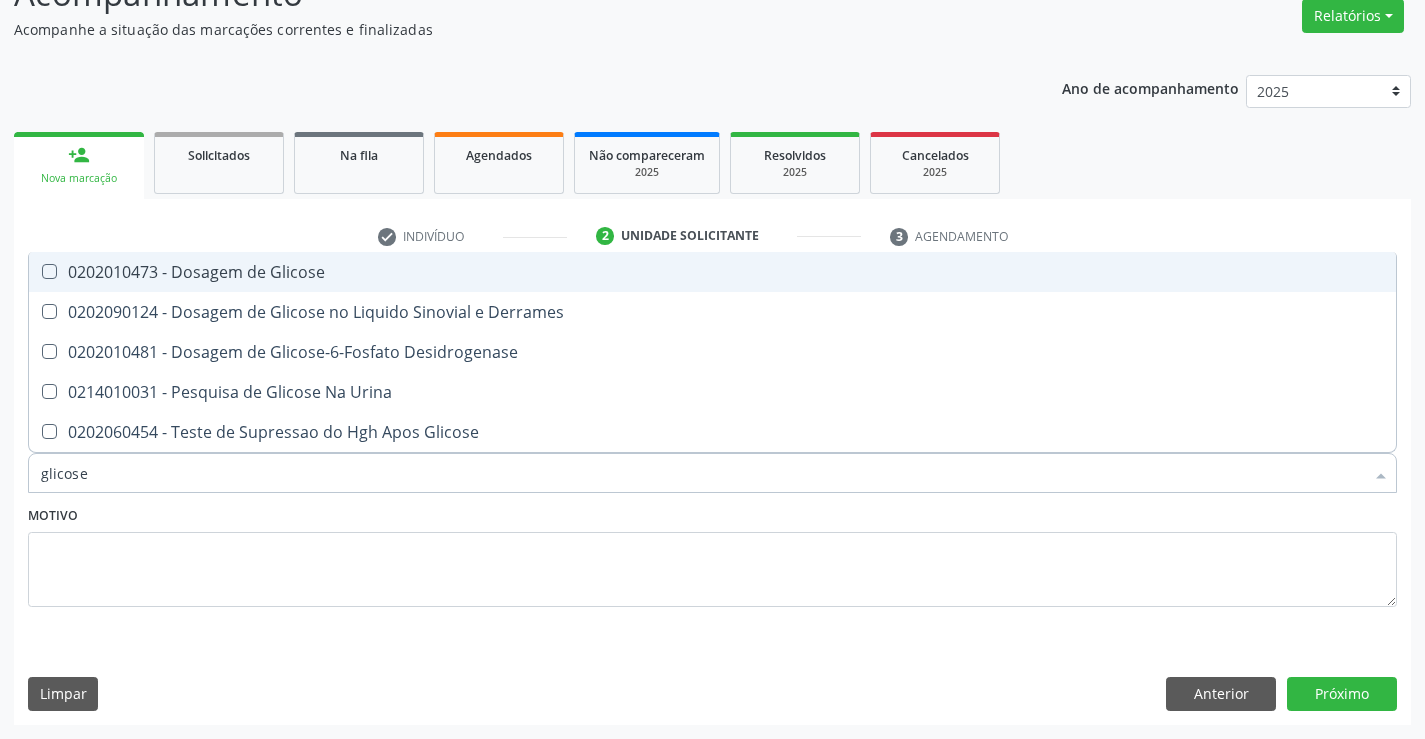 click on "0202010473 - Dosagem de Glicose" at bounding box center (712, 272) 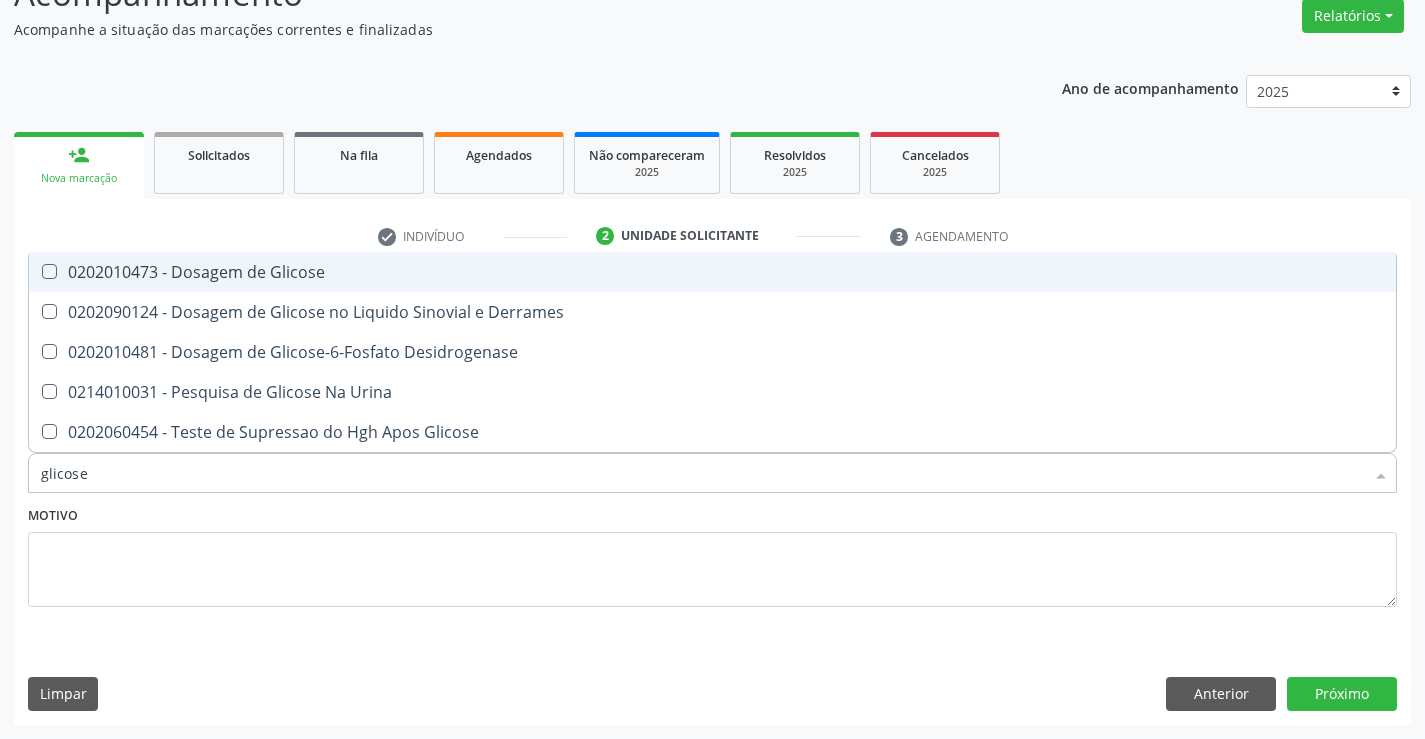 checkbox on "true" 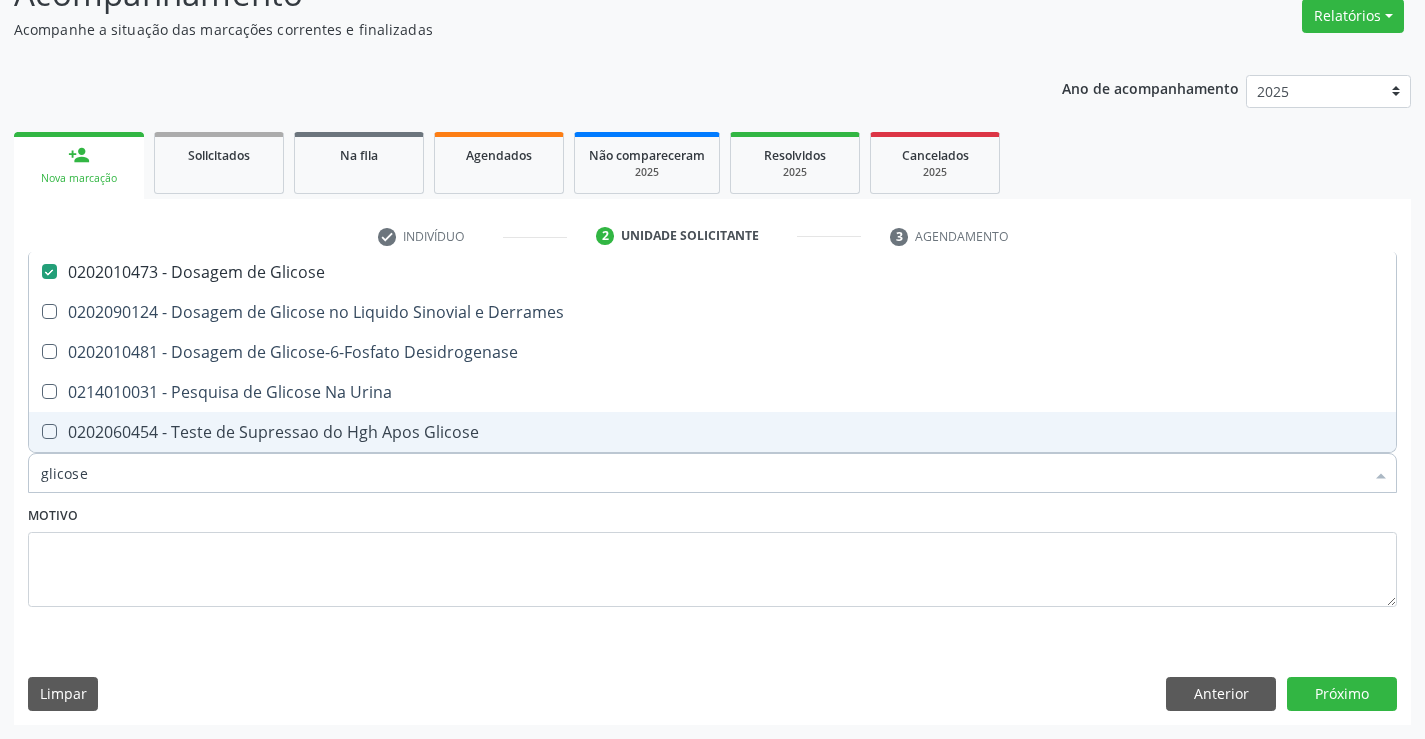 click on "glicose" at bounding box center [702, 473] 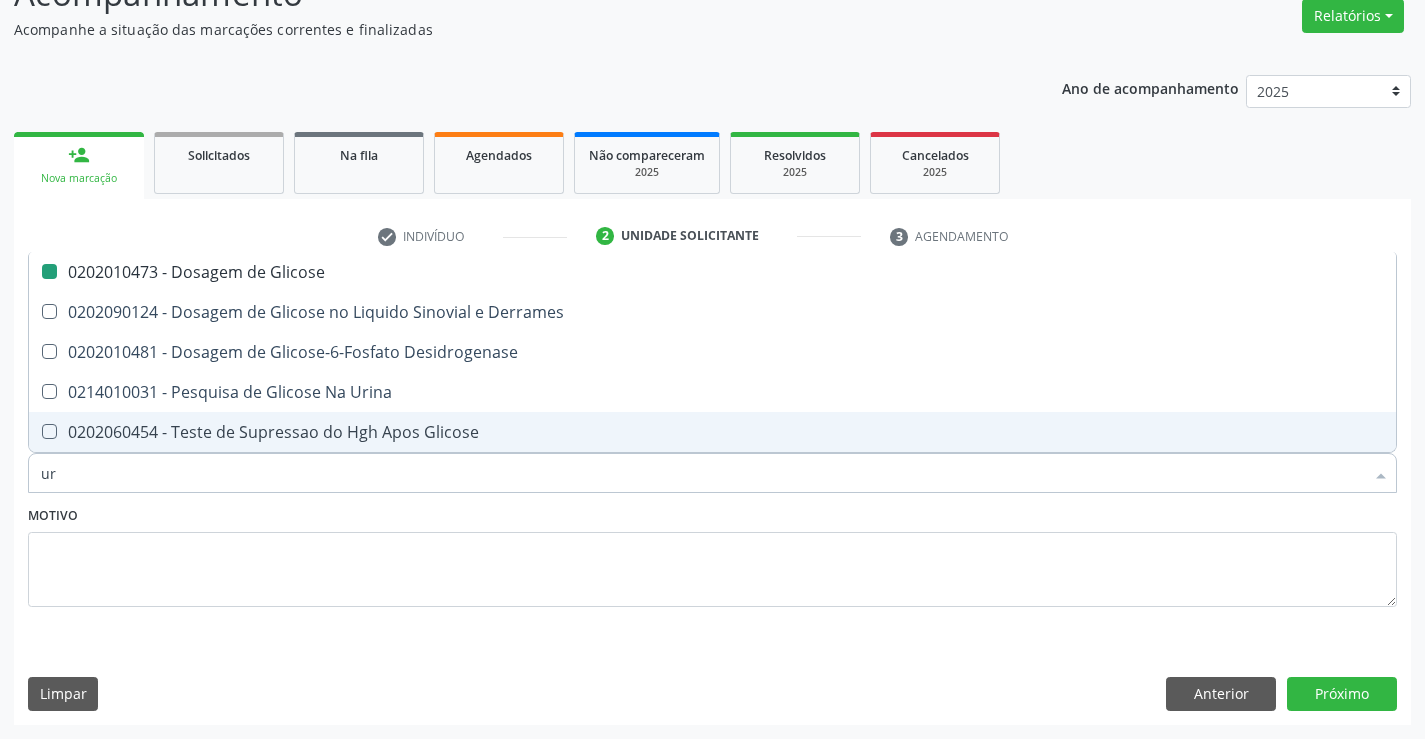 type on "uri" 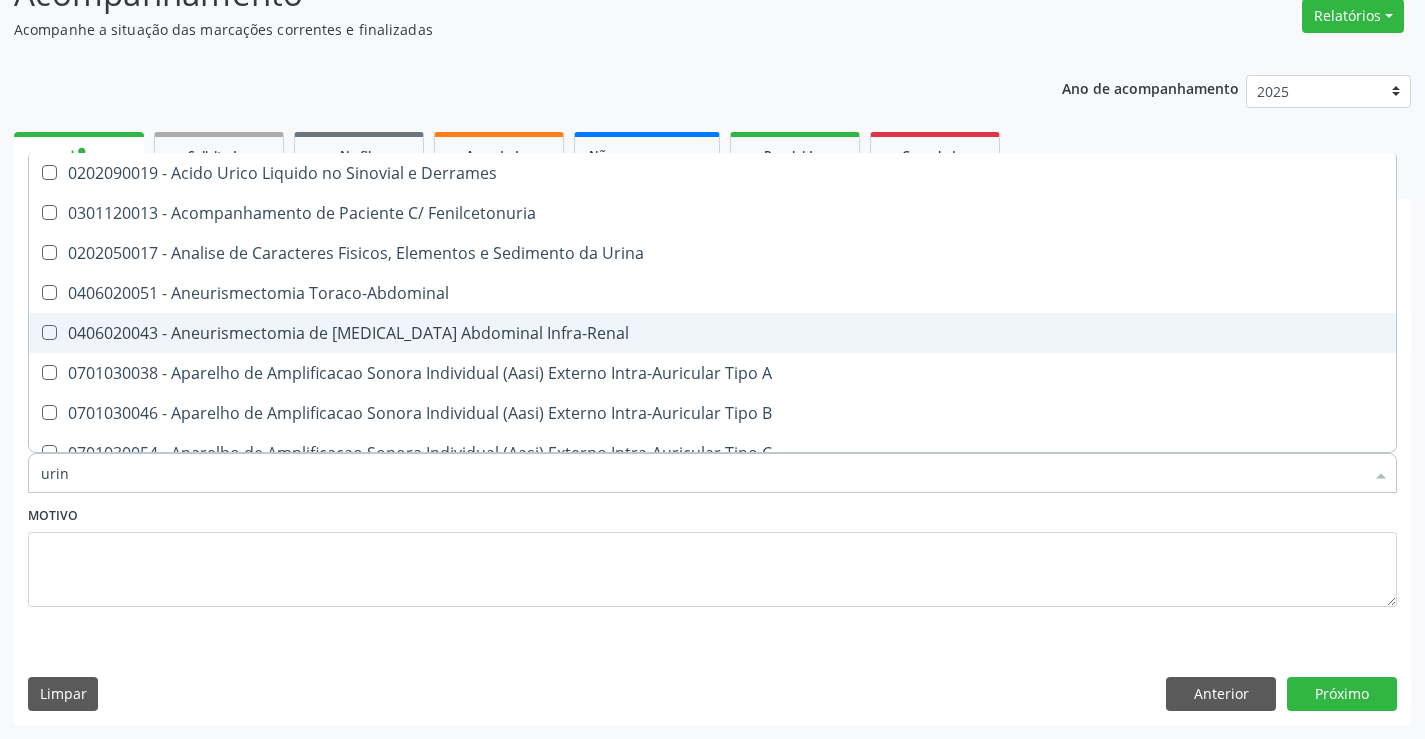 type on "urina" 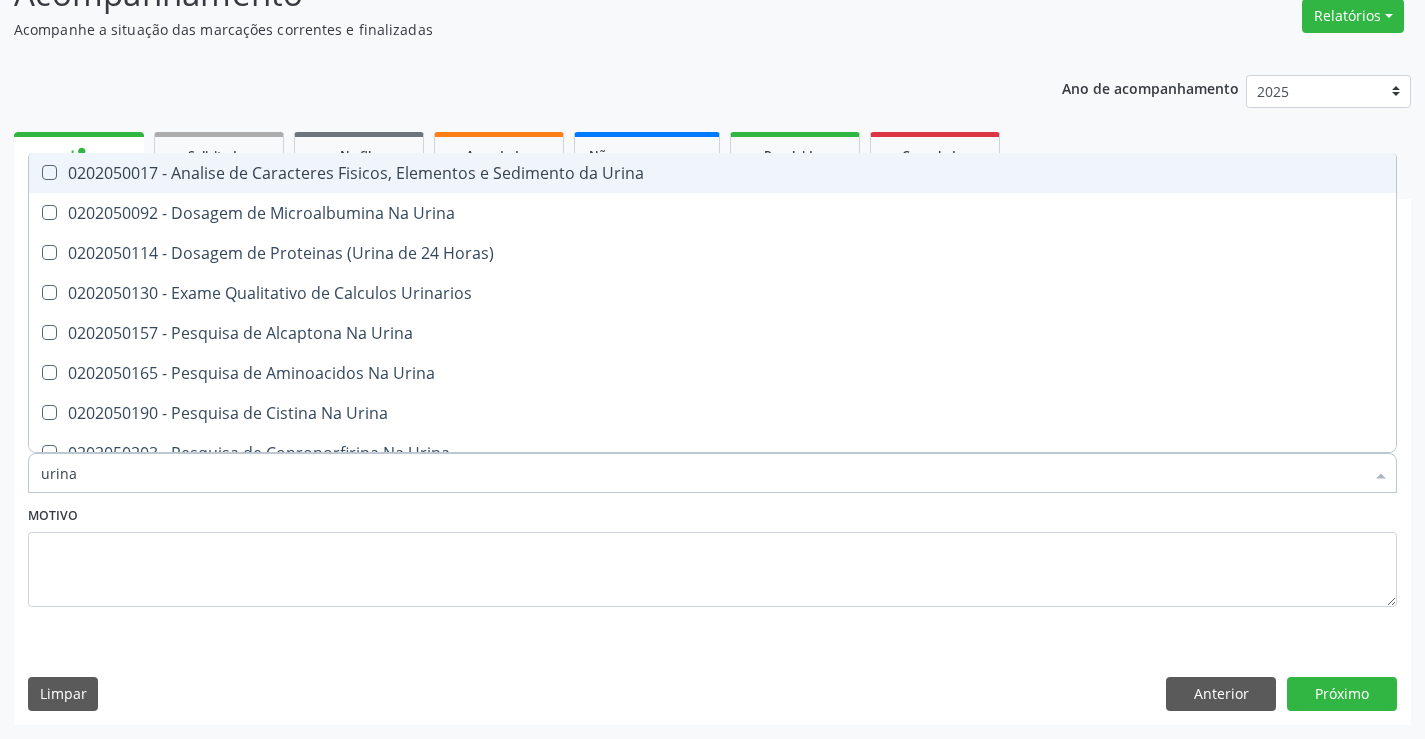 drag, startPoint x: 503, startPoint y: 173, endPoint x: 494, endPoint y: 231, distance: 58.694122 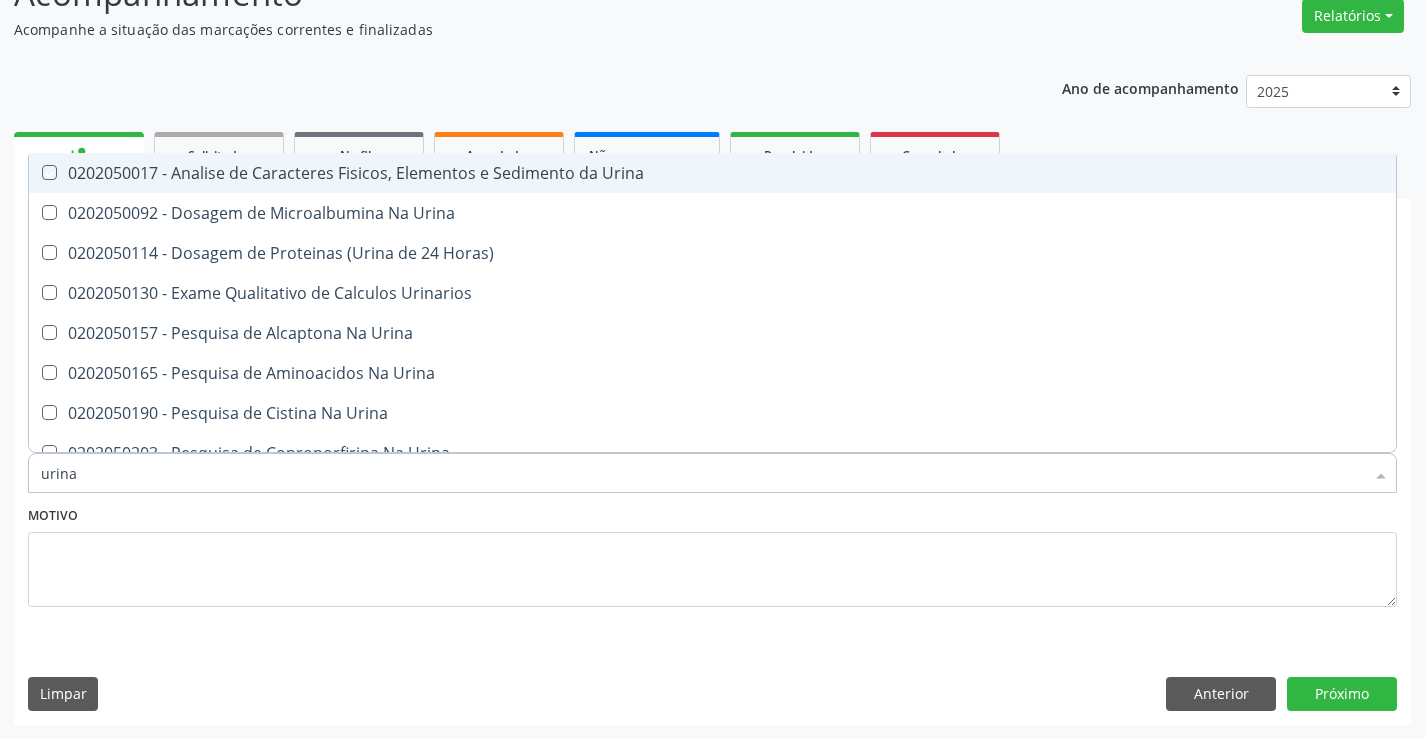 checkbox on "true" 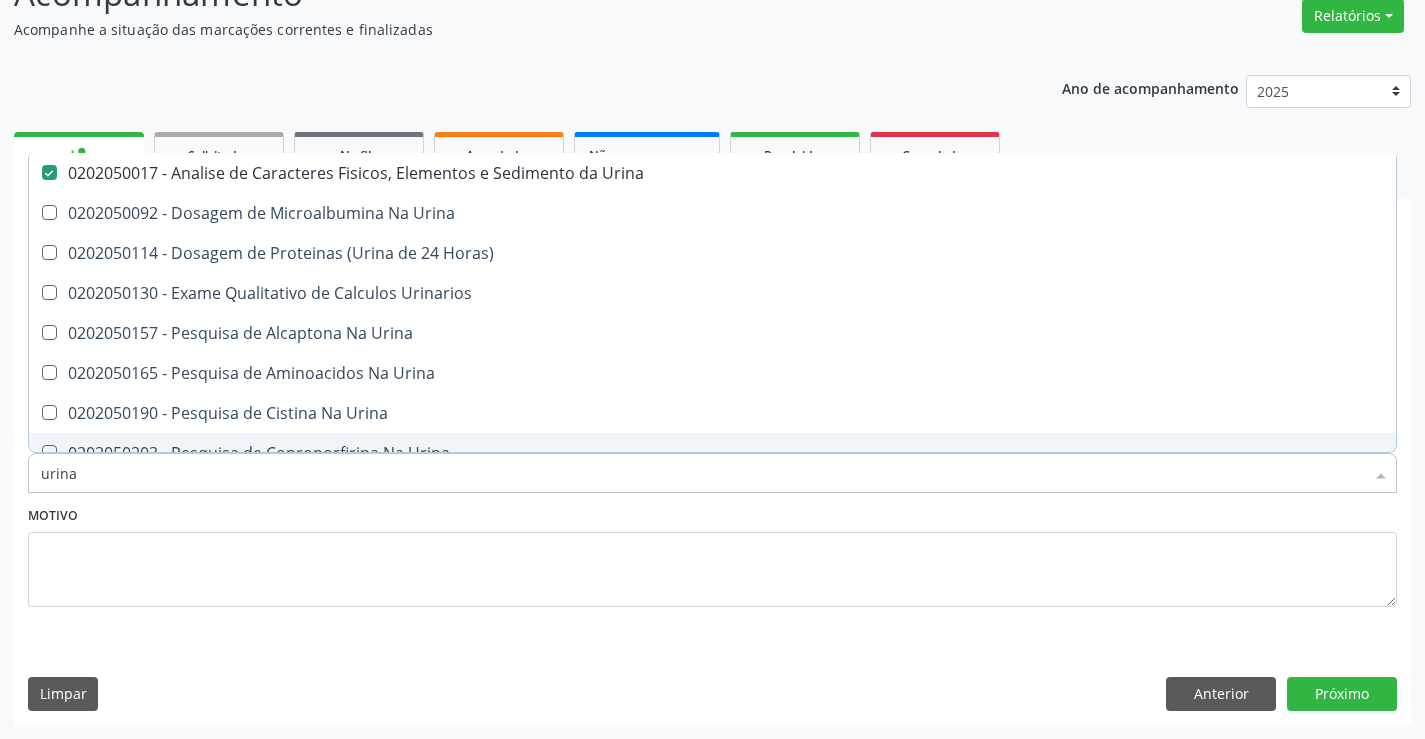 click on "urina" at bounding box center (702, 473) 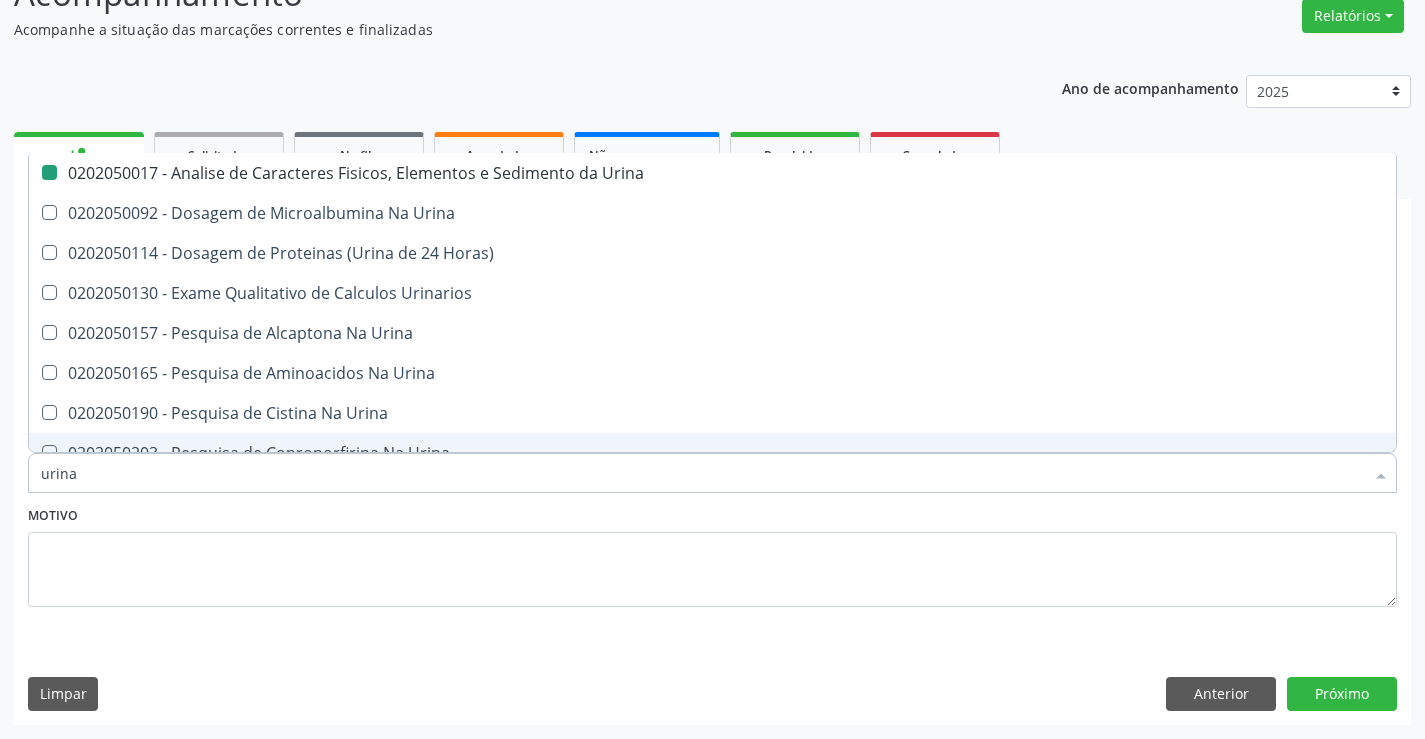 type on "f" 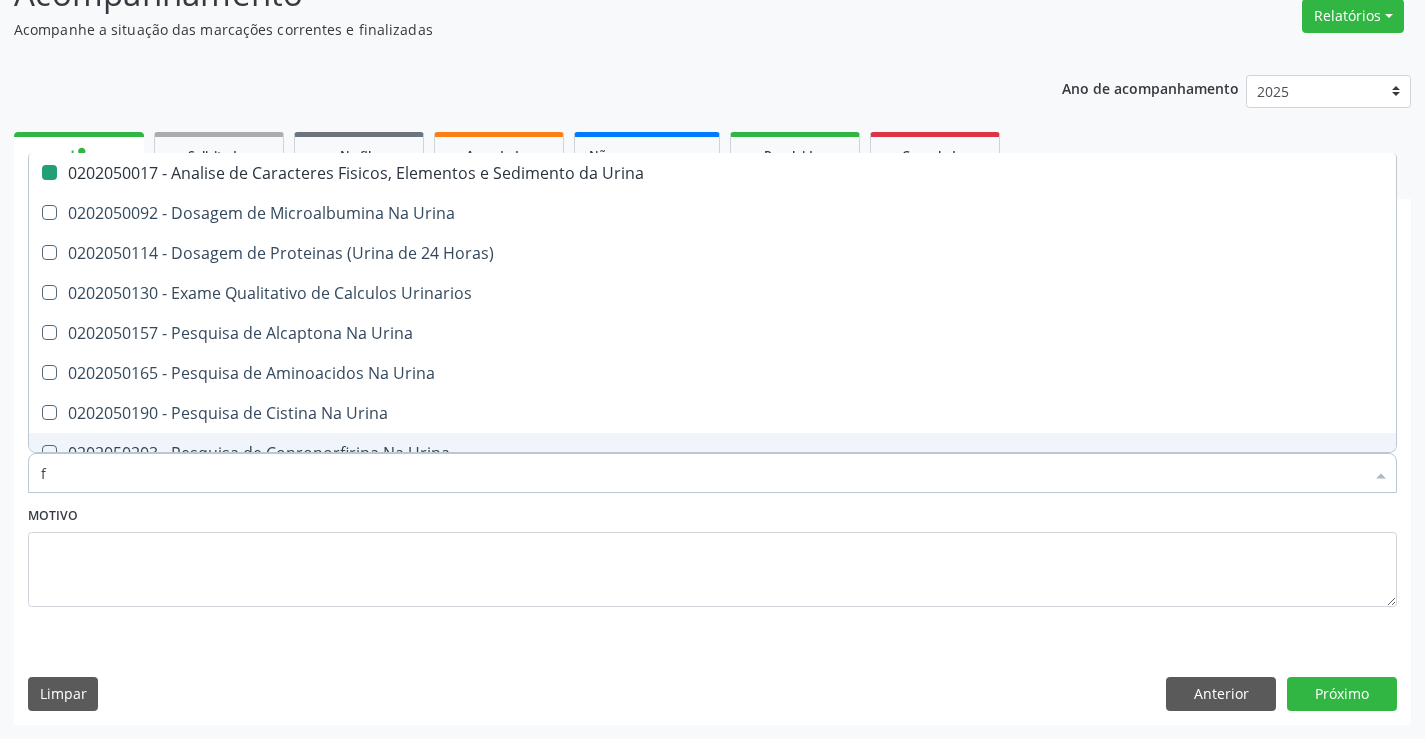 checkbox on "false" 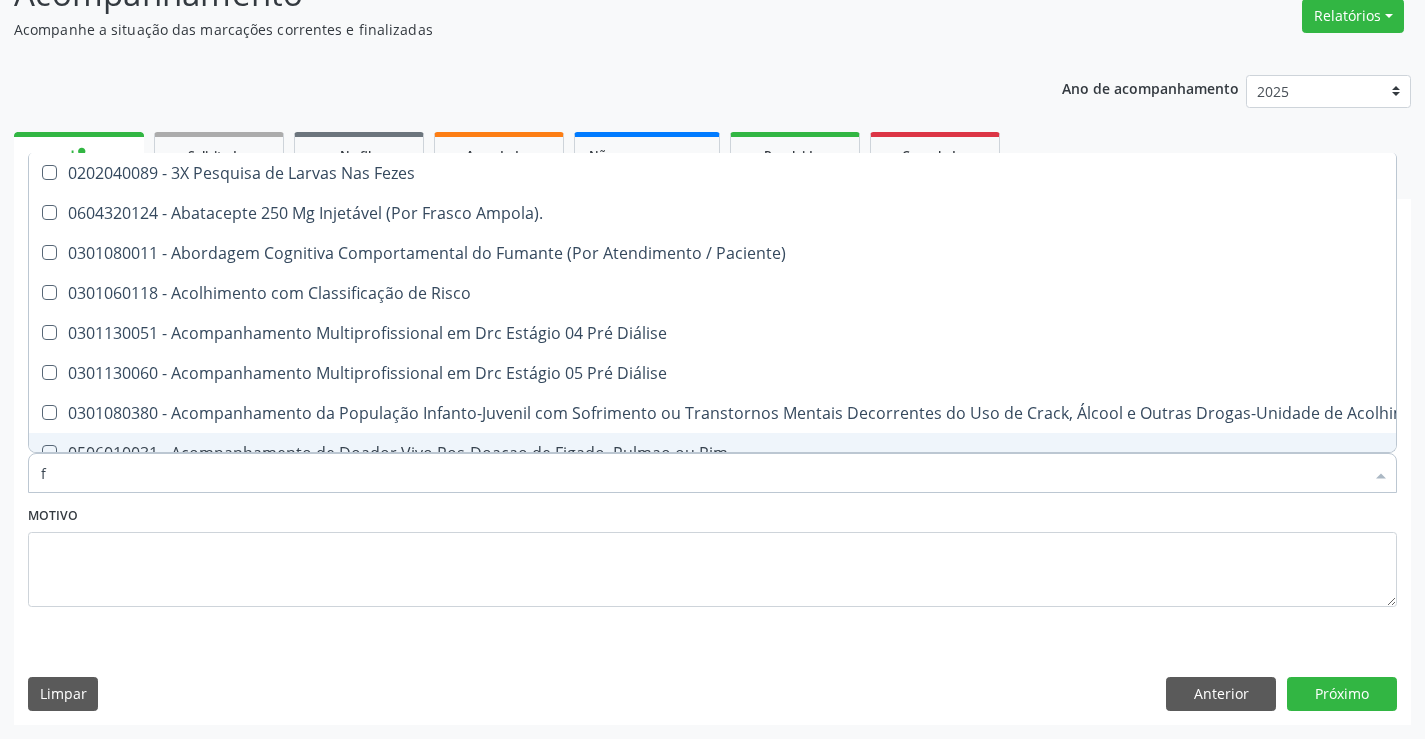 type on "fe" 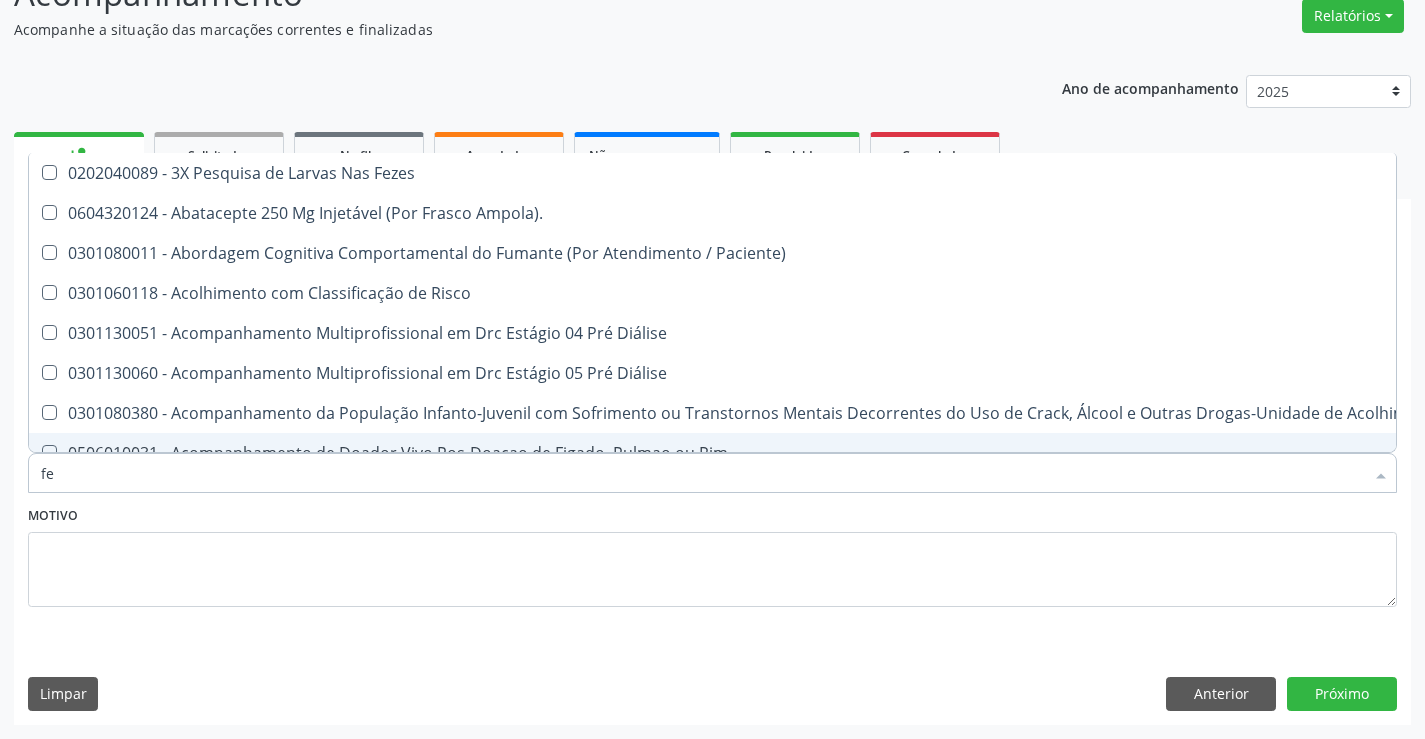 checkbox on "false" 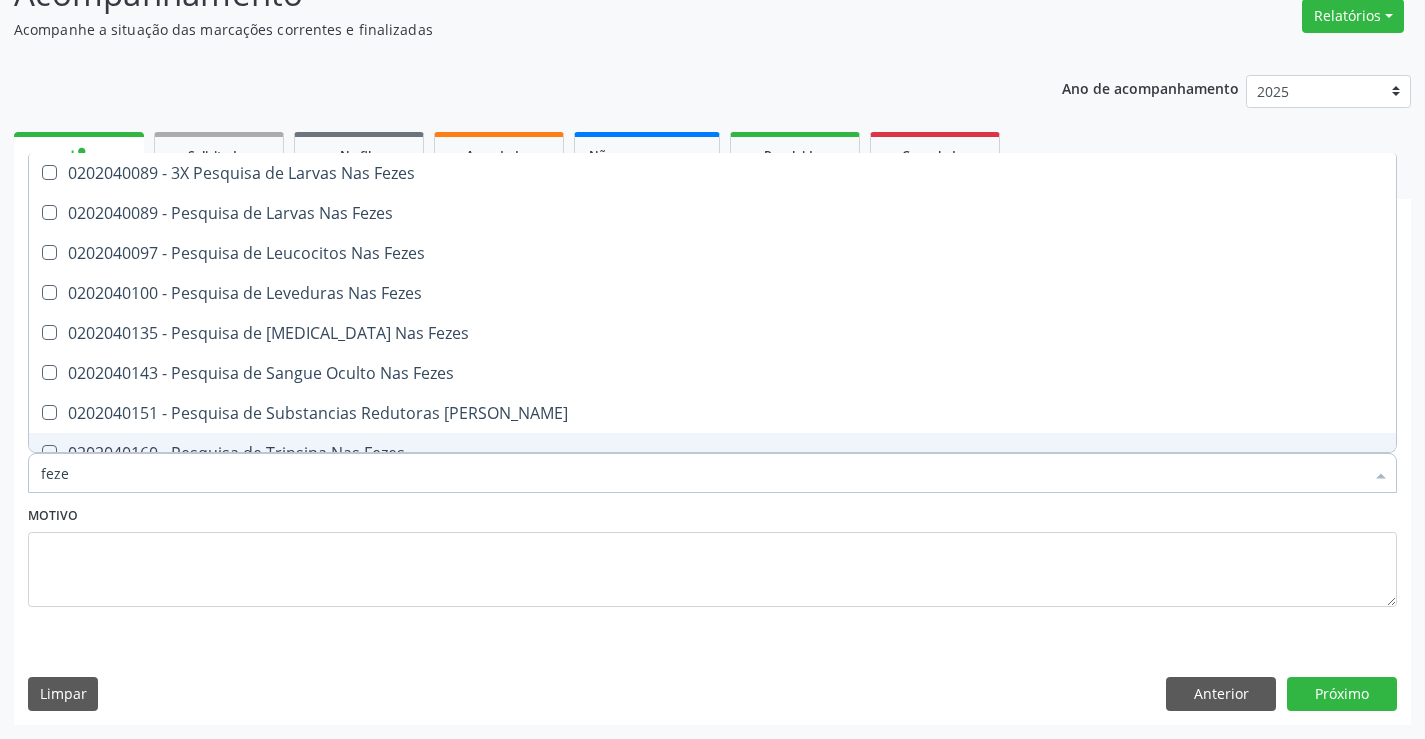 type on "fezes" 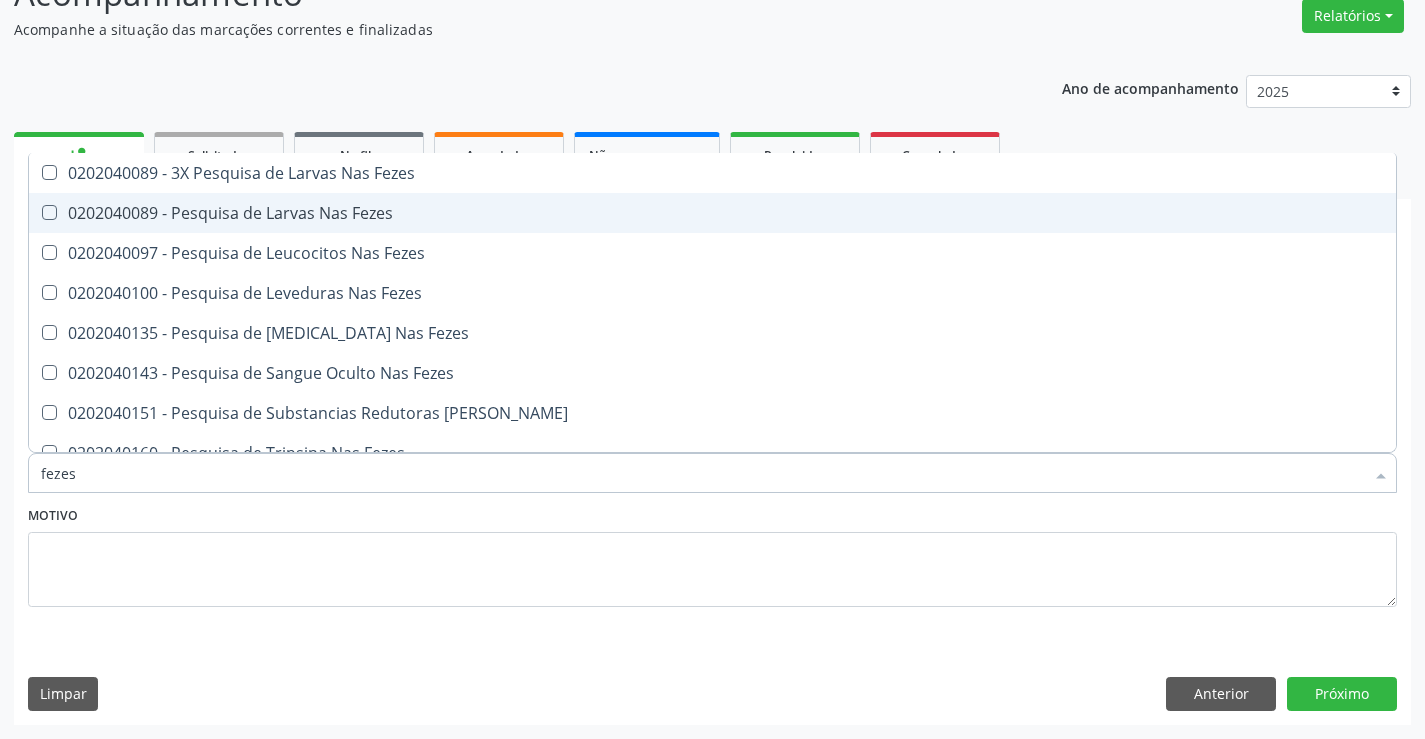 click on "0202040089 - Pesquisa de Larvas Nas Fezes" at bounding box center (712, 213) 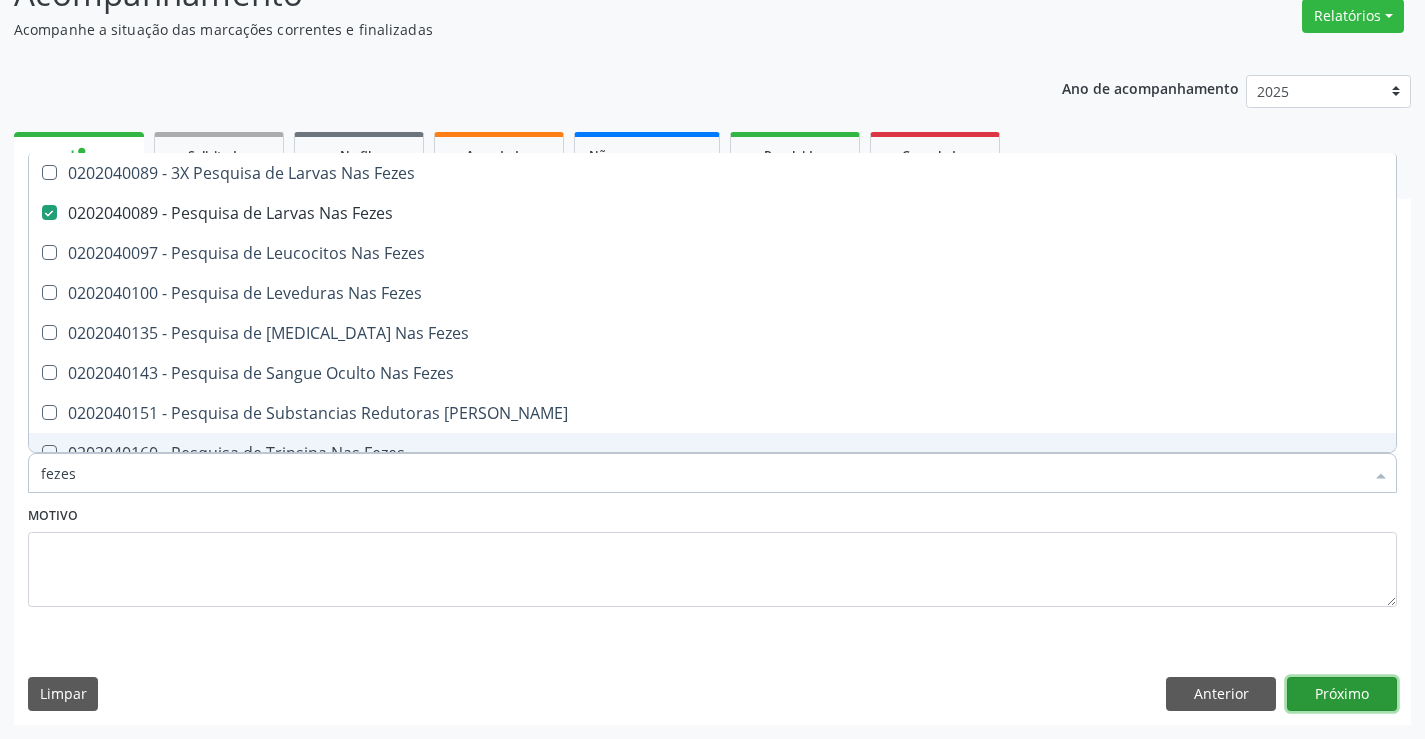 click on "Próximo" at bounding box center (1342, 694) 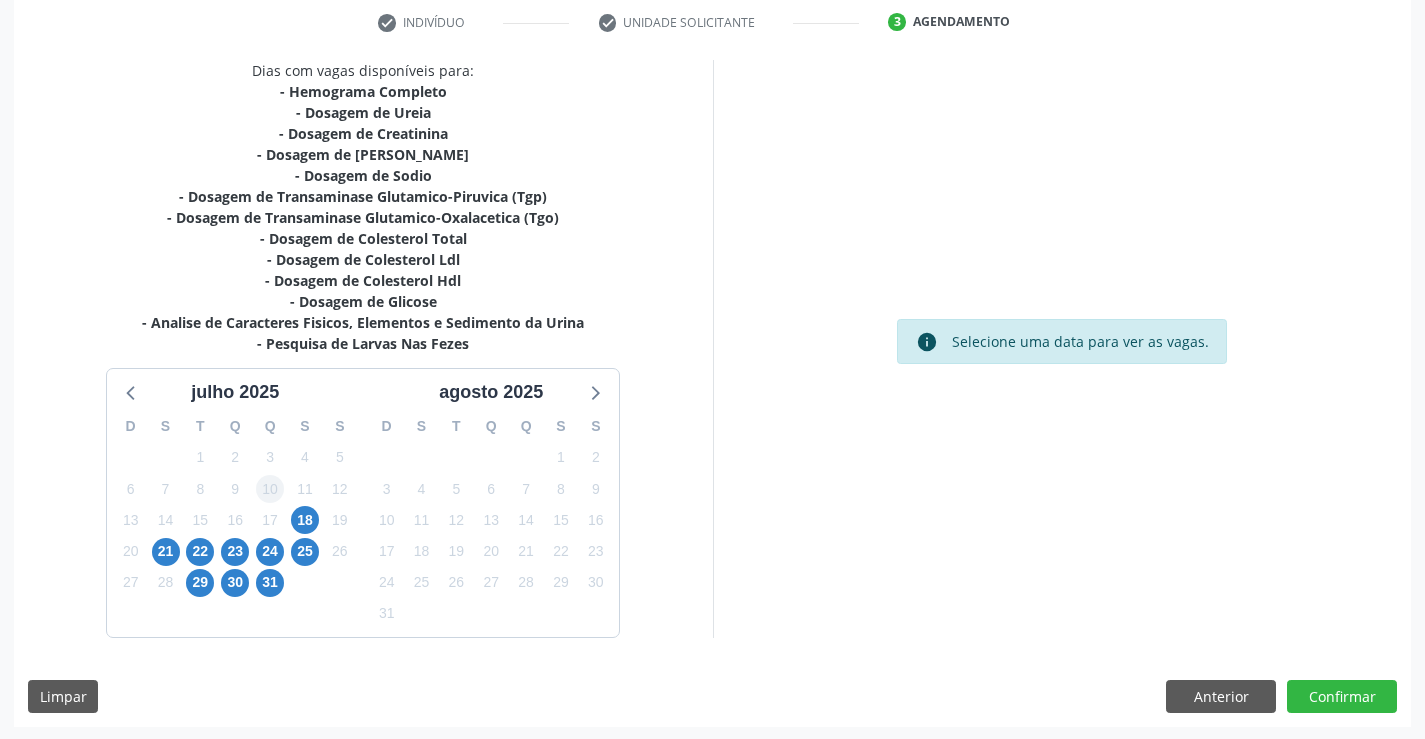 scroll, scrollTop: 383, scrollLeft: 0, axis: vertical 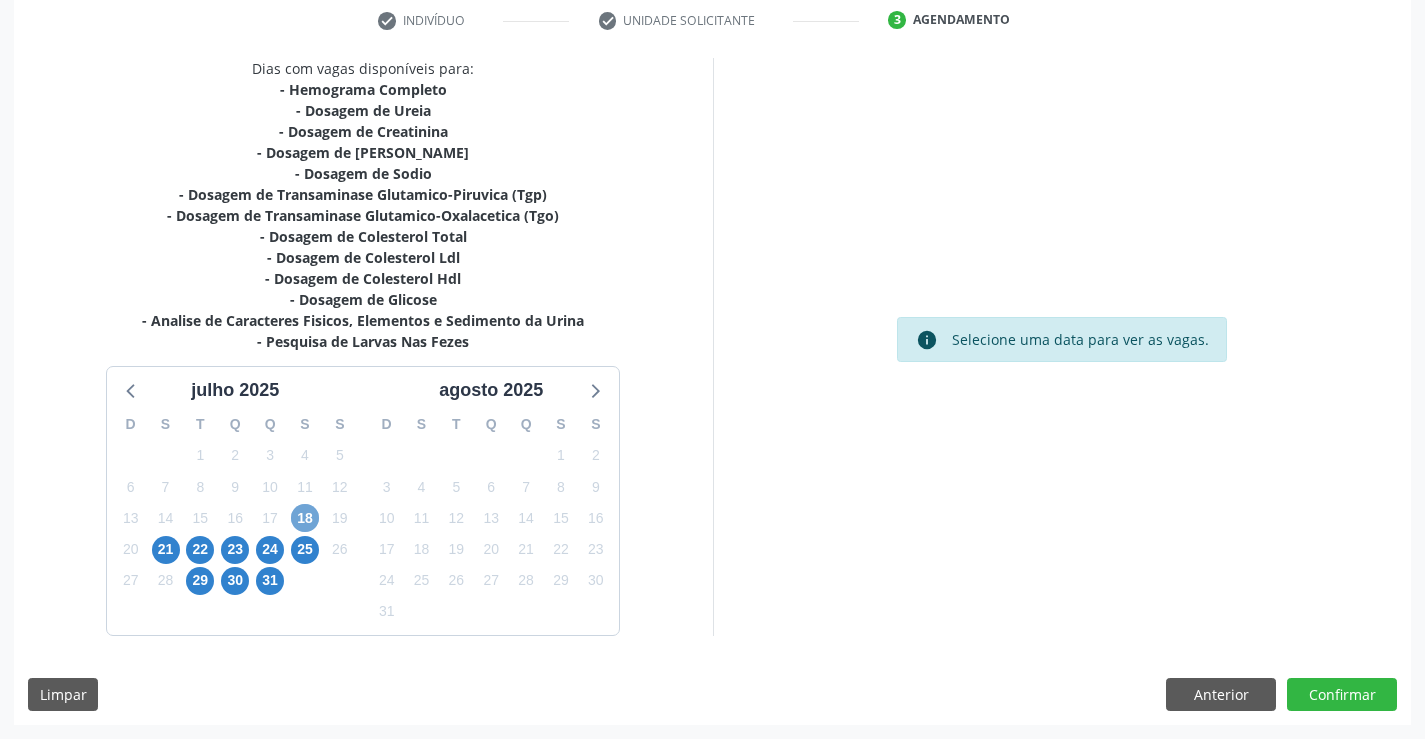 click on "18" at bounding box center (305, 518) 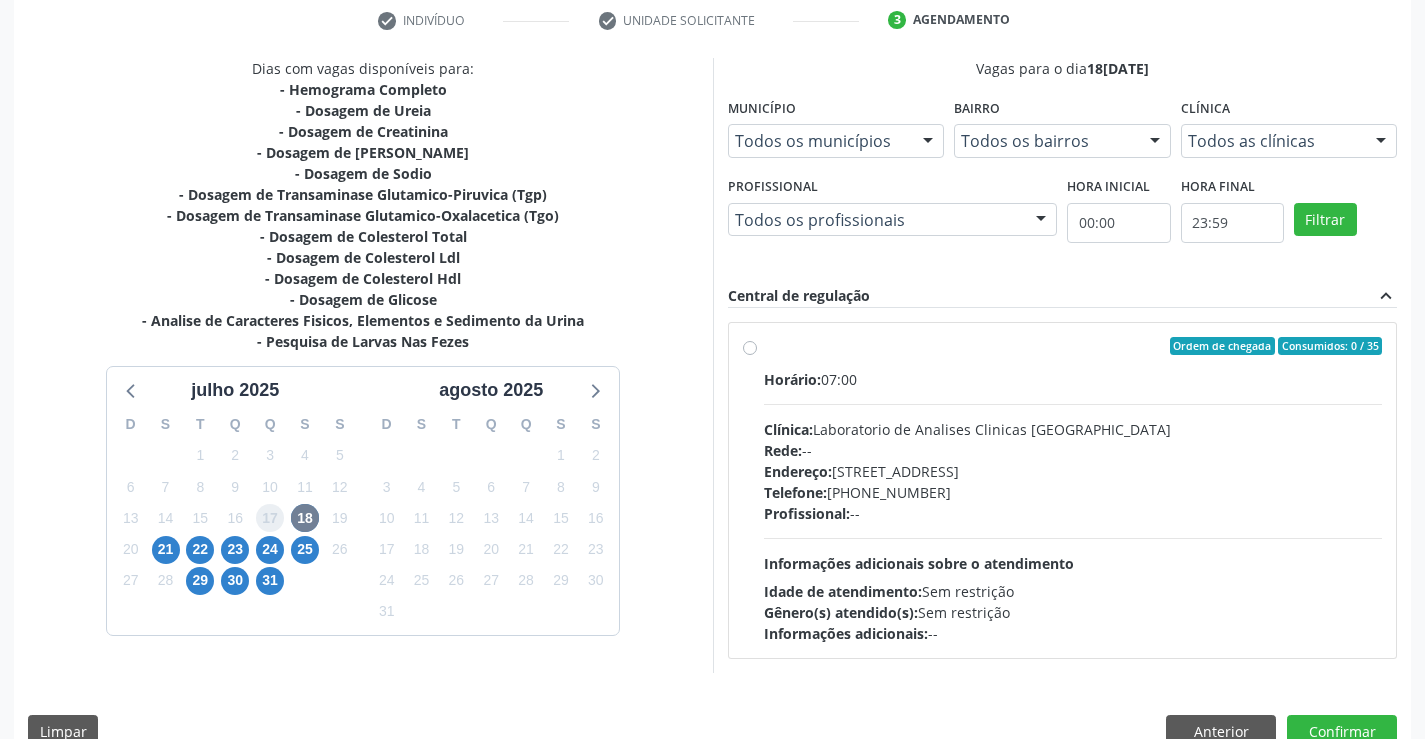 click on "17" at bounding box center (270, 518) 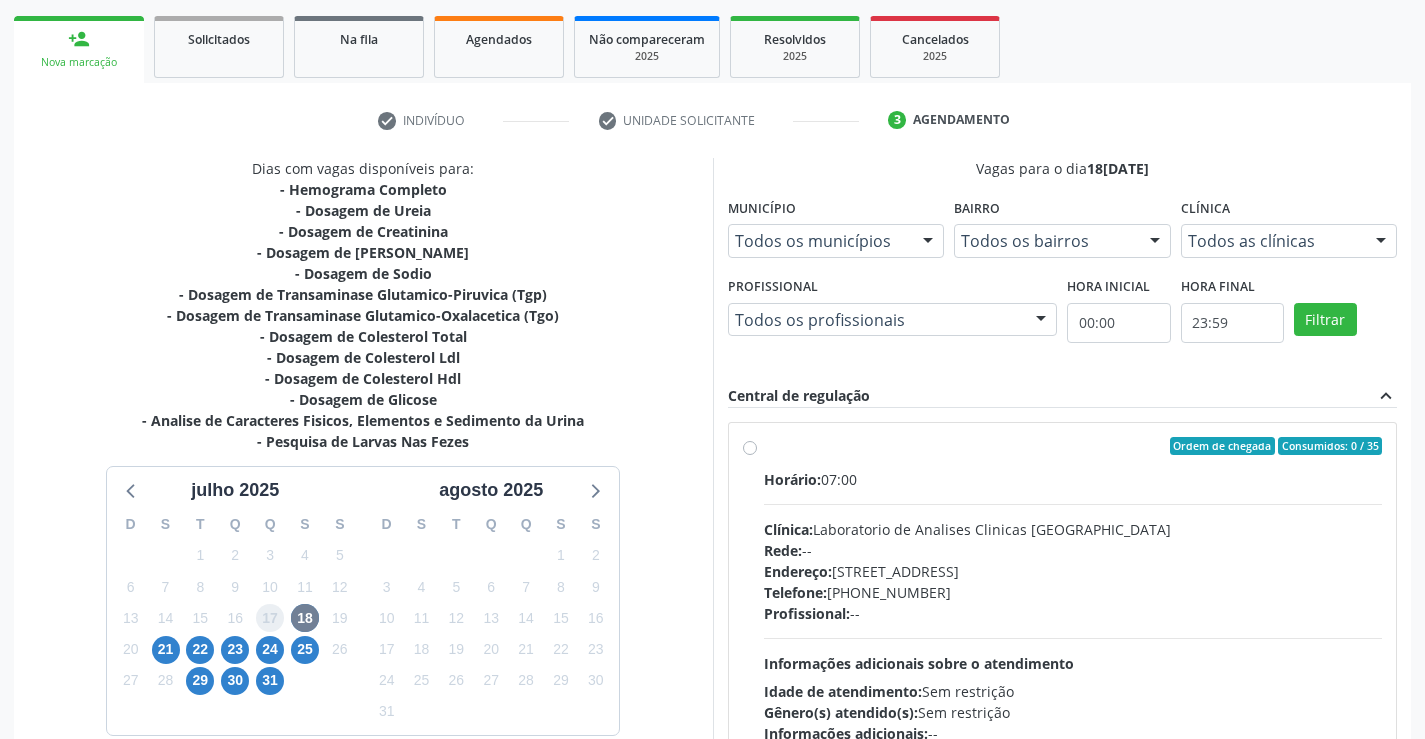 scroll, scrollTop: 420, scrollLeft: 0, axis: vertical 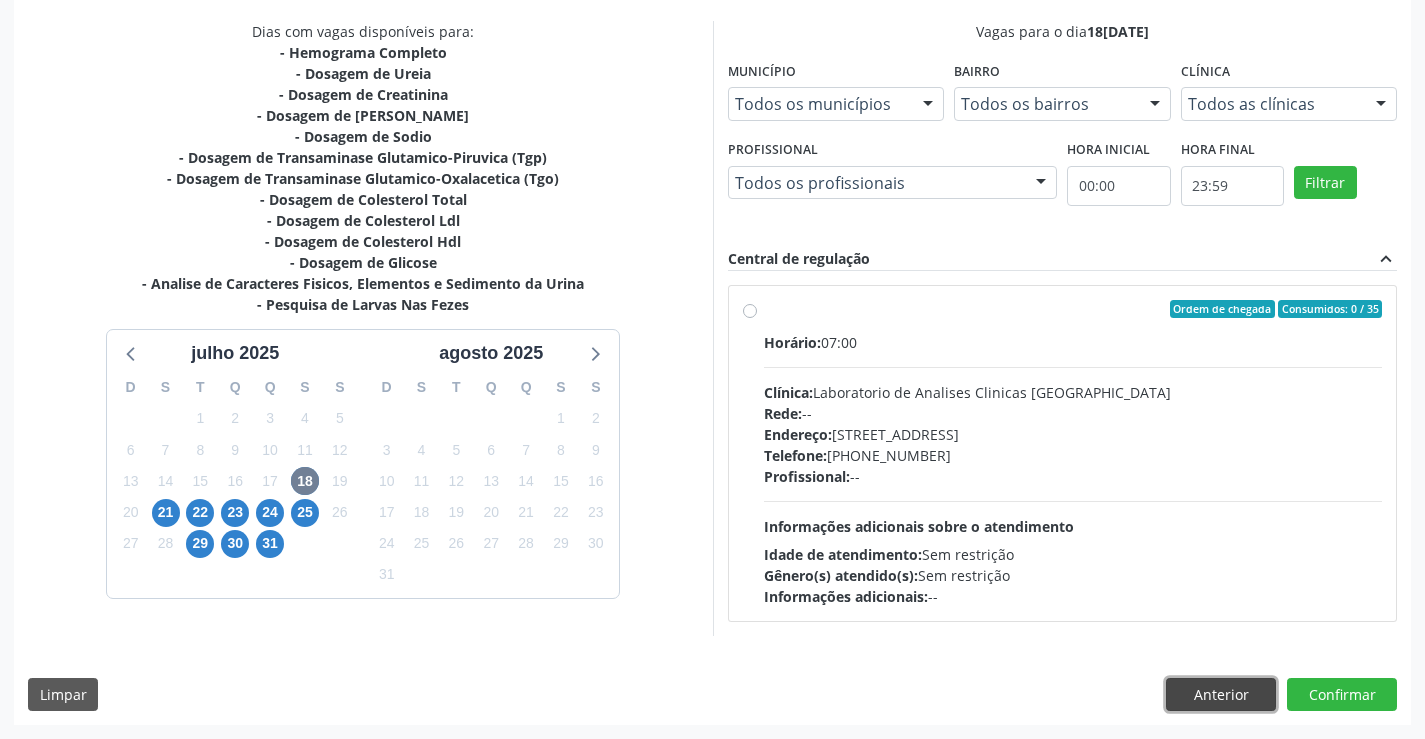 click on "Anterior" at bounding box center (1221, 695) 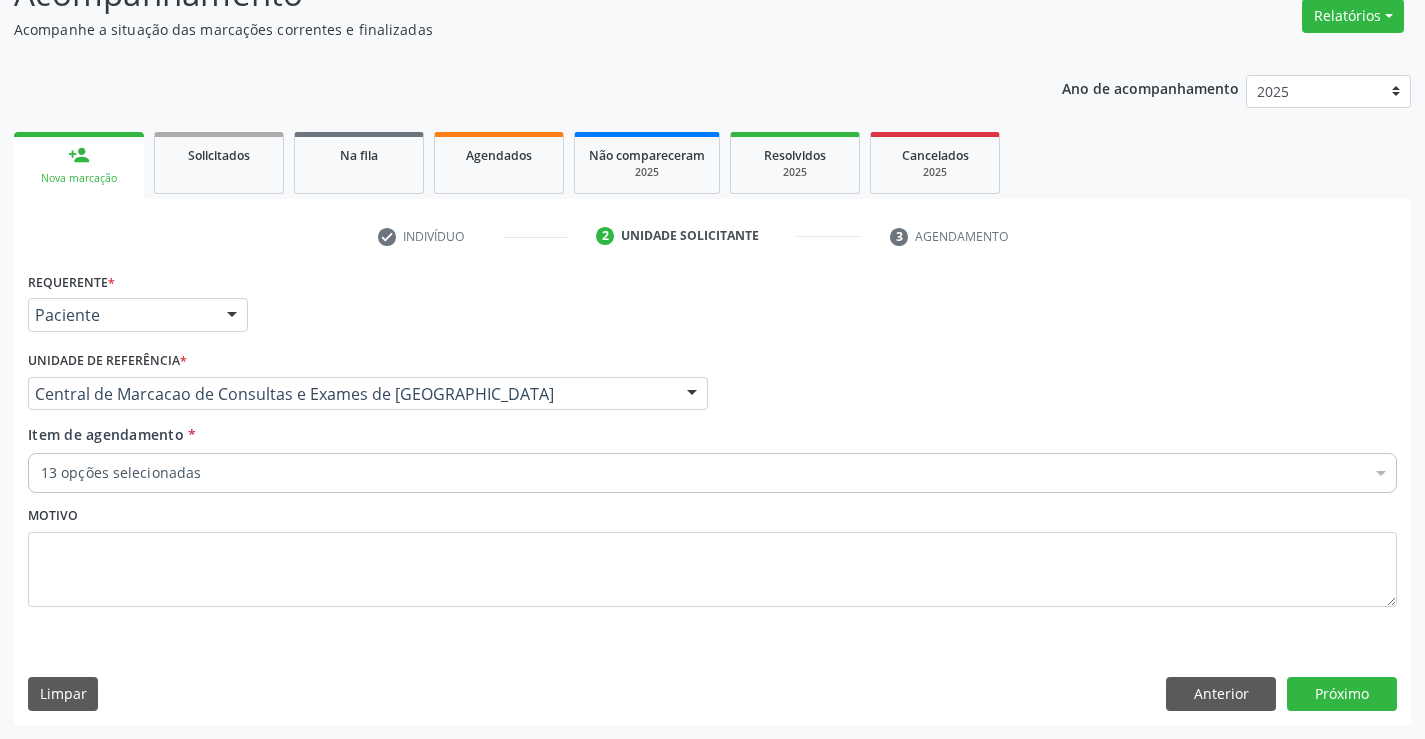 scroll, scrollTop: 167, scrollLeft: 0, axis: vertical 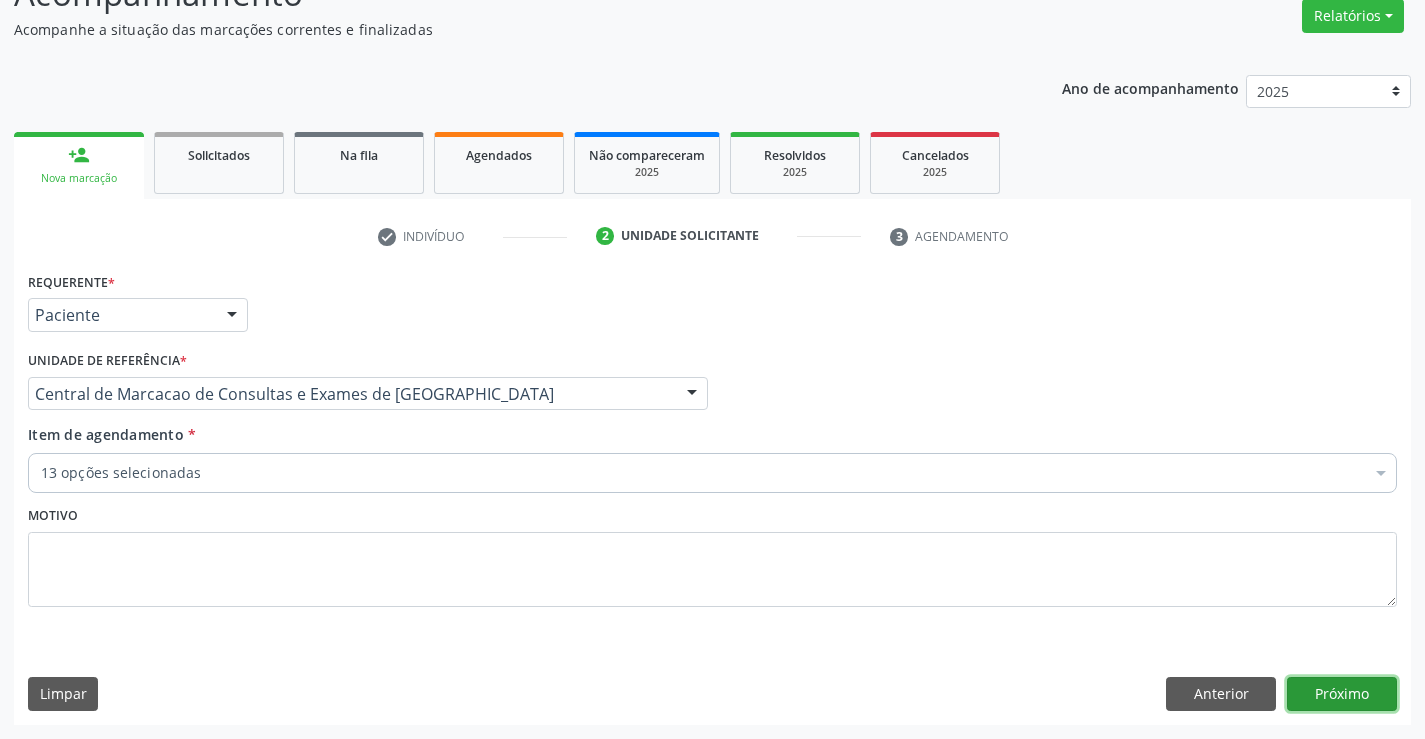 click on "Próximo" at bounding box center (1342, 694) 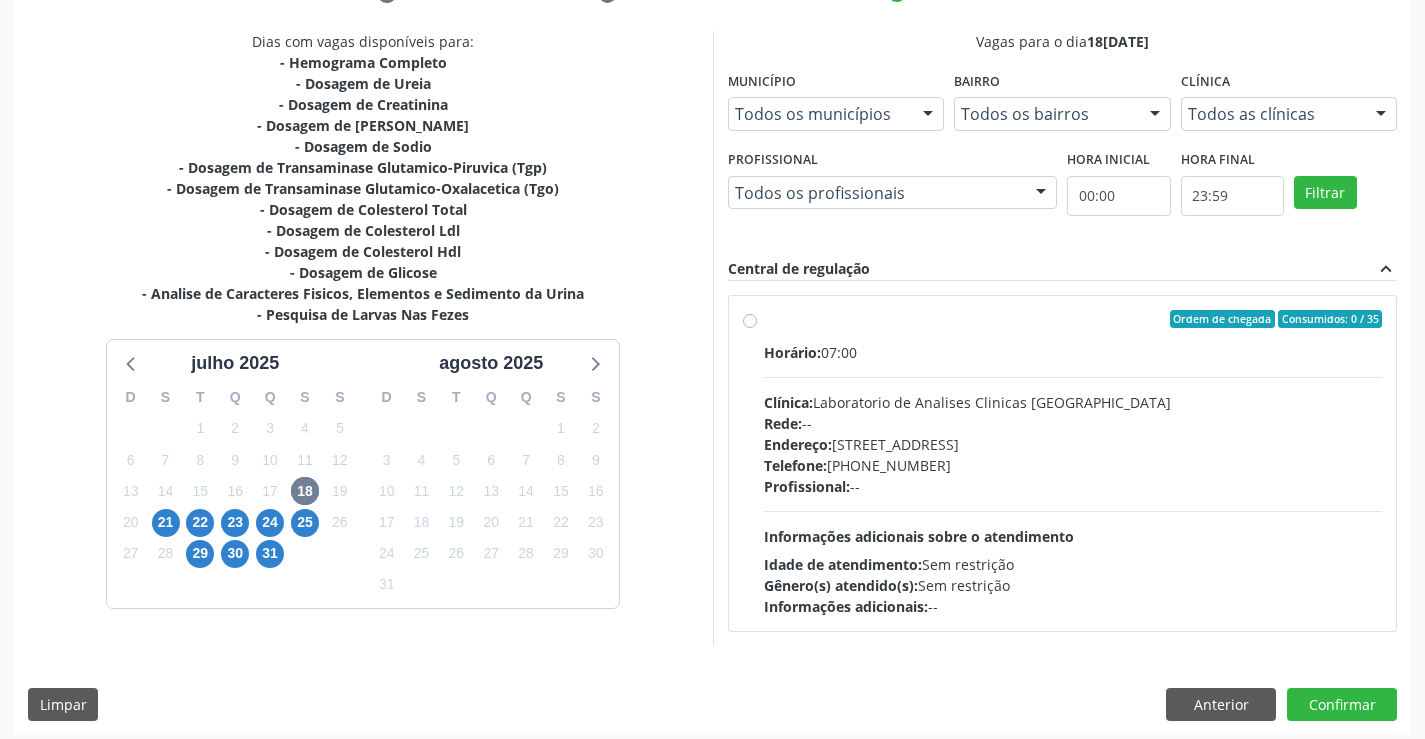 scroll, scrollTop: 420, scrollLeft: 0, axis: vertical 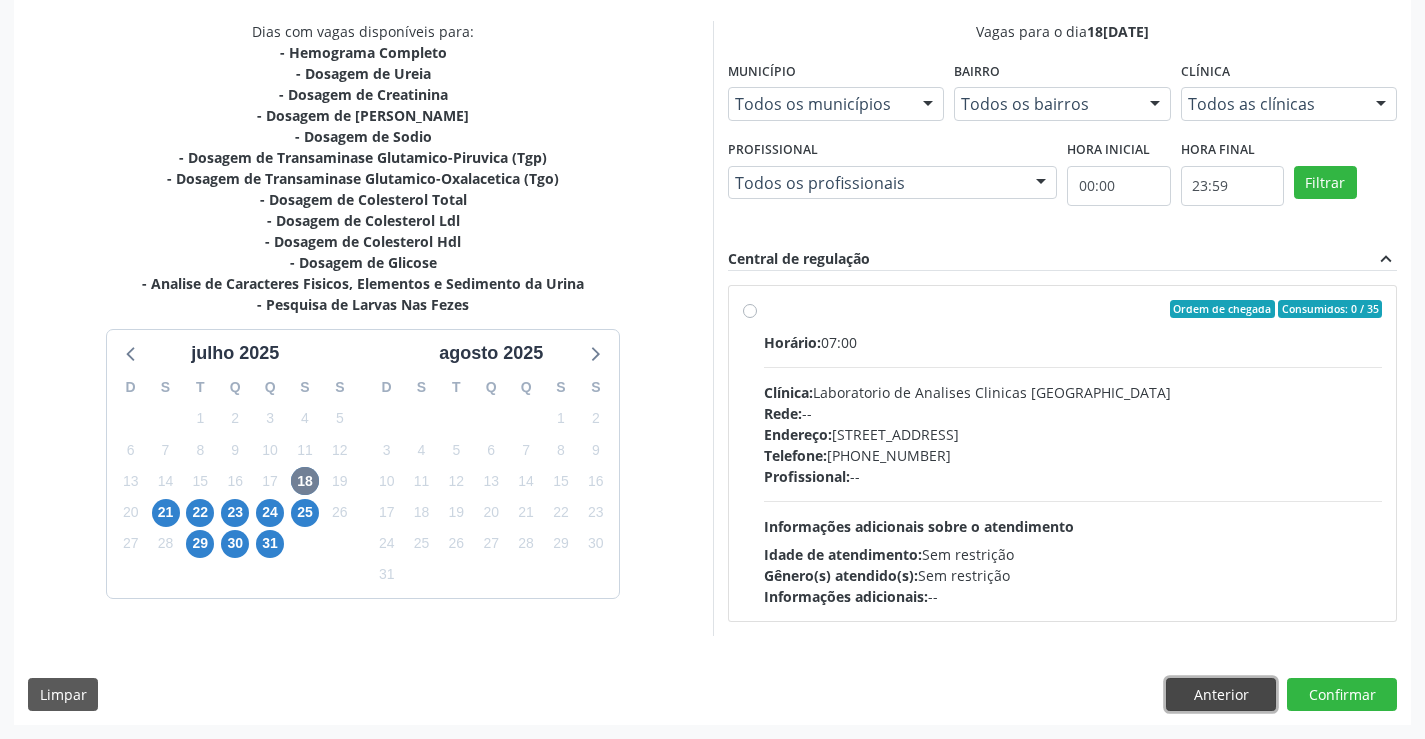 click on "Anterior" at bounding box center [1221, 695] 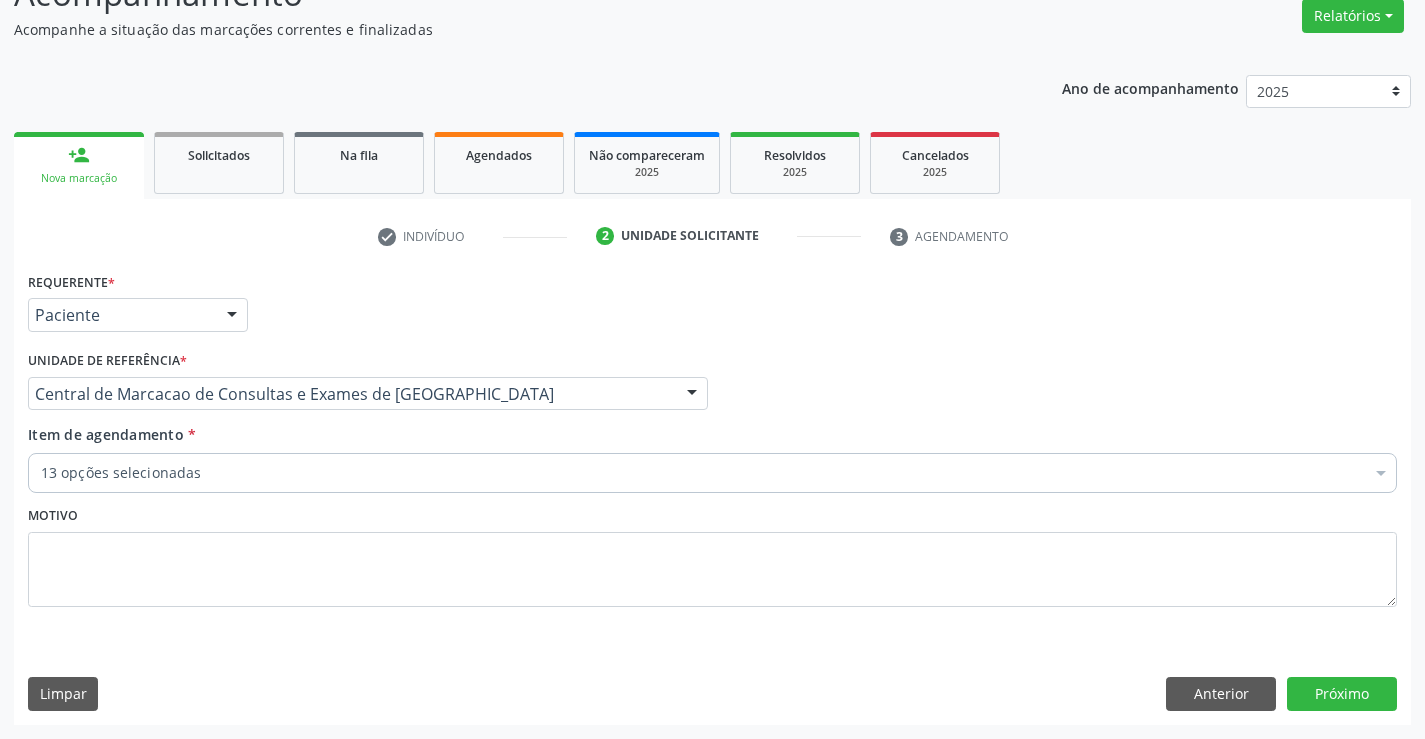 scroll, scrollTop: 167, scrollLeft: 0, axis: vertical 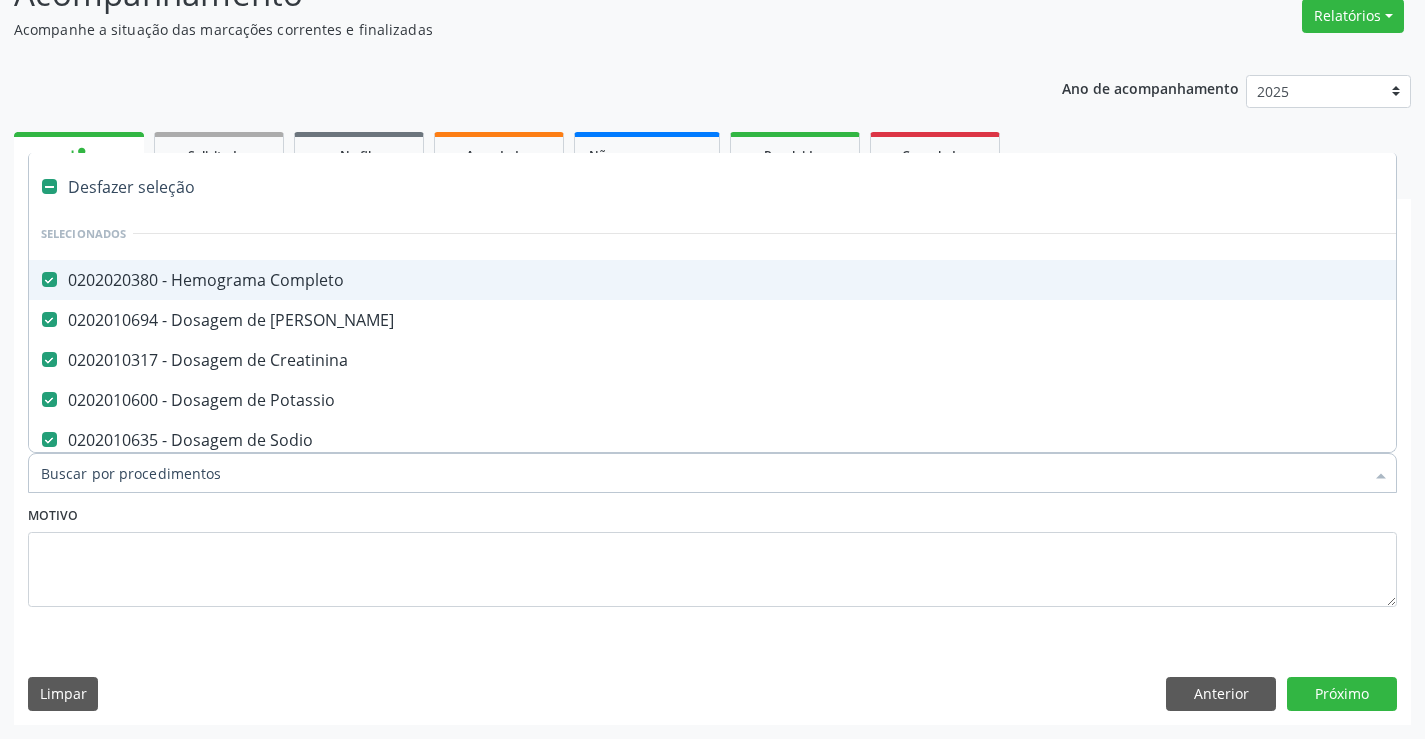 click on "0202020380 - Hemograma Completo" at bounding box center (819, 280) 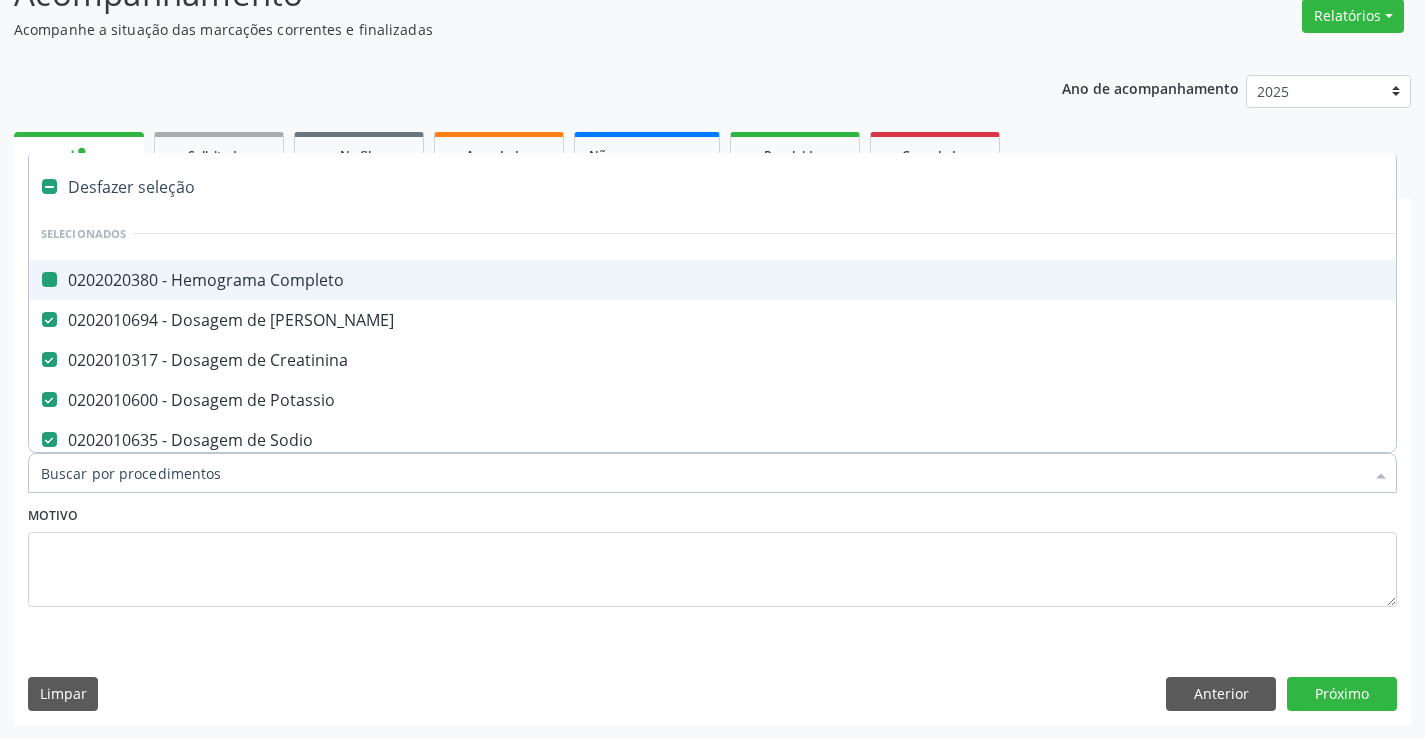 checkbox on "false" 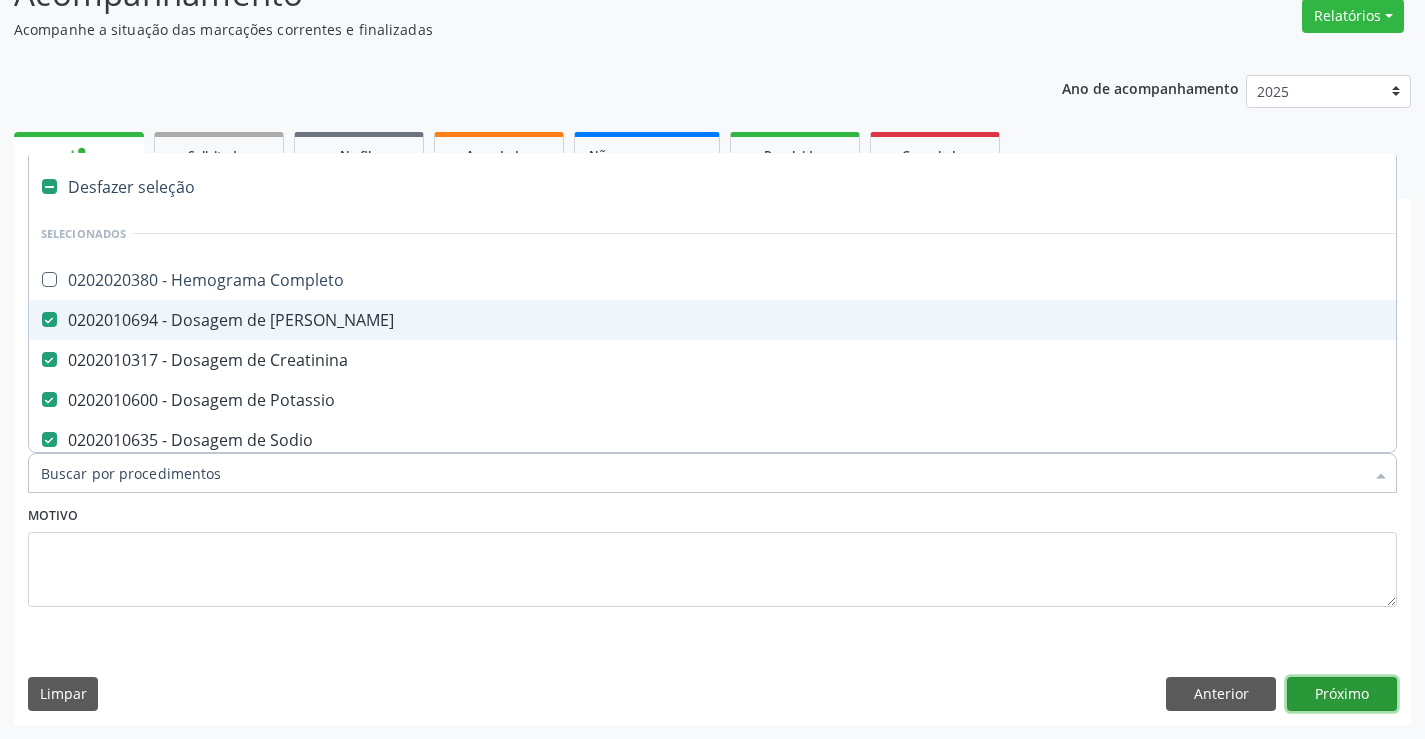 click on "Próximo" at bounding box center (1342, 694) 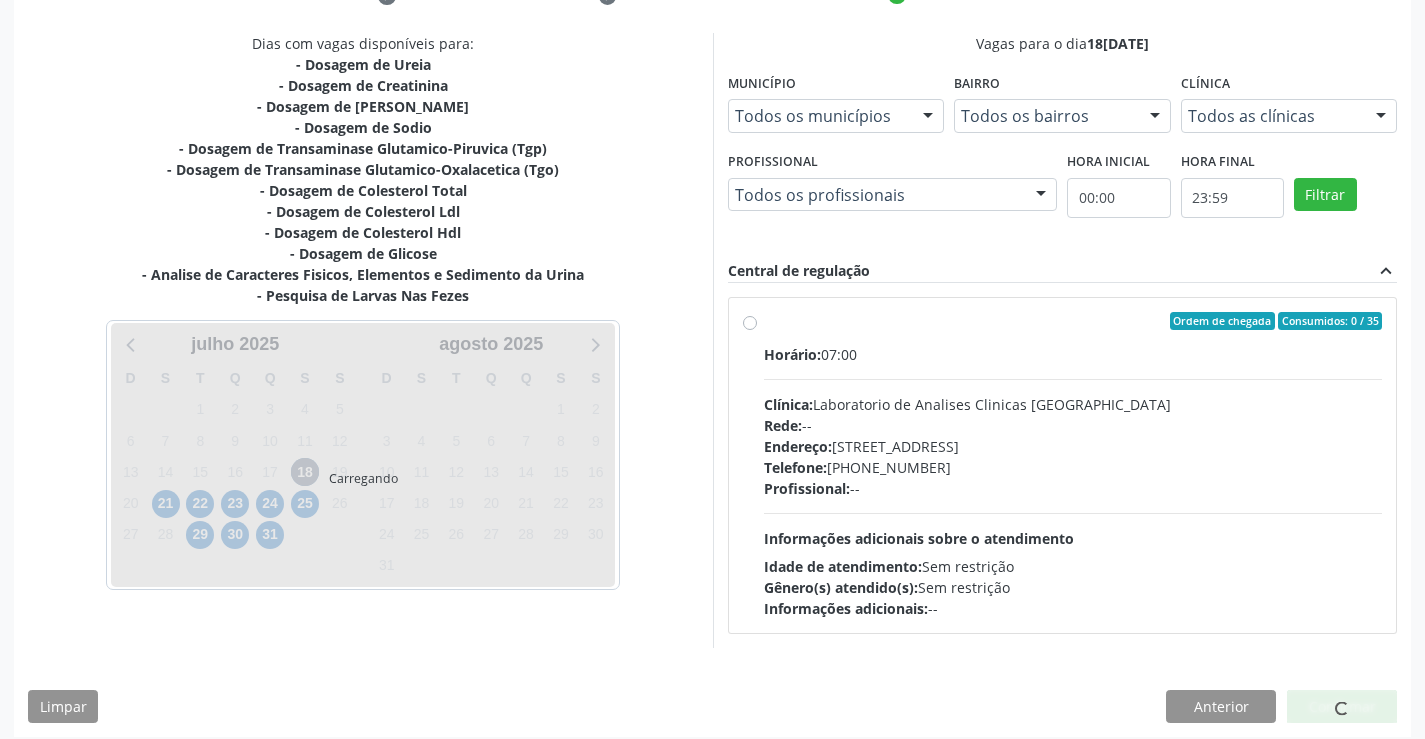 scroll, scrollTop: 420, scrollLeft: 0, axis: vertical 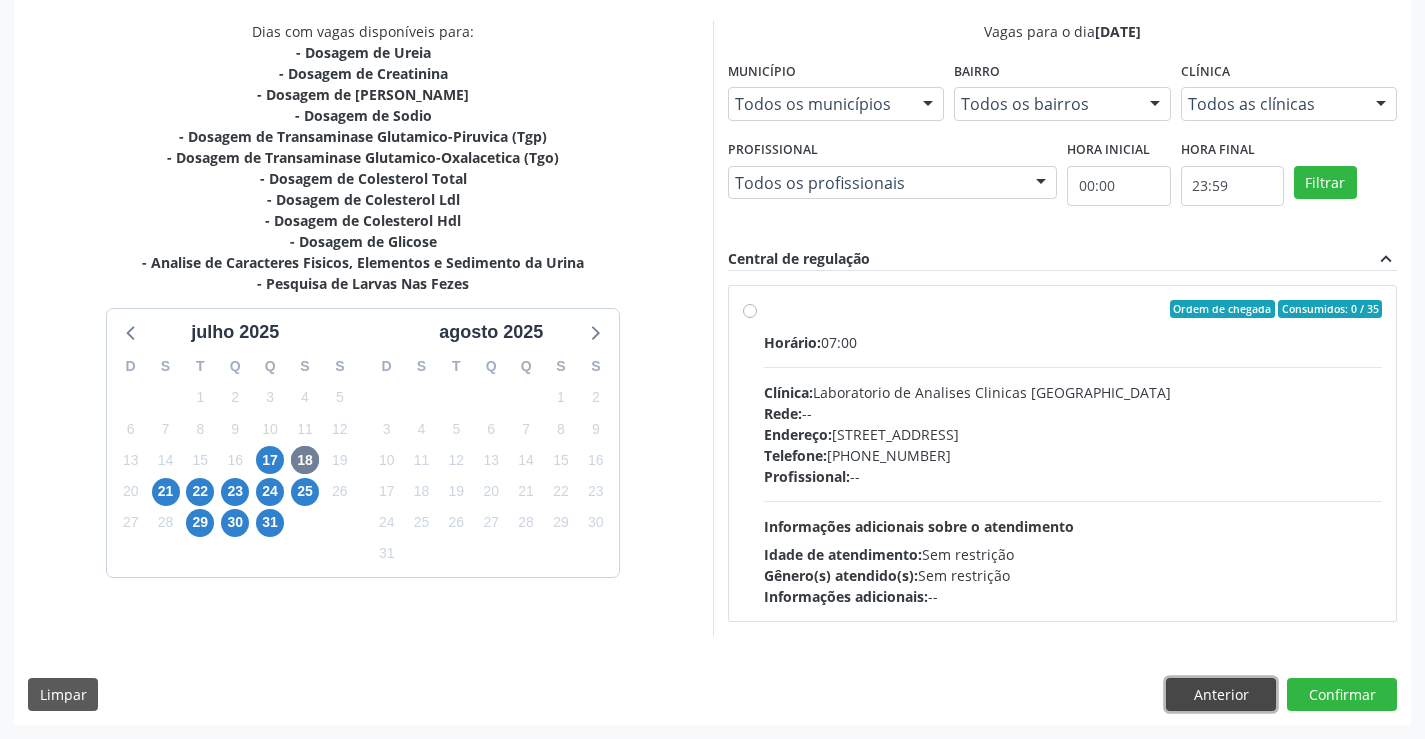 click on "Anterior" at bounding box center [1221, 695] 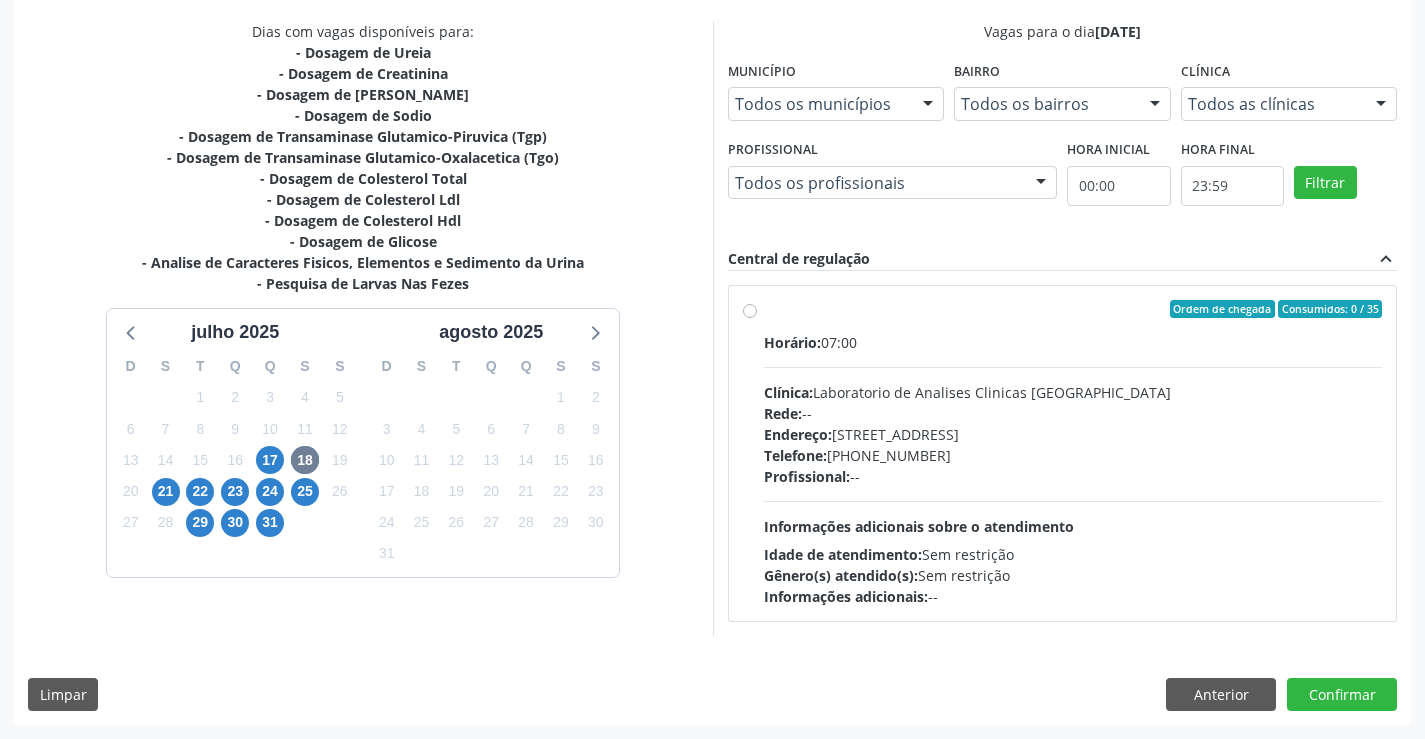 scroll, scrollTop: 167, scrollLeft: 0, axis: vertical 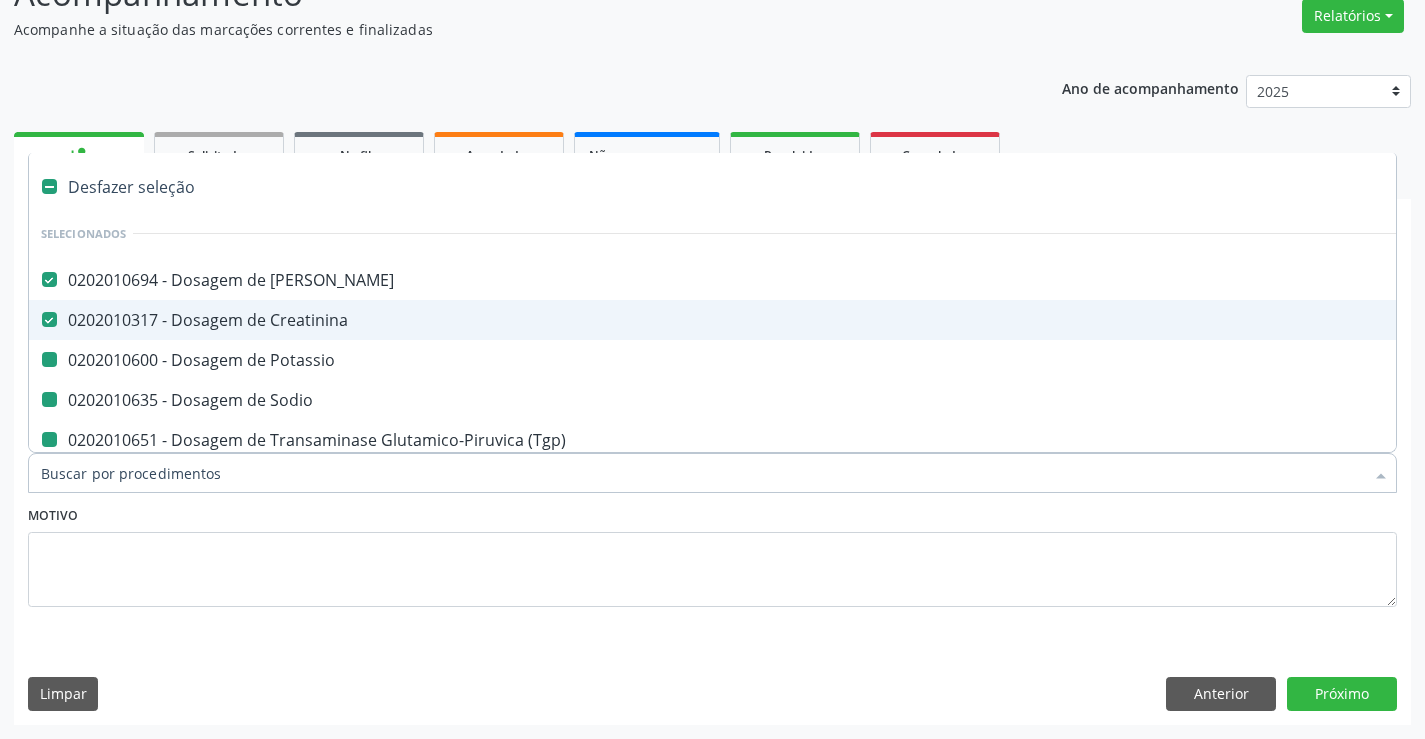 type on "h" 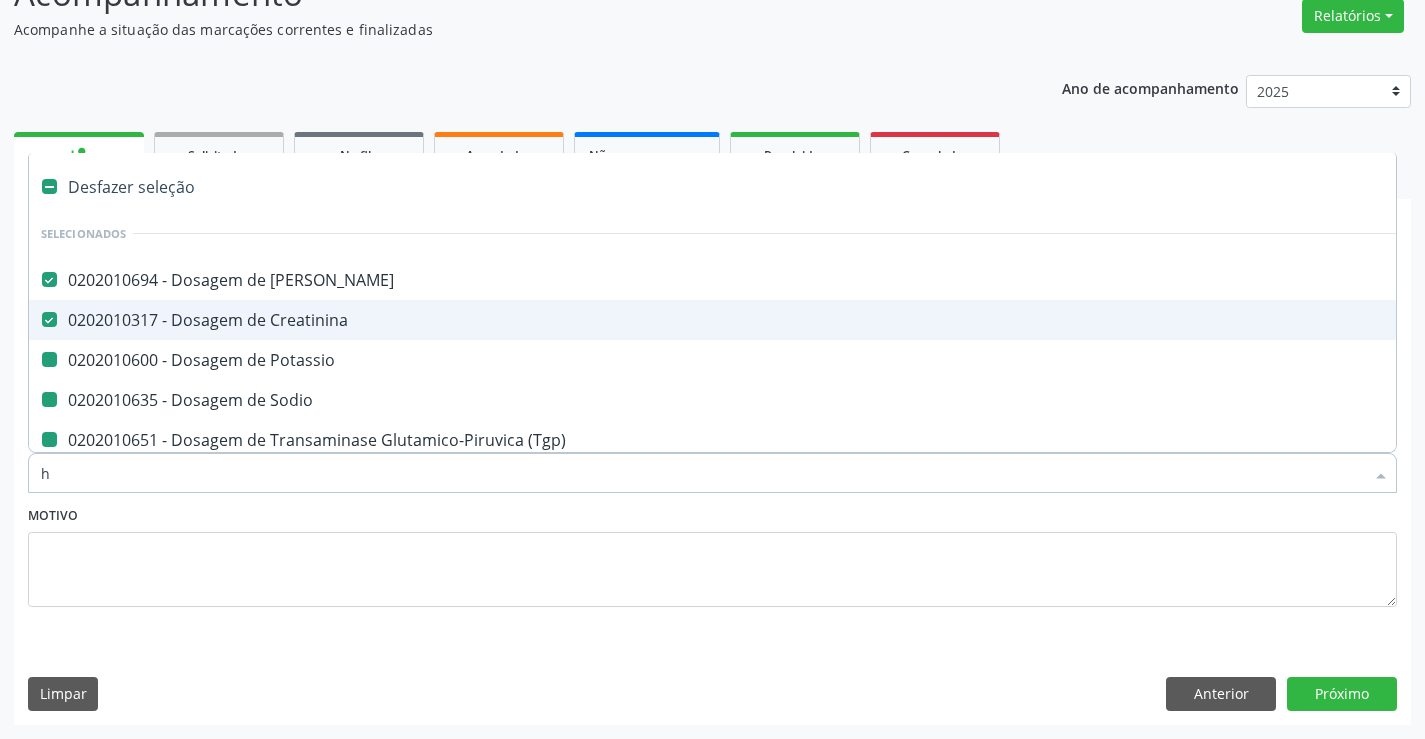 checkbox on "false" 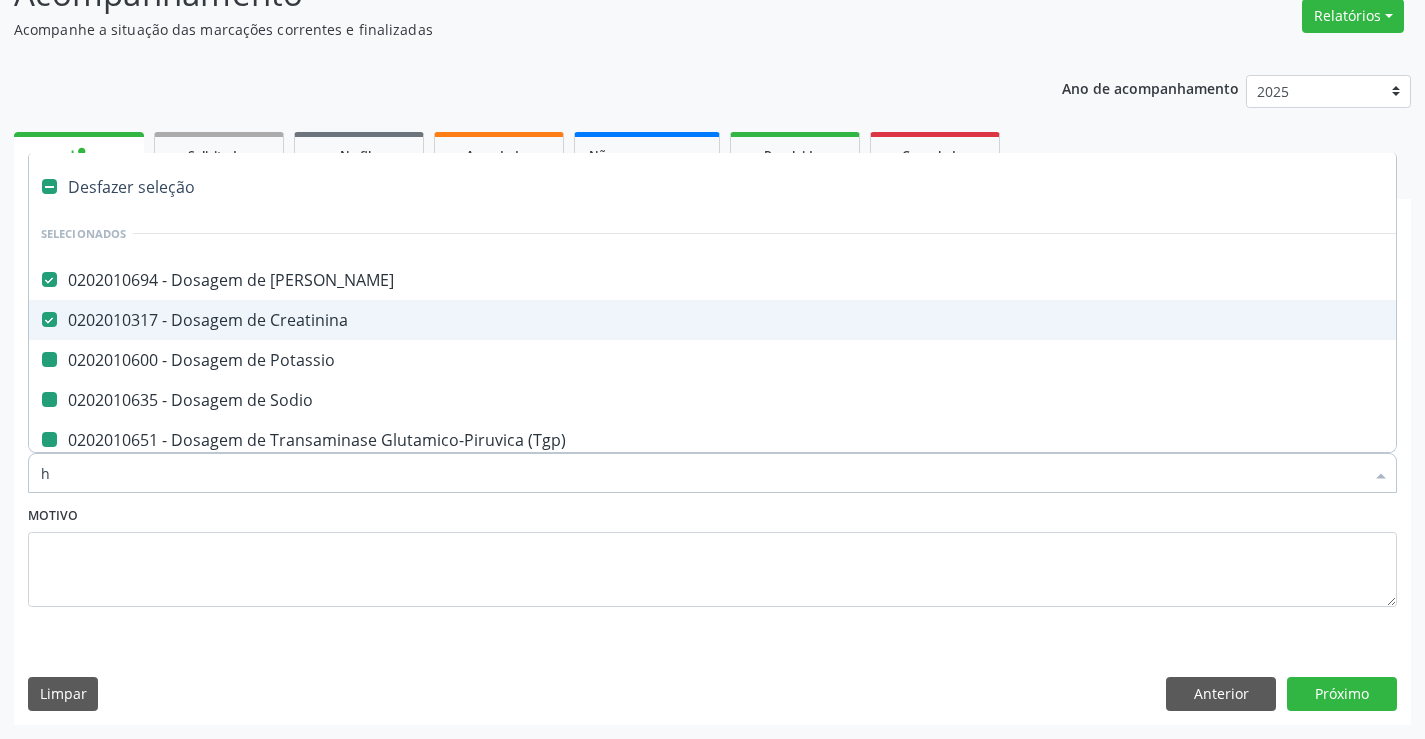 checkbox on "false" 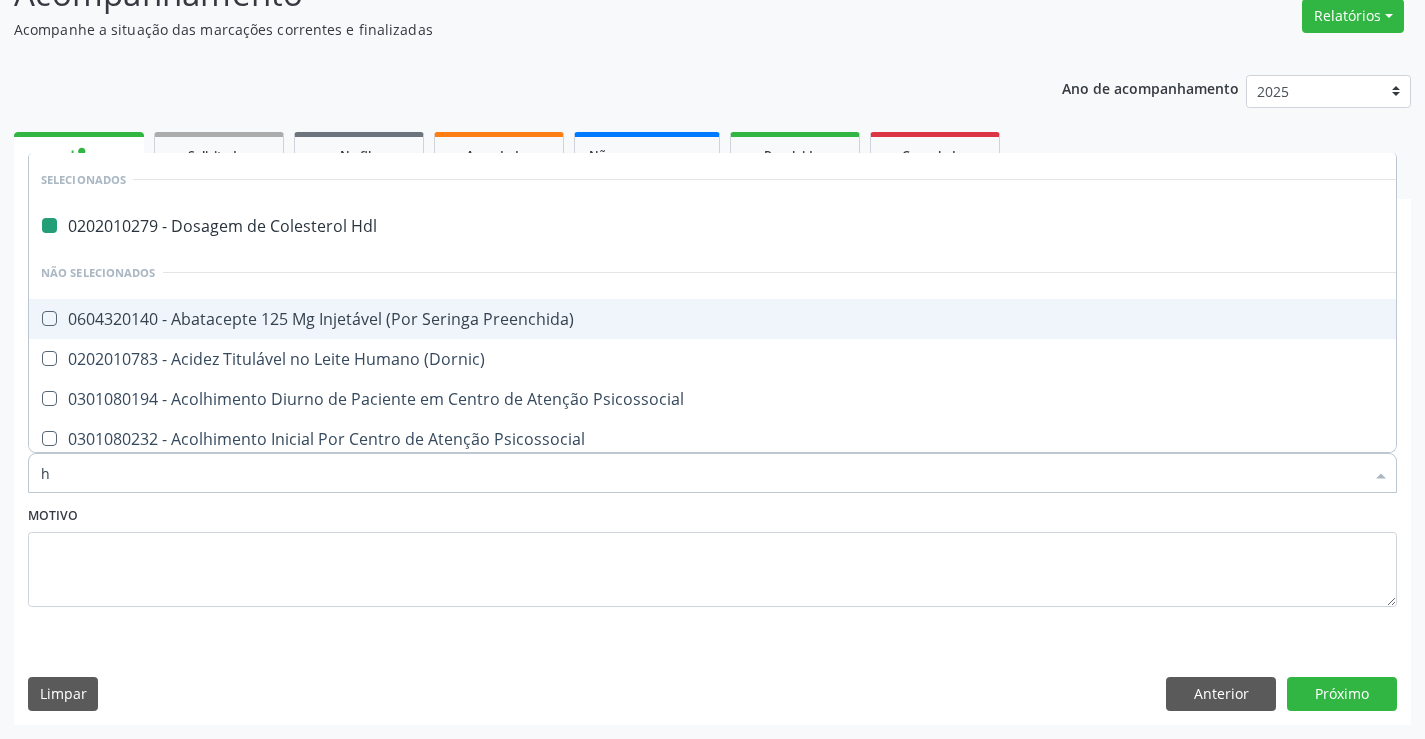 type on "he" 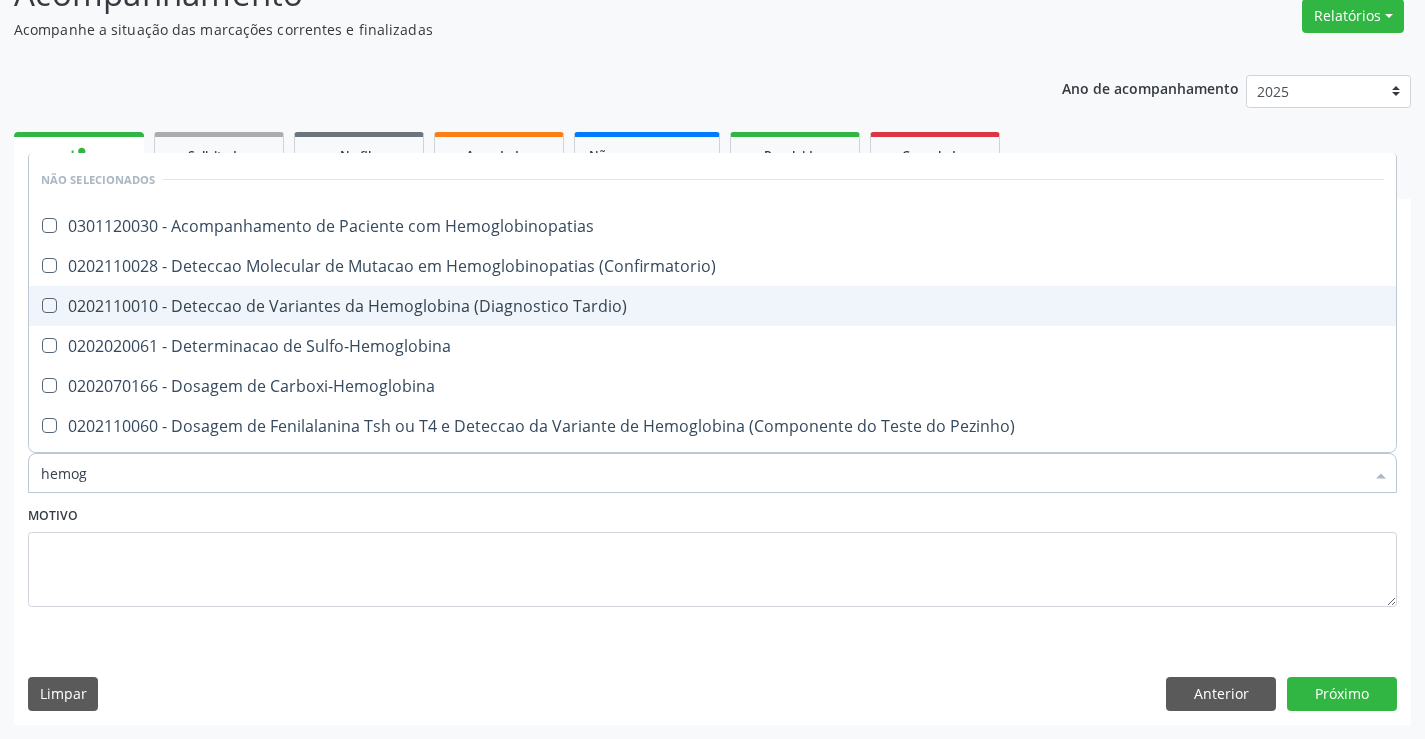 type on "hemogr" 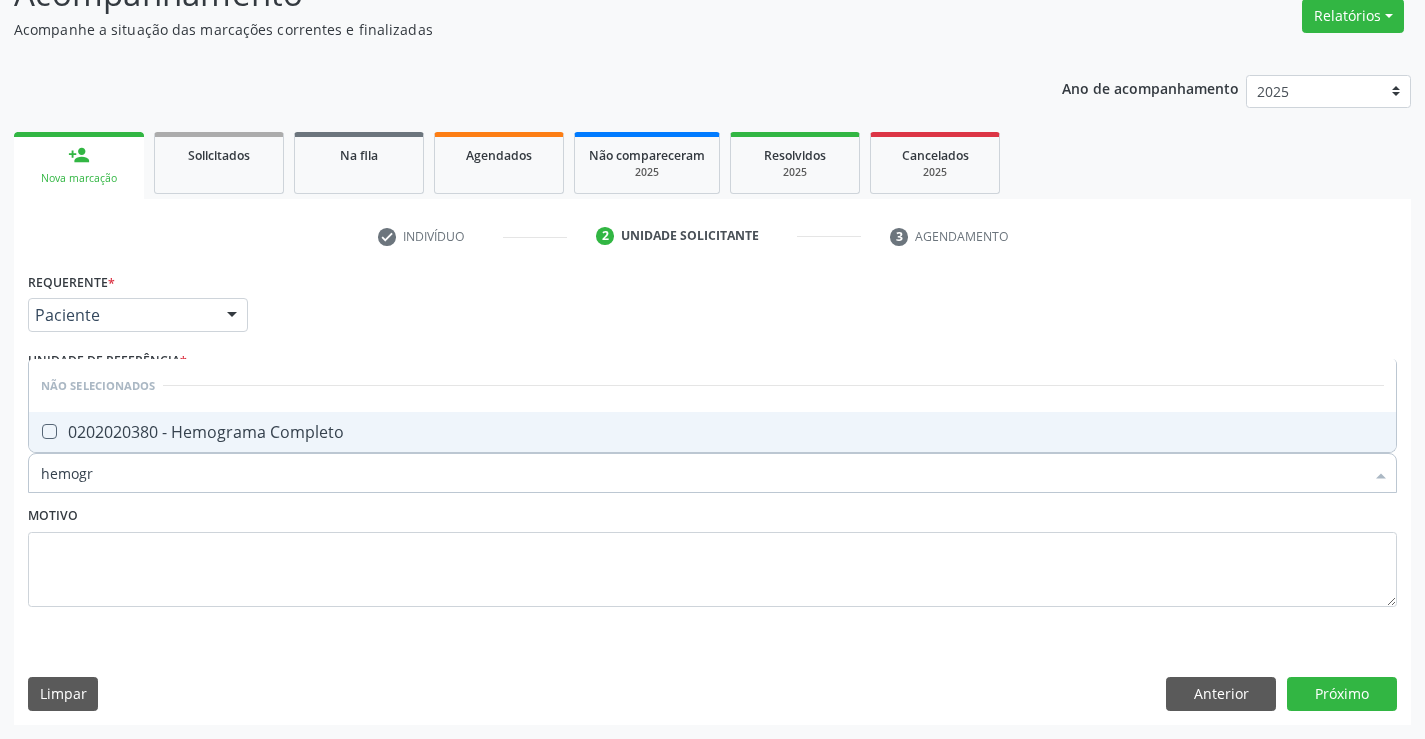 click on "0202020380 - Hemograma Completo" at bounding box center (712, 432) 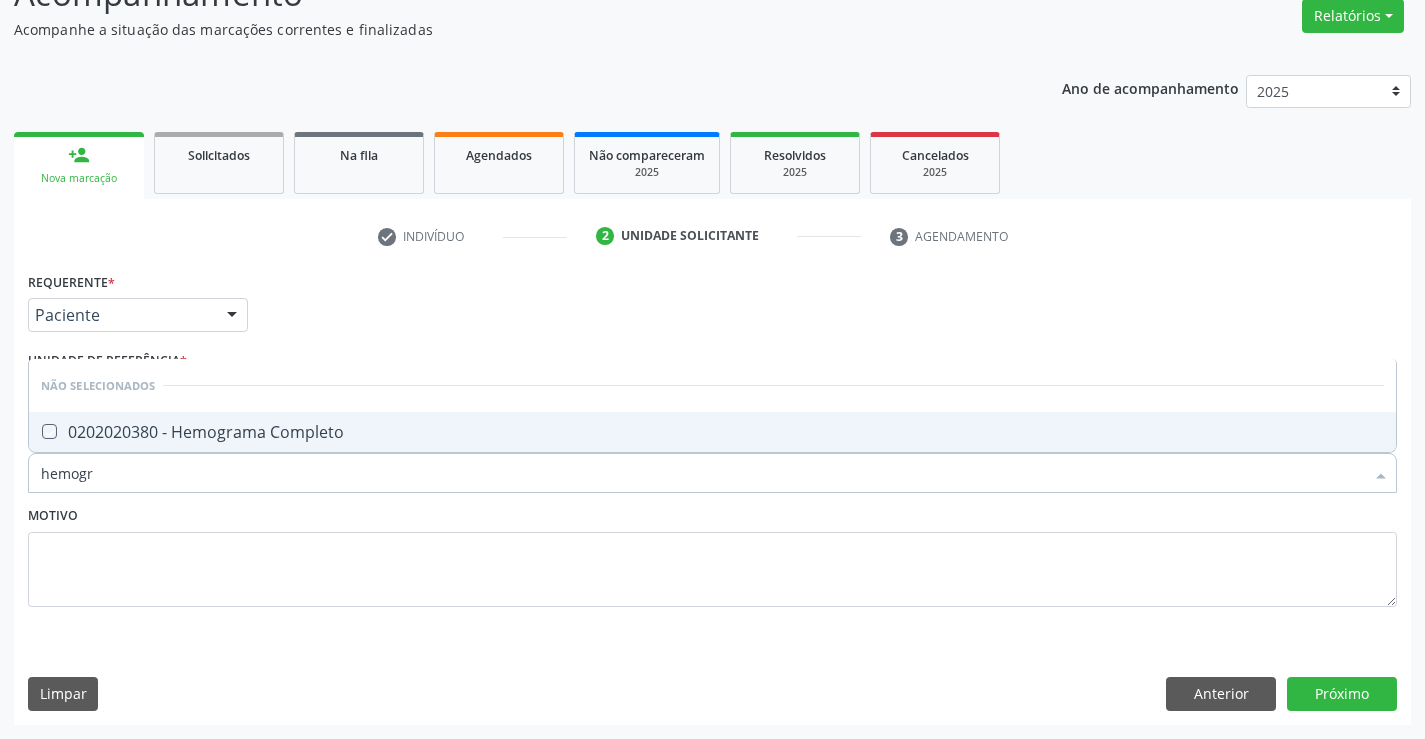 checkbox on "true" 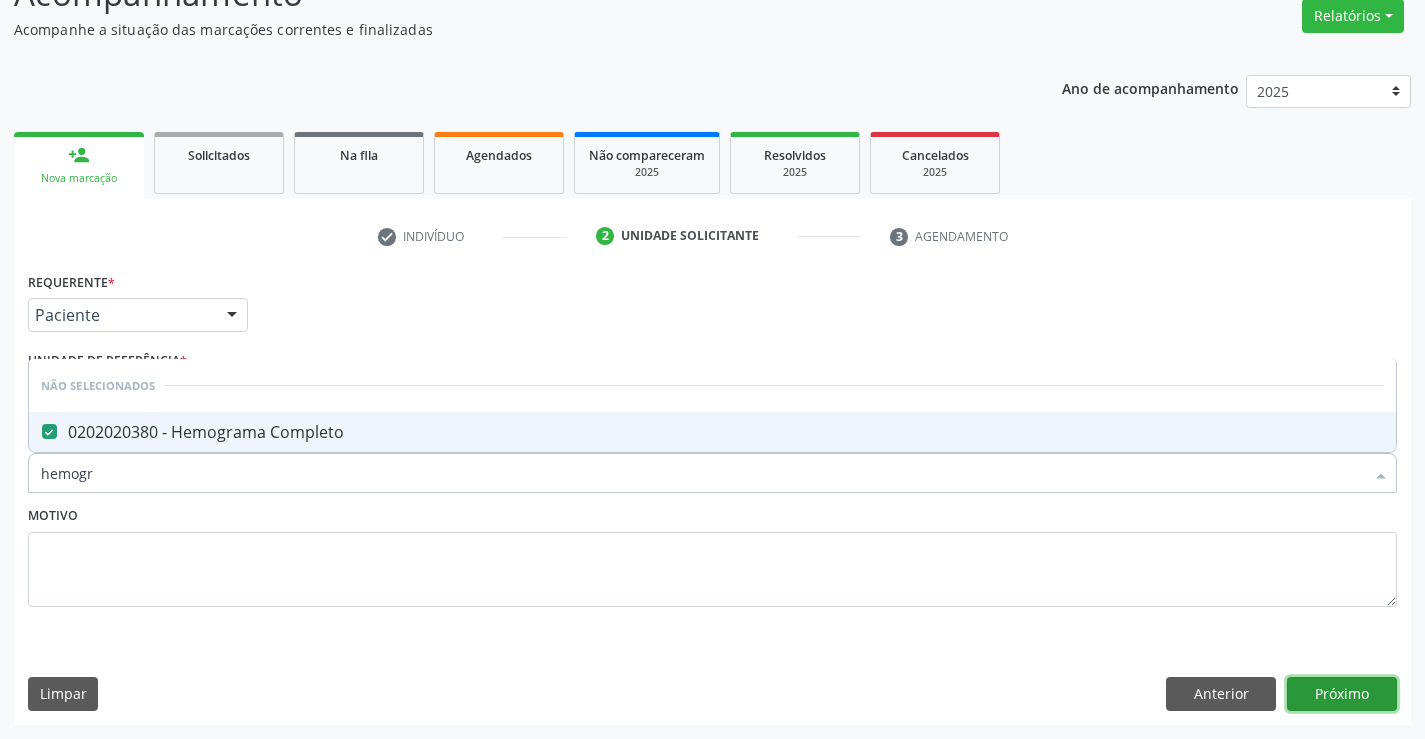 click on "Próximo" at bounding box center [1342, 694] 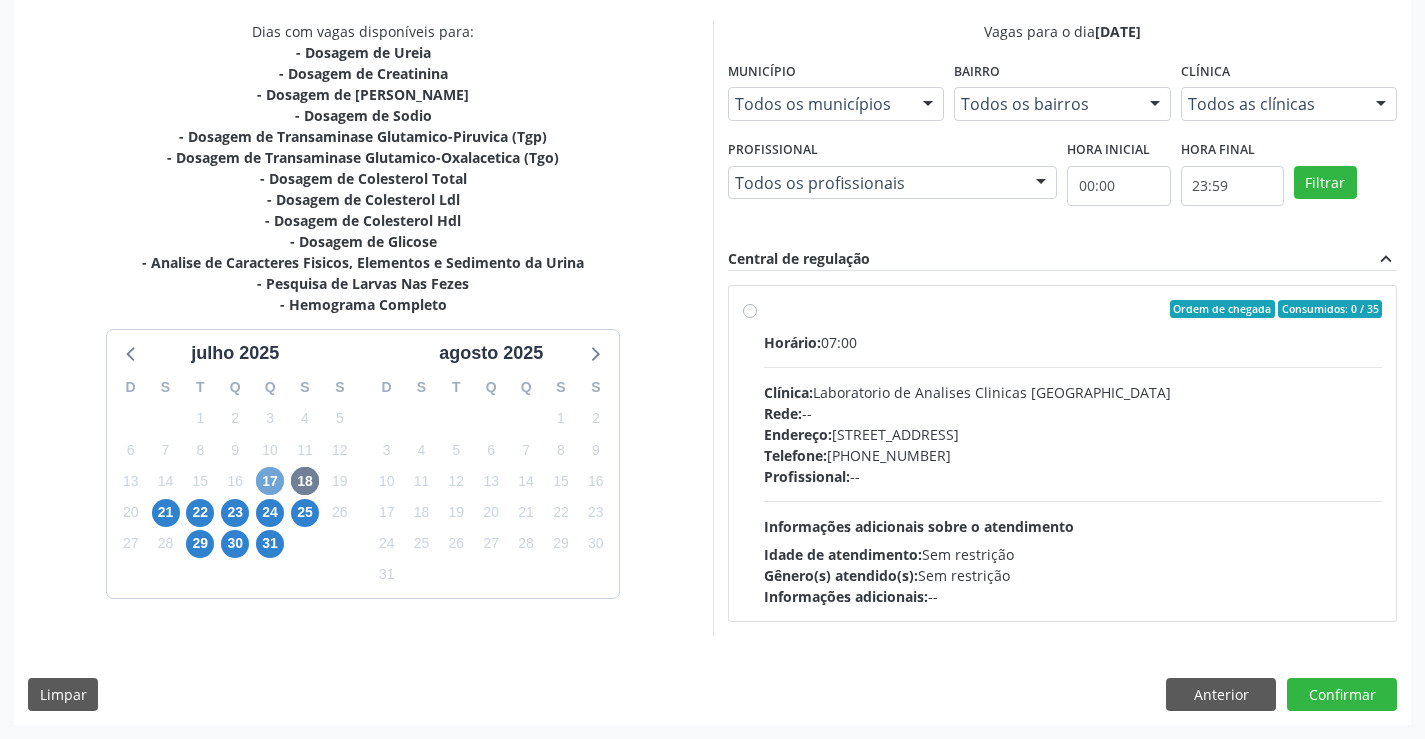 click on "17" at bounding box center [270, 481] 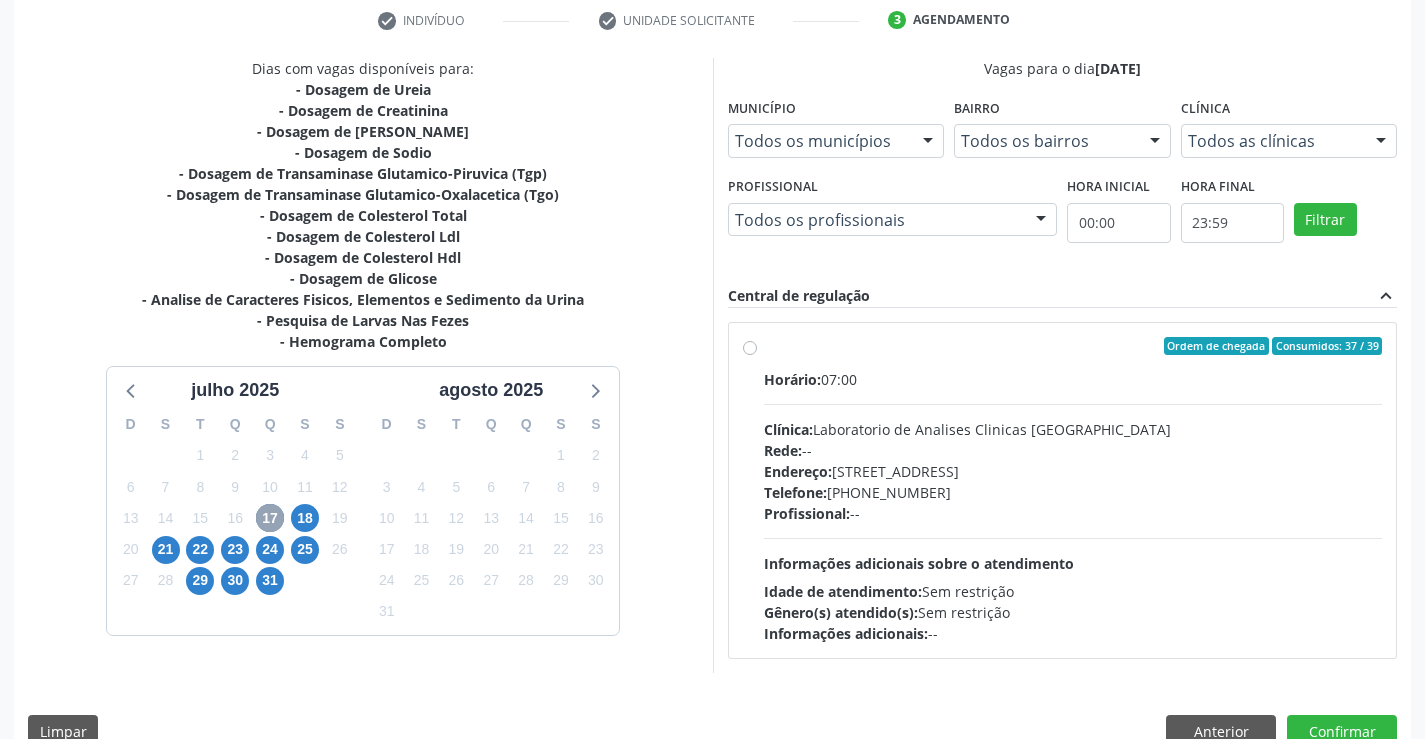scroll, scrollTop: 420, scrollLeft: 0, axis: vertical 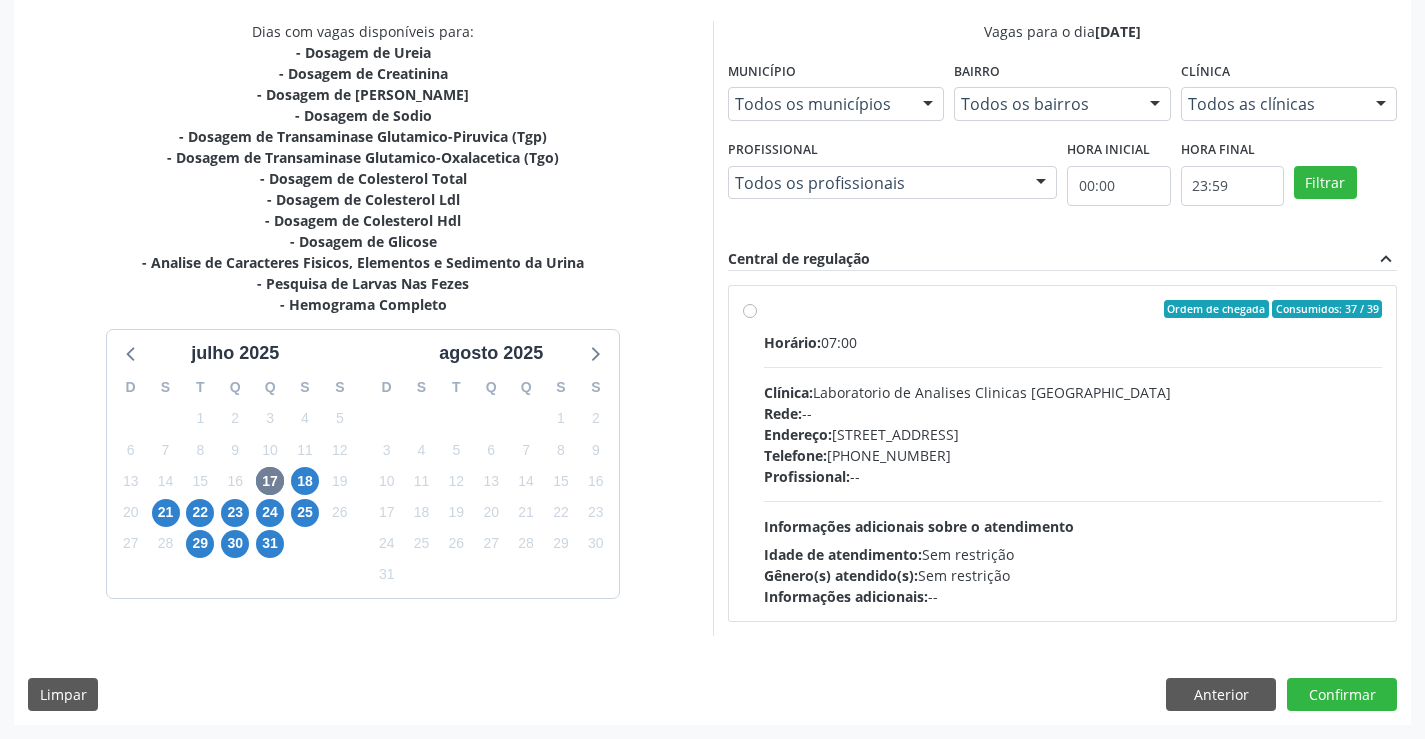 click on "Rede:
--" at bounding box center [1073, 413] 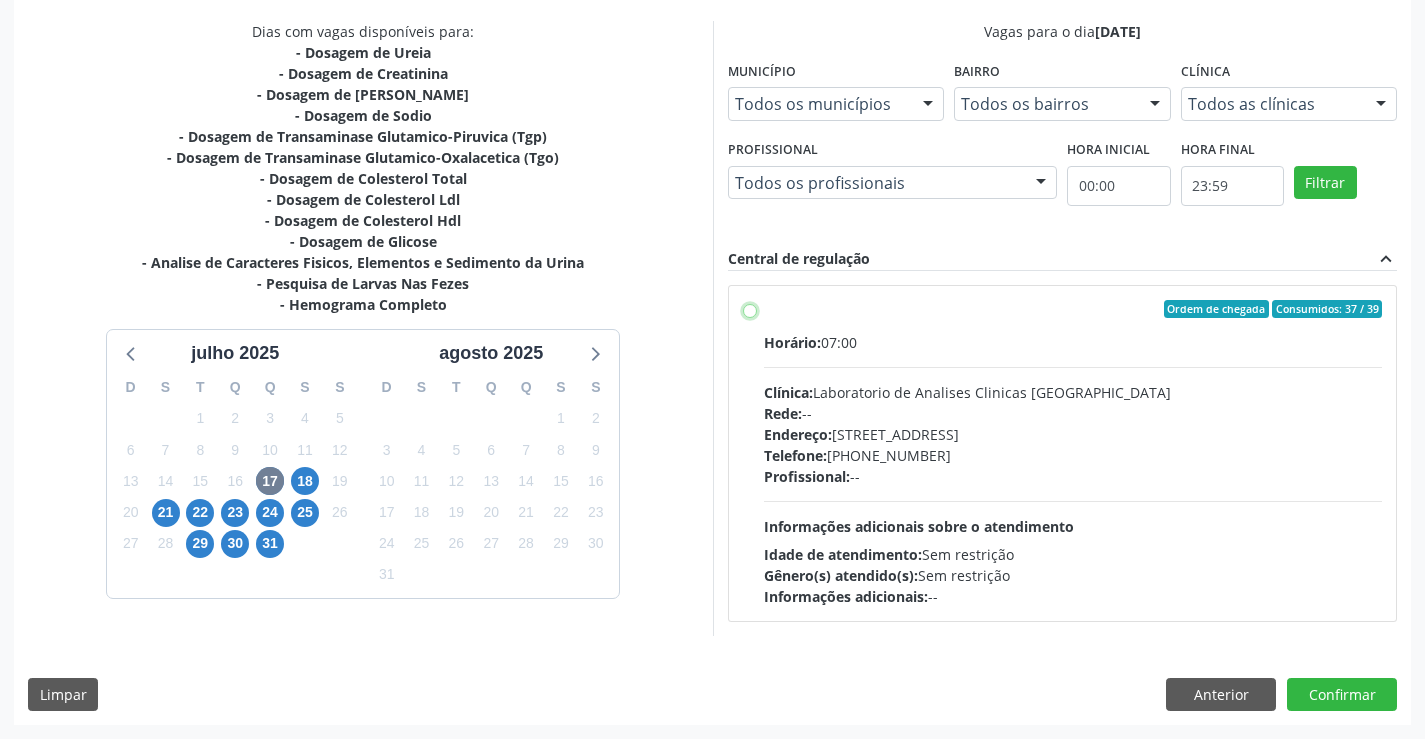 click on "Ordem de chegada
Consumidos: 37 / 39
Horário:   07:00
Clínica:  Laboratorio de Analises Clinicas Sao Francisco
Rede:
--
Endereço:   Terreo, nº 258, Centro, Campo Formoso - BA
Telefone:   (74) 36453588
Profissional:
--
Informações adicionais sobre o atendimento
Idade de atendimento:
Sem restrição
Gênero(s) atendido(s):
Sem restrição
Informações adicionais:
--" at bounding box center (750, 309) 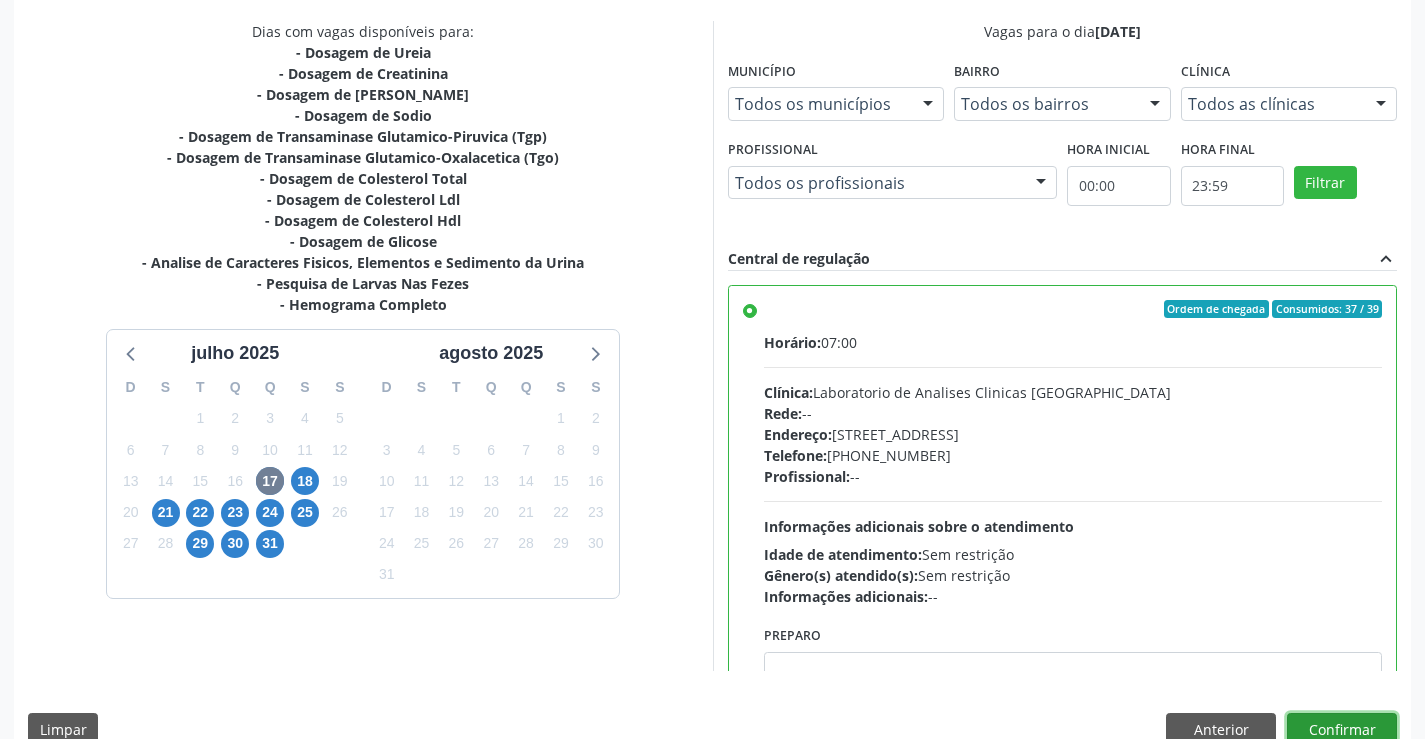 click on "Confirmar" at bounding box center (1342, 730) 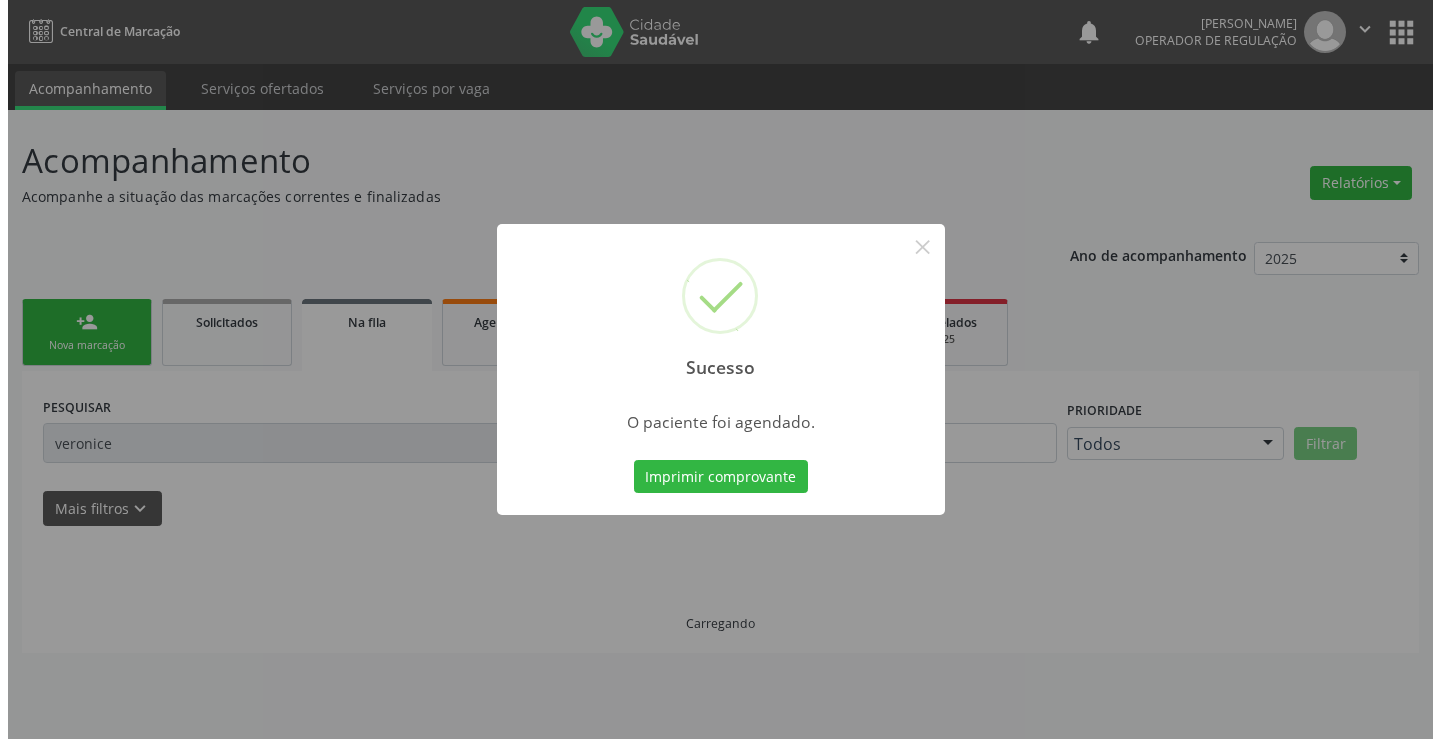 scroll, scrollTop: 0, scrollLeft: 0, axis: both 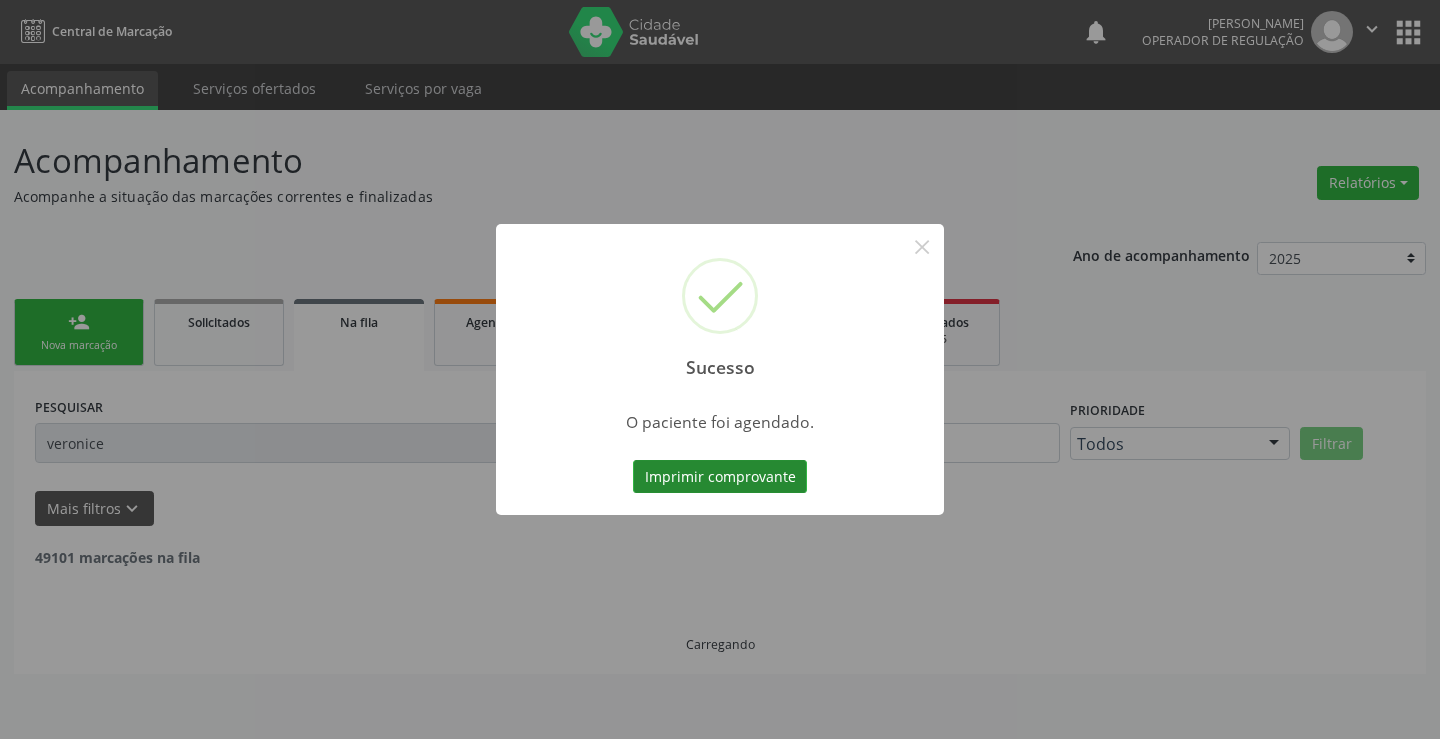 click on "Imprimir comprovante" at bounding box center [720, 477] 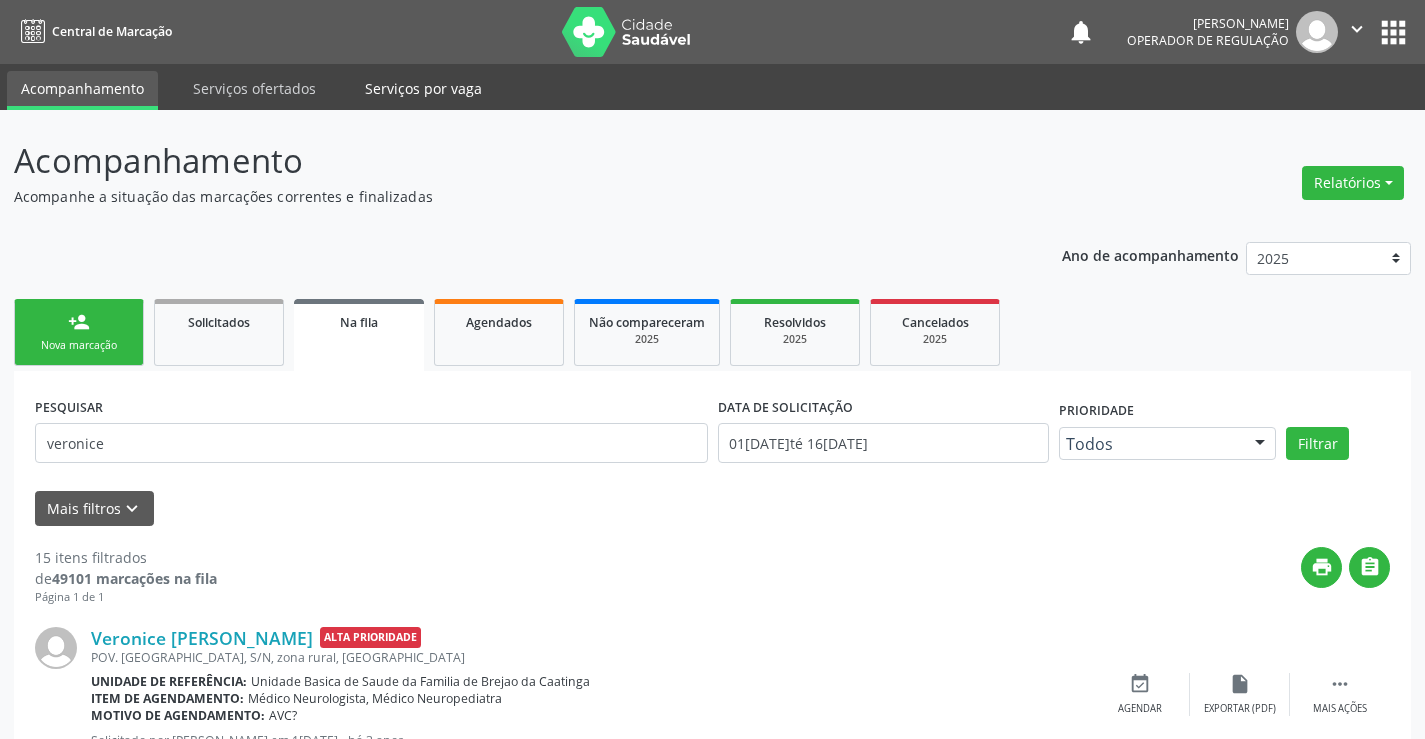 click on "Serviços por vaga" at bounding box center (423, 88) 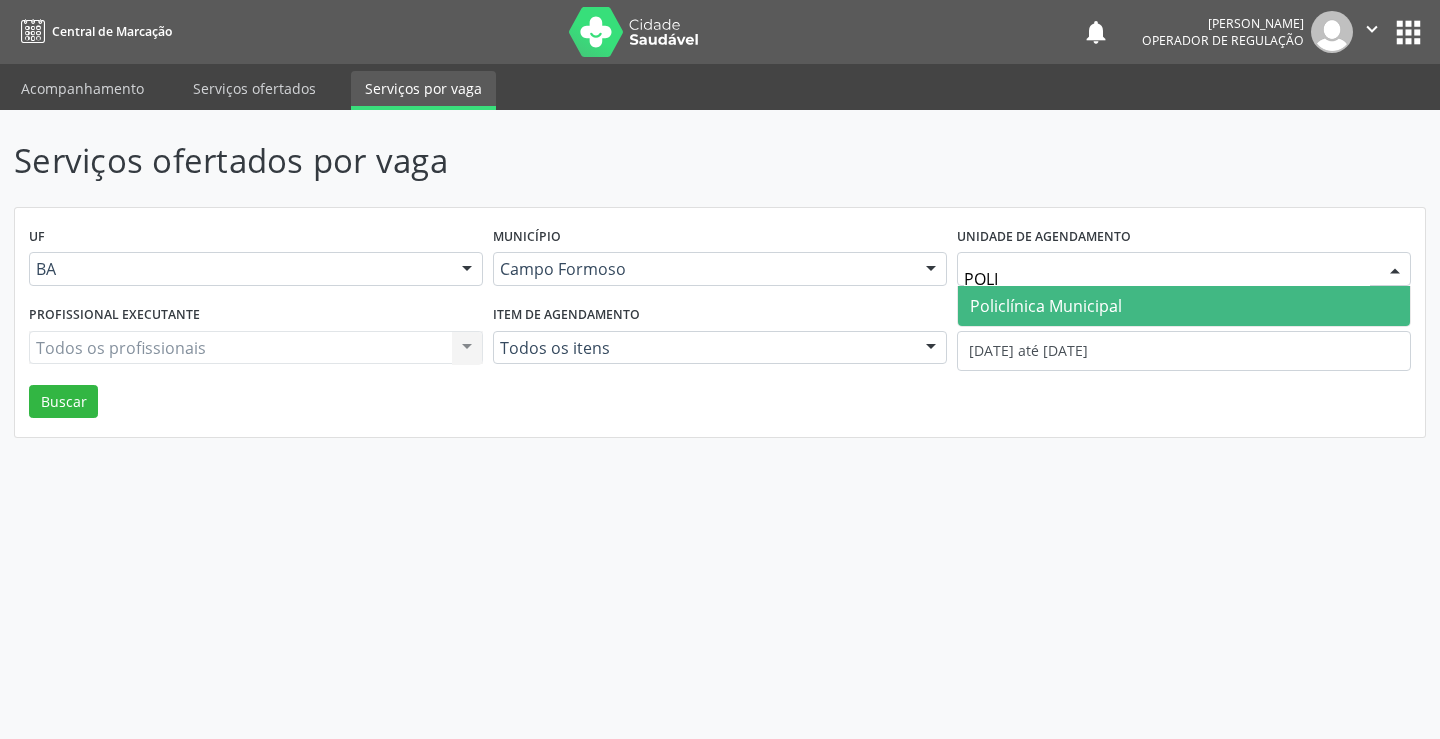 type on "POLIC" 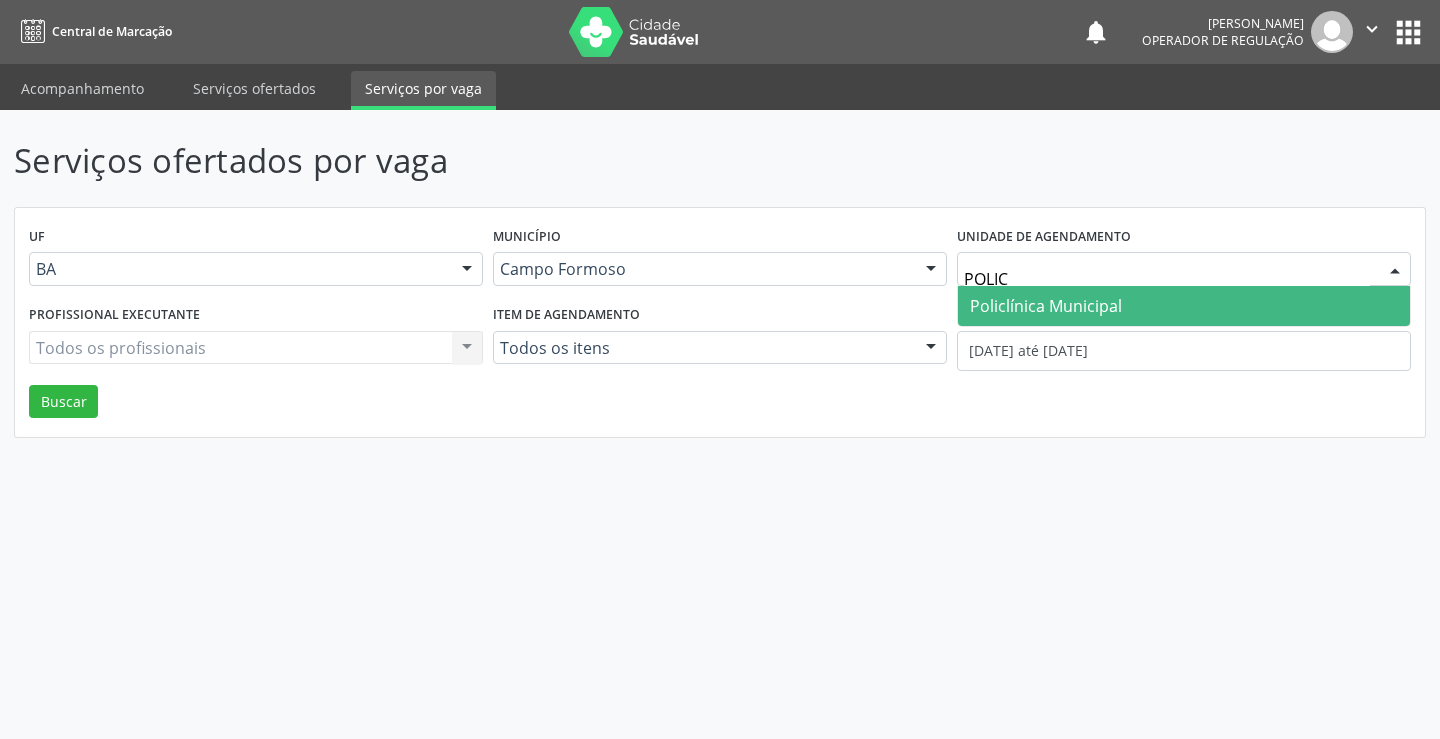 click on "Policlínica Municipal" at bounding box center [1046, 306] 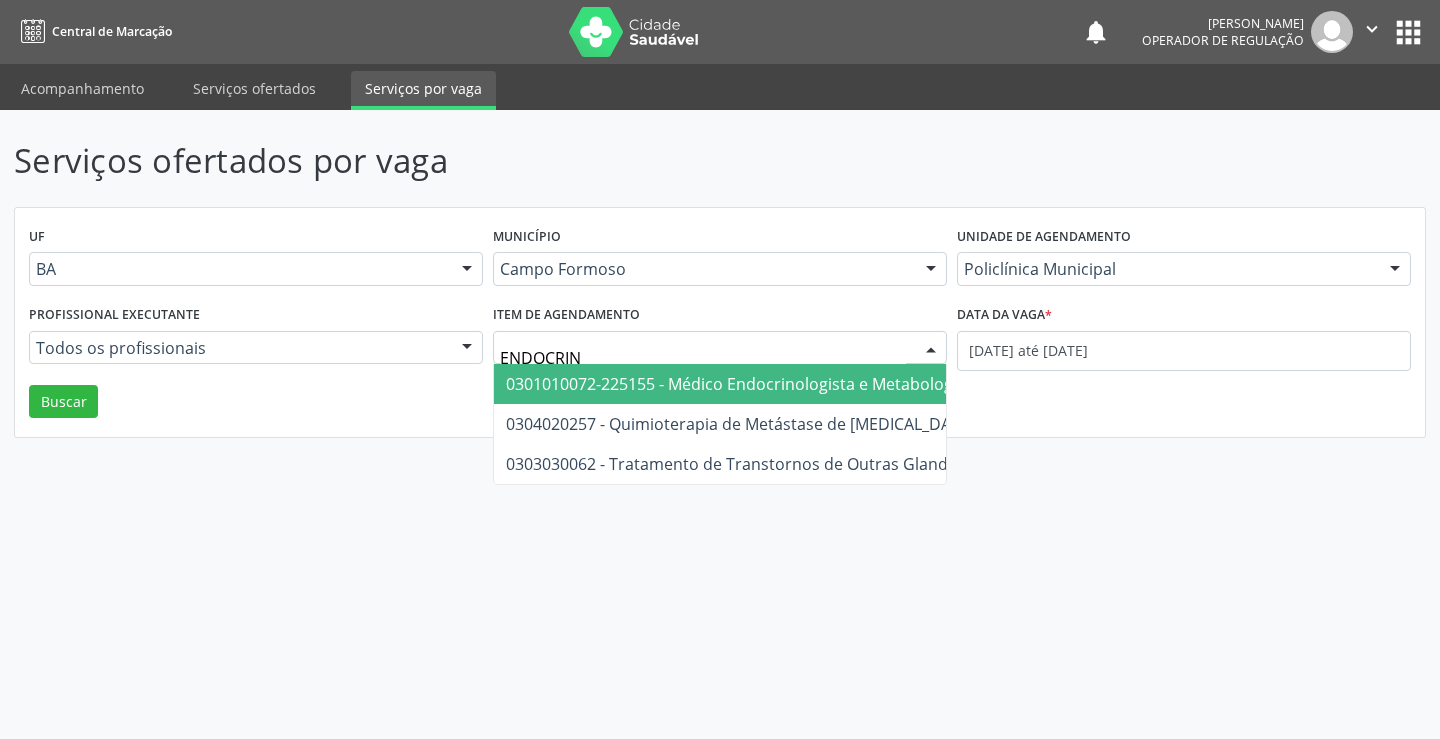 type on "ENDOCRINO" 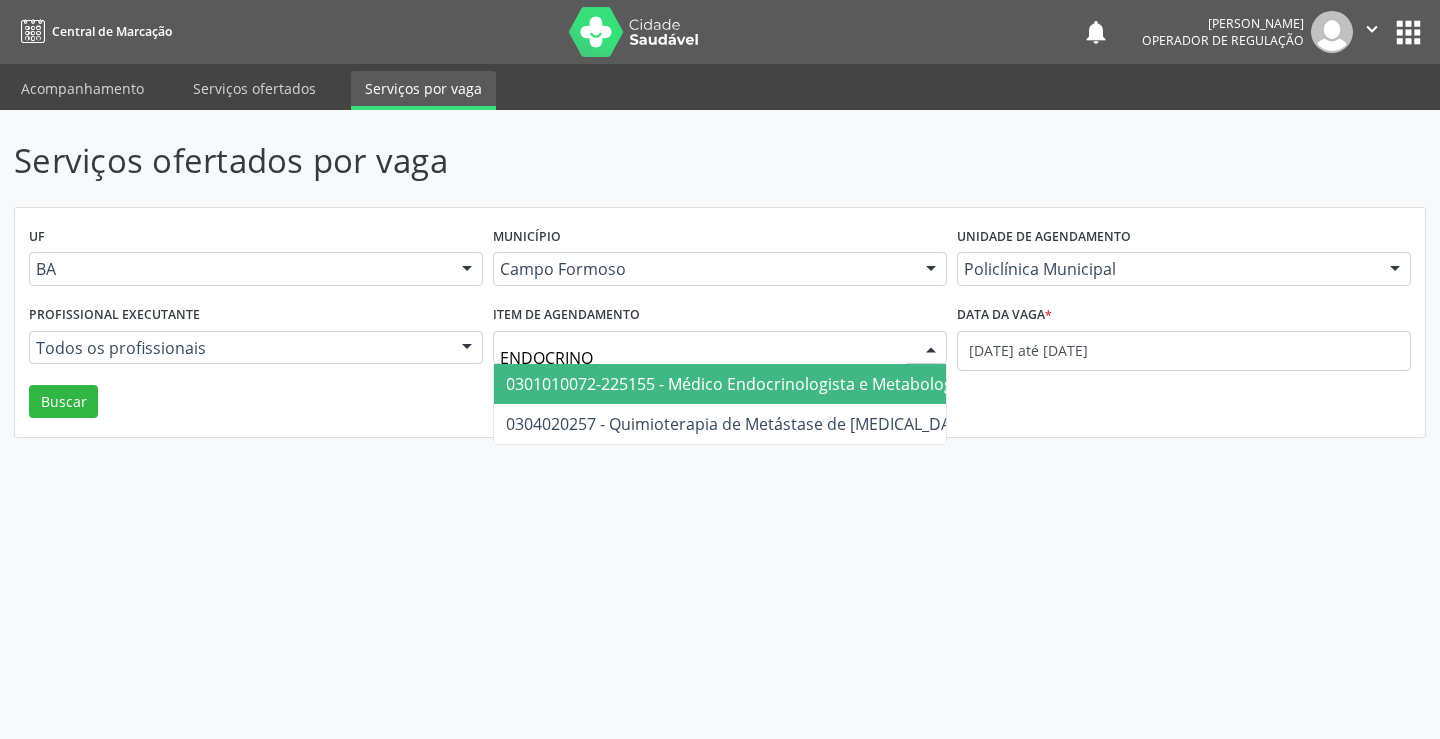 click on "0301010072-225155 - Médico Endocrinologista e Metabologista" at bounding box center [743, 384] 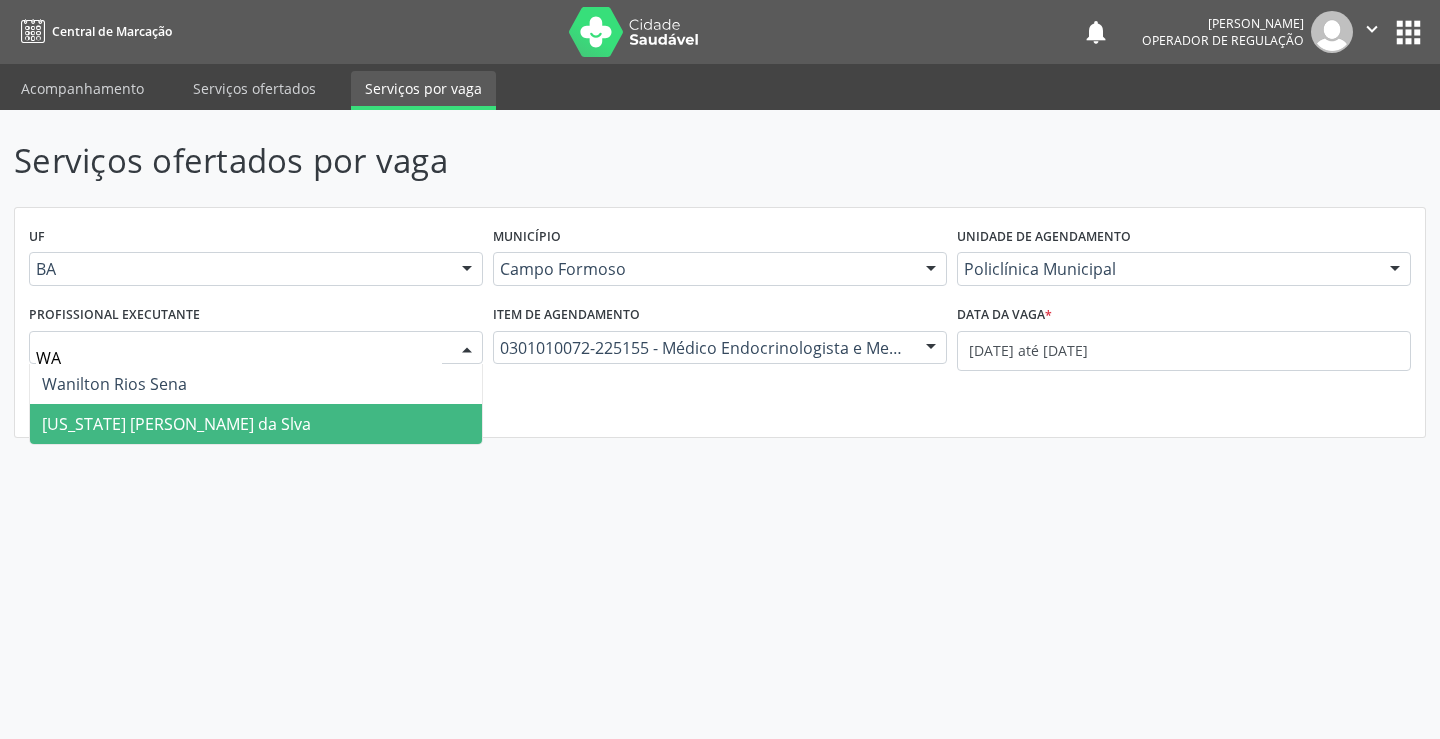 click on "Washington Luiz Sobreira da Slva" at bounding box center (256, 424) 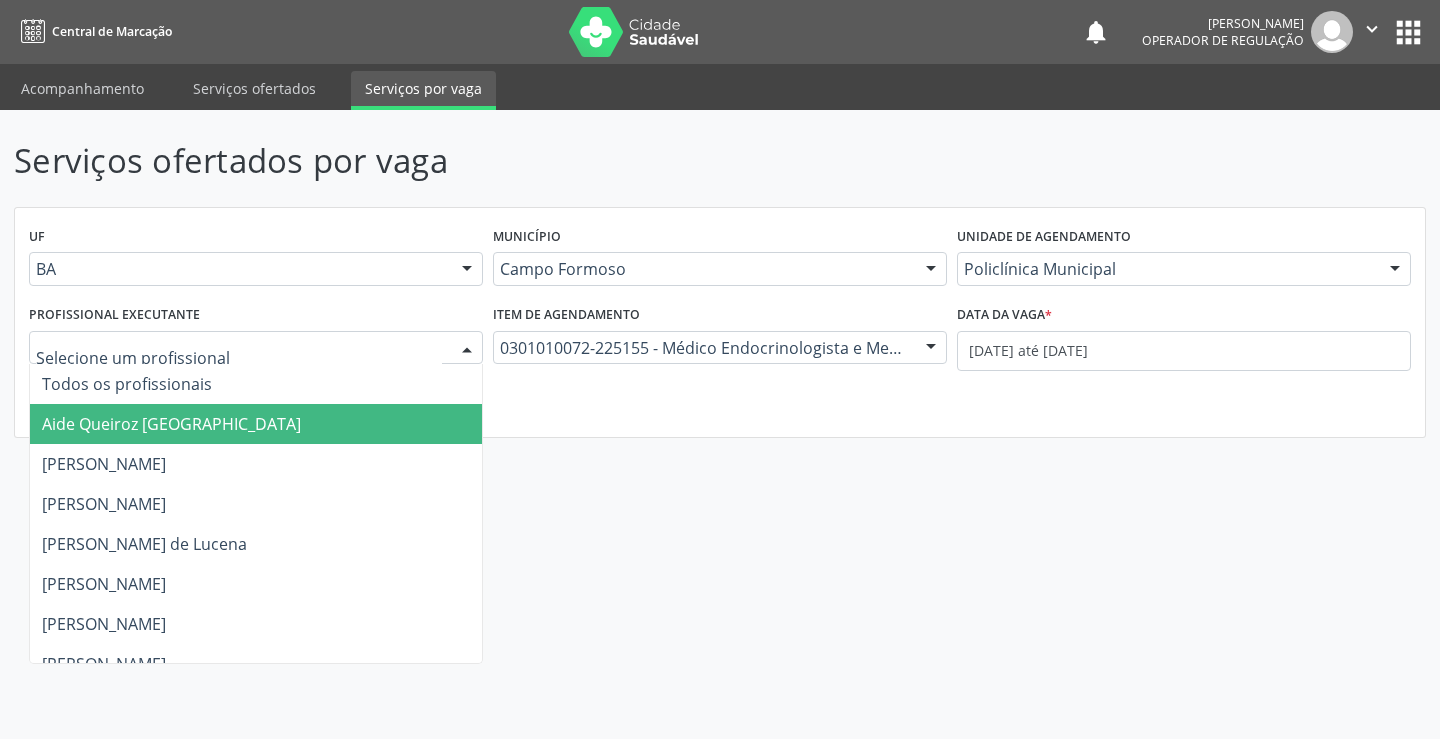 drag, startPoint x: 36, startPoint y: 350, endPoint x: 77, endPoint y: 348, distance: 41.04875 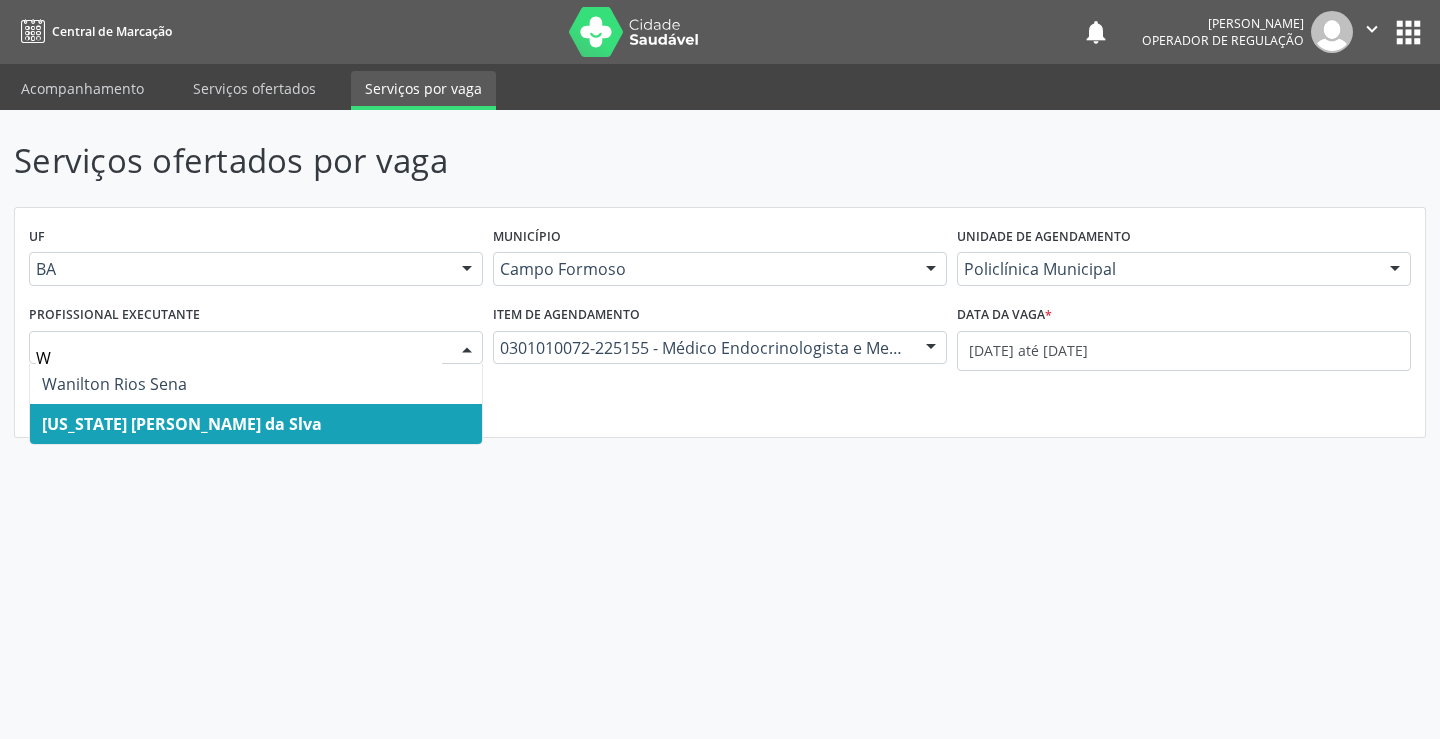 click on "Washington Luiz Sobreira da Slva" at bounding box center (182, 424) 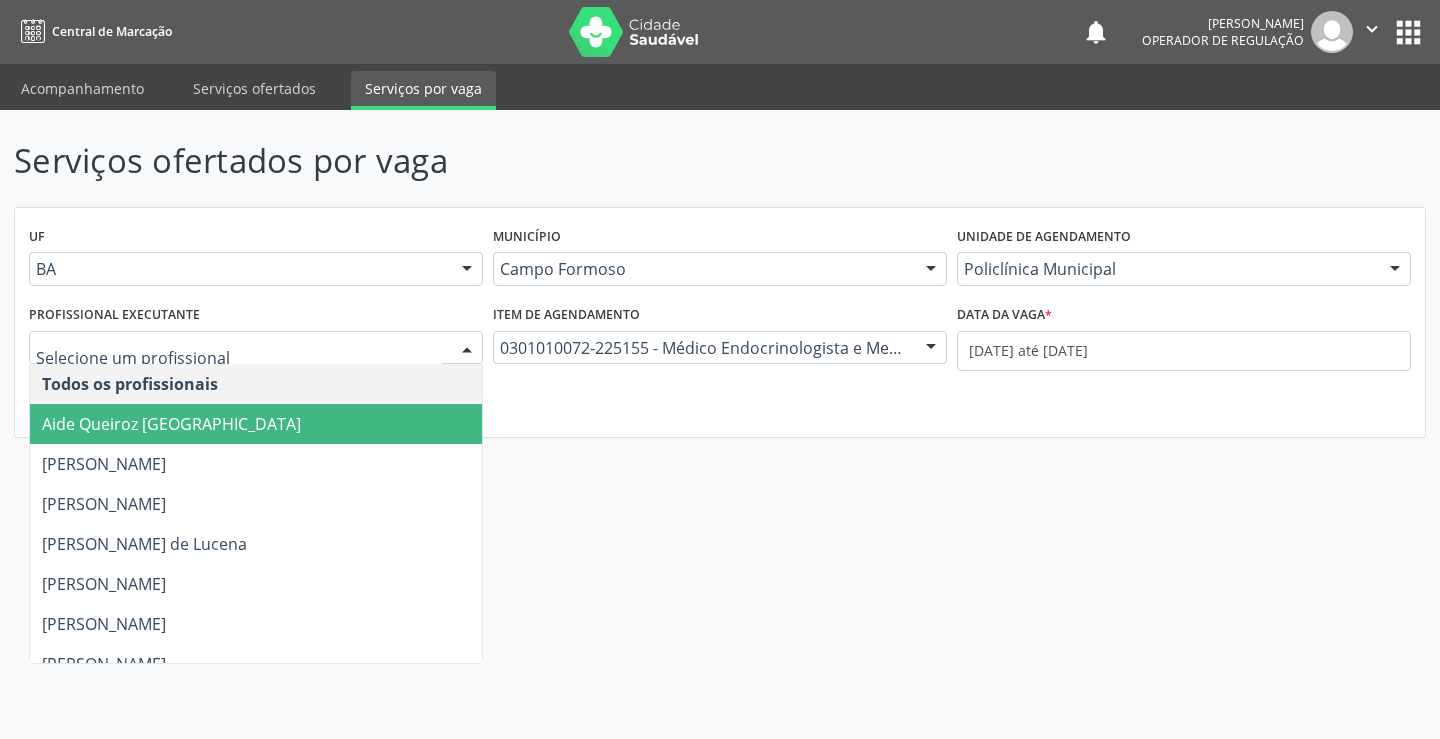 type on "W" 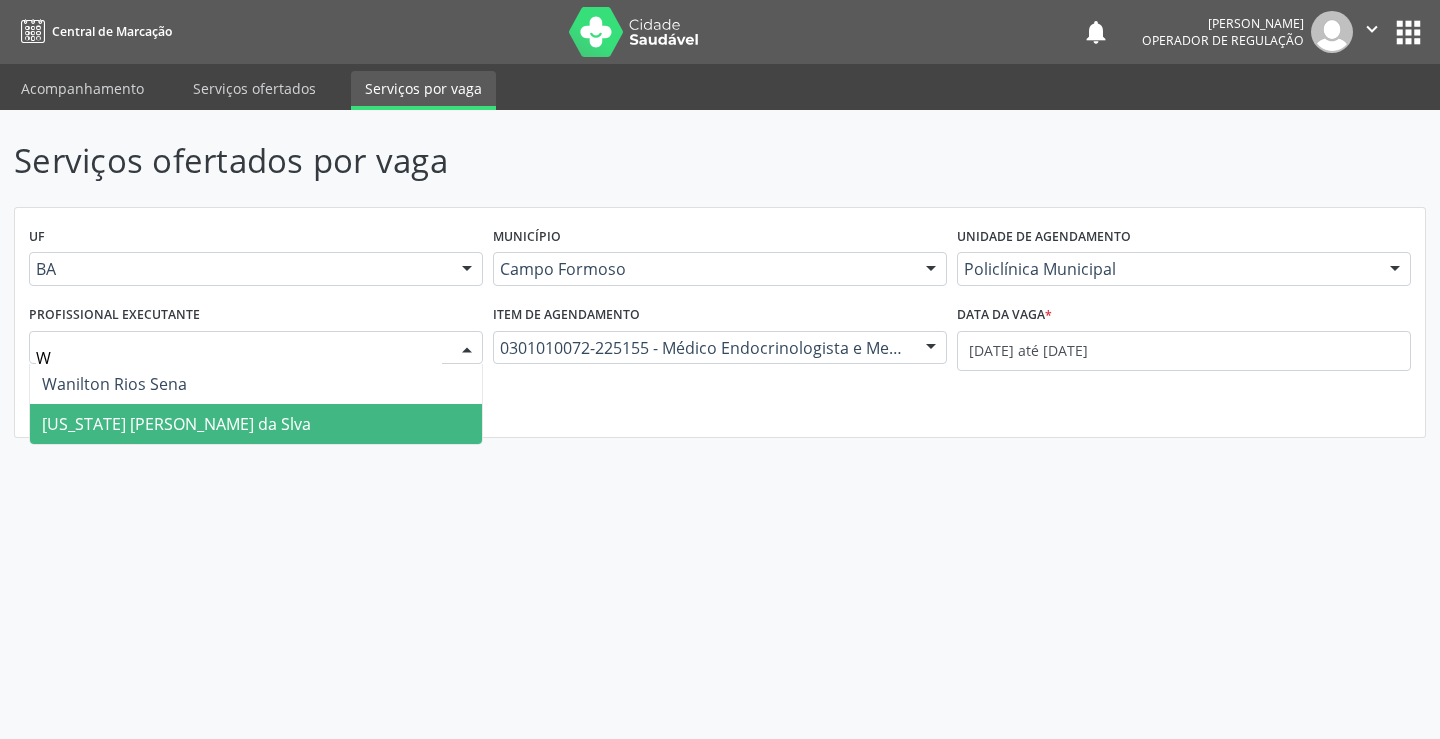click on "Washington Luiz Sobreira da Slva" at bounding box center [176, 424] 